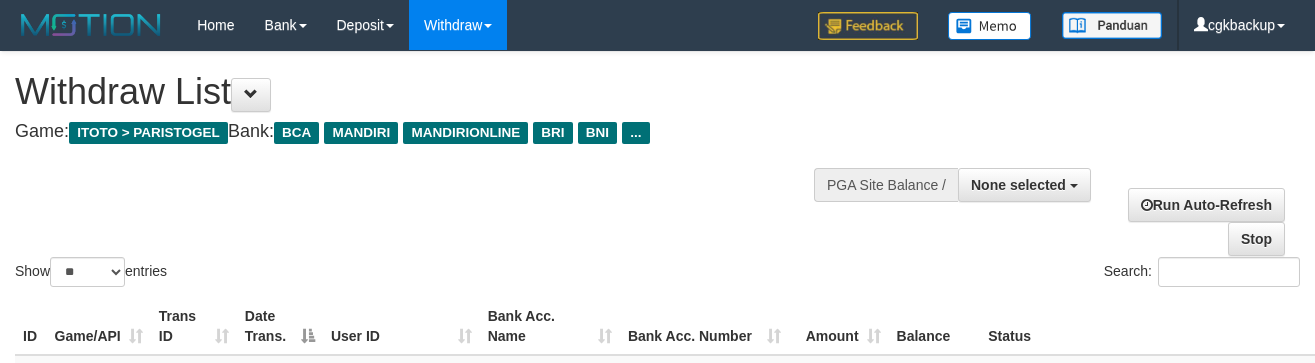 select 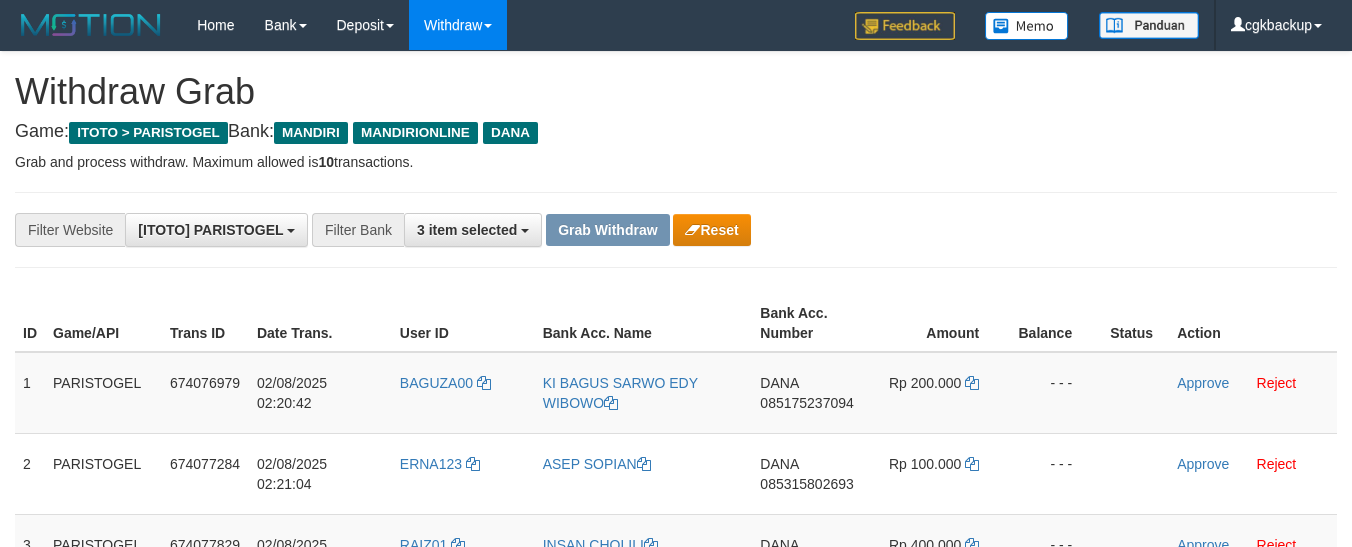 scroll, scrollTop: 62, scrollLeft: 0, axis: vertical 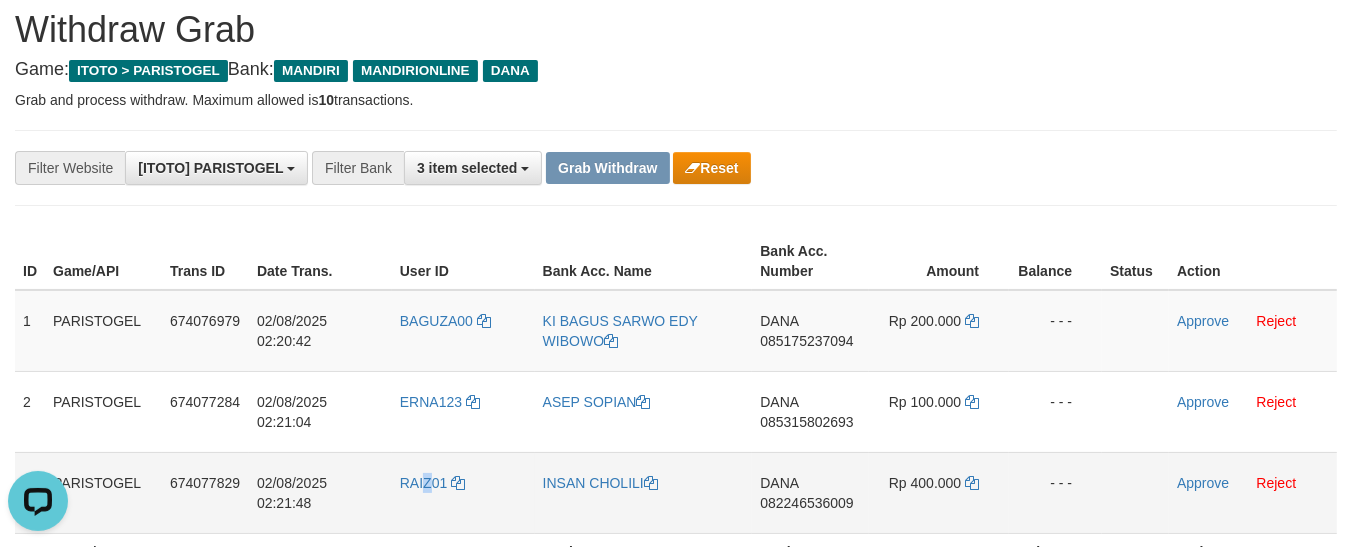 click on "RAIZ01" at bounding box center (463, 492) 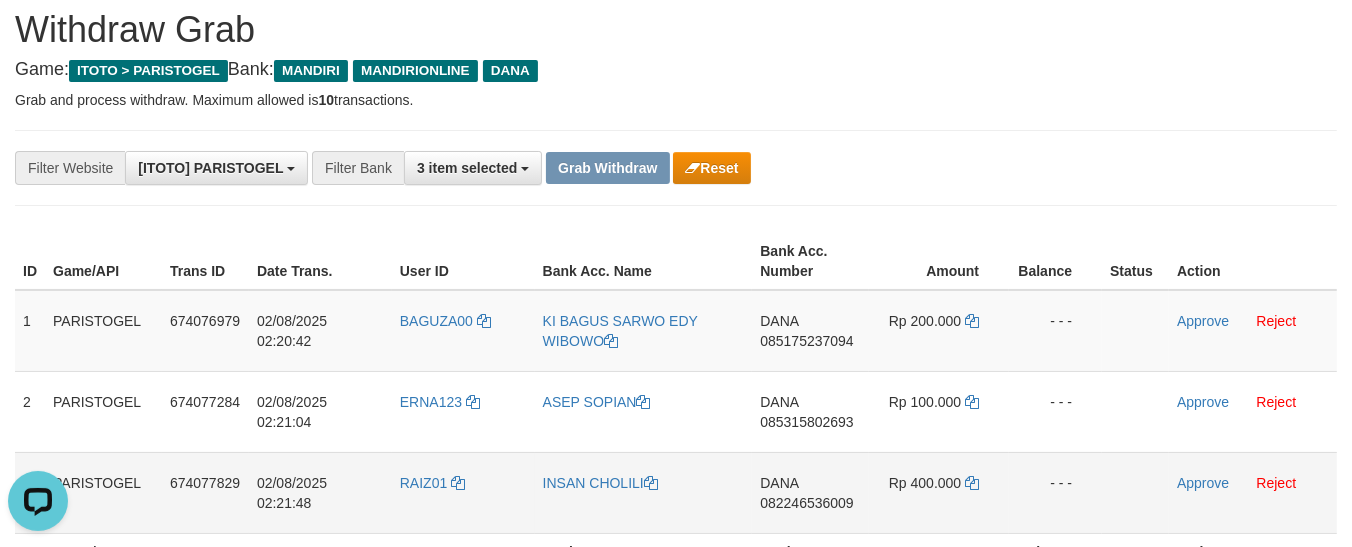 click on "RAIZ01" at bounding box center [463, 492] 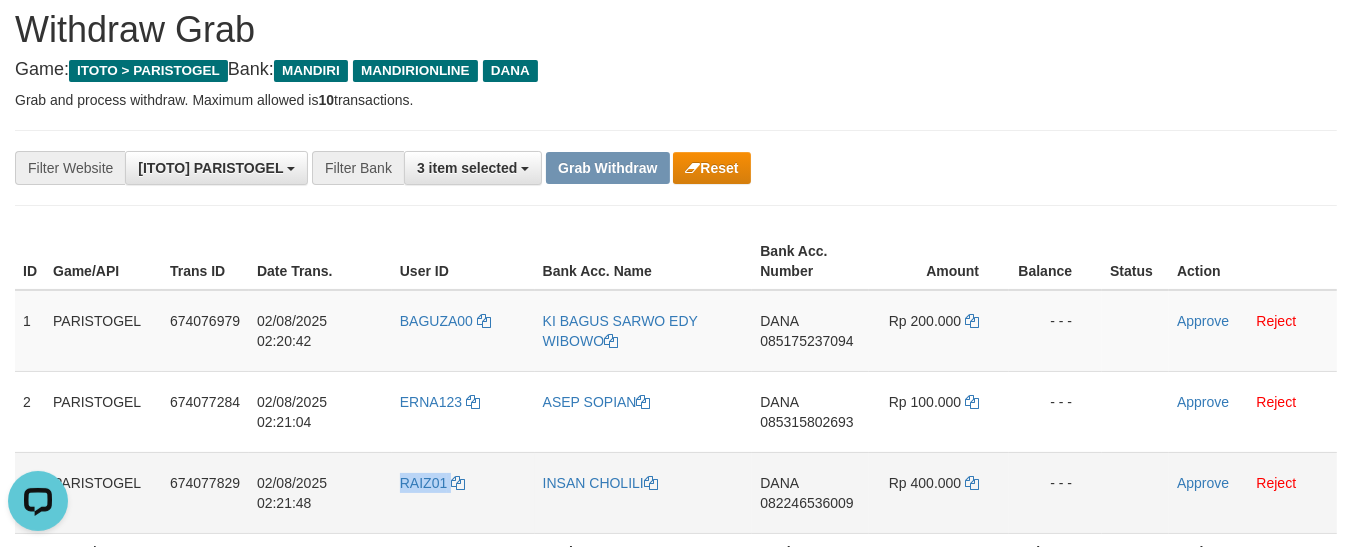 click on "RAIZ01" at bounding box center [463, 492] 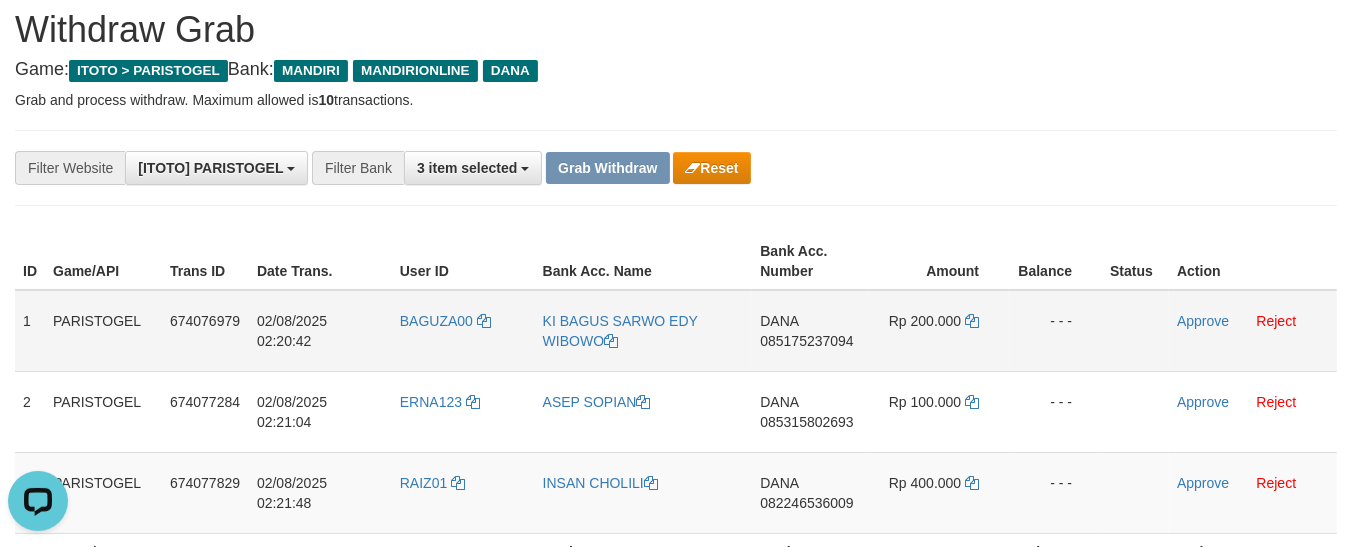 click on "KI BAGUS SARWO EDY WIBOWO" at bounding box center (644, 331) 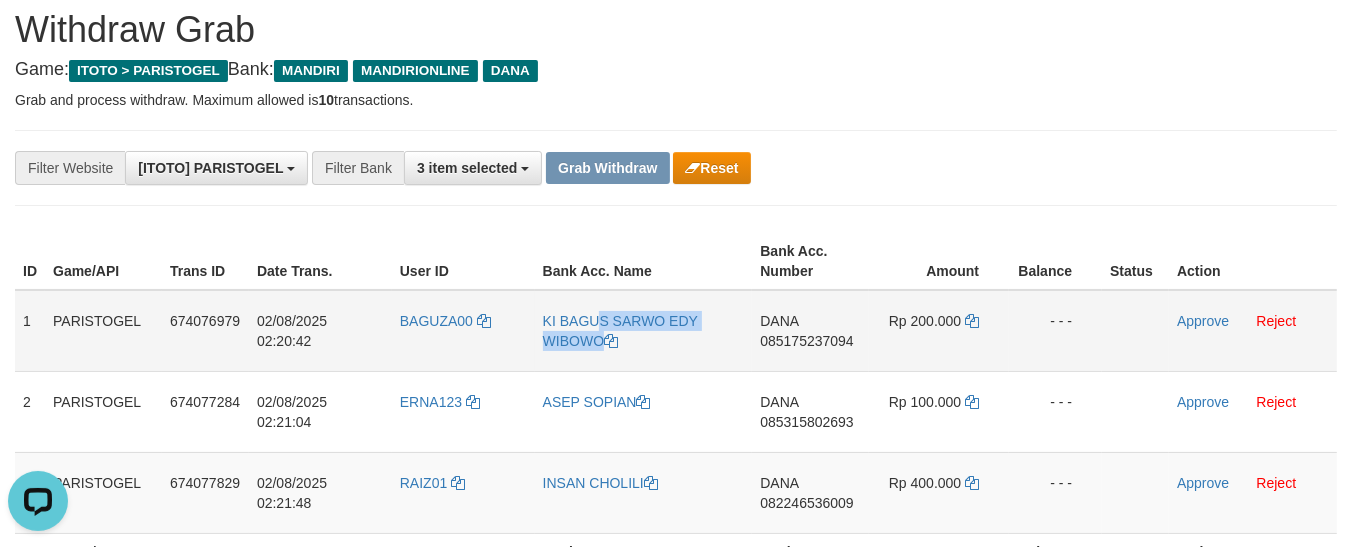 click on "KI BAGUS SARWO EDY WIBOWO" at bounding box center (644, 331) 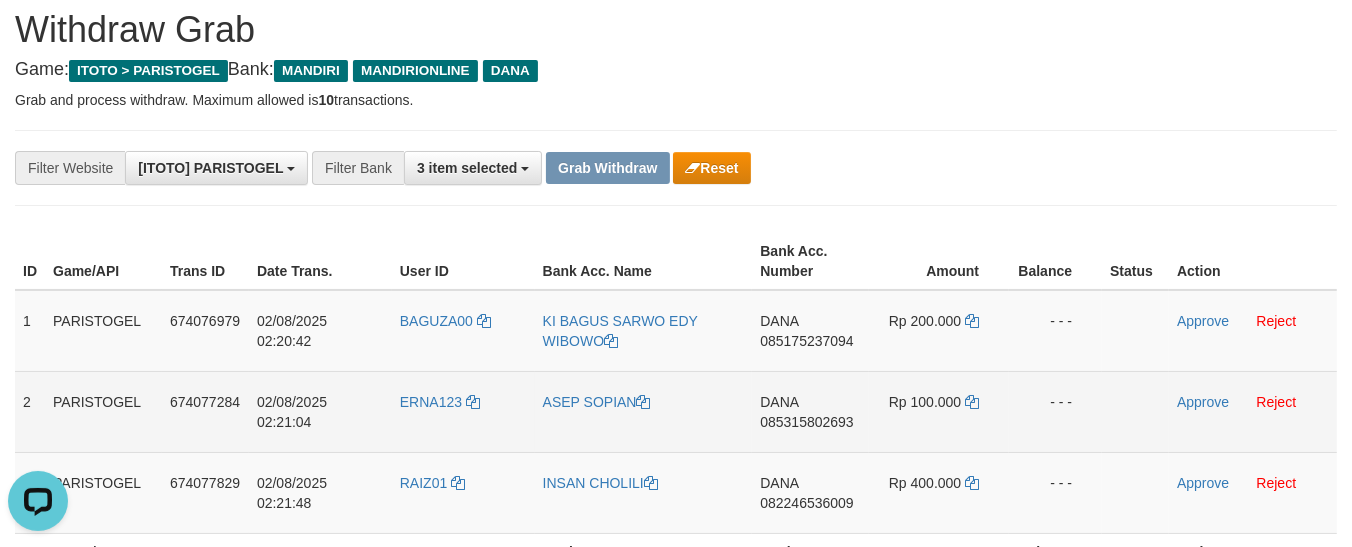 click on "ASEP SOPIAN" at bounding box center [644, 411] 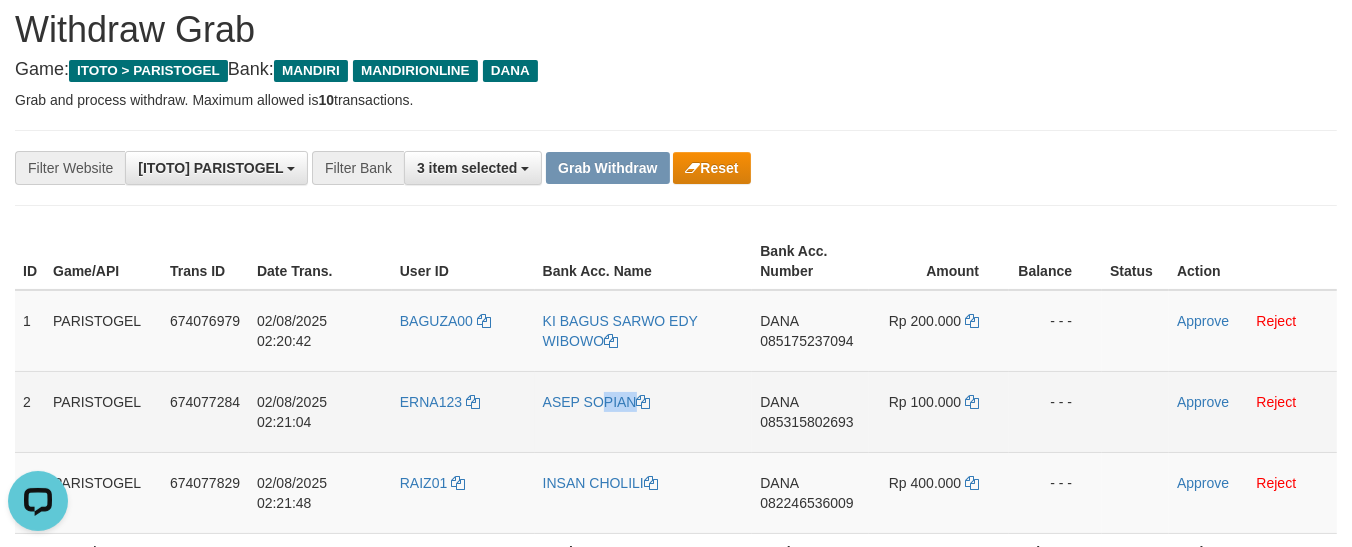click on "ASEP SOPIAN" at bounding box center (644, 411) 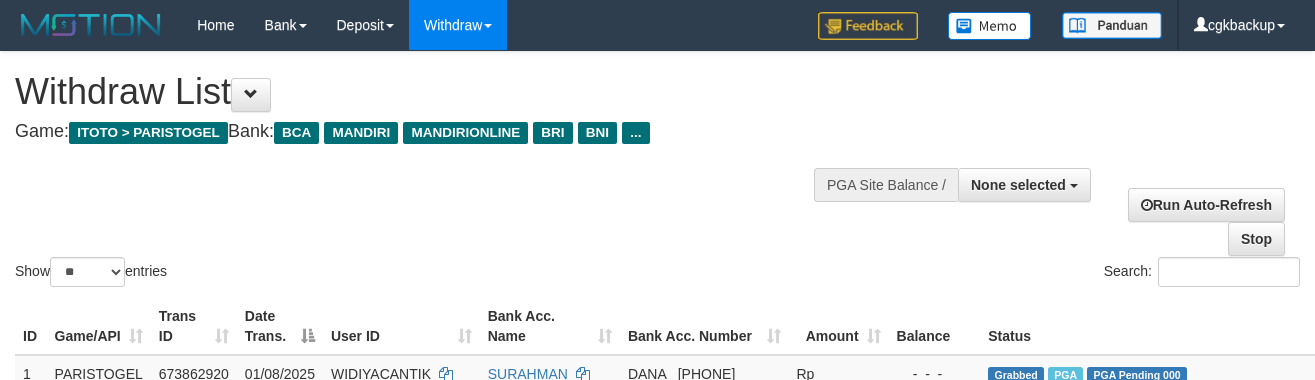 select 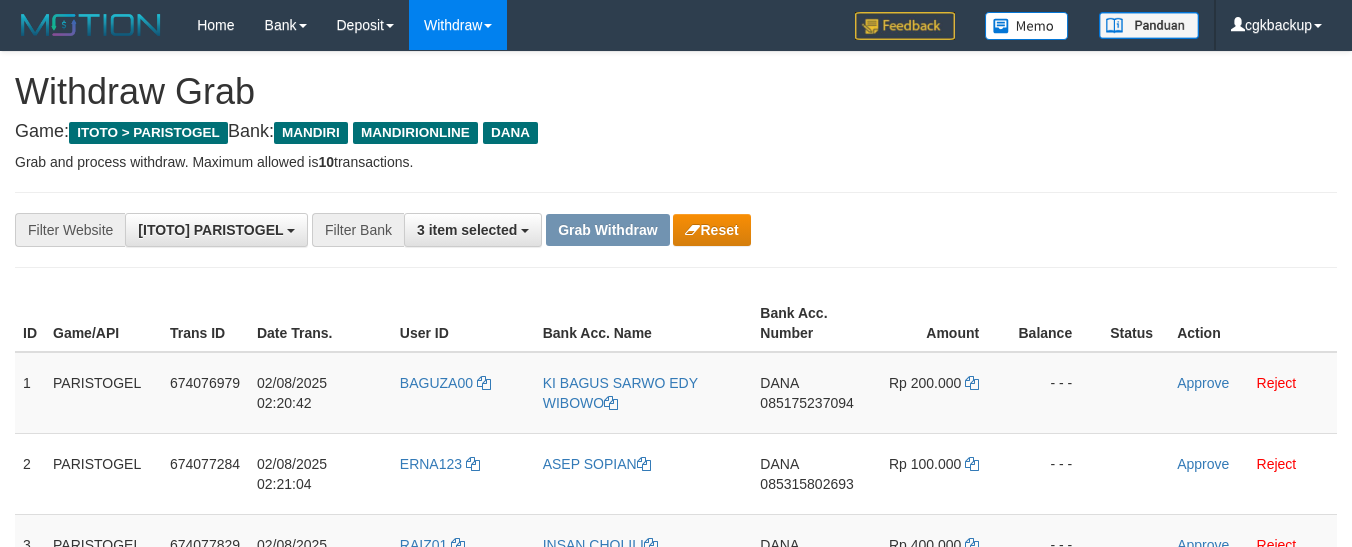 scroll, scrollTop: 62, scrollLeft: 0, axis: vertical 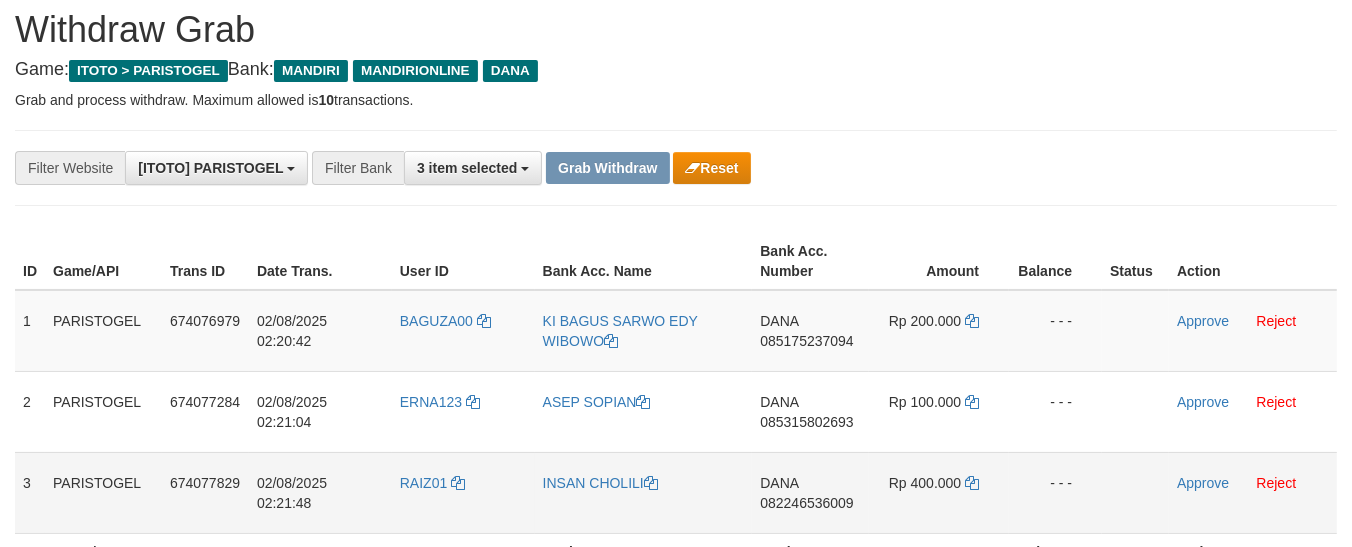 click on "INSAN CHOLILI" at bounding box center (644, 492) 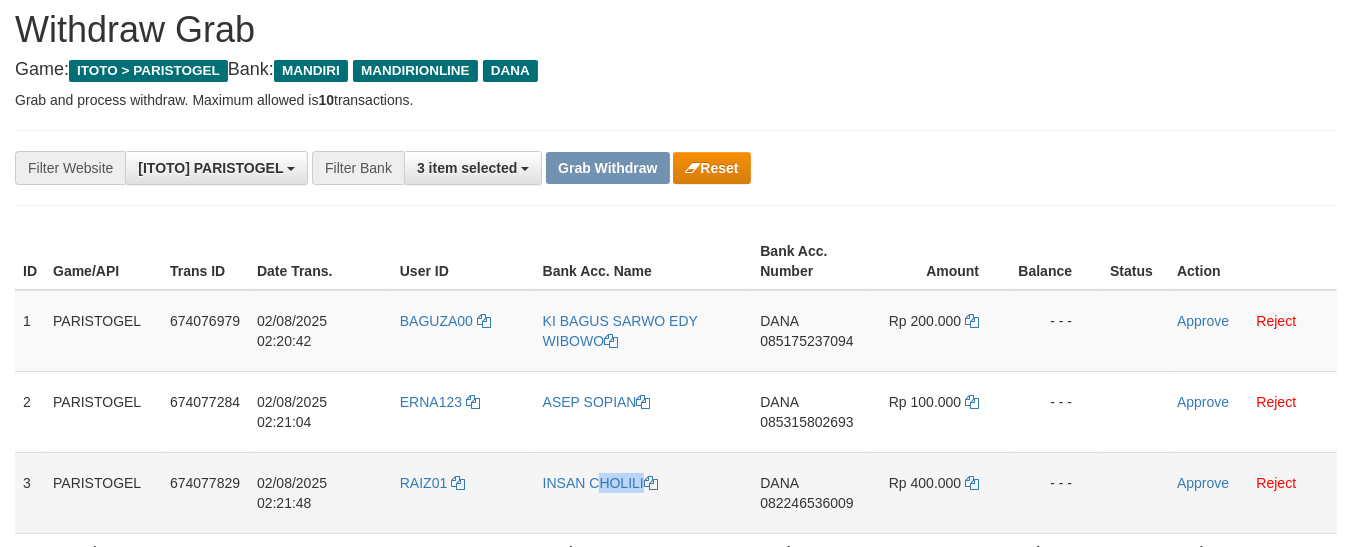 click on "INSAN CHOLILI" at bounding box center [644, 492] 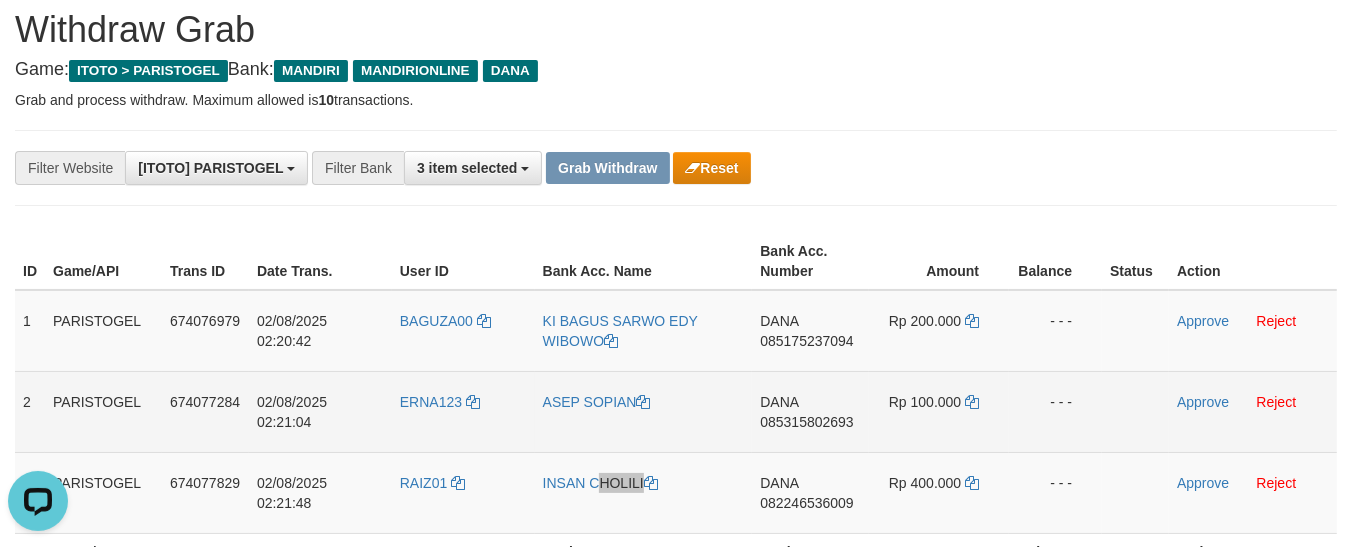 scroll, scrollTop: 0, scrollLeft: 0, axis: both 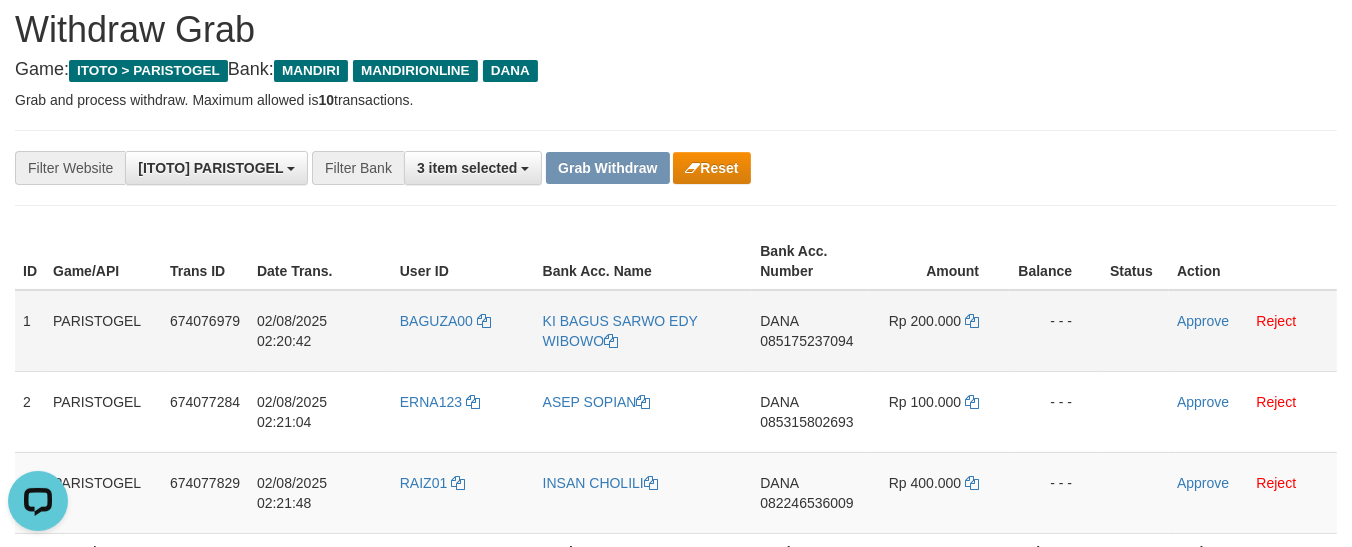 click on "DANA
085175237094" at bounding box center [810, 331] 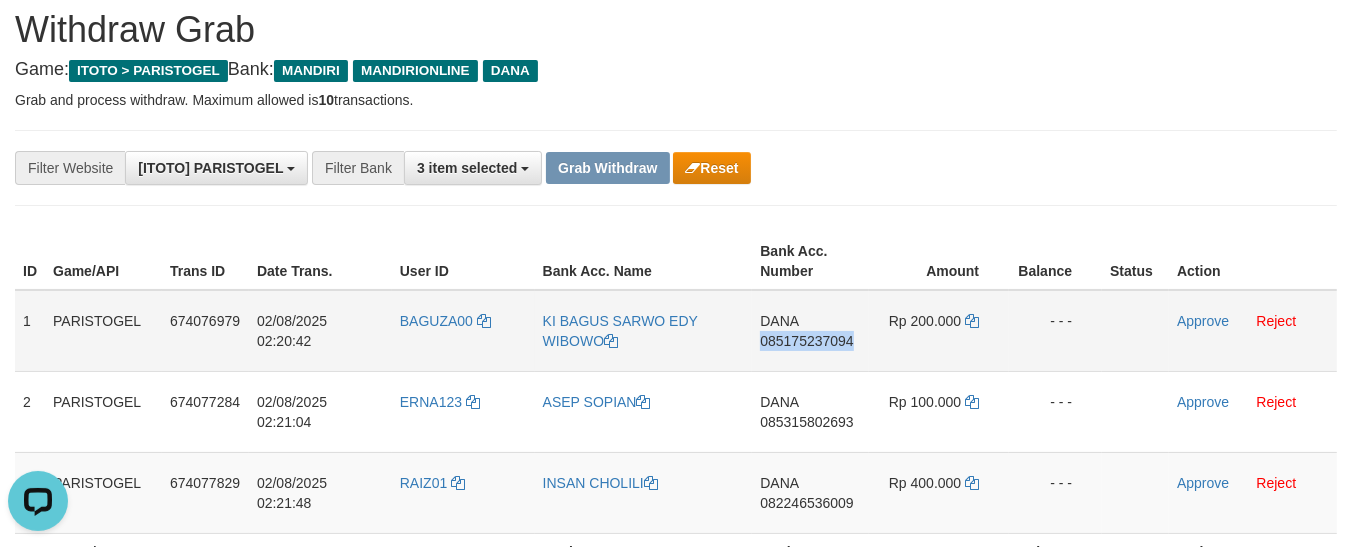 click on "DANA
085175237094" at bounding box center [810, 331] 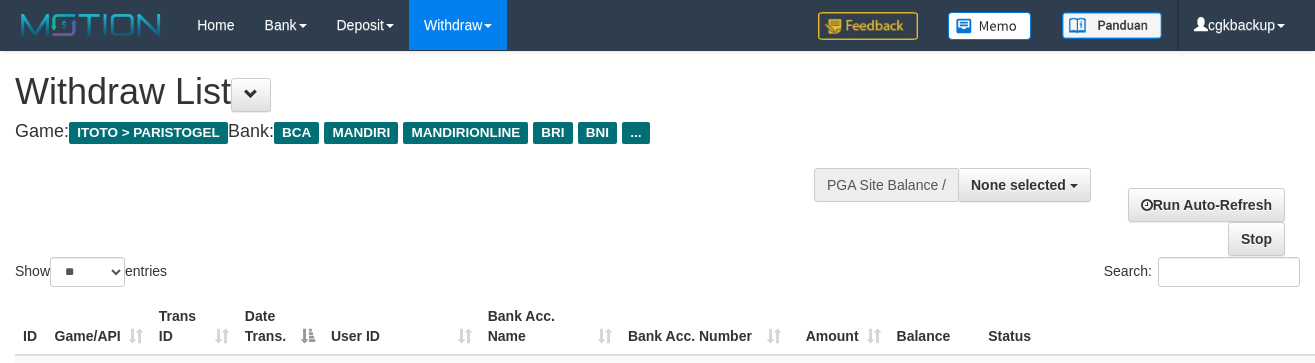 select 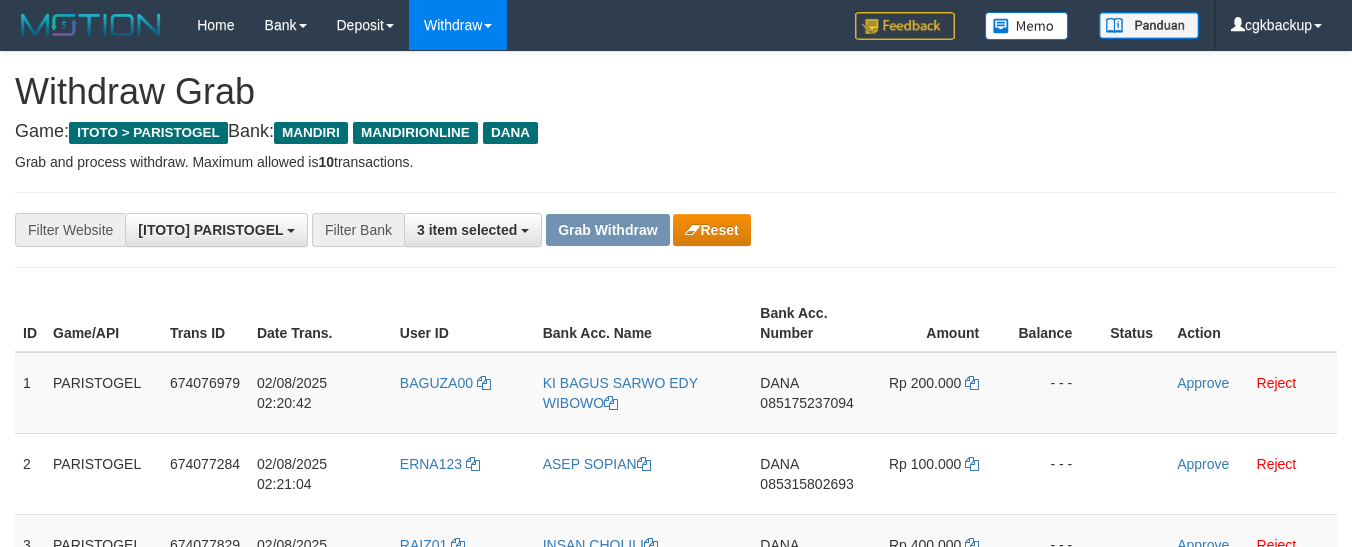 scroll, scrollTop: 62, scrollLeft: 0, axis: vertical 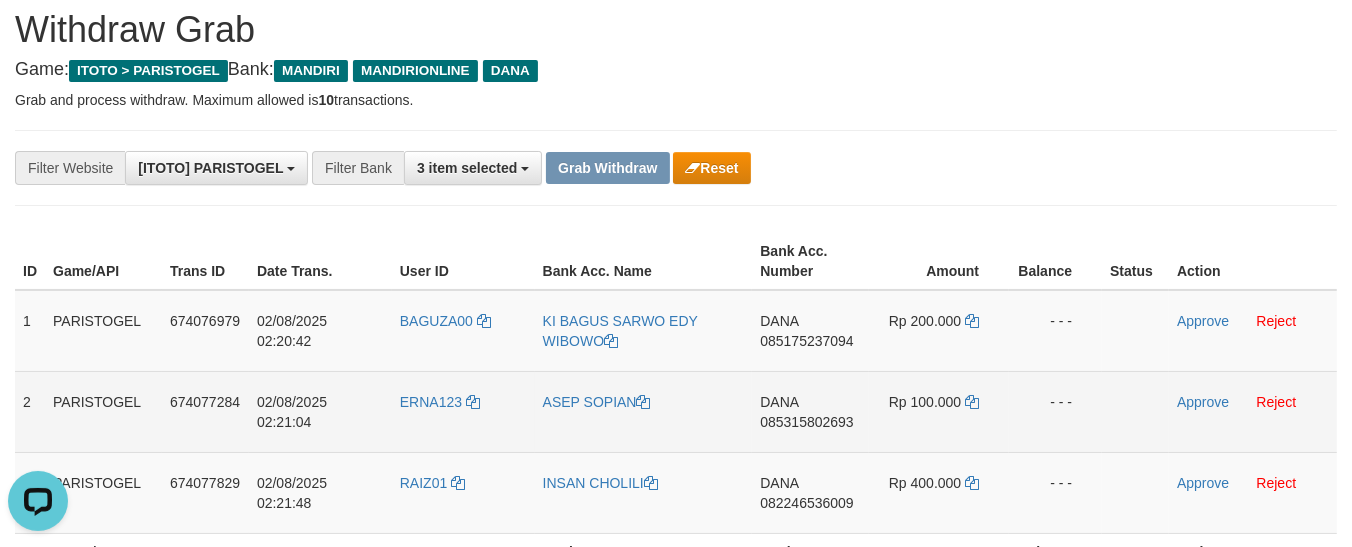 click on "[FIRST]
[PHONE]" at bounding box center (810, 411) 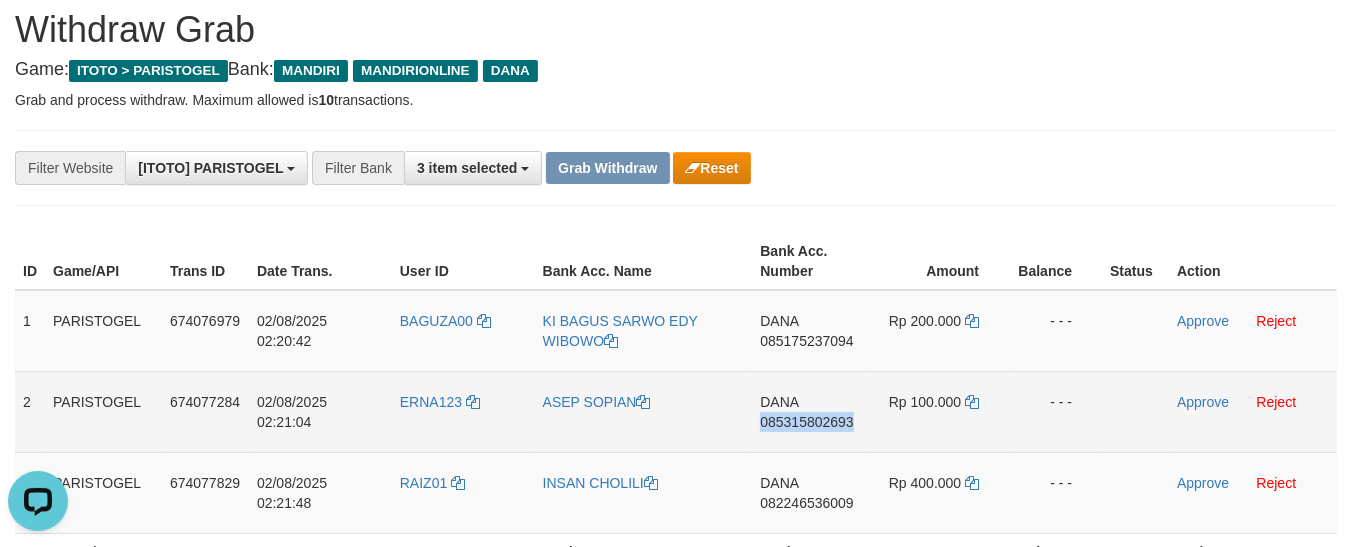 click on "[FIRST]
[PHONE]" at bounding box center [810, 411] 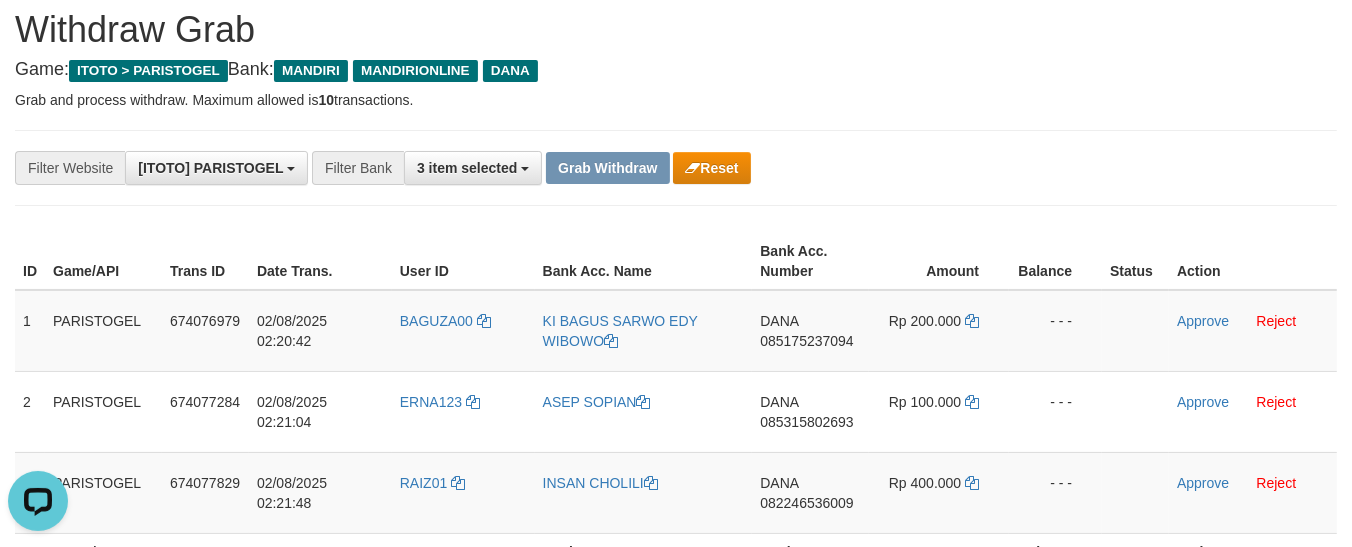 click on "**********" at bounding box center [563, 168] 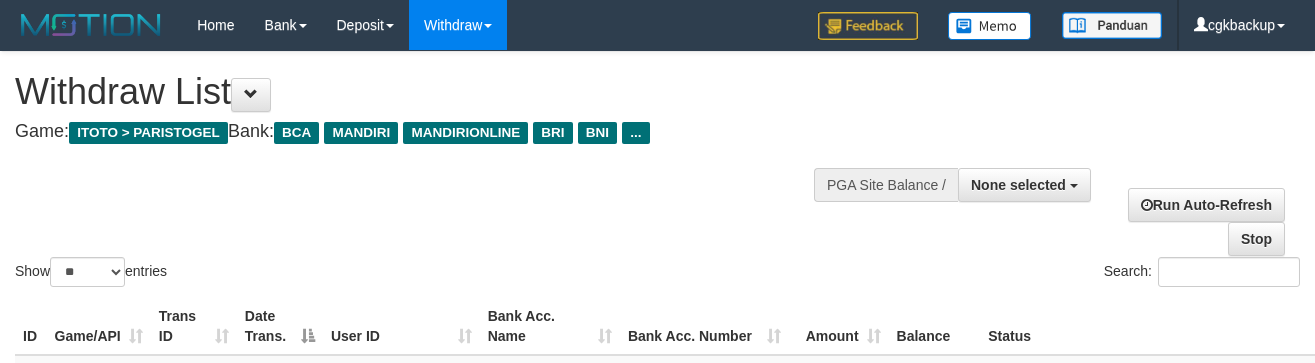 select 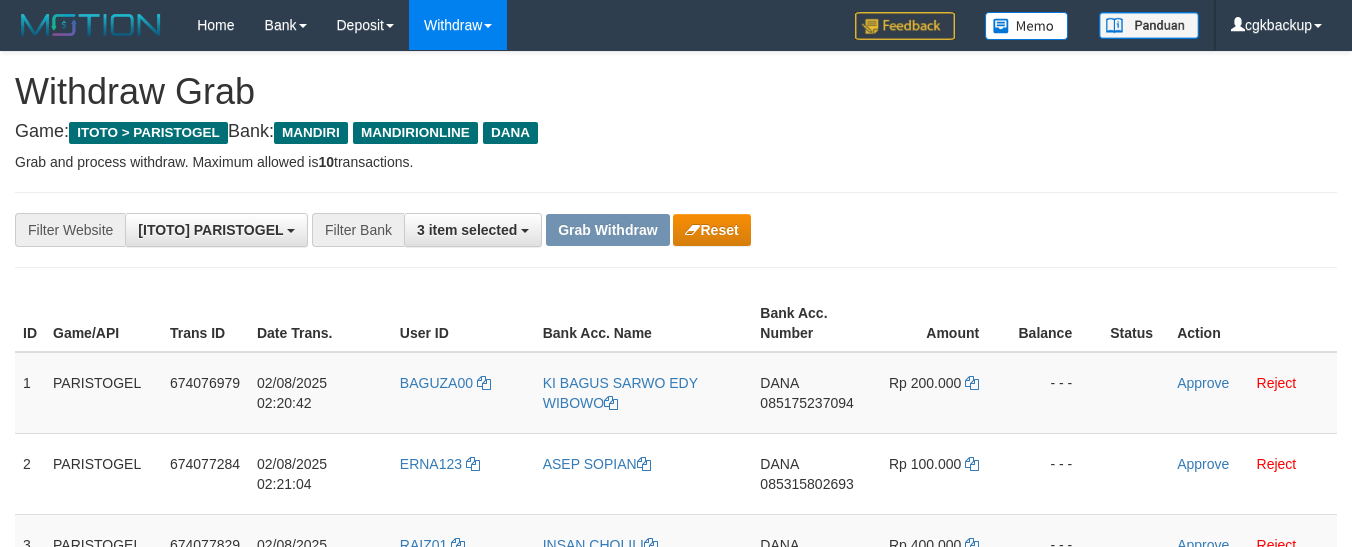 scroll, scrollTop: 62, scrollLeft: 0, axis: vertical 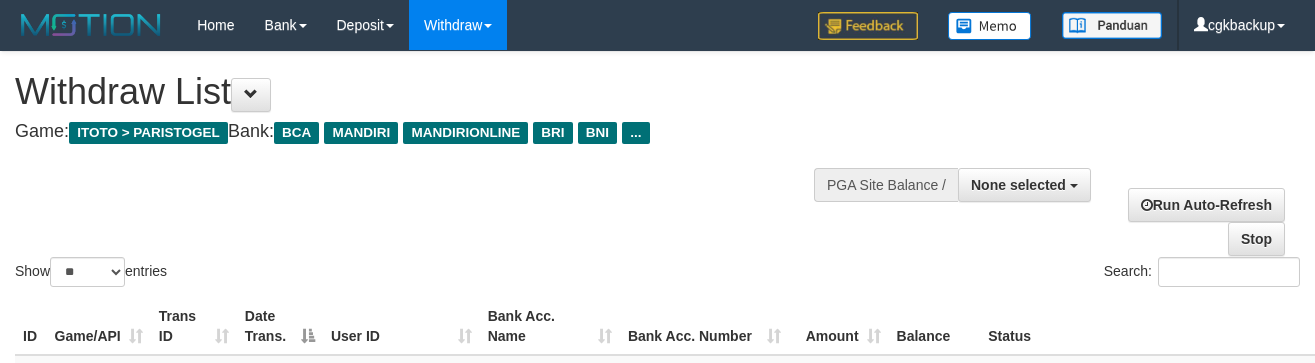 select 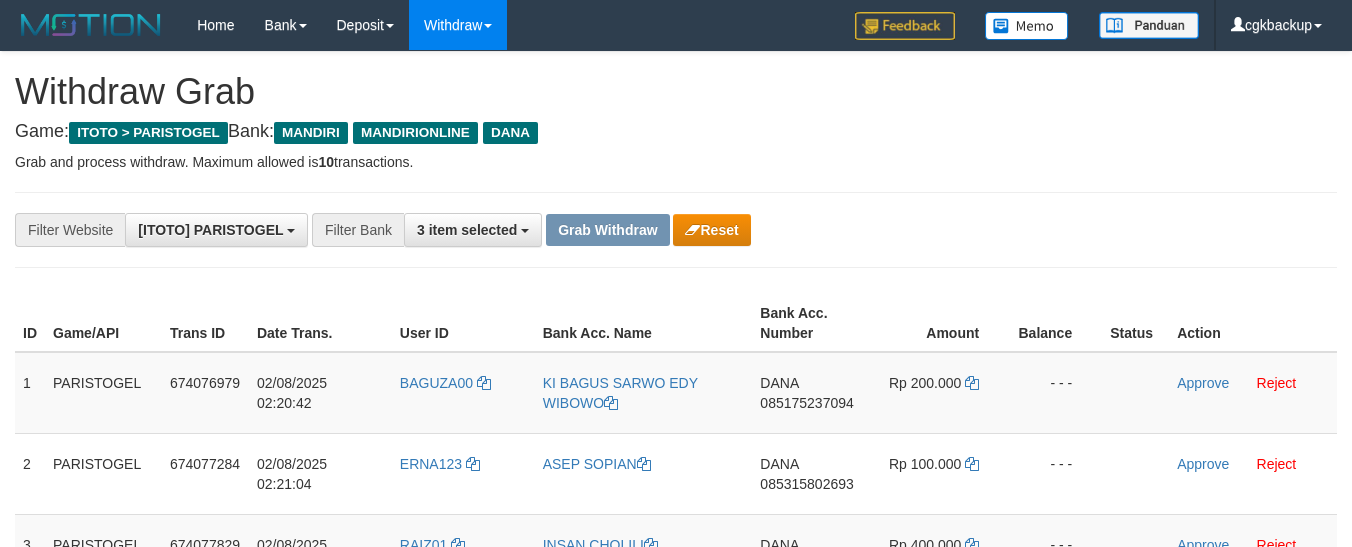 scroll, scrollTop: 62, scrollLeft: 0, axis: vertical 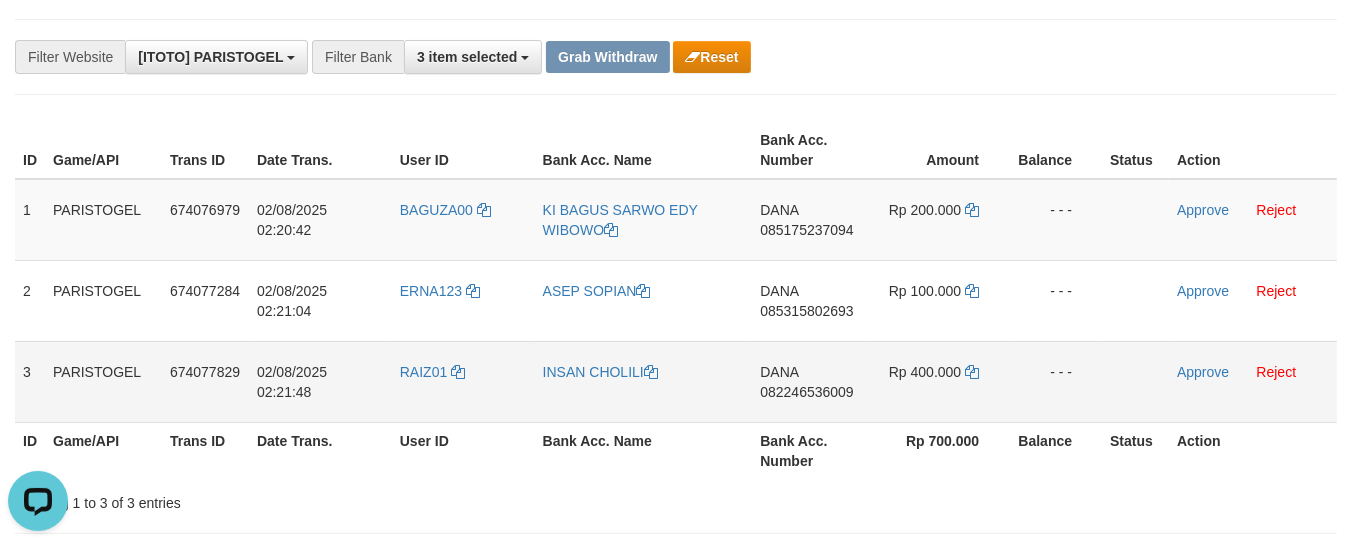 click on "[FIRST]
[PHONE]" at bounding box center [810, 381] 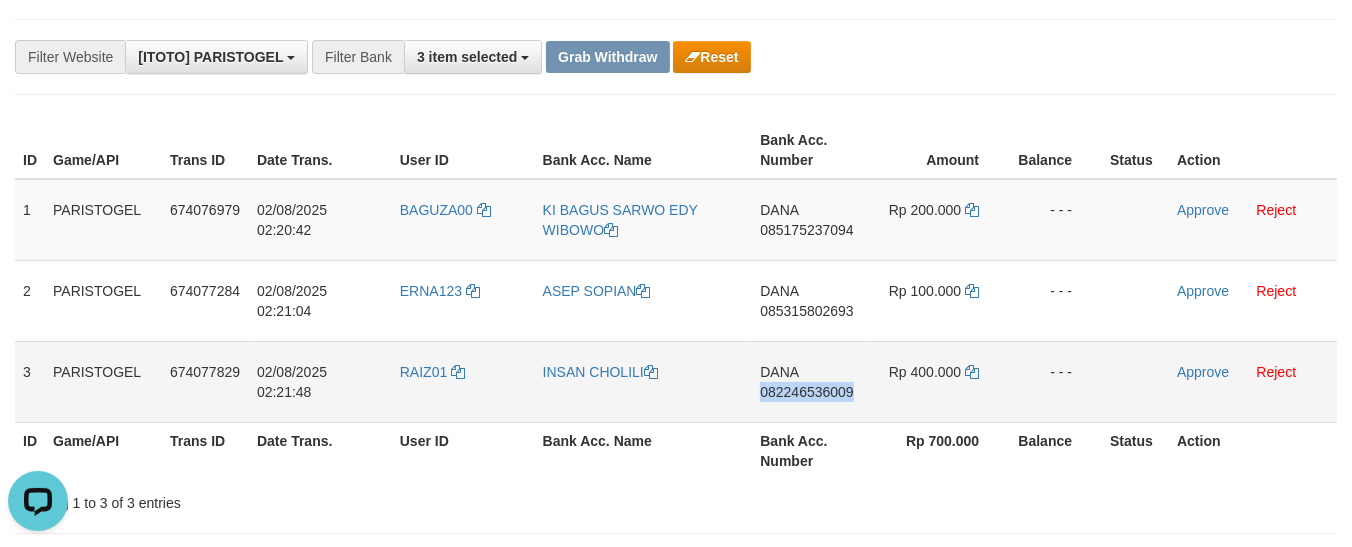 click on "[FIRST]
[PHONE]" at bounding box center (810, 381) 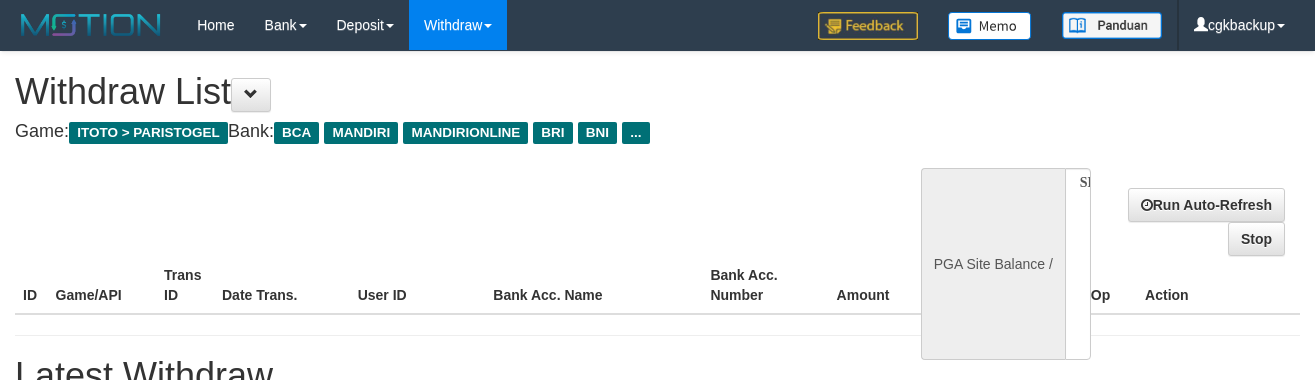 select 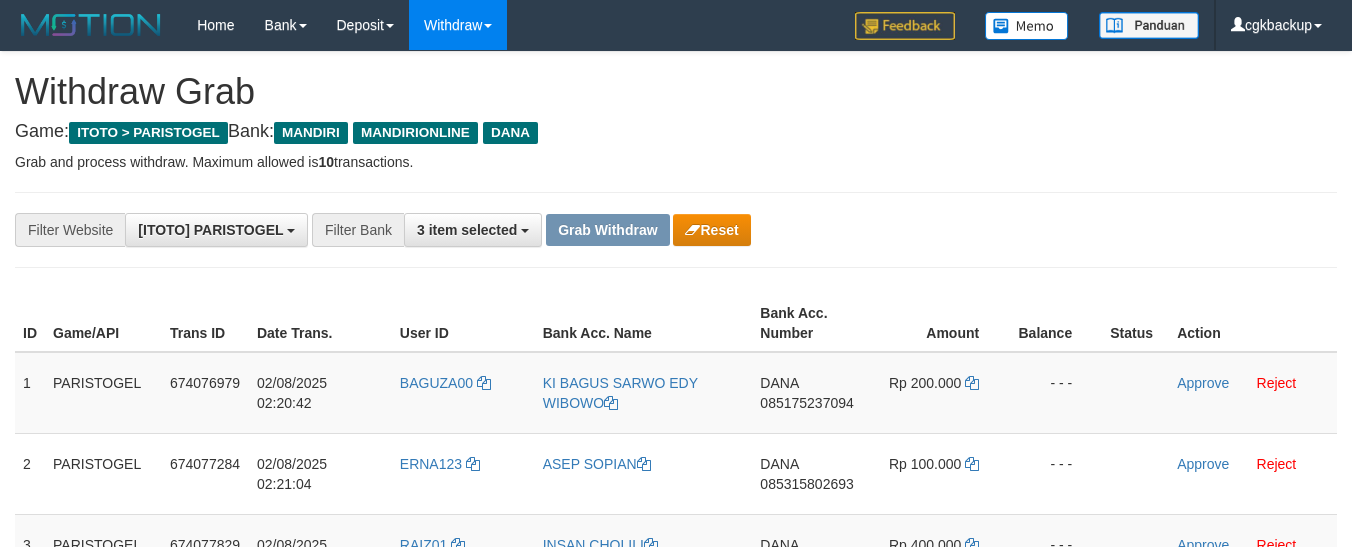 scroll, scrollTop: 173, scrollLeft: 0, axis: vertical 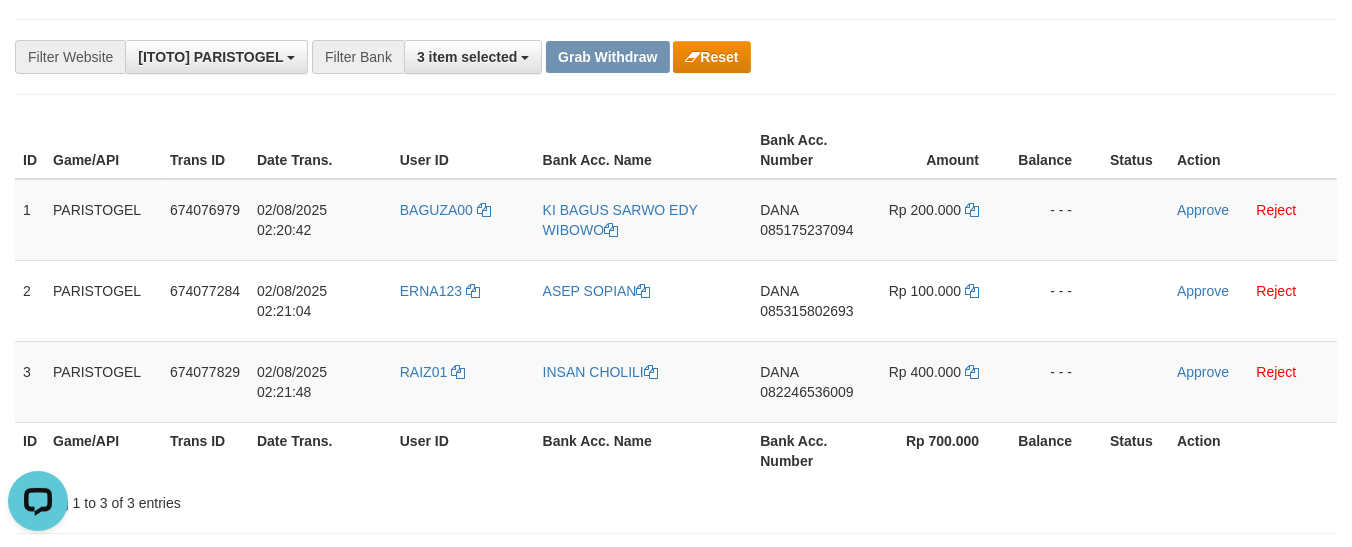 click on "Balance" at bounding box center [1055, 150] 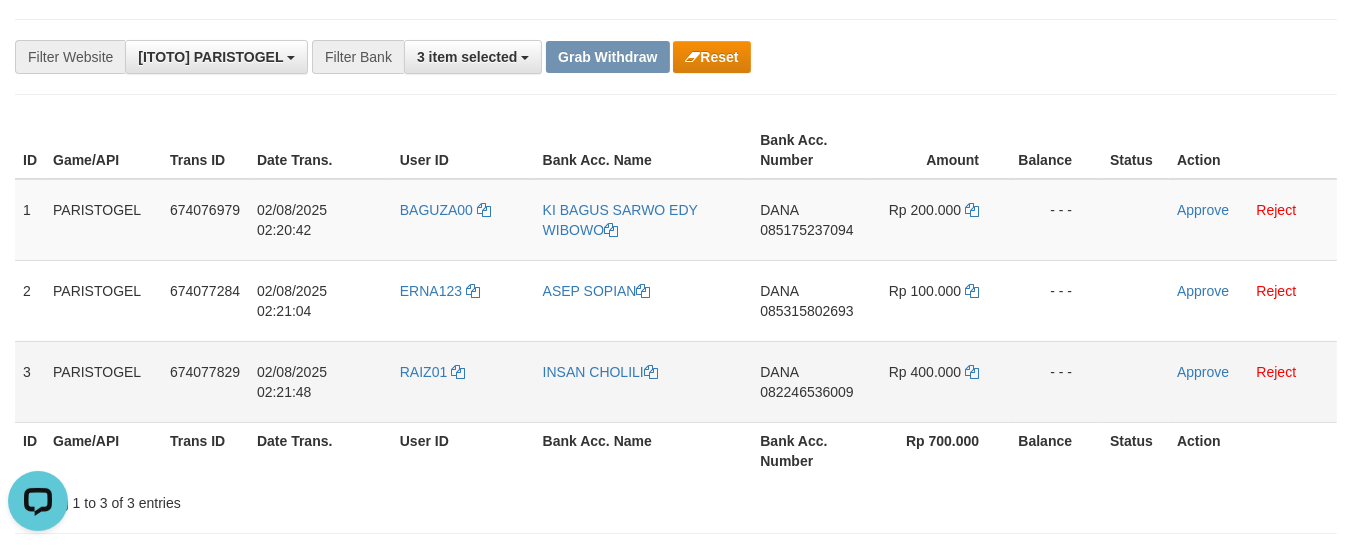 click on "Rp 400.000" at bounding box center (939, 381) 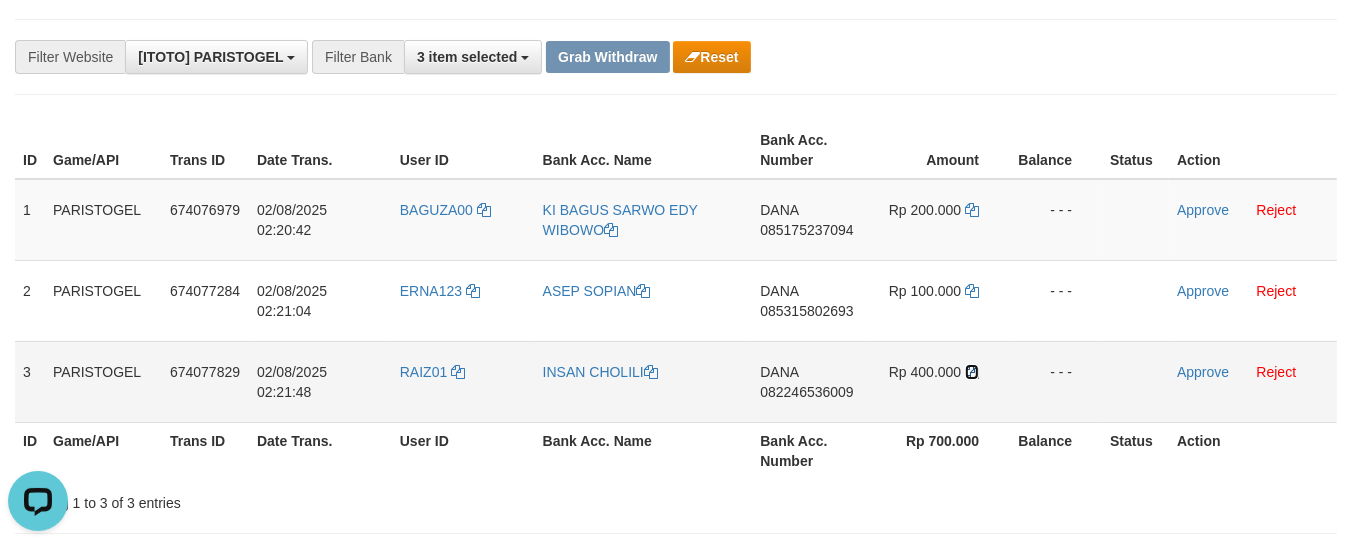 click at bounding box center [972, 372] 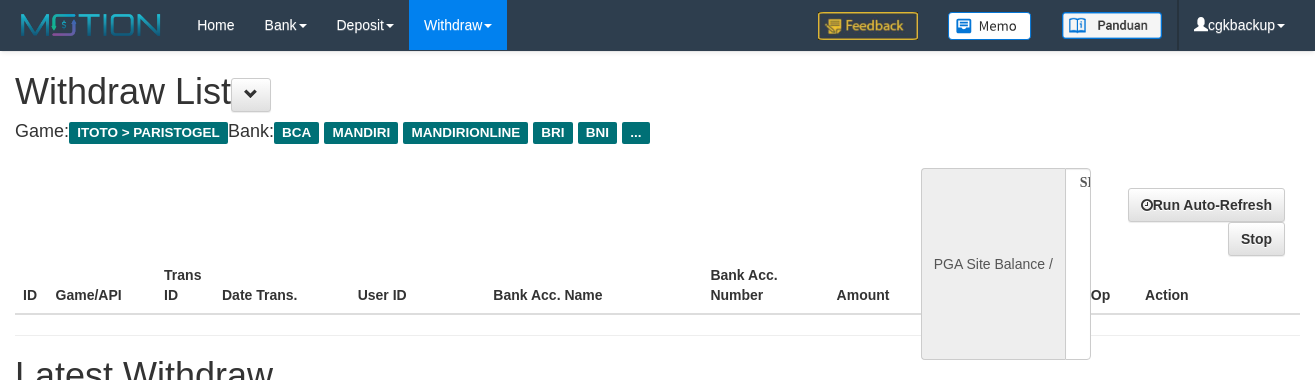 select 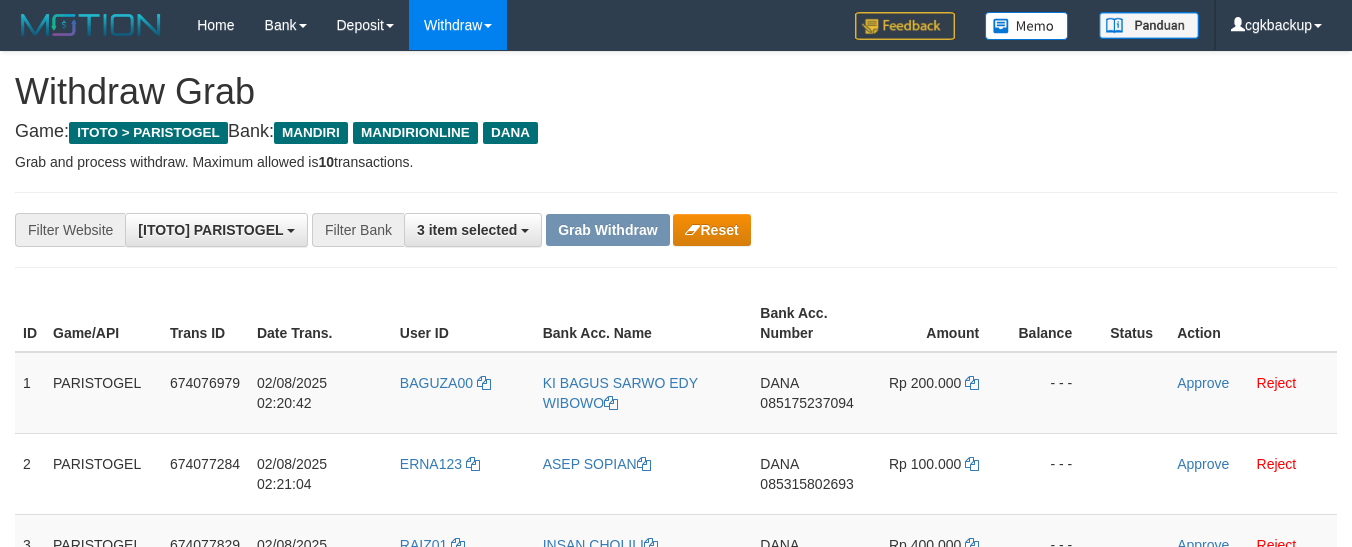 scroll, scrollTop: 173, scrollLeft: 0, axis: vertical 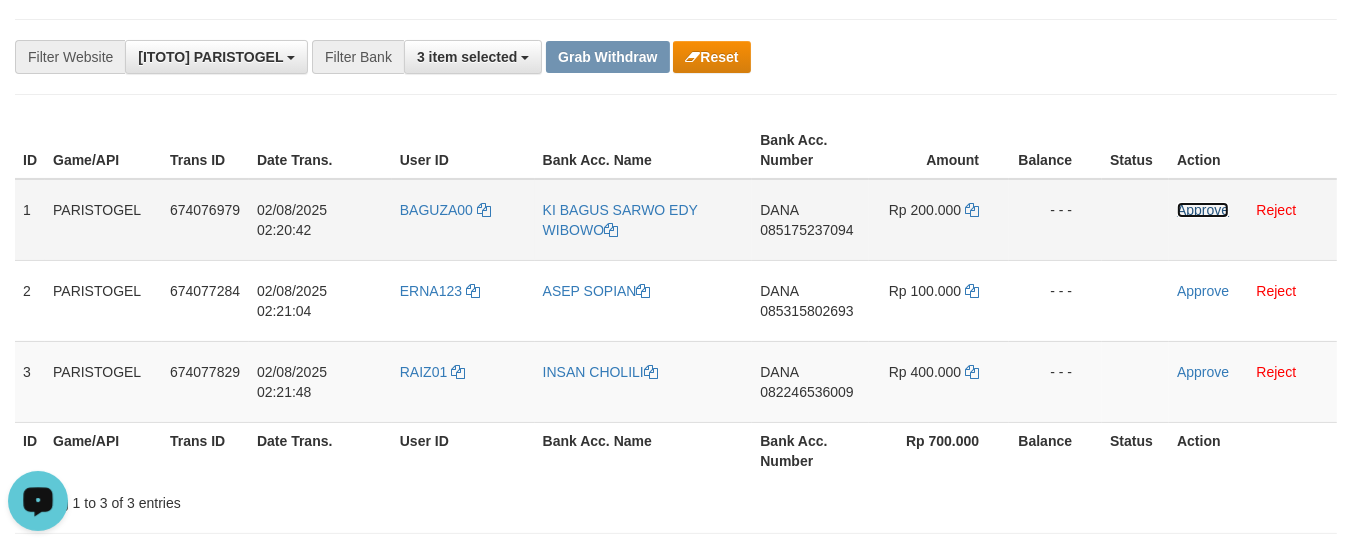 click on "Approve" at bounding box center [1203, 210] 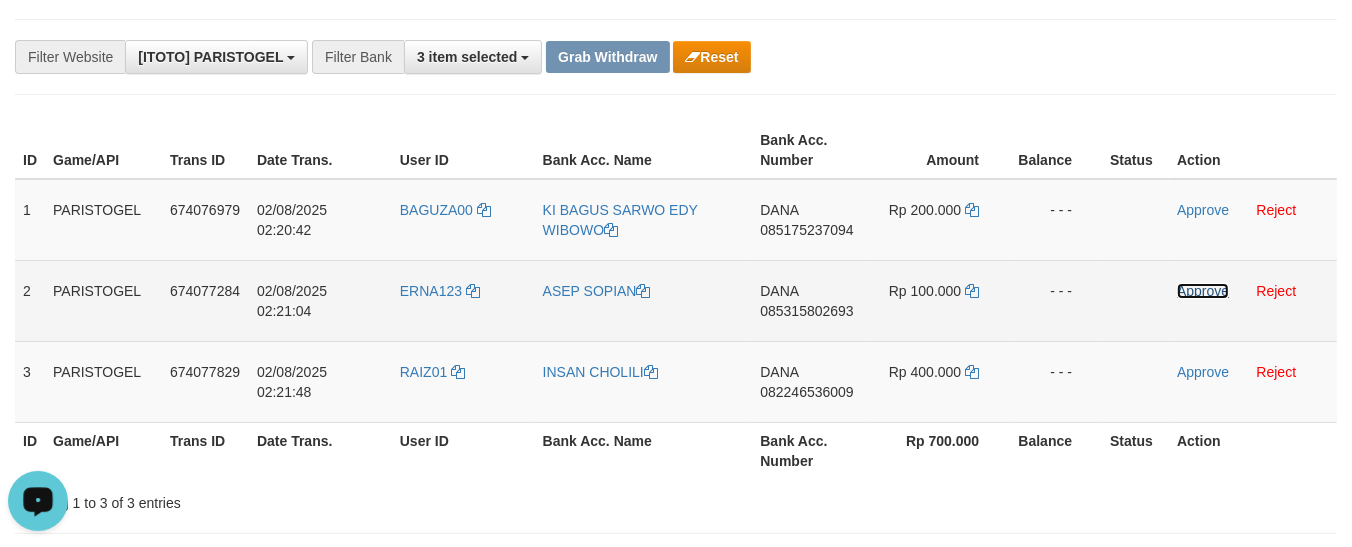 click on "Approve" at bounding box center [1203, 291] 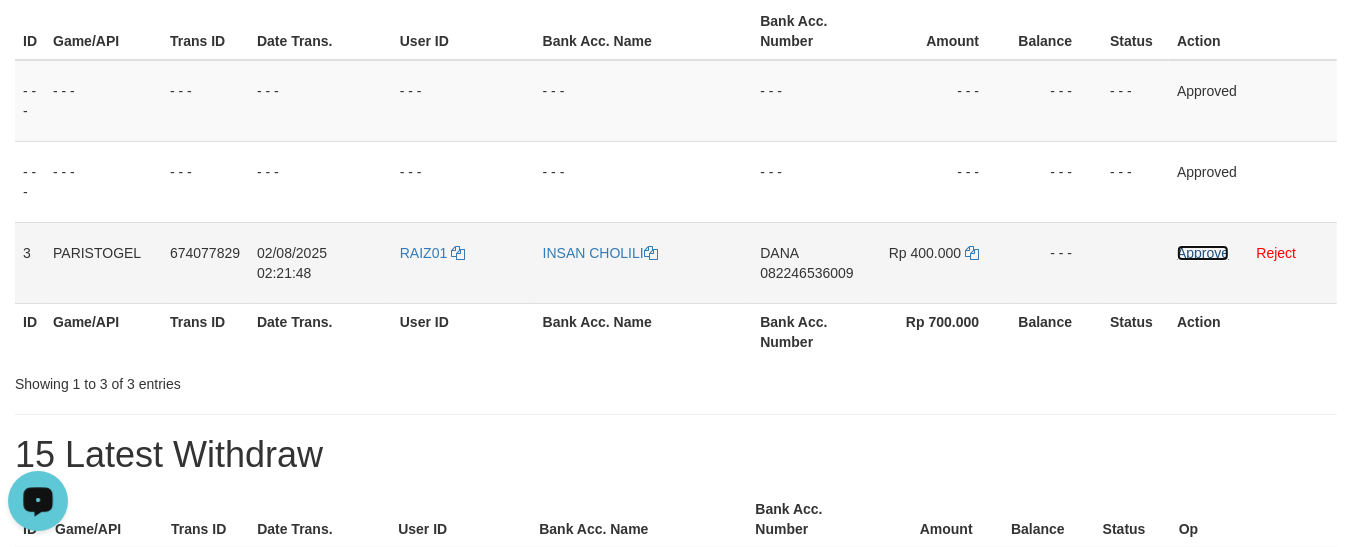 scroll, scrollTop: 207, scrollLeft: 0, axis: vertical 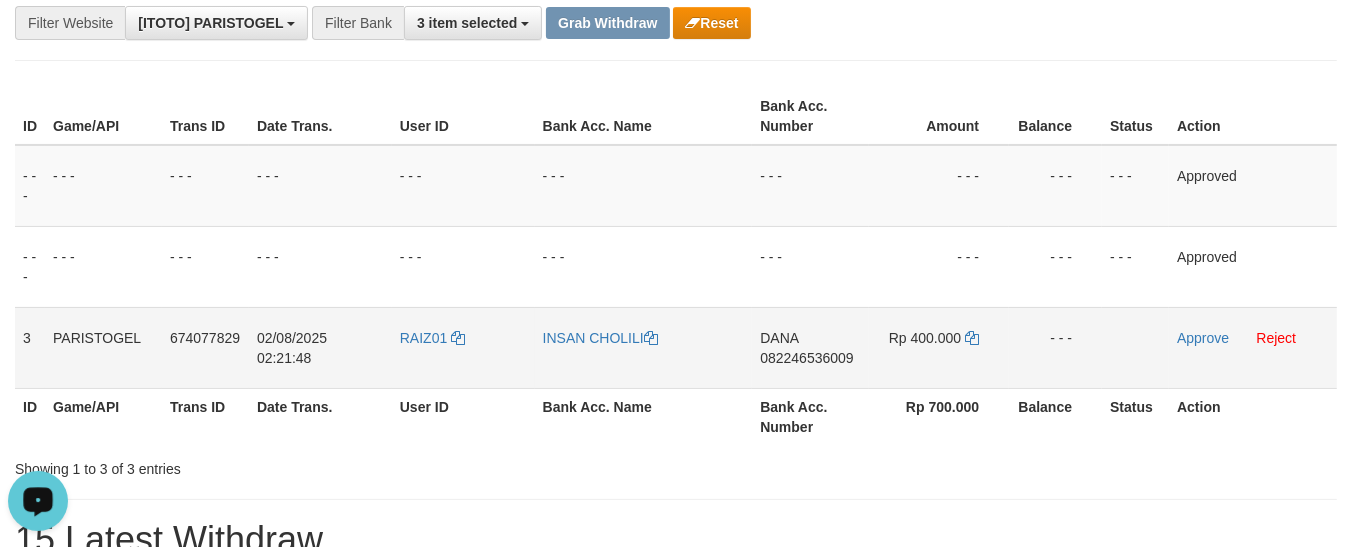 click on "Approve
Reject" at bounding box center [1253, 347] 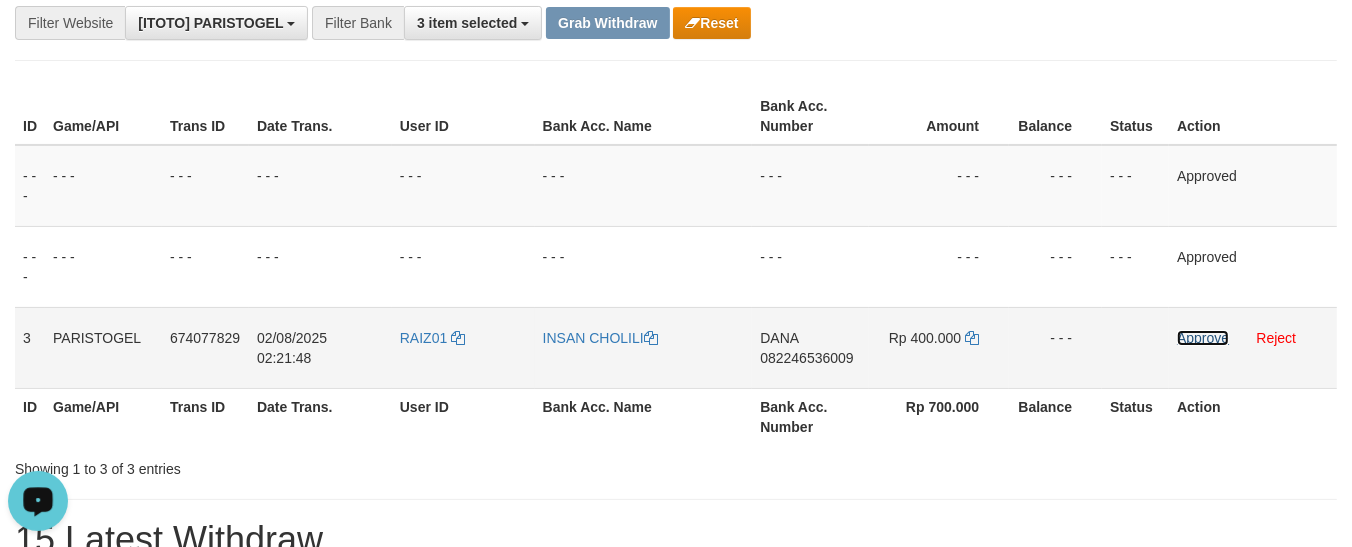 click on "Approve" at bounding box center [1203, 338] 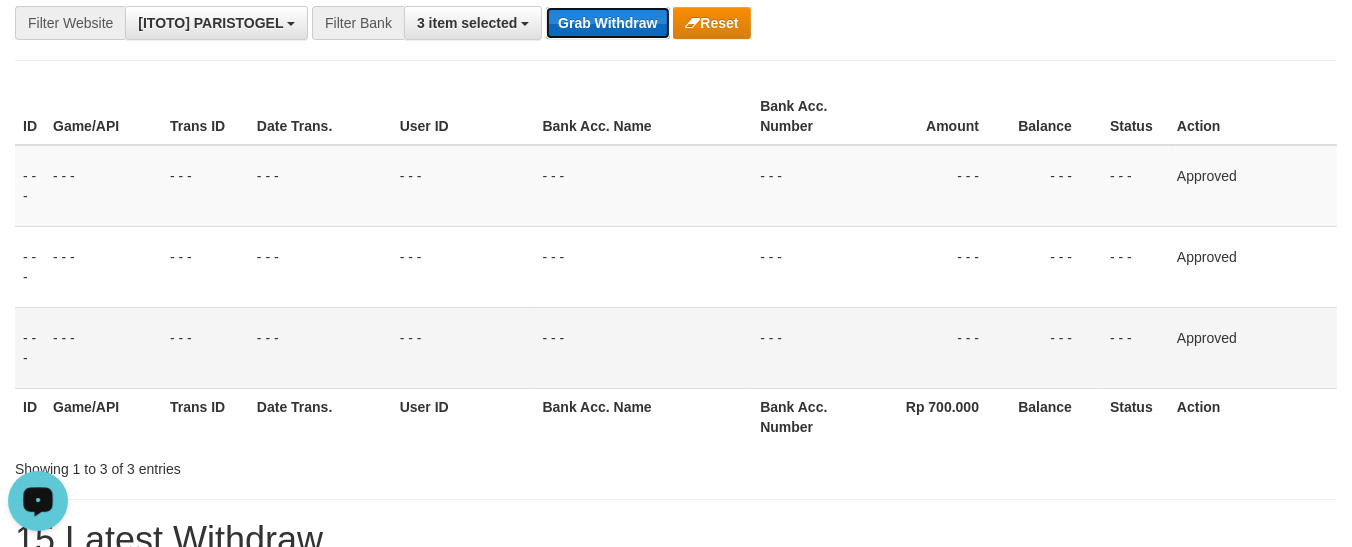 click on "Grab Withdraw" at bounding box center (607, 23) 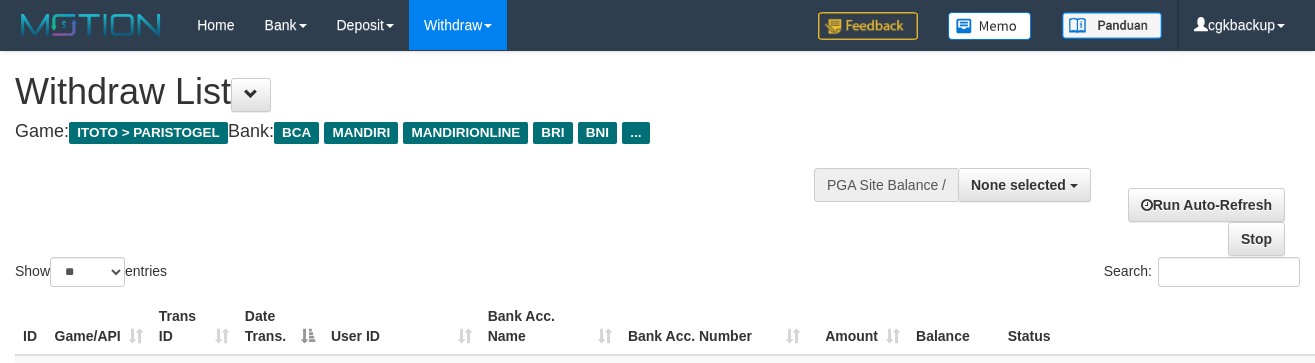 select 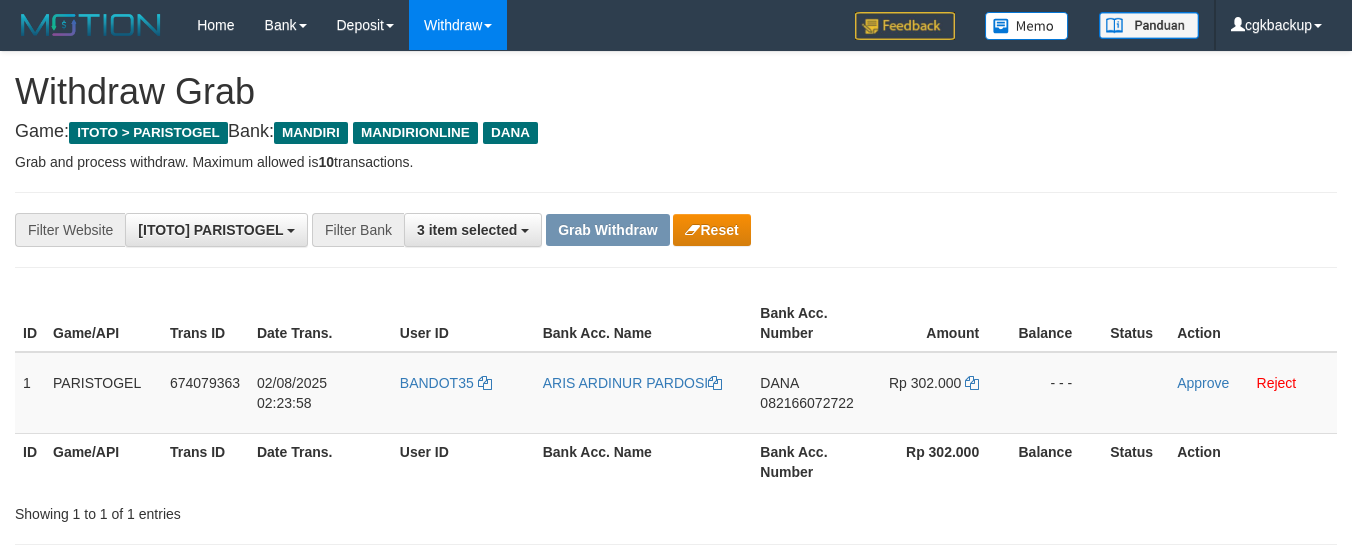 scroll, scrollTop: 0, scrollLeft: 0, axis: both 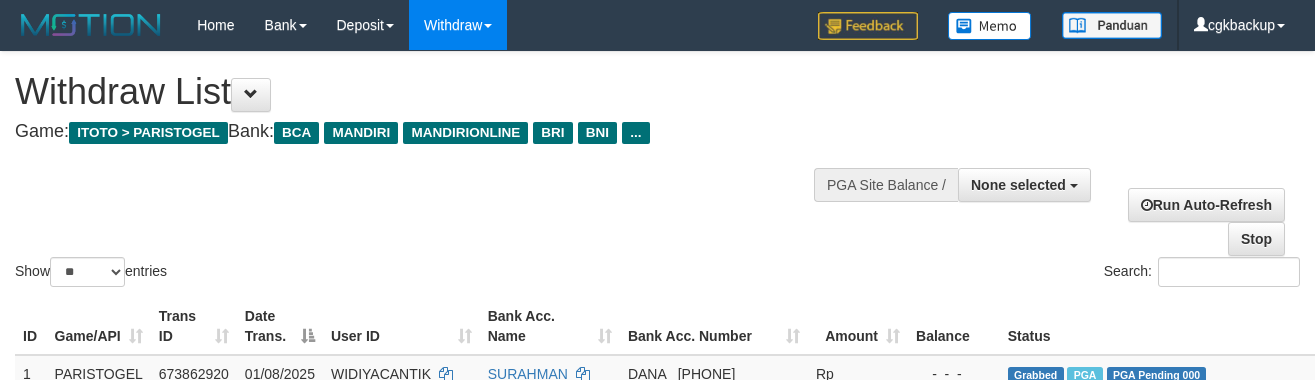 select 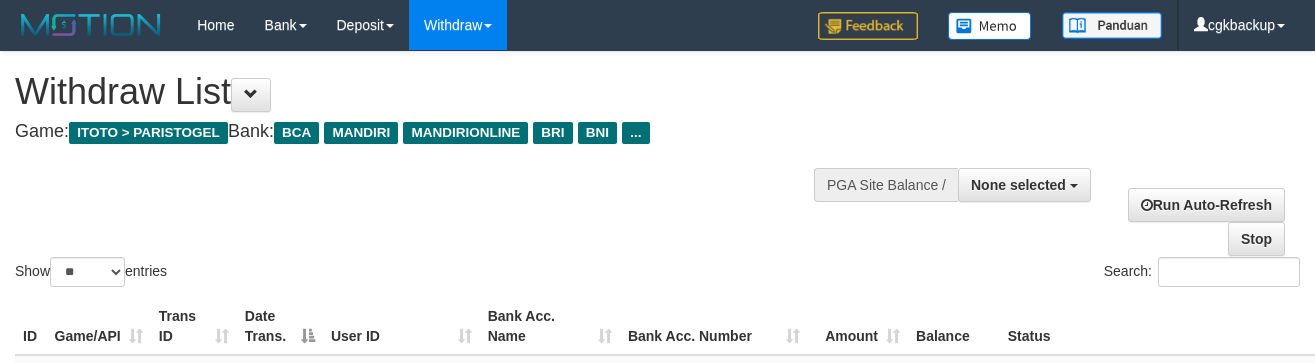 select 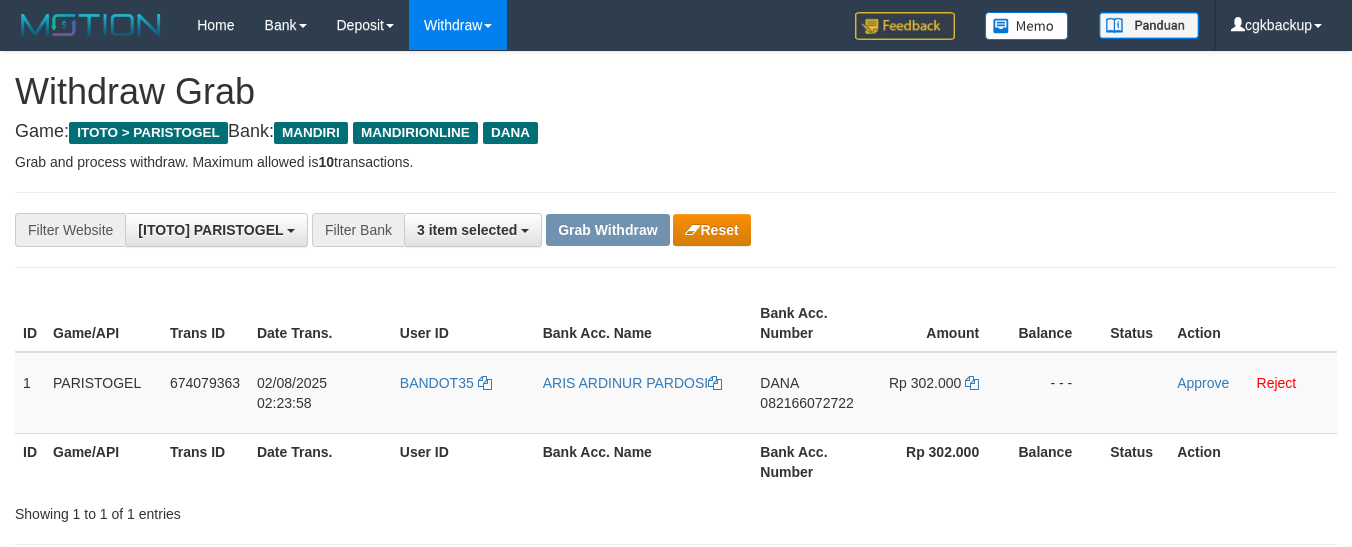scroll, scrollTop: 0, scrollLeft: 0, axis: both 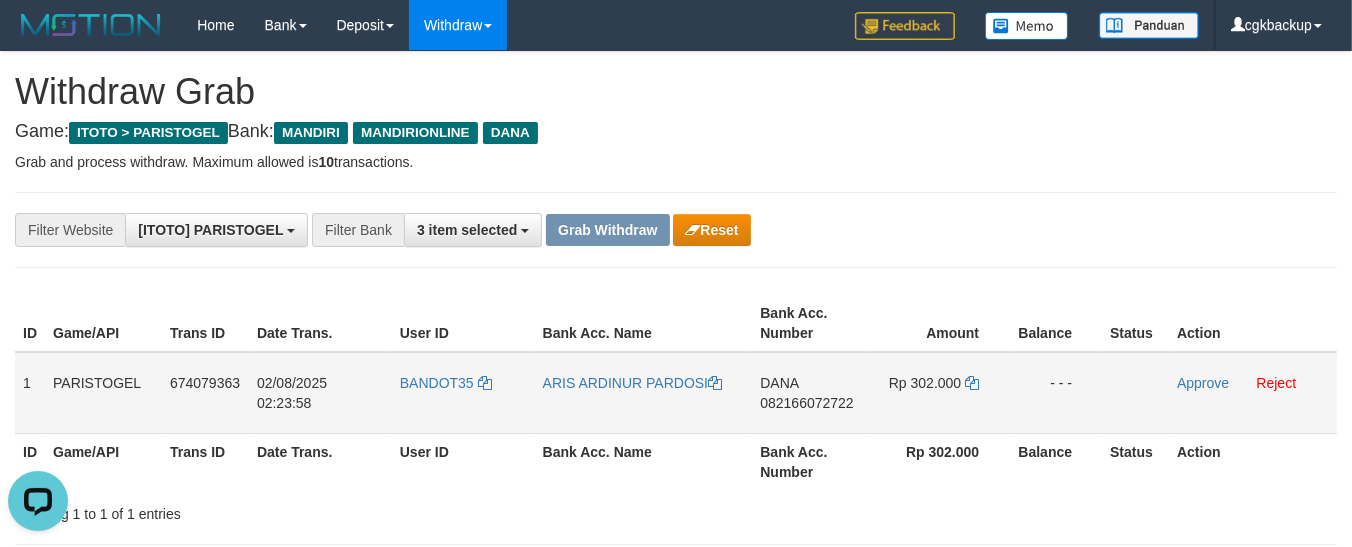 click on "BANDOT35" at bounding box center (463, 393) 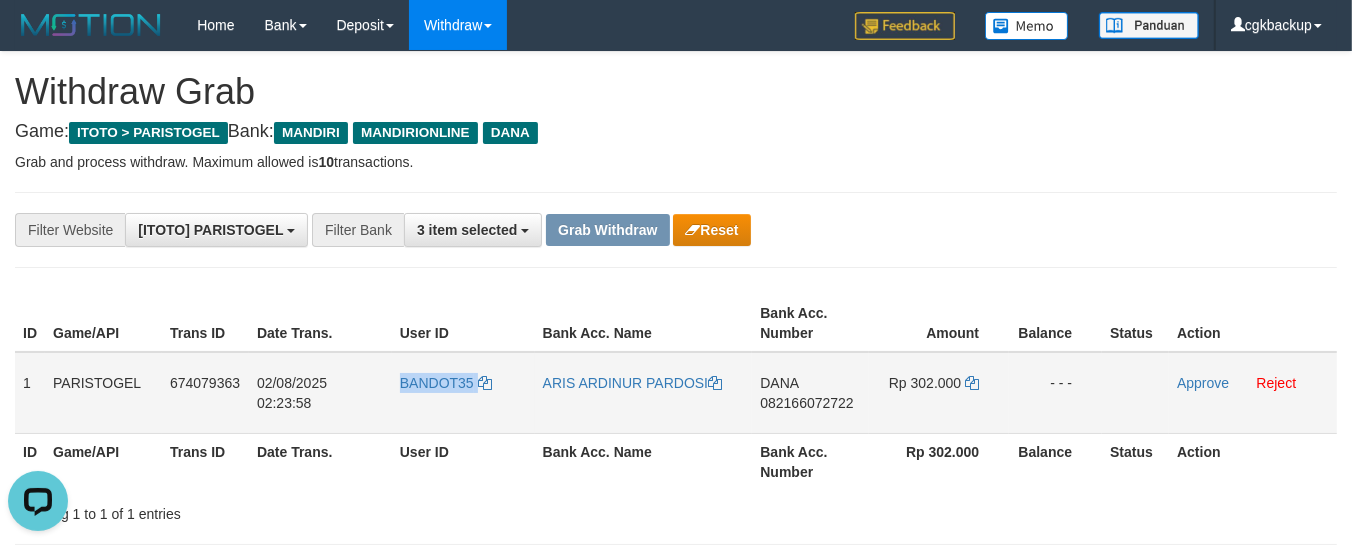 click on "BANDOT35" at bounding box center (463, 393) 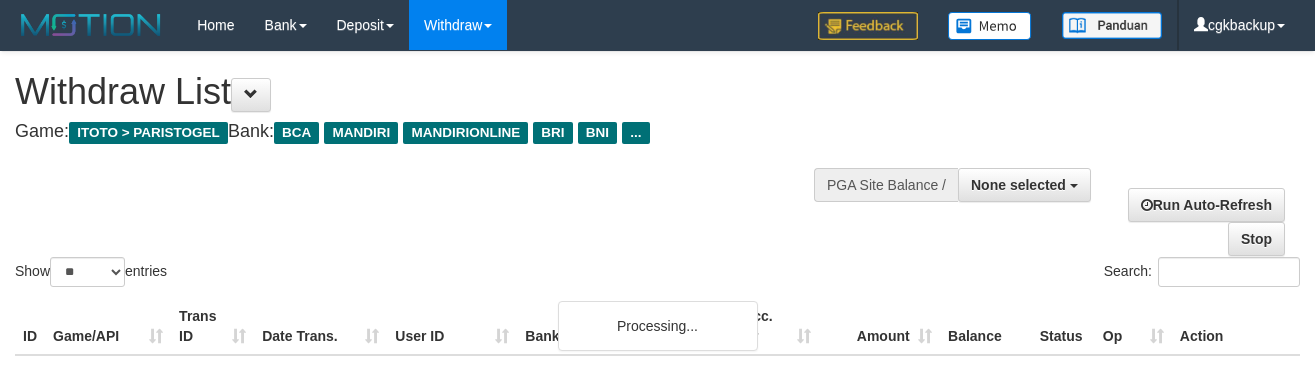 select 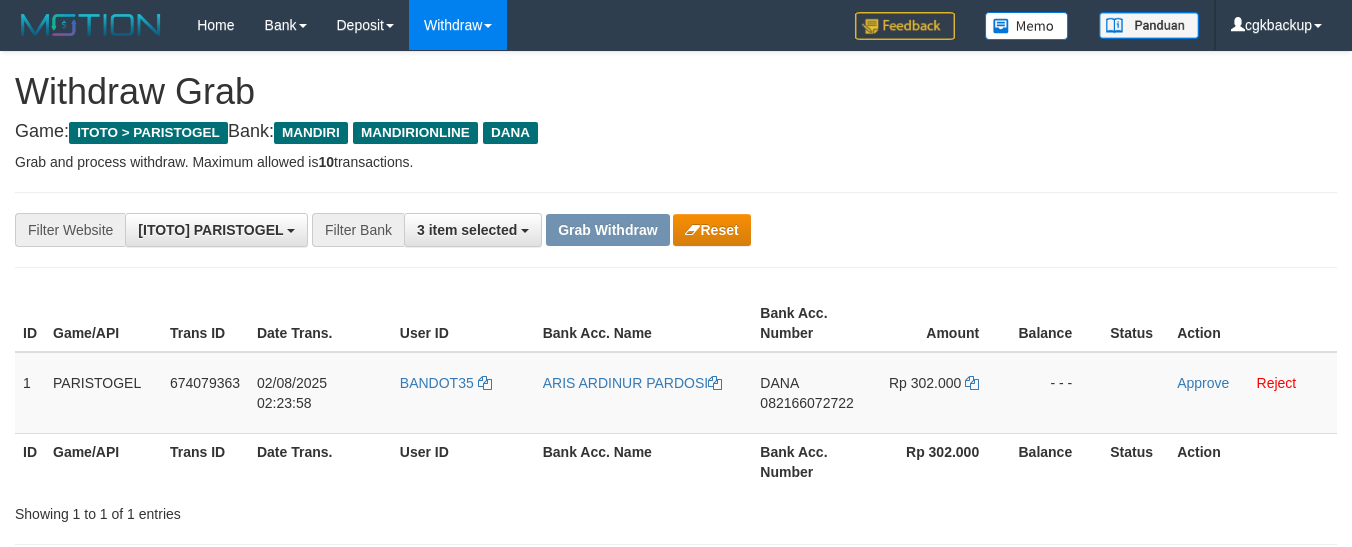 scroll, scrollTop: 0, scrollLeft: 0, axis: both 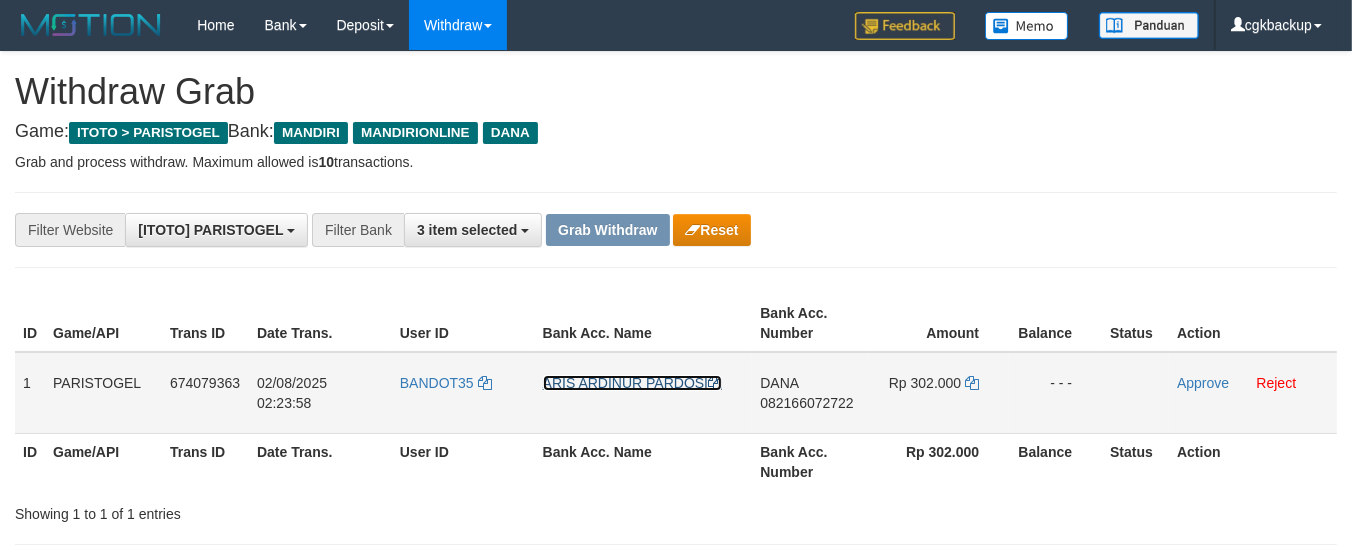 click on "ARIS ARDINUR PARDOSI" at bounding box center (632, 383) 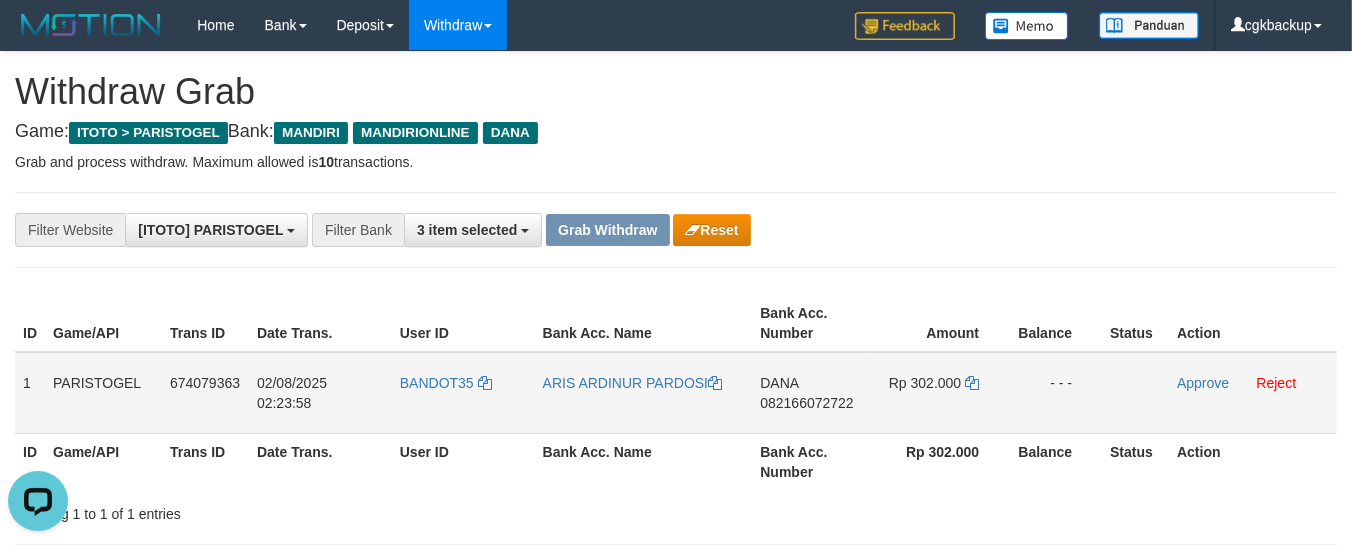 scroll, scrollTop: 0, scrollLeft: 0, axis: both 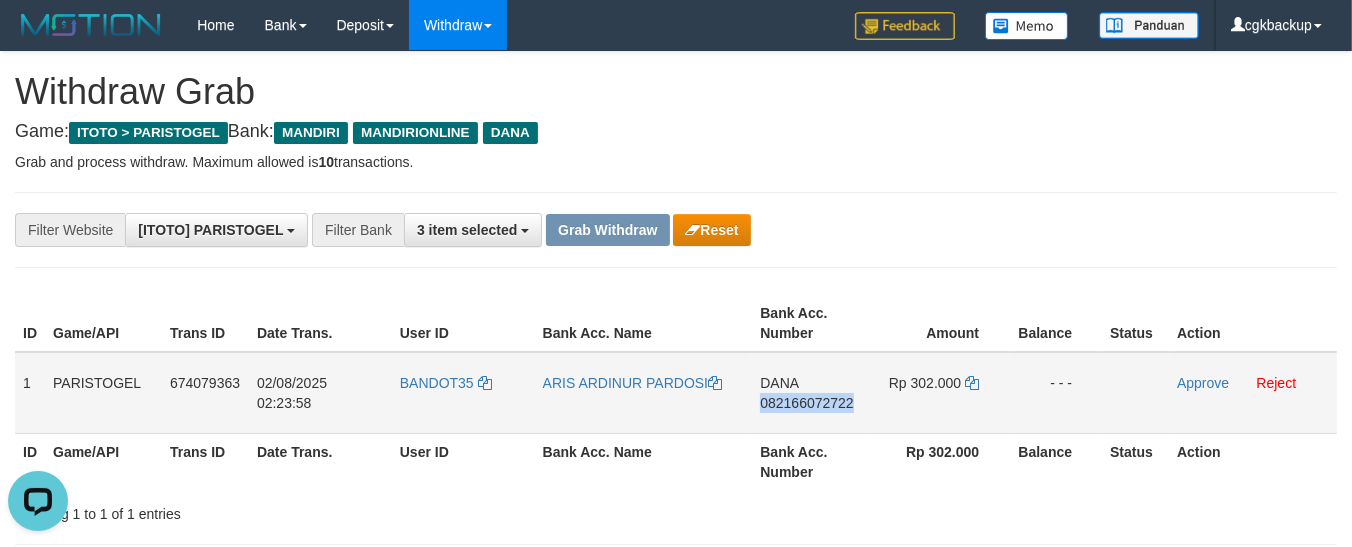 click on "DANA
082166072722" at bounding box center (810, 393) 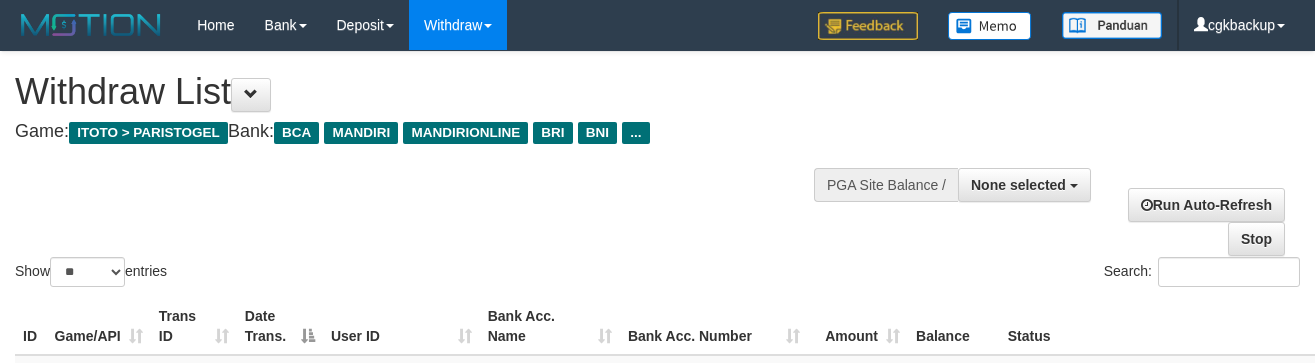 select 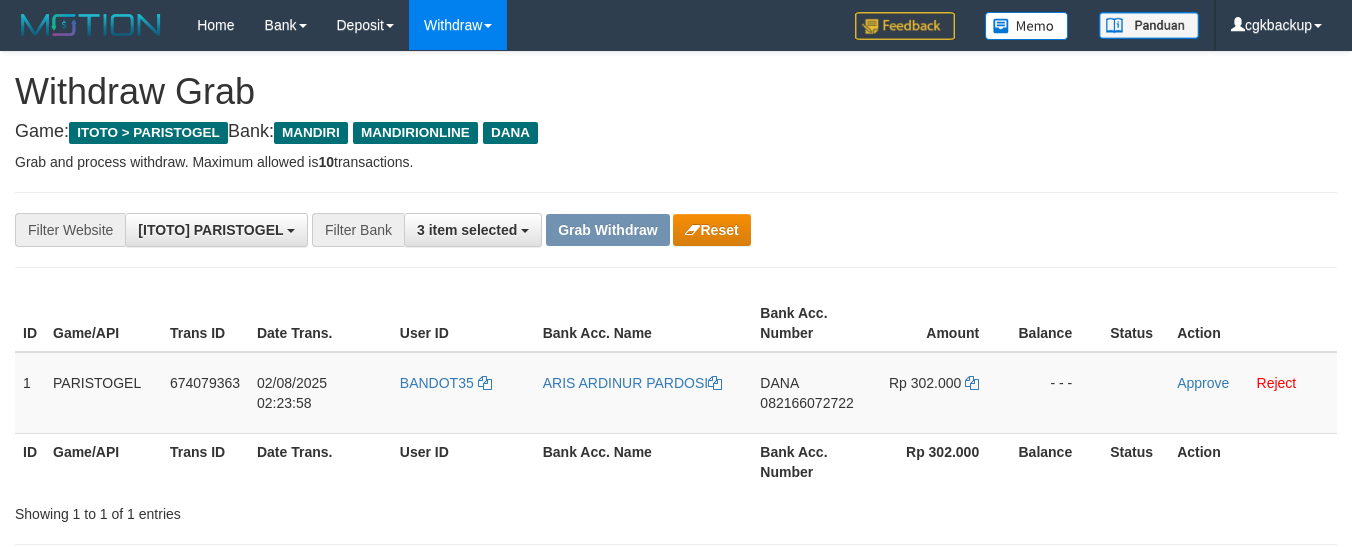 scroll, scrollTop: 0, scrollLeft: 0, axis: both 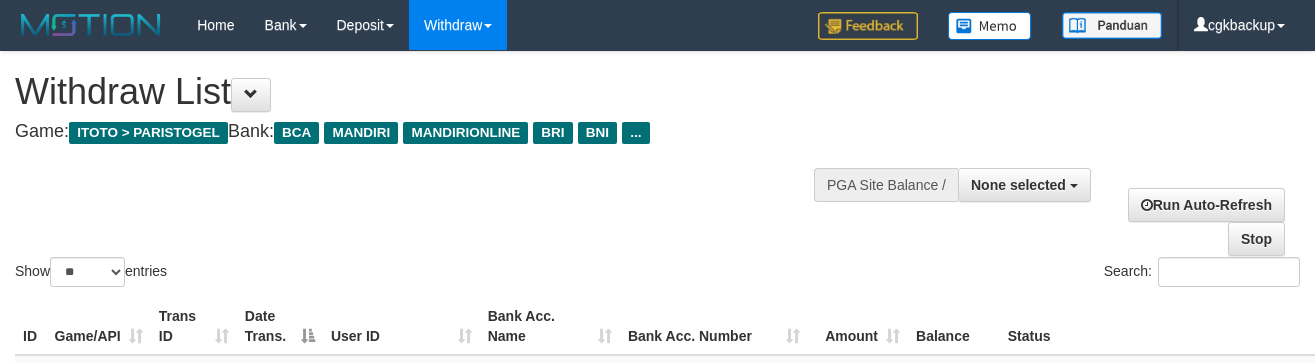 select 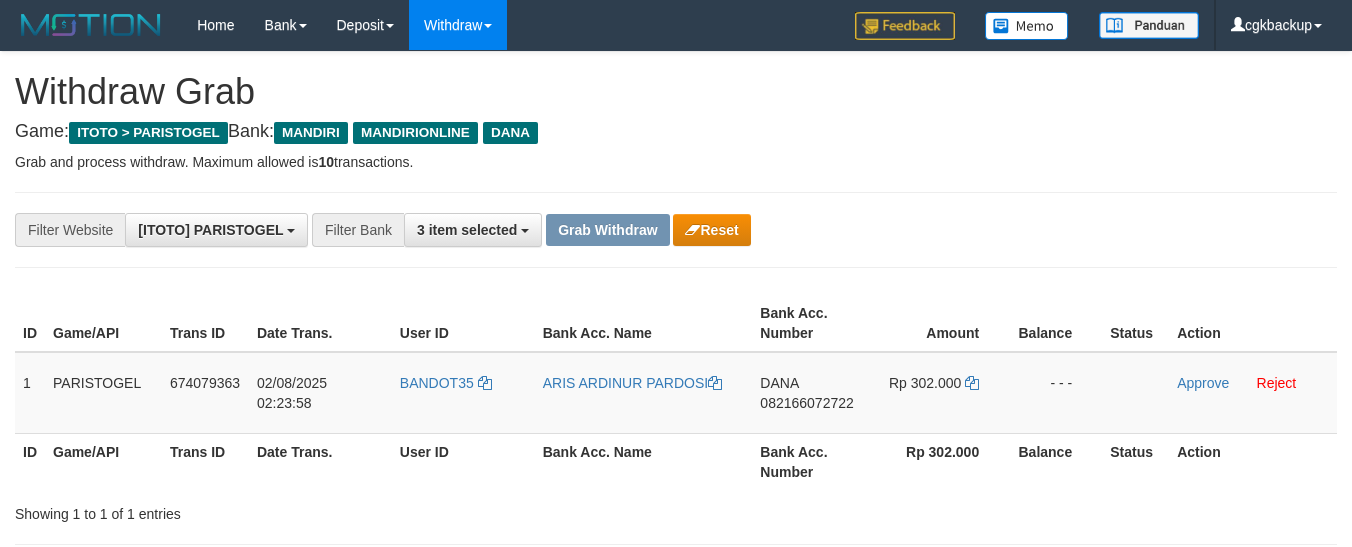 scroll, scrollTop: 0, scrollLeft: 0, axis: both 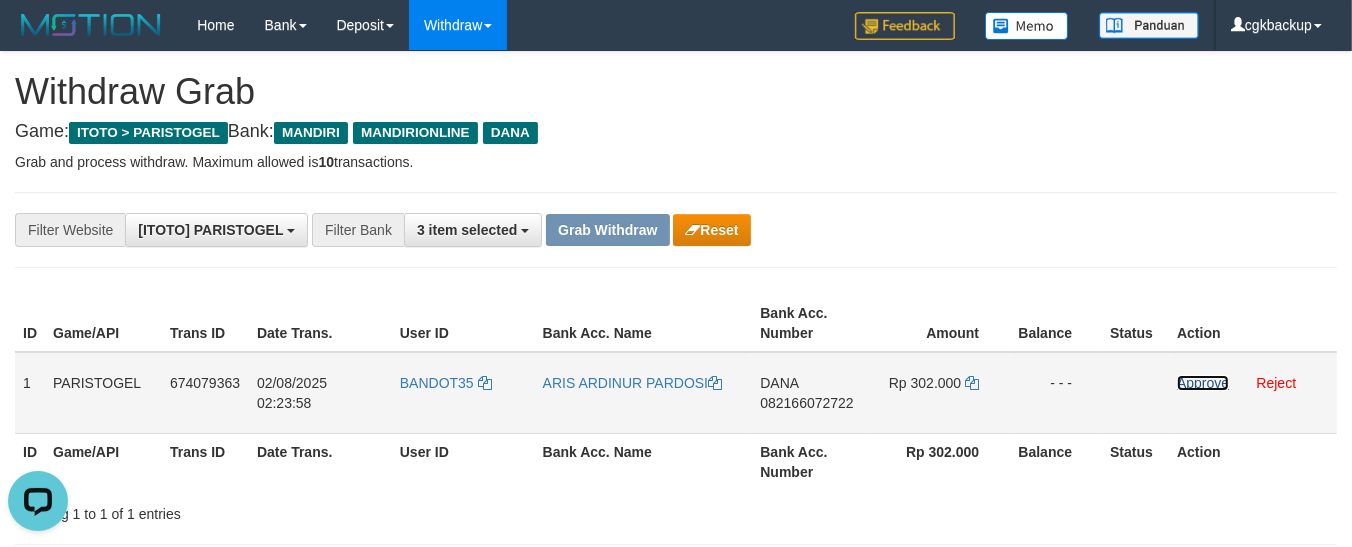 click on "Approve" at bounding box center (1203, 383) 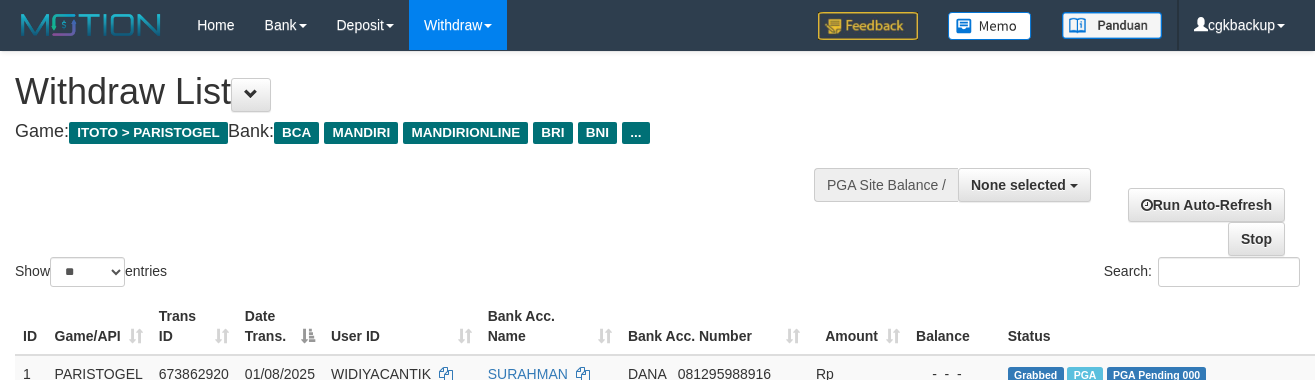 select 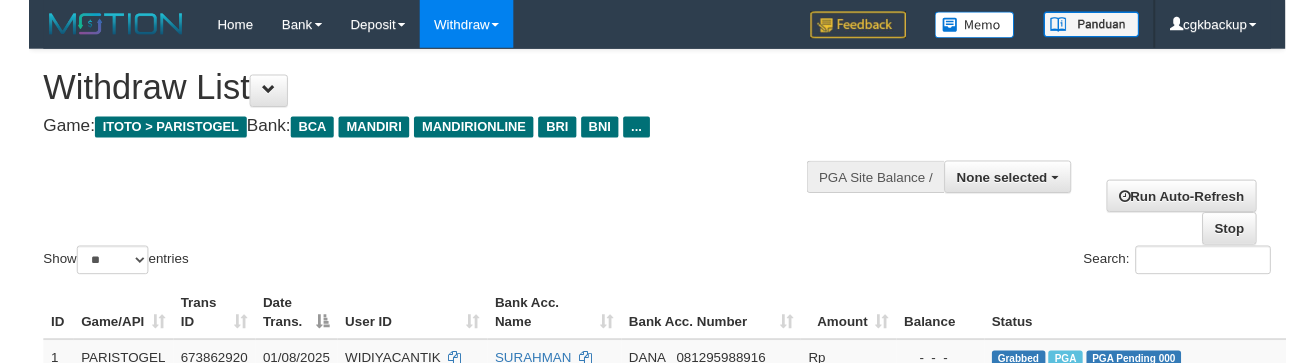scroll, scrollTop: 1200, scrollLeft: 151, axis: both 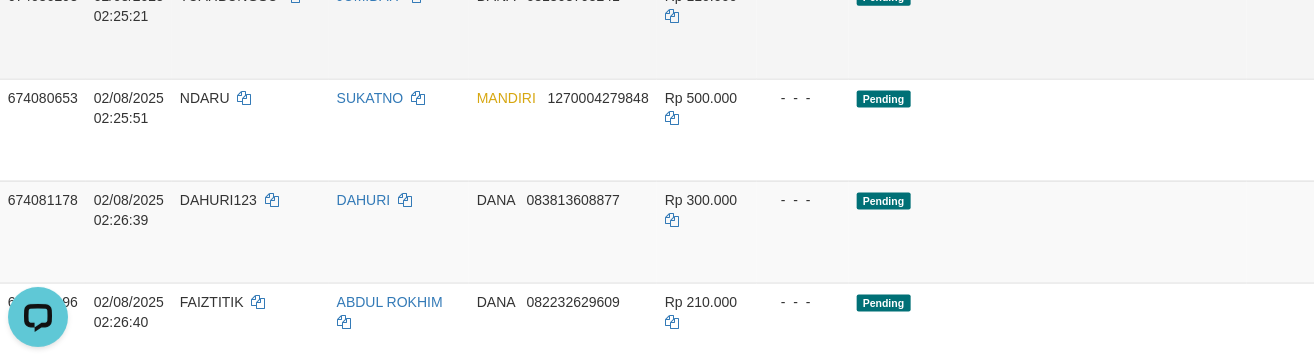 click on "Allow Grab   ·    Reject Send PGA     ·    Note" at bounding box center (1379, 28) 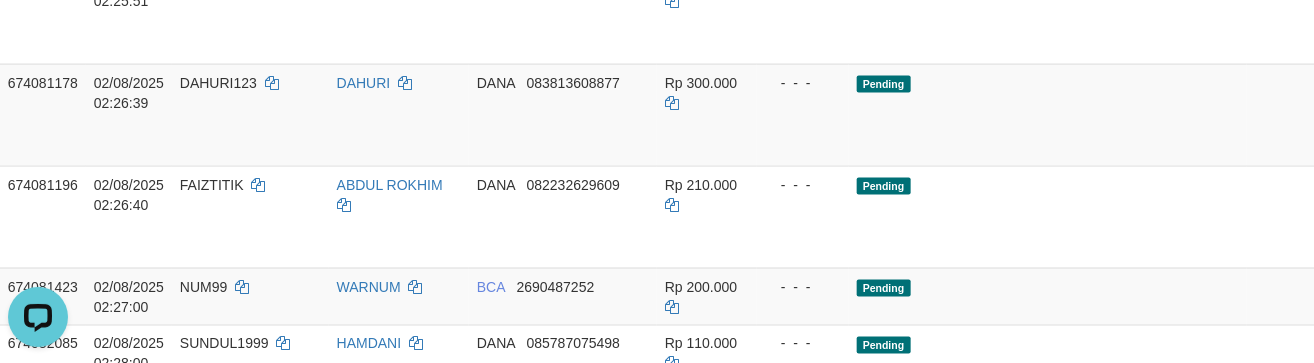 scroll, scrollTop: 1200, scrollLeft: 151, axis: both 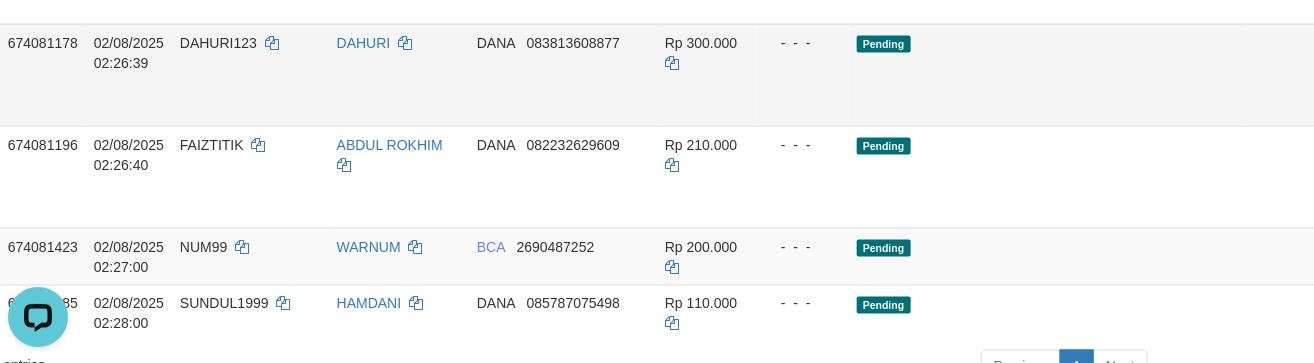 click on "Allow Grab" at bounding box center (1354, 53) 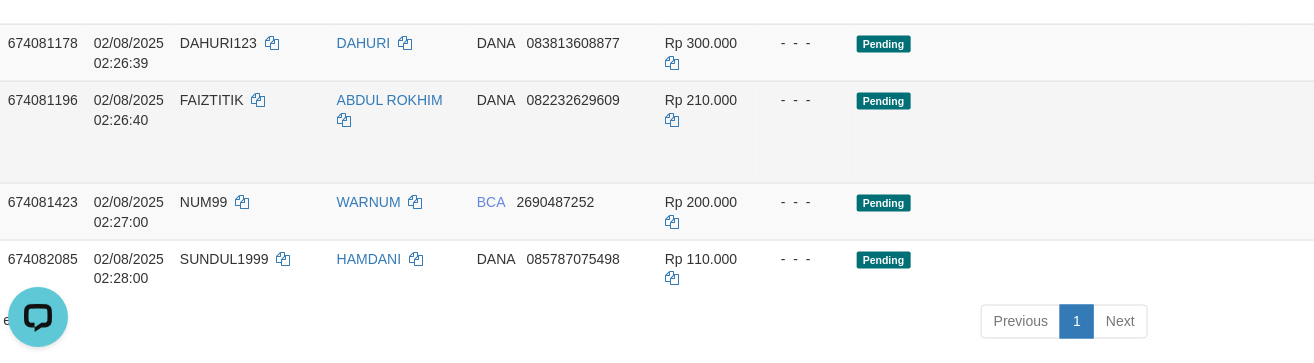 click on "Allow Grab" at bounding box center (1354, 110) 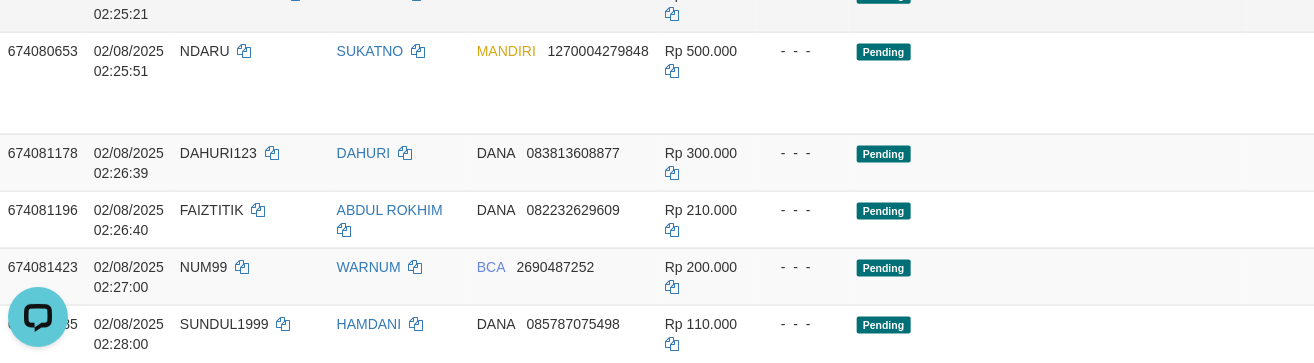 scroll, scrollTop: 1088, scrollLeft: 151, axis: both 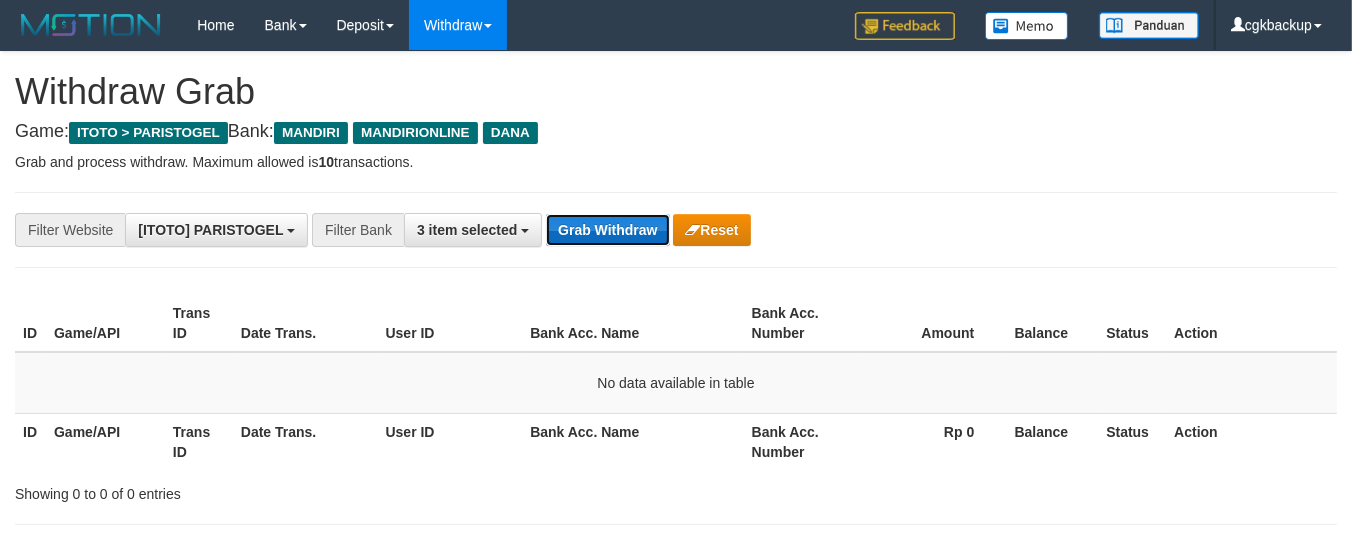 click on "Grab Withdraw" at bounding box center [607, 230] 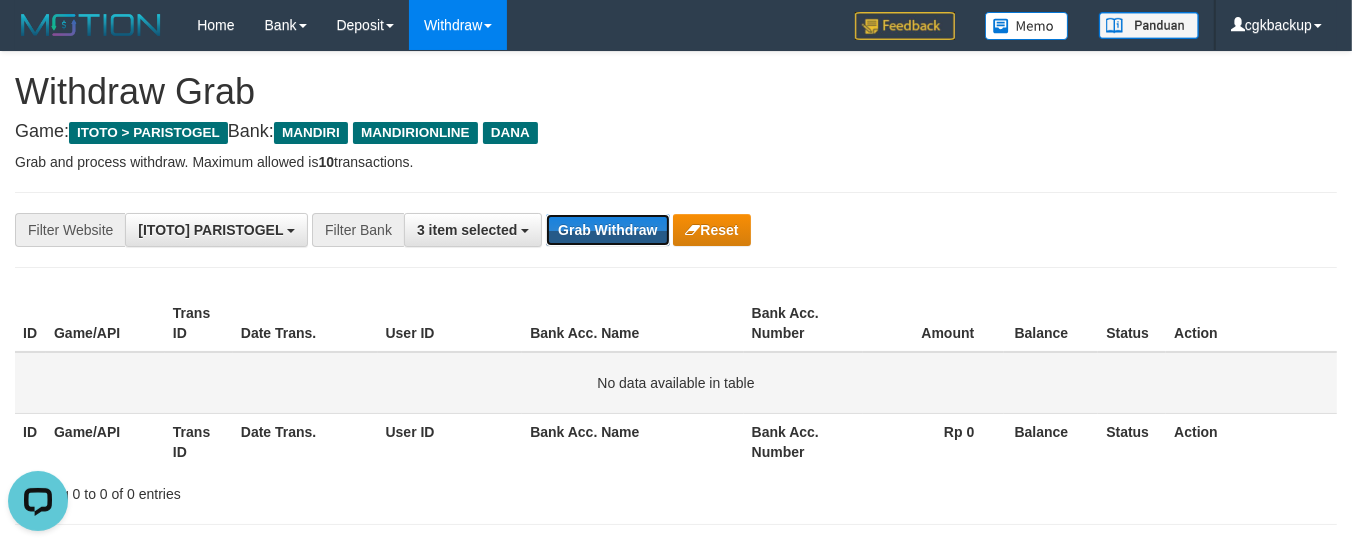 scroll, scrollTop: 0, scrollLeft: 0, axis: both 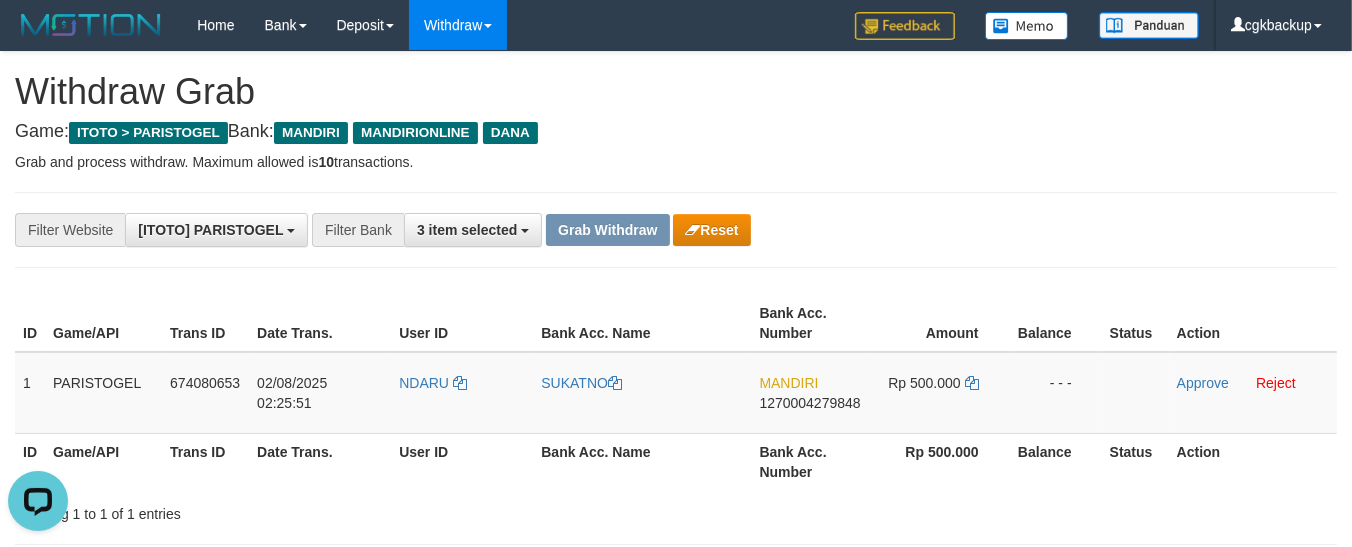 click on "**********" at bounding box center [676, 230] 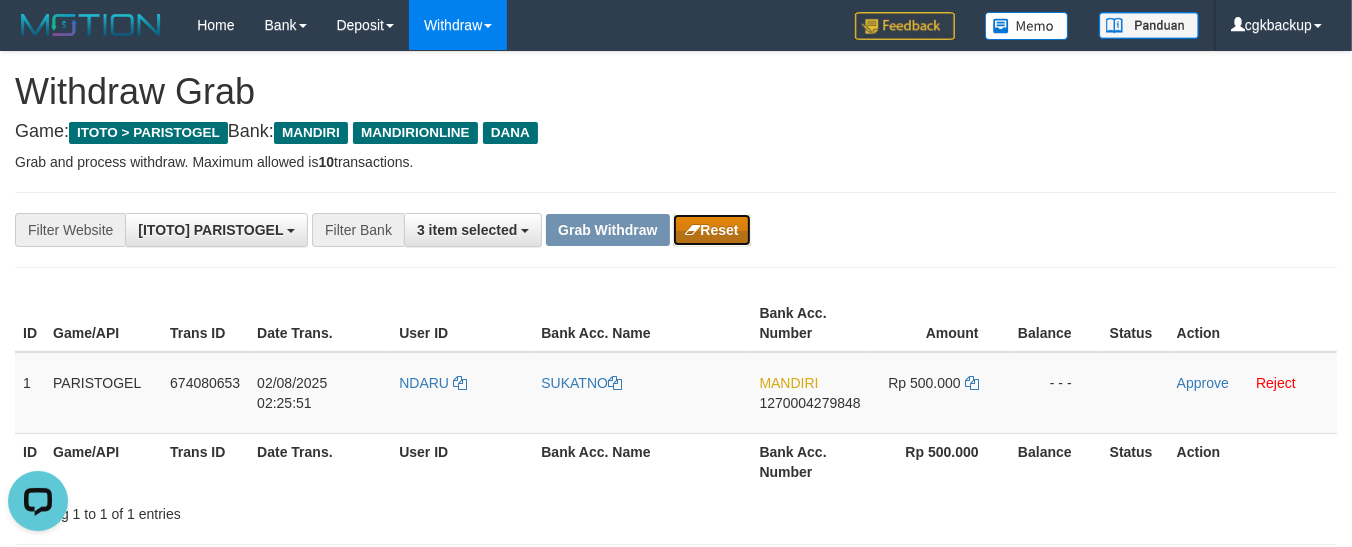 click on "Reset" at bounding box center [711, 230] 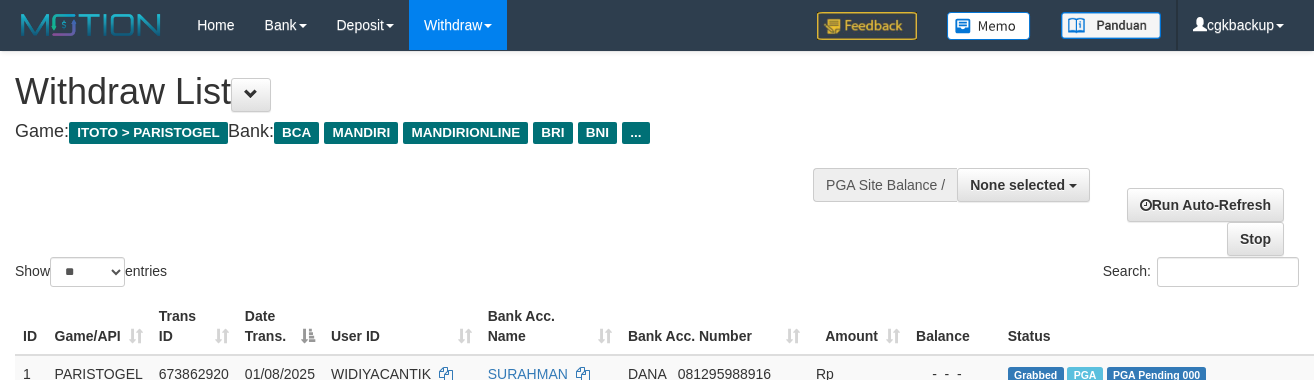 select 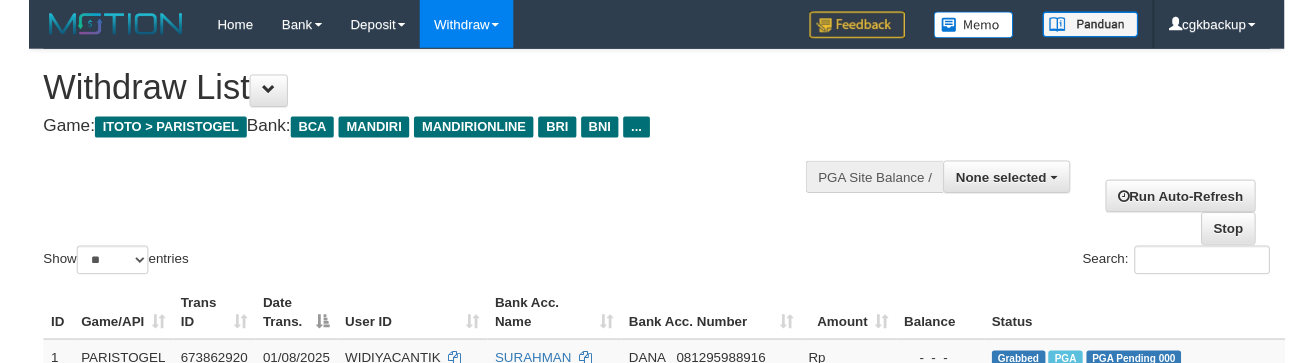 scroll, scrollTop: 1088, scrollLeft: 151, axis: both 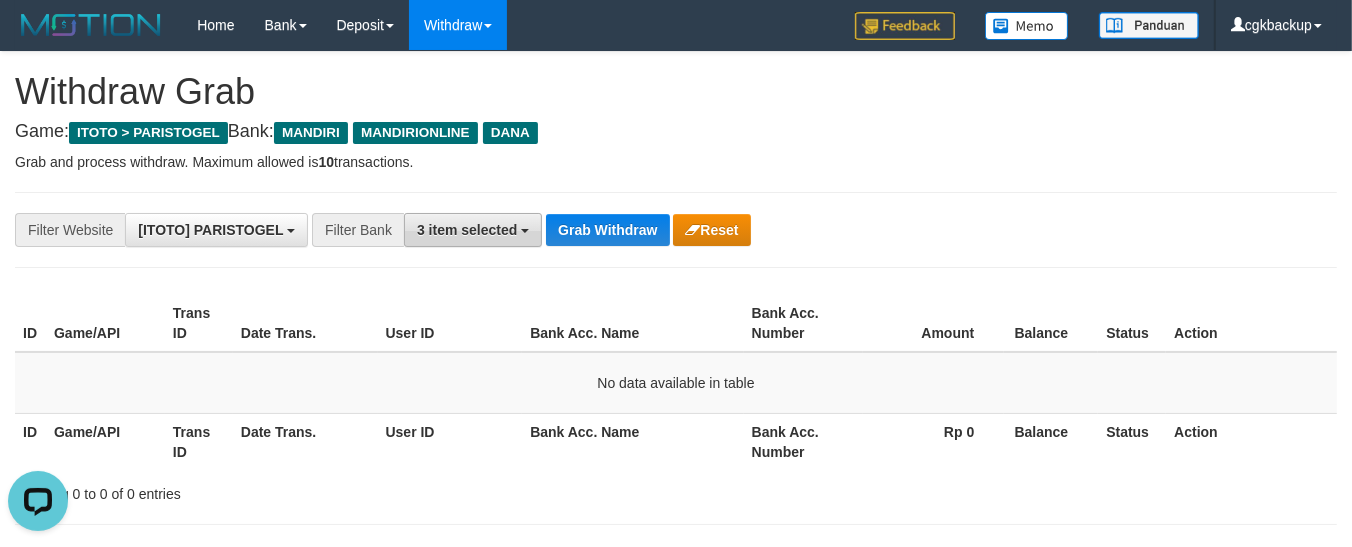 click on "3 item selected" at bounding box center [467, 230] 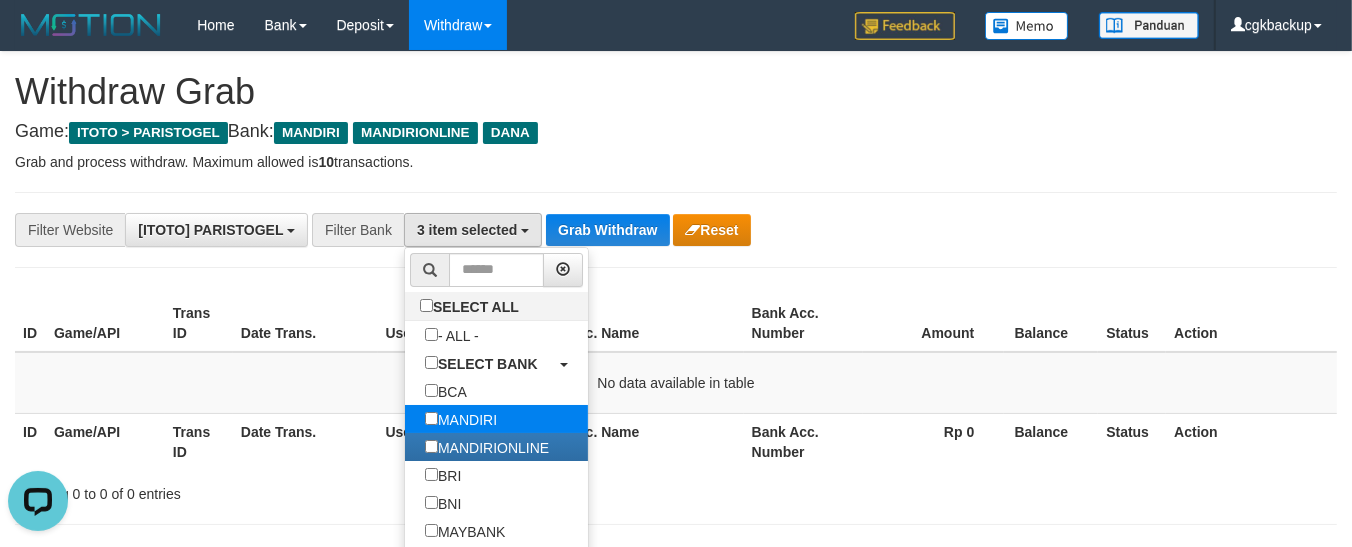 click on "MANDIRI" at bounding box center [461, 419] 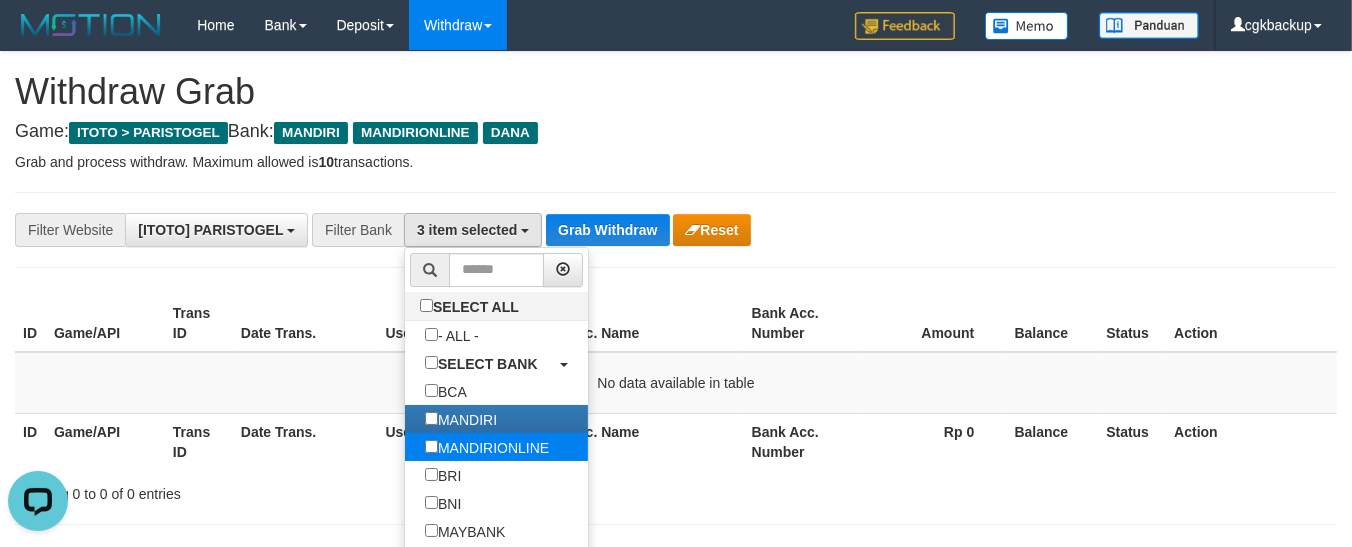 click on "MANDIRIONLINE" at bounding box center (487, 447) 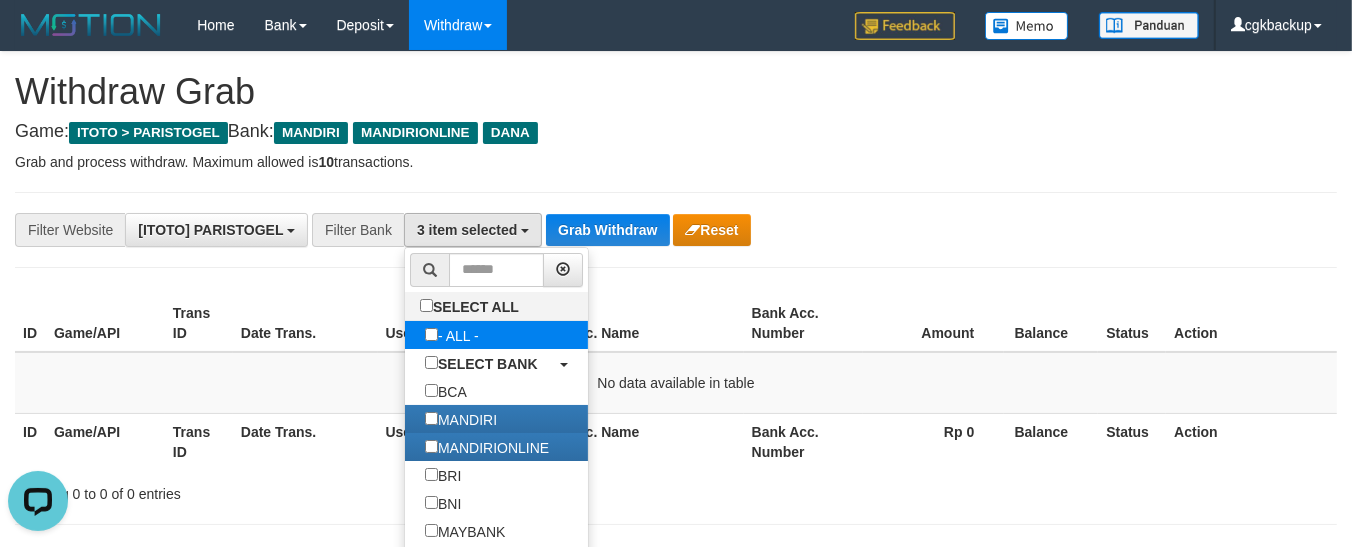 scroll, scrollTop: 51, scrollLeft: 0, axis: vertical 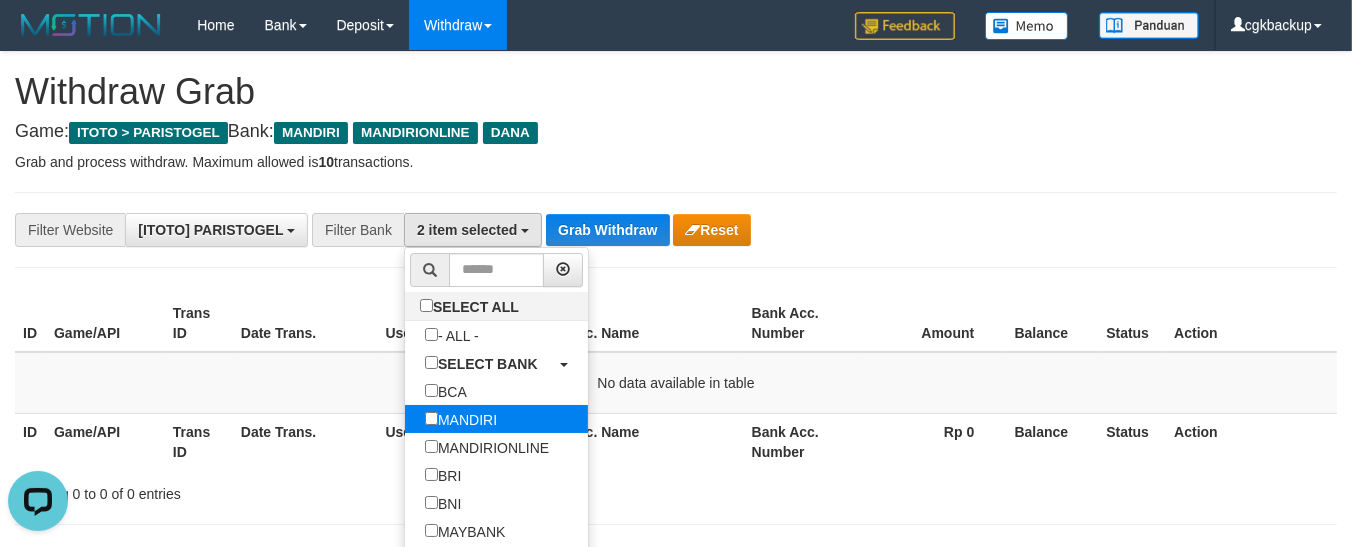 click on "MANDIRI" at bounding box center [461, 419] 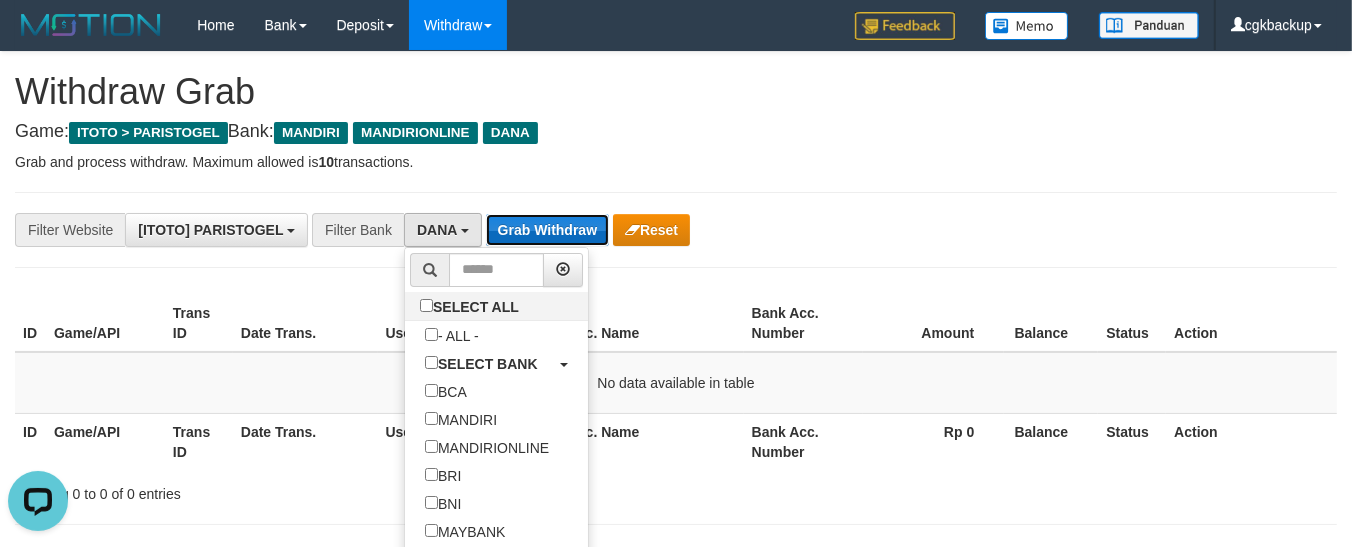 click on "Grab Withdraw" at bounding box center (547, 230) 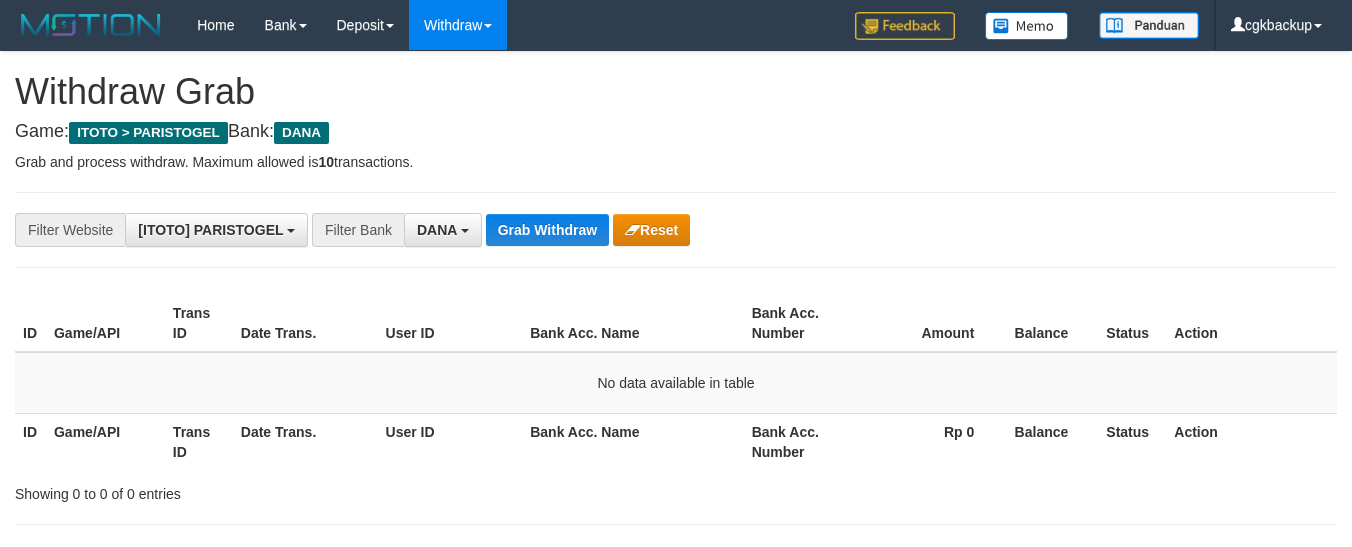 scroll, scrollTop: 0, scrollLeft: 0, axis: both 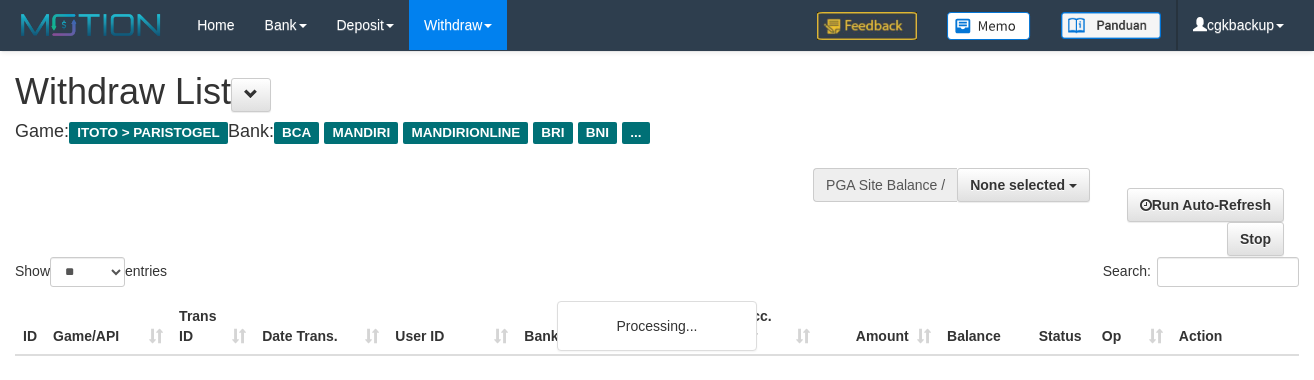 select 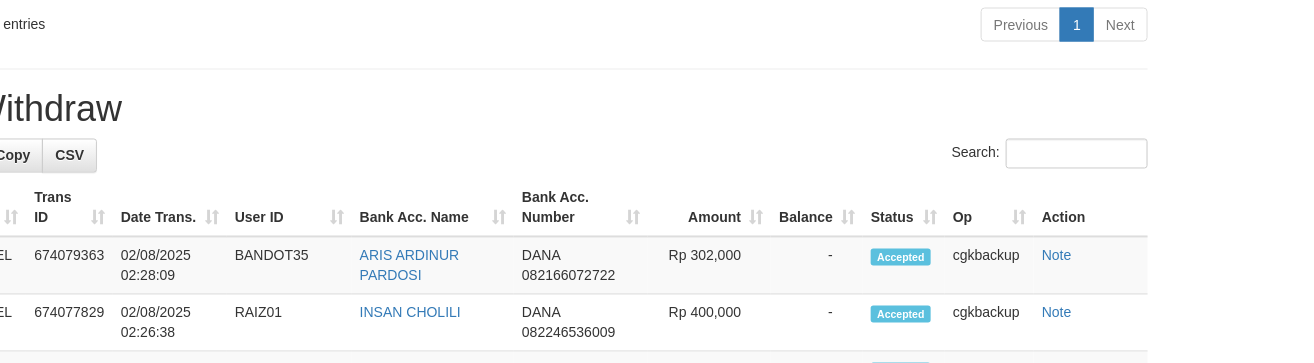 scroll, scrollTop: 1422, scrollLeft: 151, axis: both 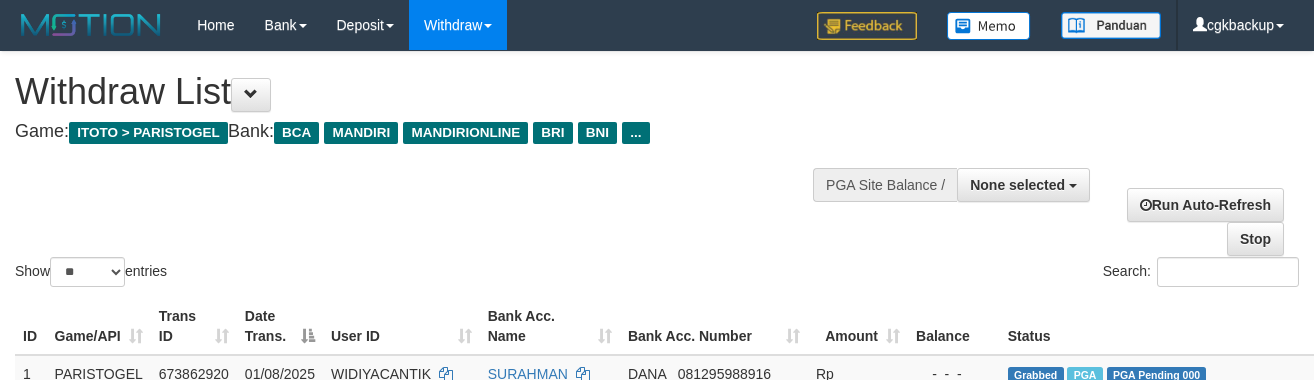 select 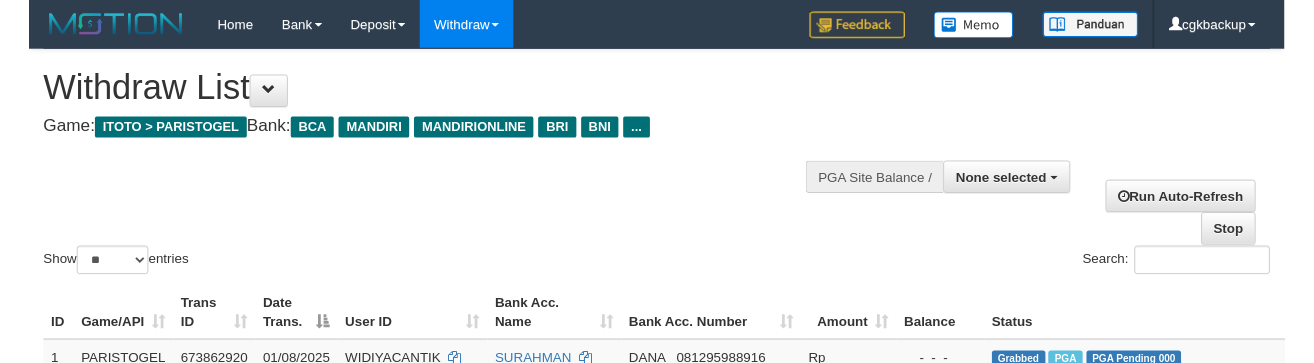 scroll, scrollTop: 1422, scrollLeft: 151, axis: both 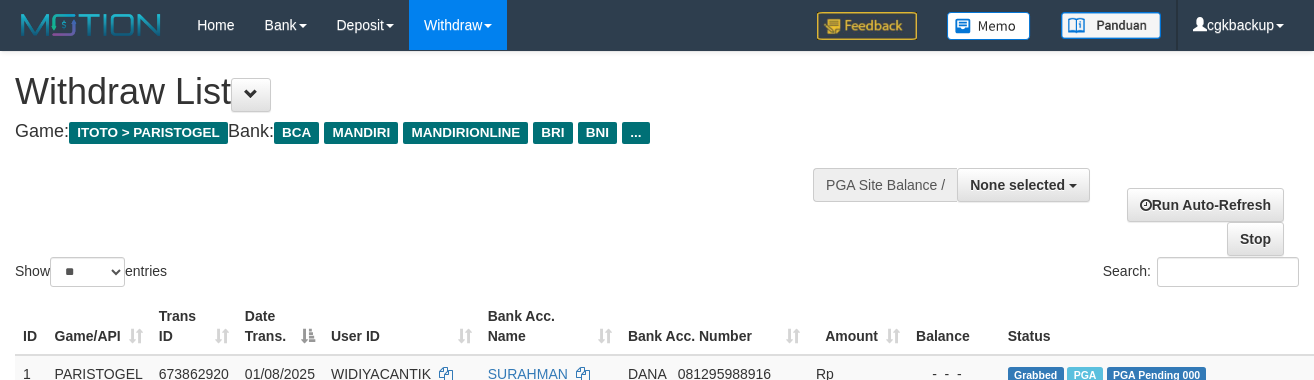 select 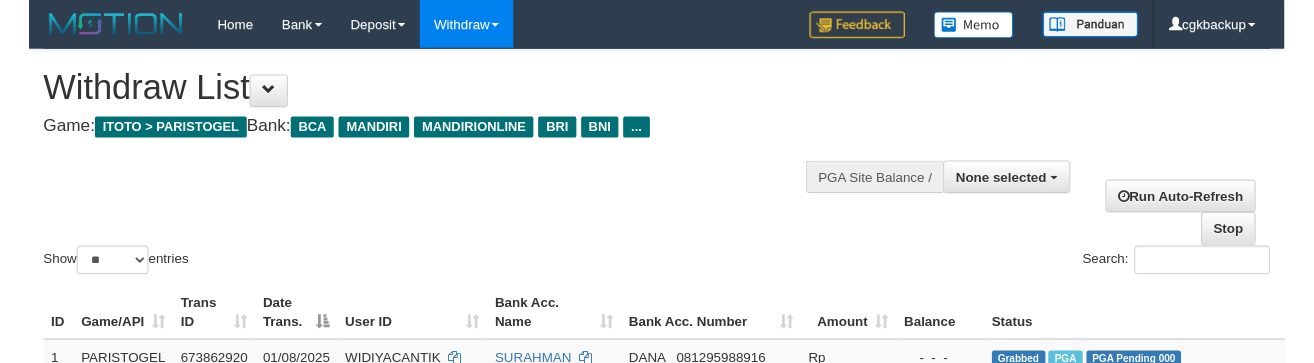 scroll, scrollTop: 1422, scrollLeft: 151, axis: both 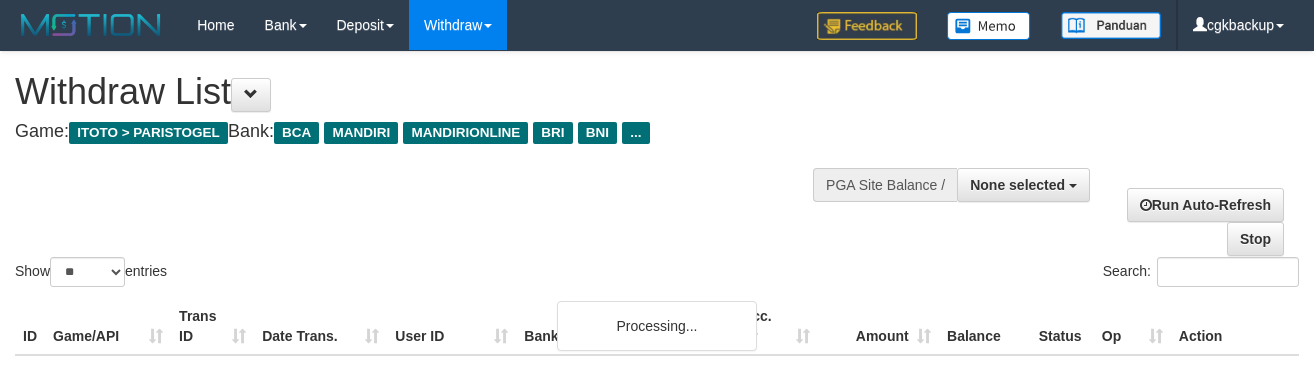 select 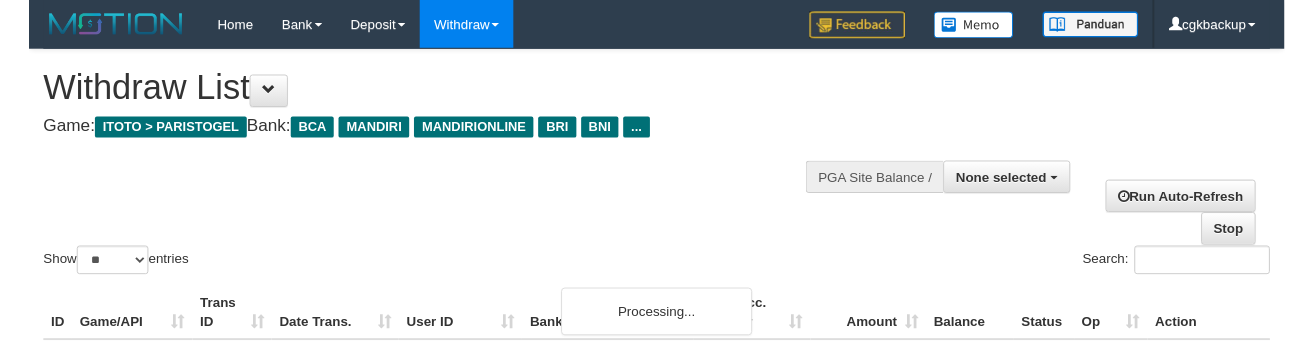 scroll, scrollTop: 1422, scrollLeft: 151, axis: both 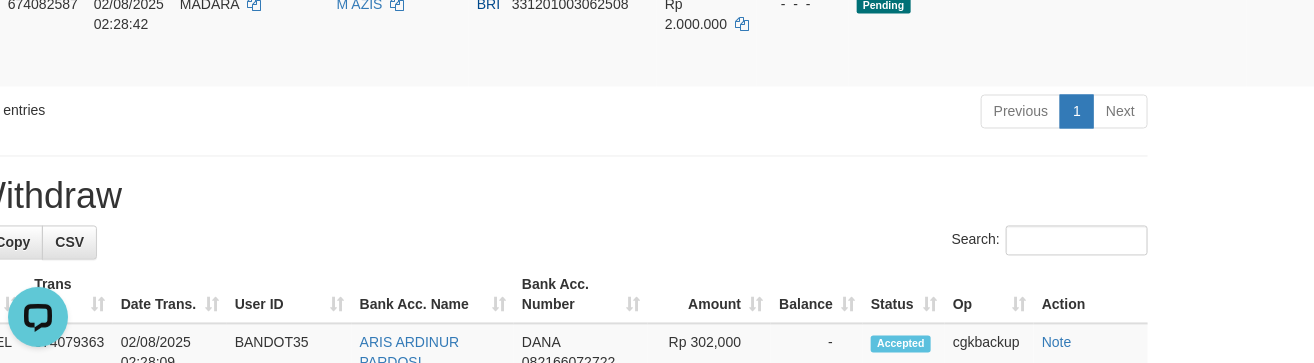 drag, startPoint x: 420, startPoint y: 261, endPoint x: 420, endPoint y: 124, distance: 137 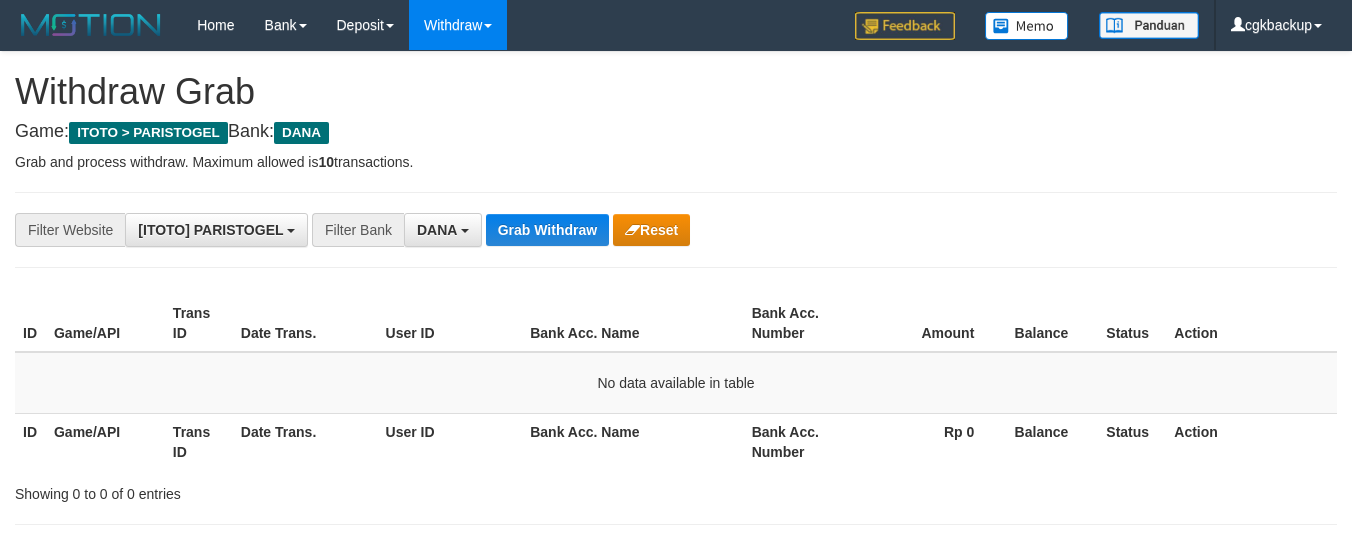 scroll, scrollTop: 0, scrollLeft: 0, axis: both 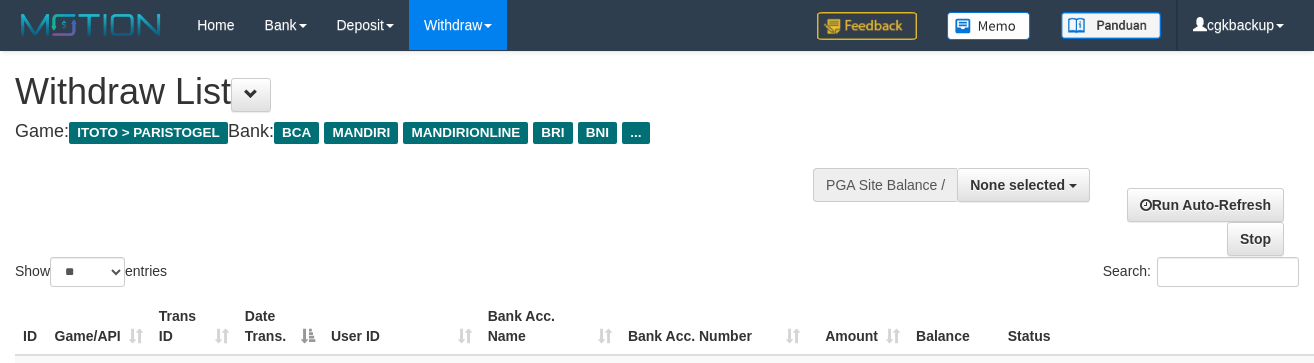 select 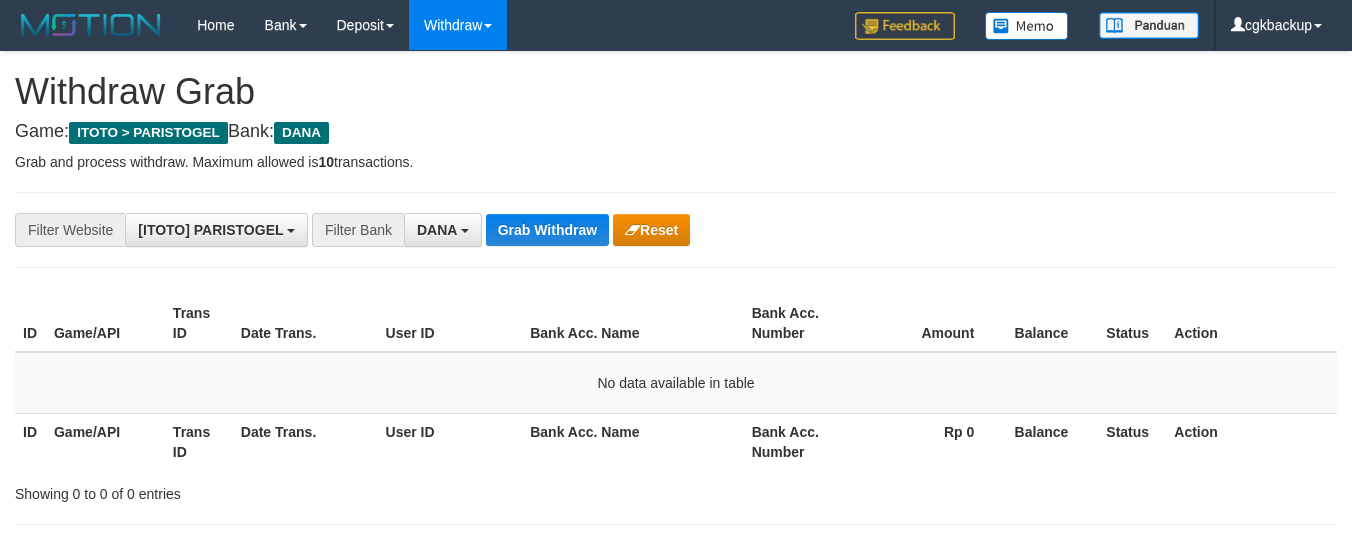 scroll, scrollTop: 0, scrollLeft: 0, axis: both 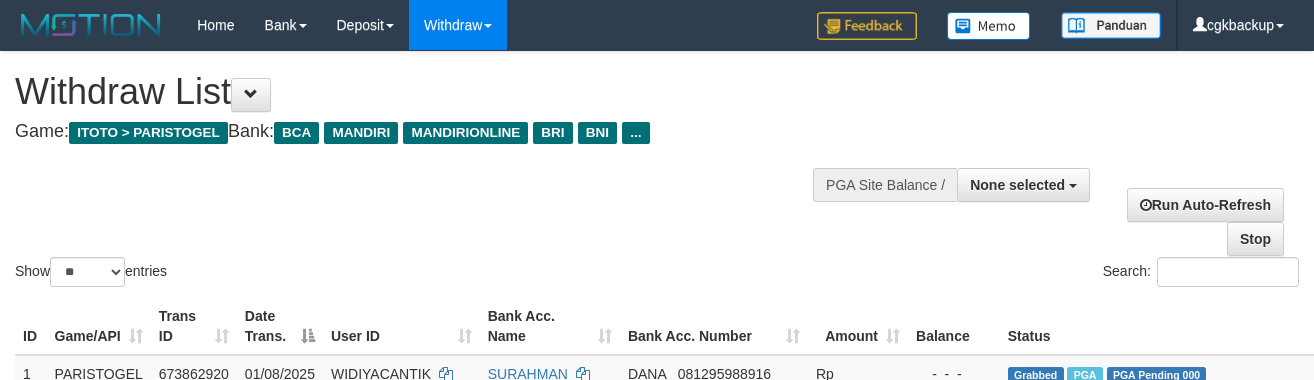select 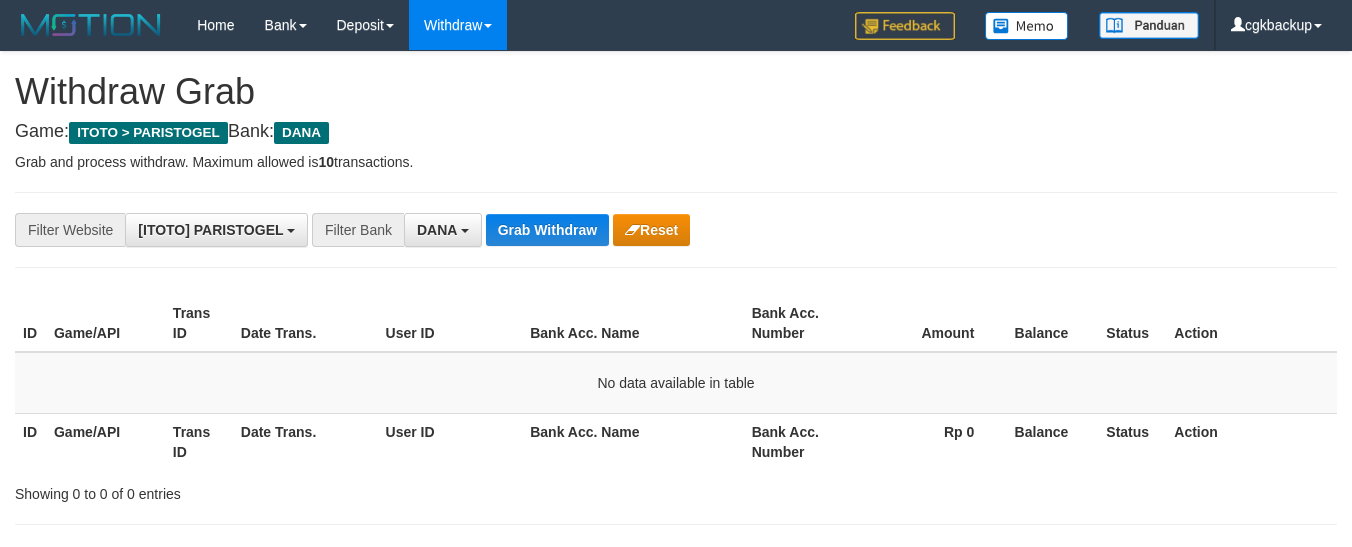 scroll, scrollTop: 0, scrollLeft: 0, axis: both 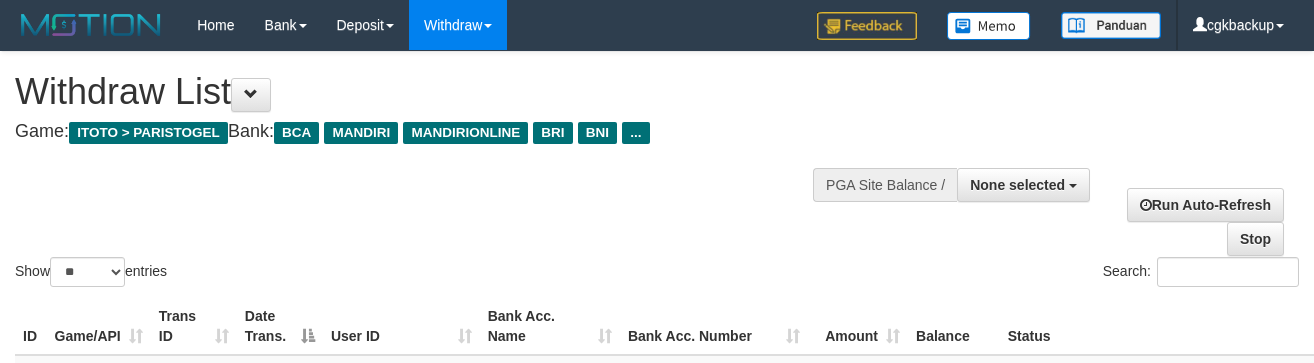 select 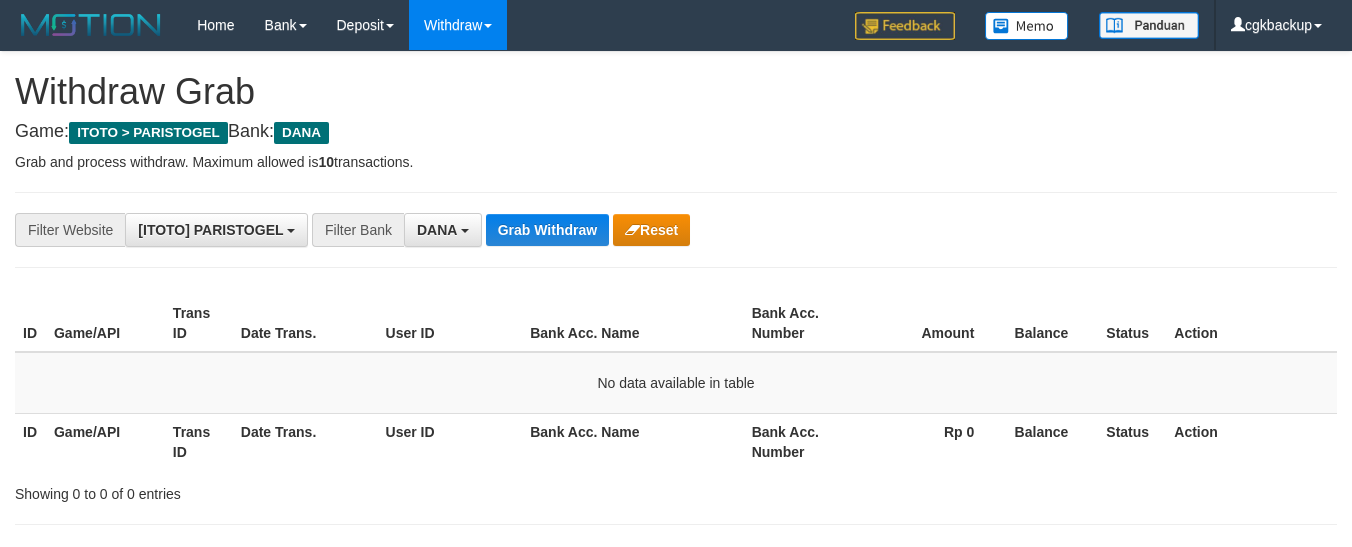 scroll, scrollTop: 0, scrollLeft: 0, axis: both 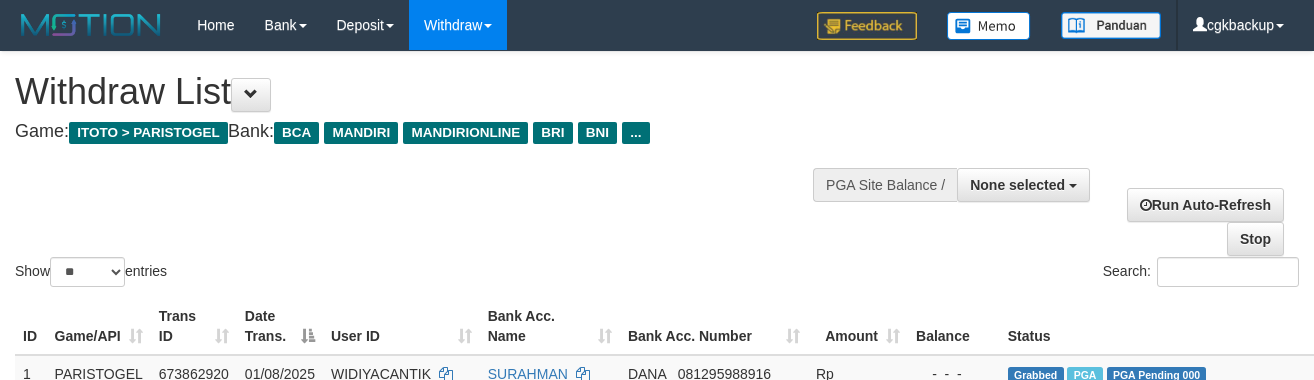 select 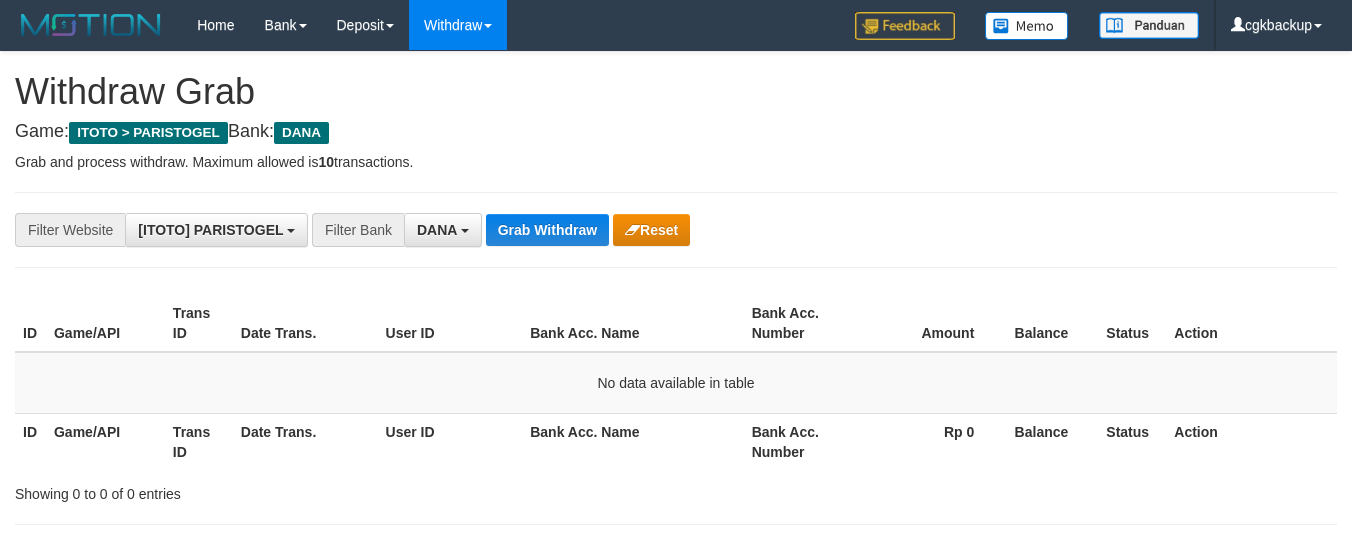 scroll, scrollTop: 0, scrollLeft: 0, axis: both 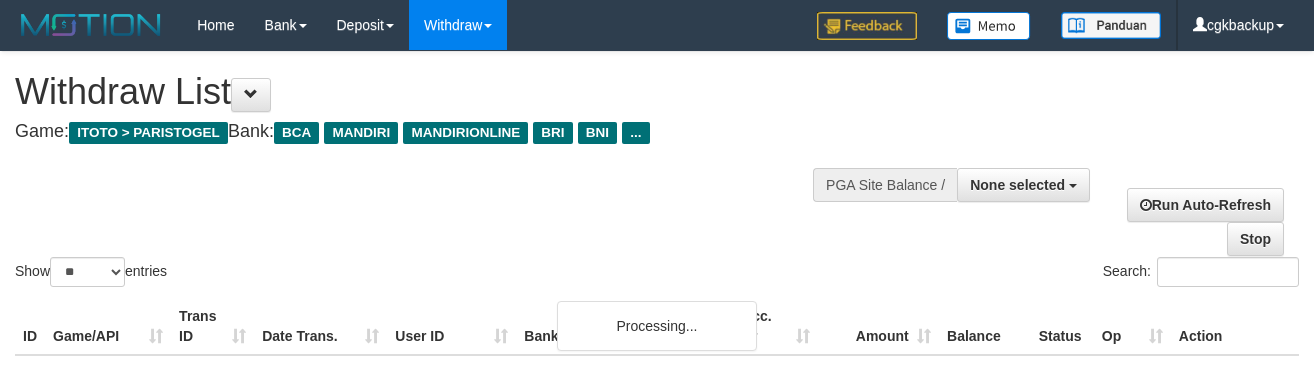select 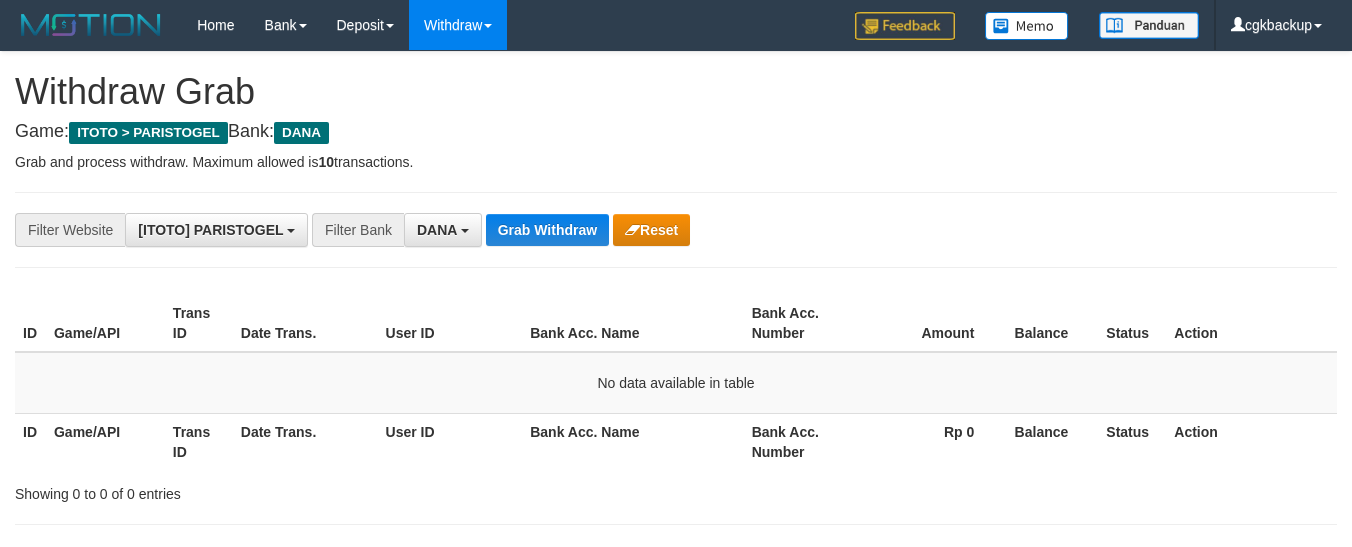 scroll, scrollTop: 0, scrollLeft: 0, axis: both 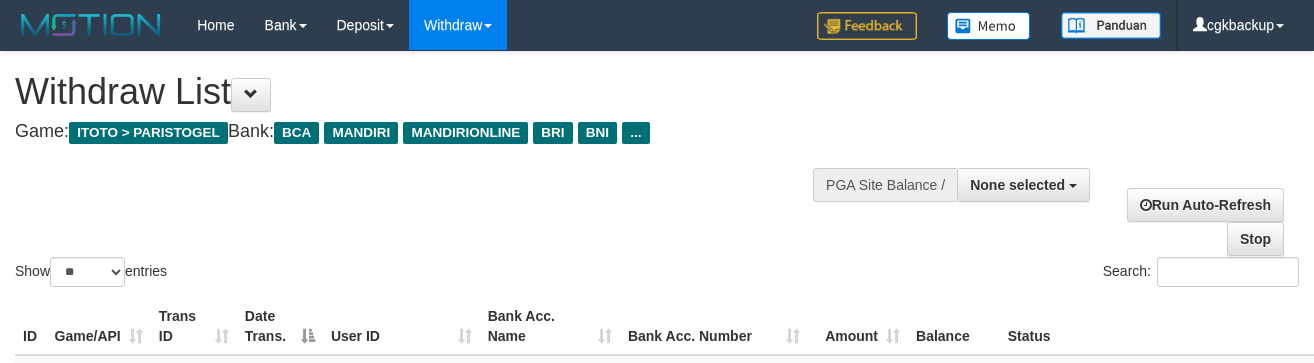 select 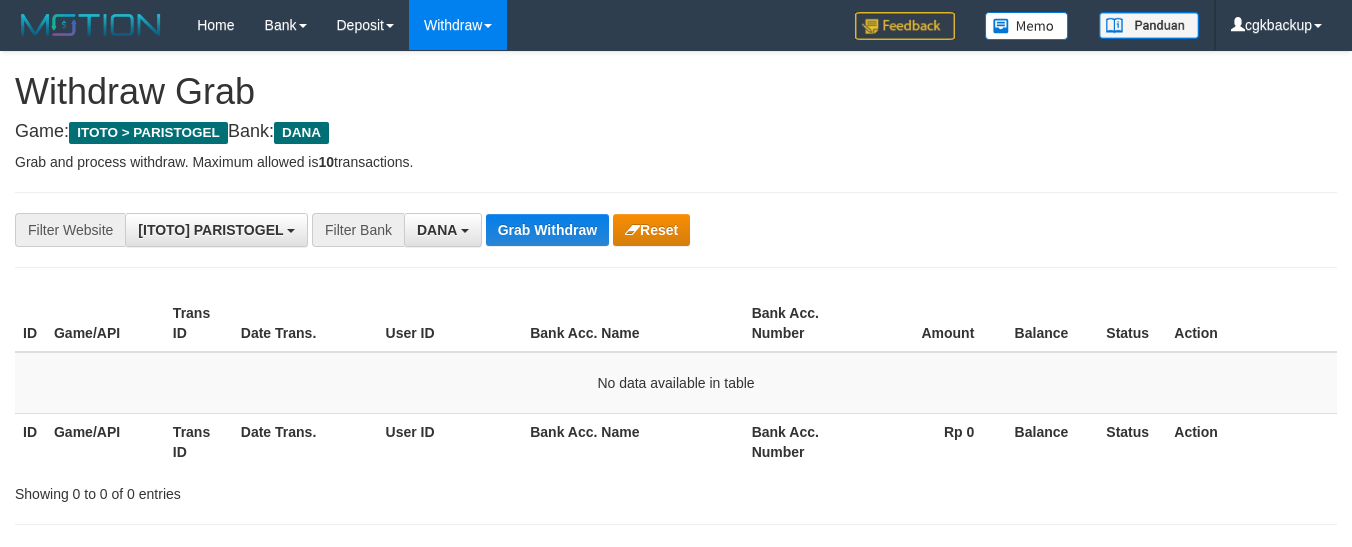 scroll, scrollTop: 0, scrollLeft: 0, axis: both 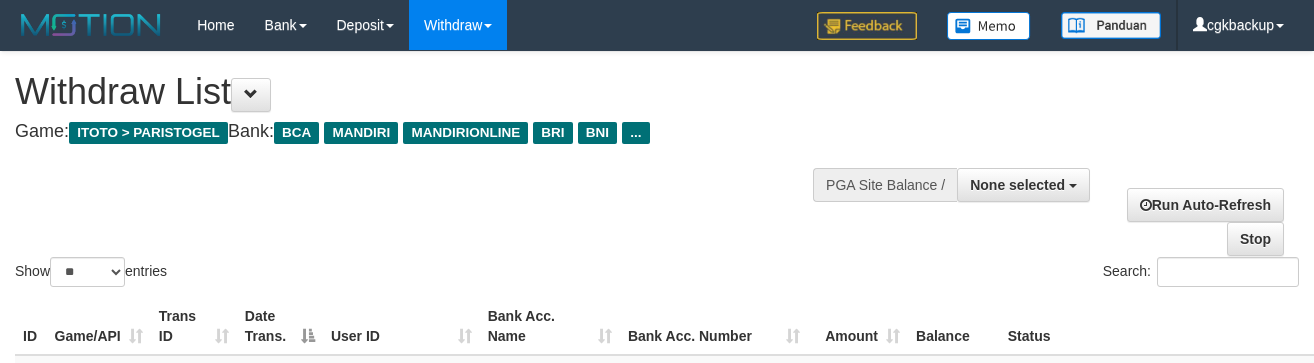 select 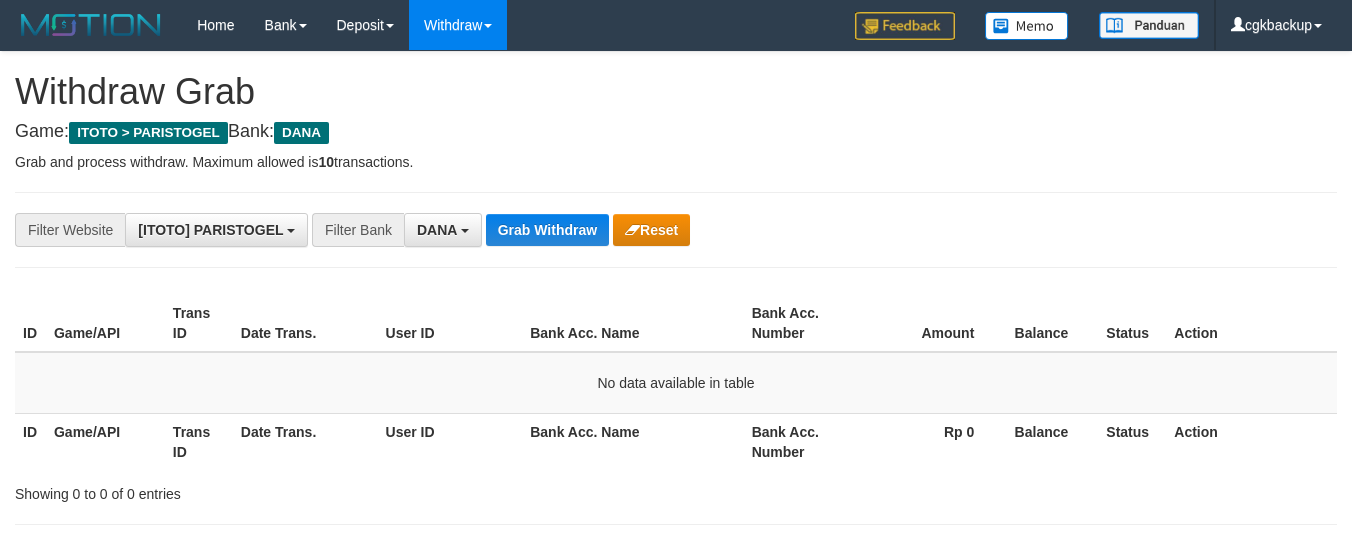 scroll, scrollTop: 0, scrollLeft: 0, axis: both 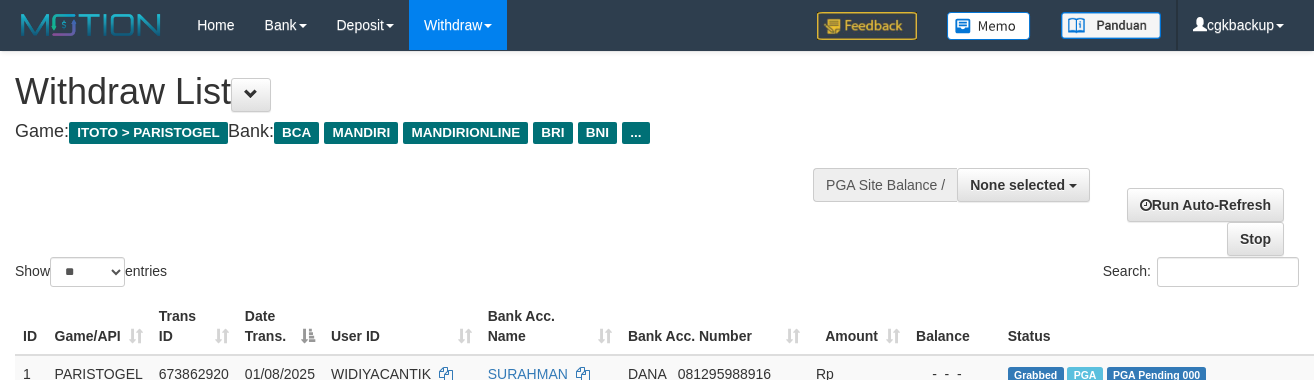 select 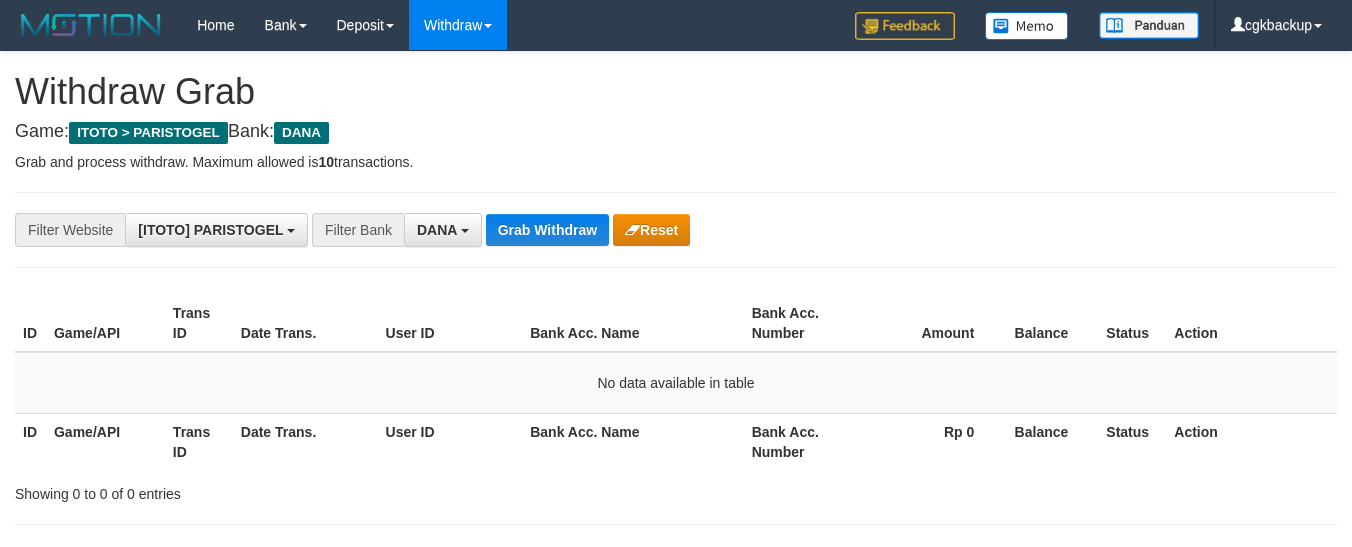 scroll, scrollTop: 0, scrollLeft: 0, axis: both 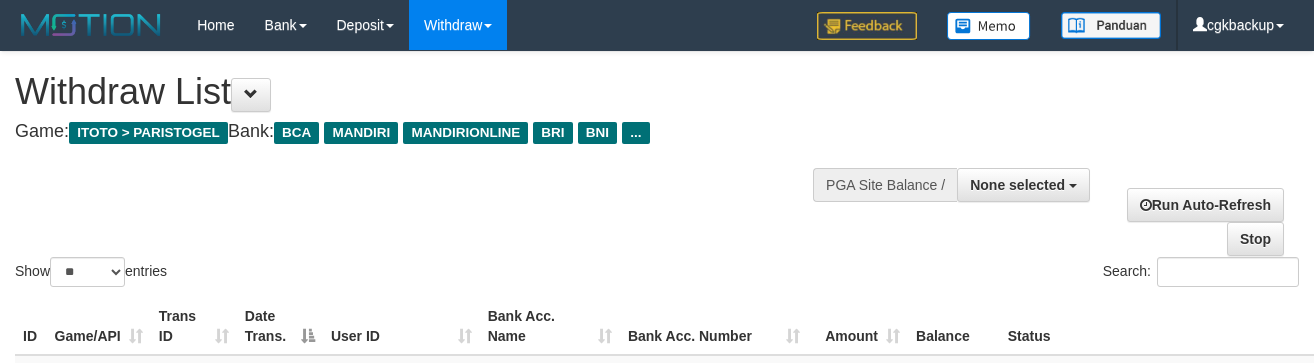 select 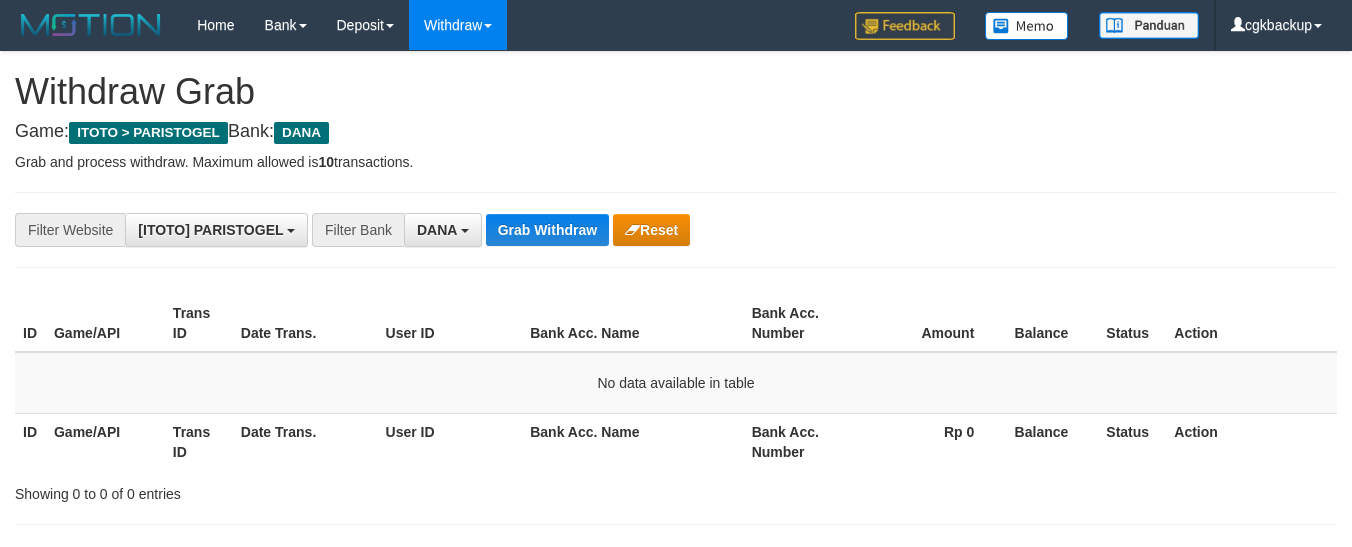 scroll, scrollTop: 0, scrollLeft: 0, axis: both 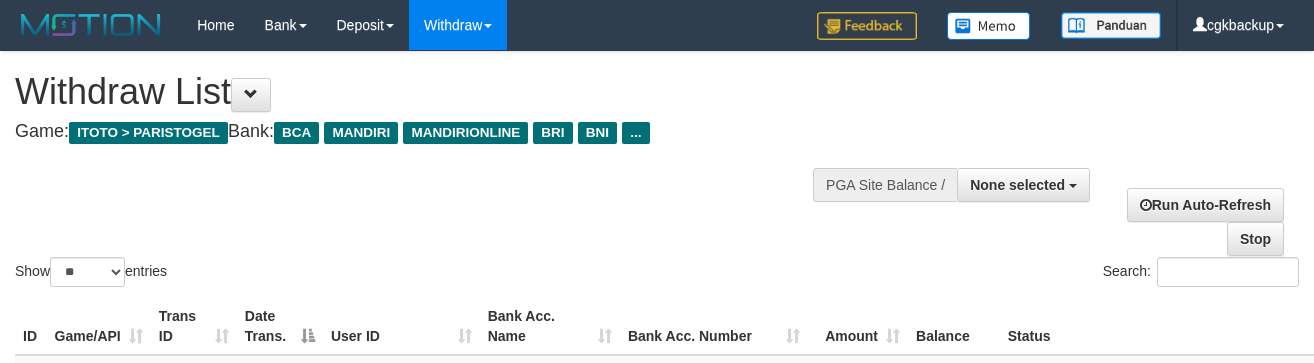 select 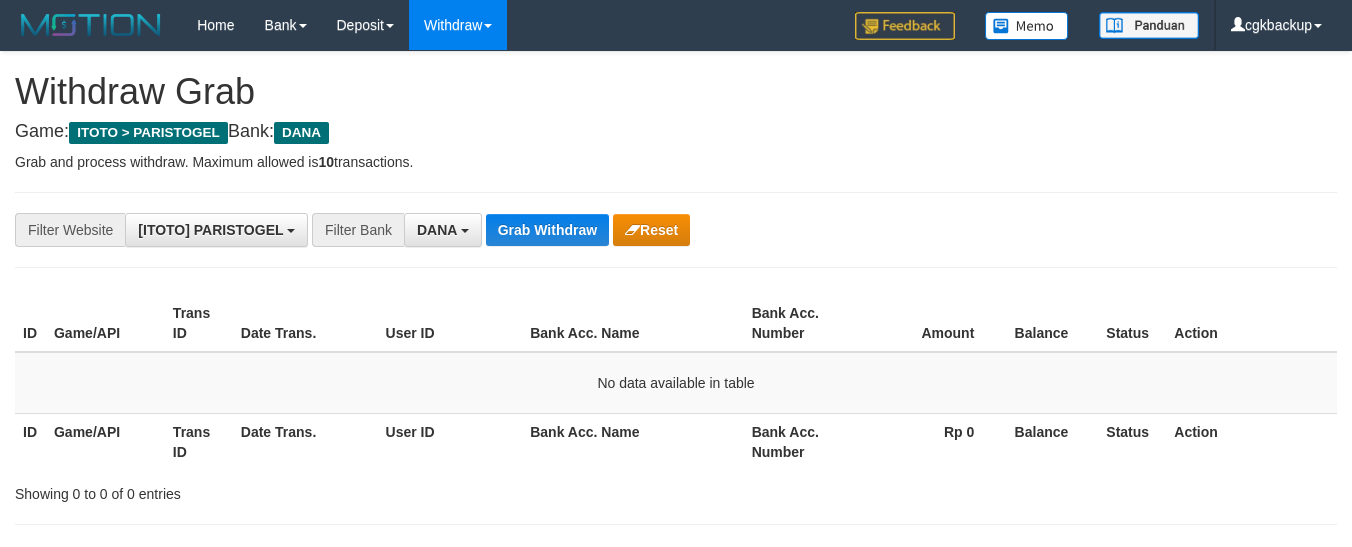 scroll, scrollTop: 0, scrollLeft: 0, axis: both 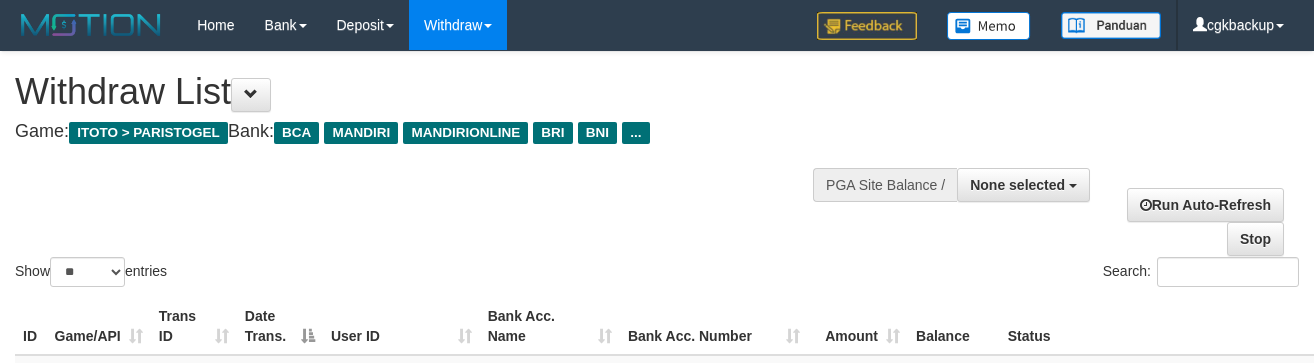 select 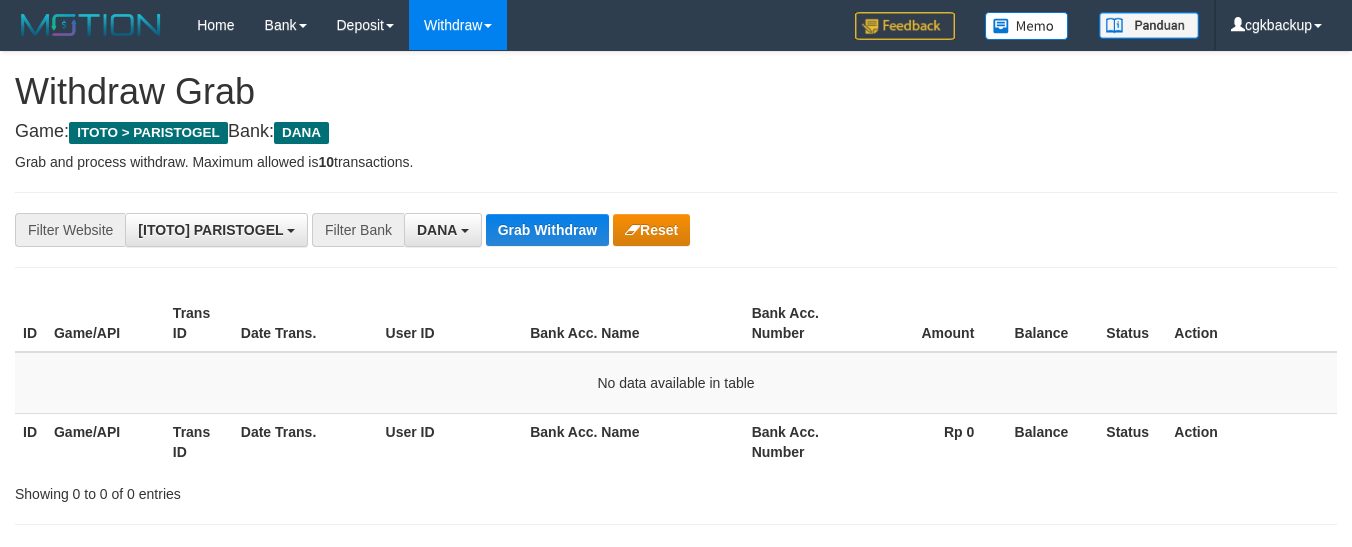 scroll, scrollTop: 0, scrollLeft: 0, axis: both 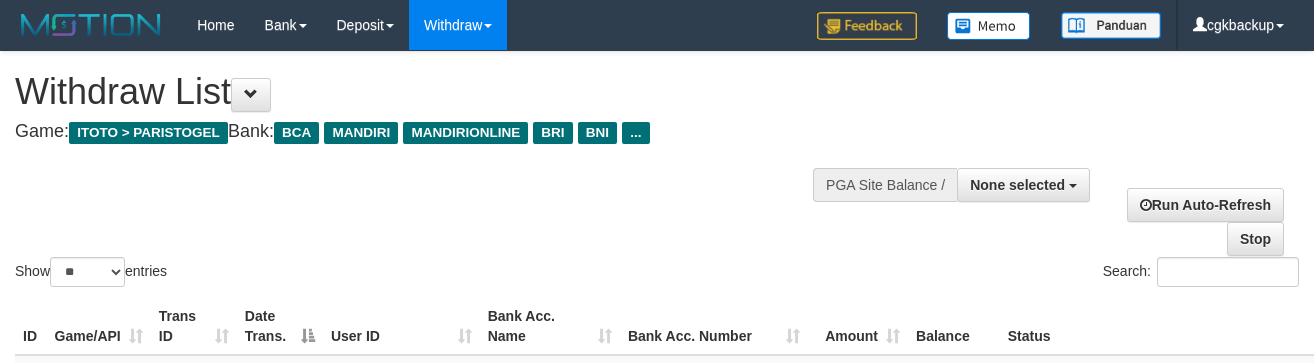 select 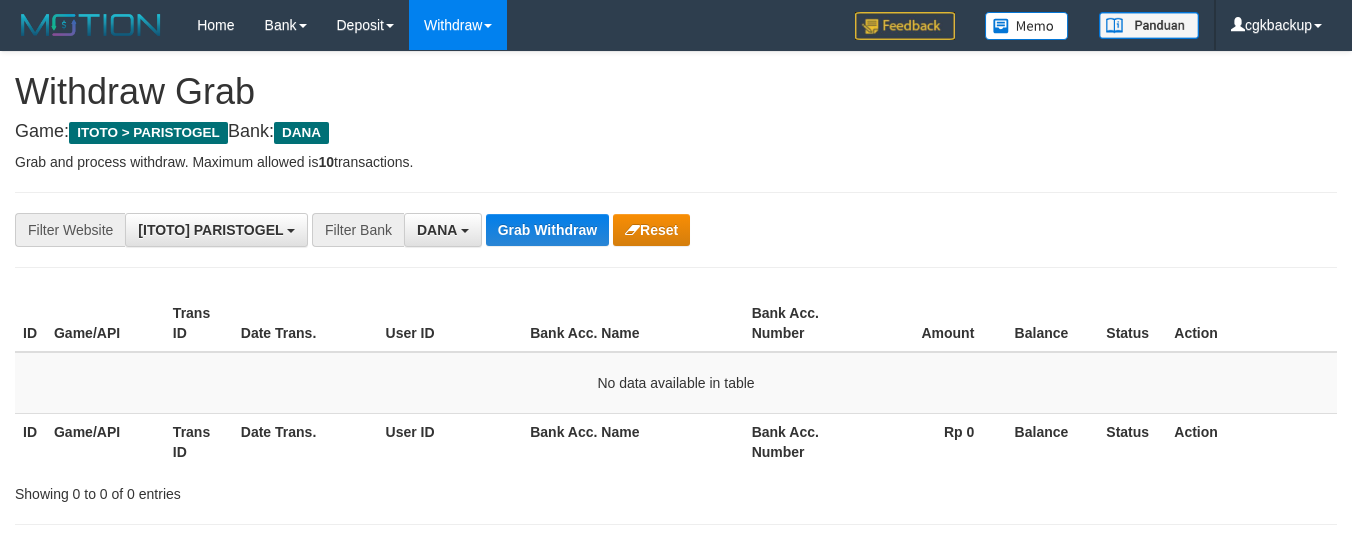scroll, scrollTop: 0, scrollLeft: 0, axis: both 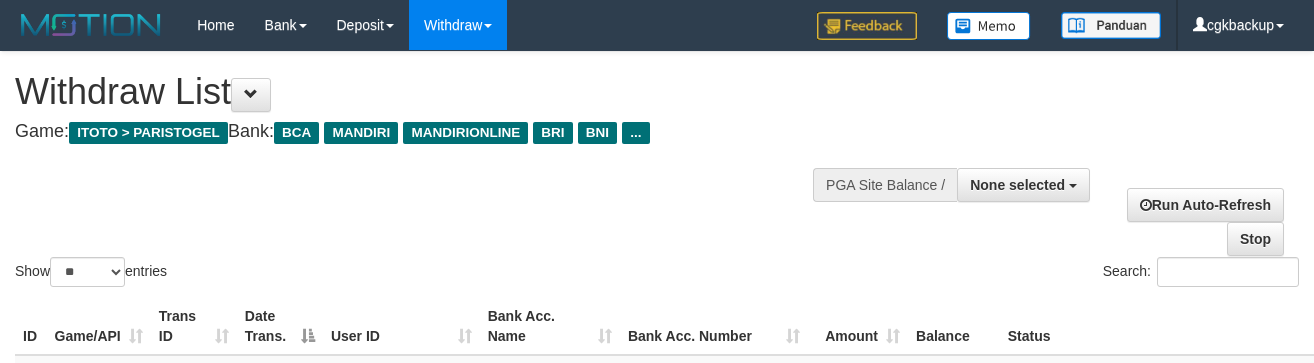 select 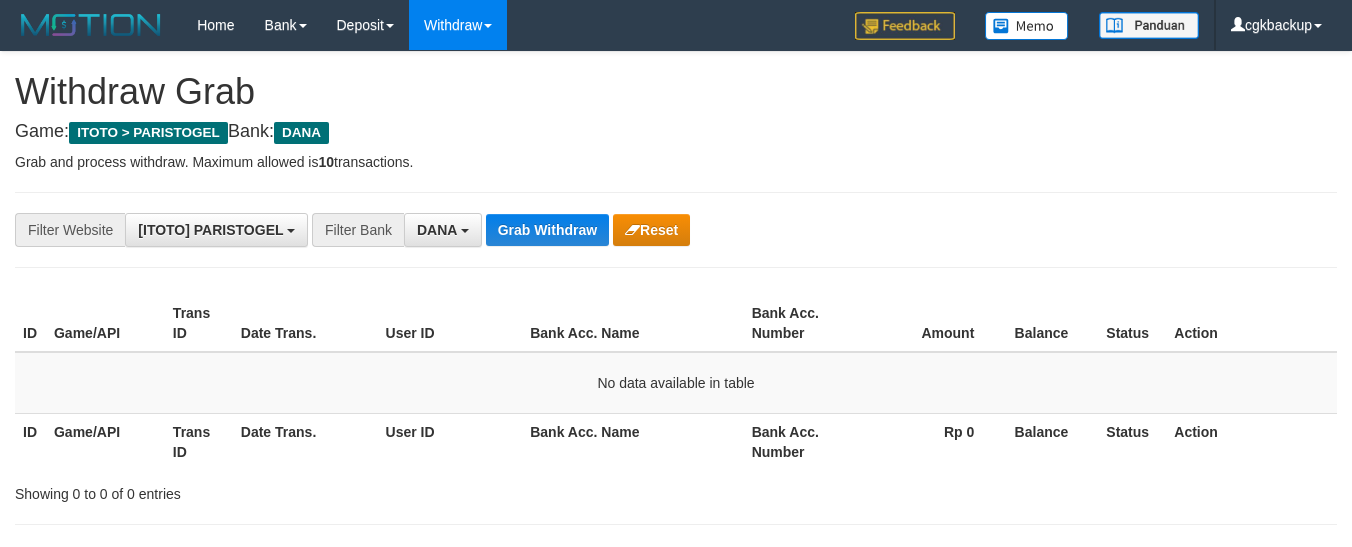 scroll, scrollTop: 0, scrollLeft: 0, axis: both 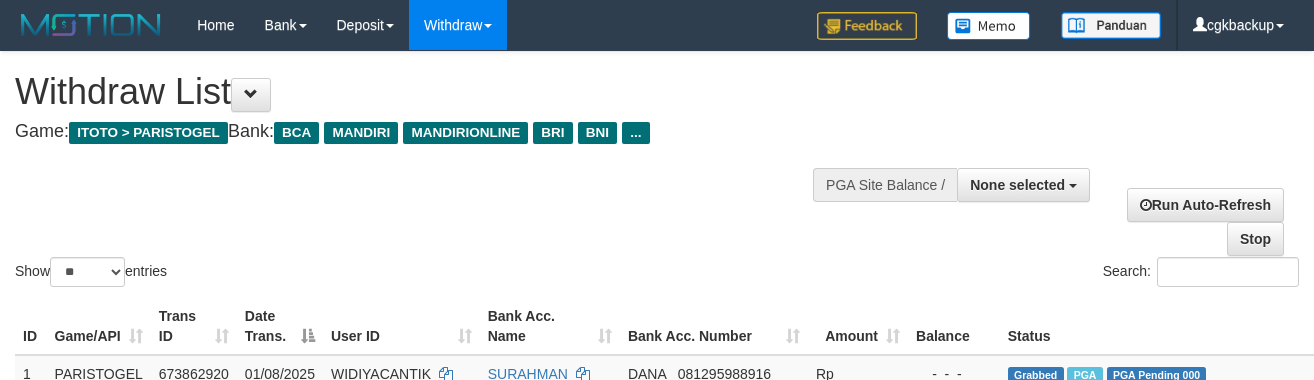 select 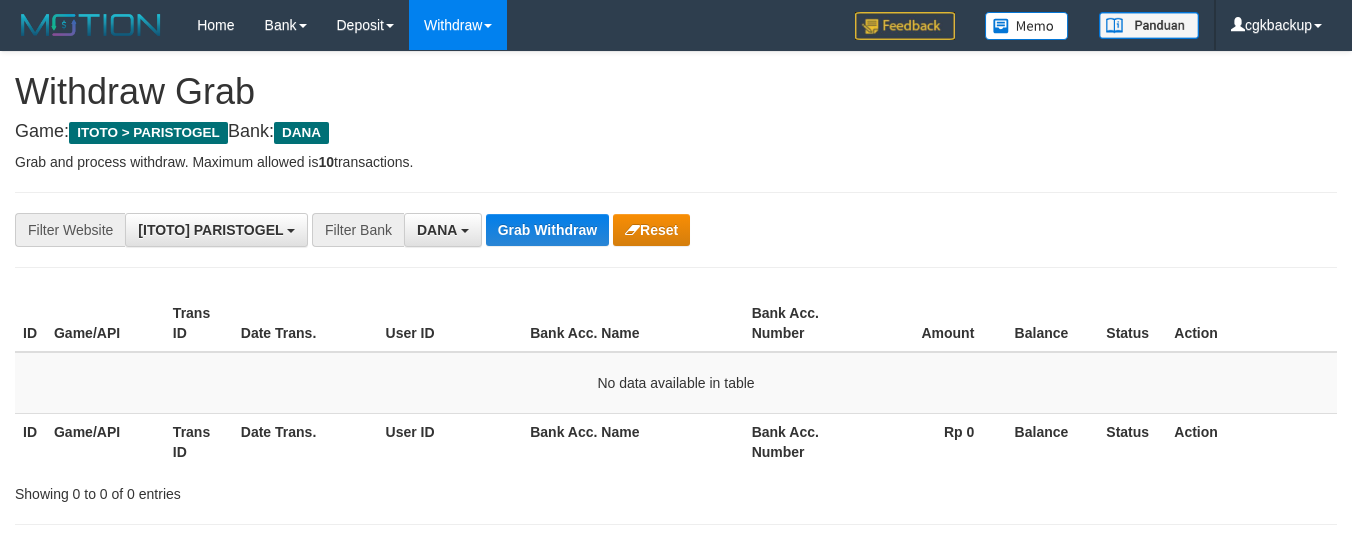 scroll, scrollTop: 0, scrollLeft: 0, axis: both 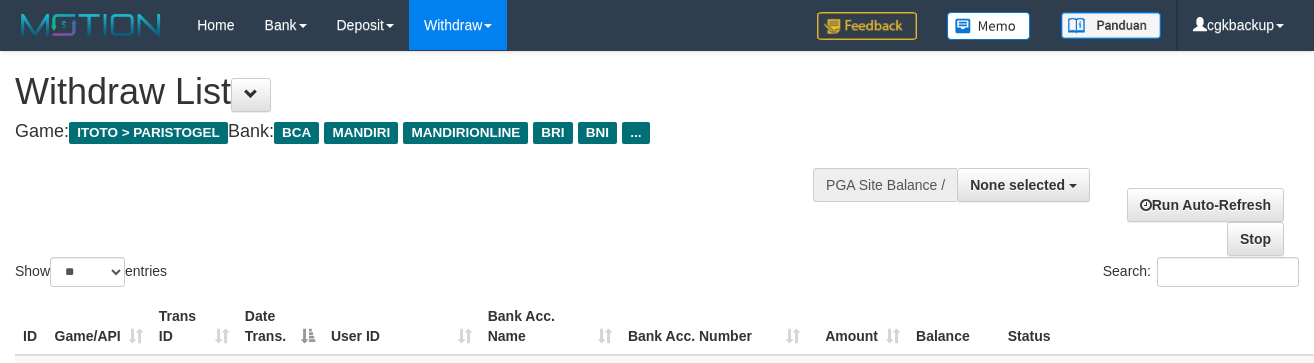 select 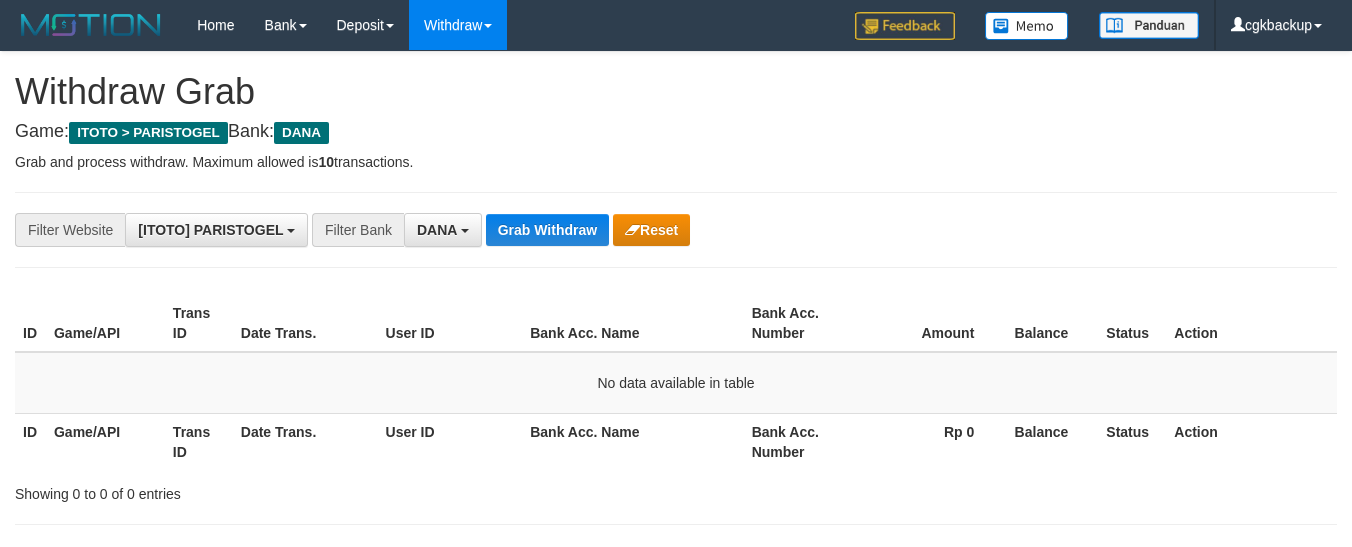 scroll, scrollTop: 0, scrollLeft: 0, axis: both 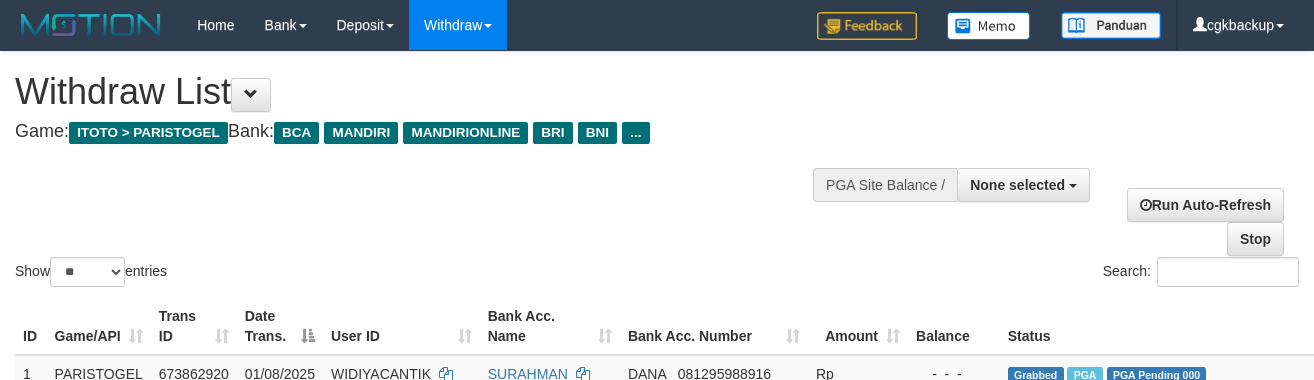 select 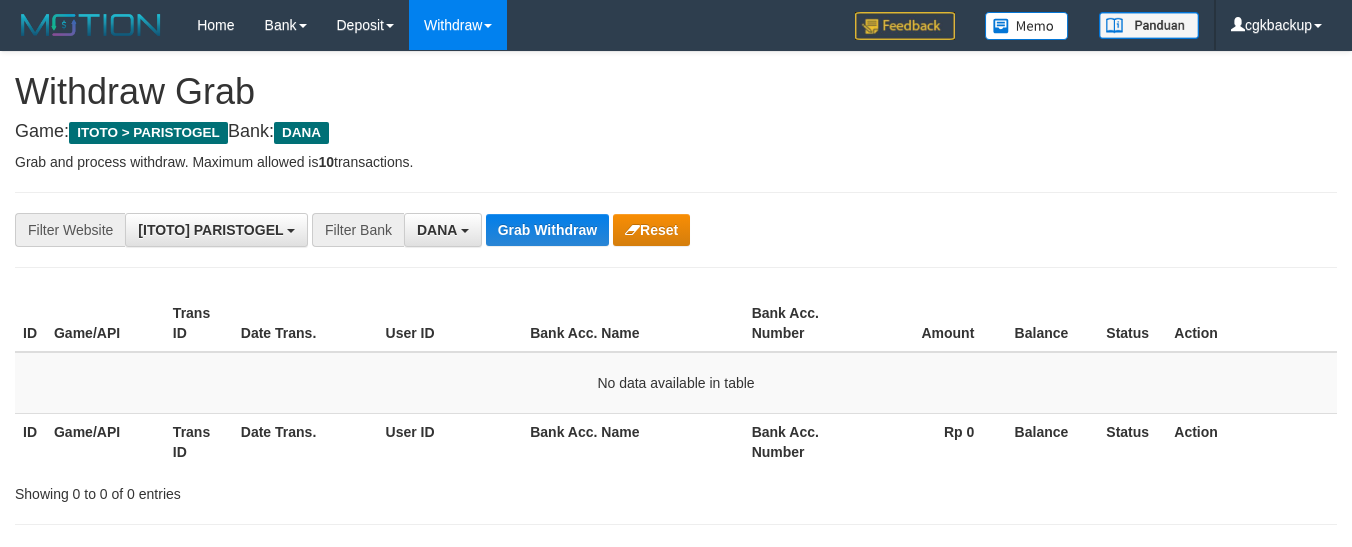 scroll, scrollTop: 0, scrollLeft: 0, axis: both 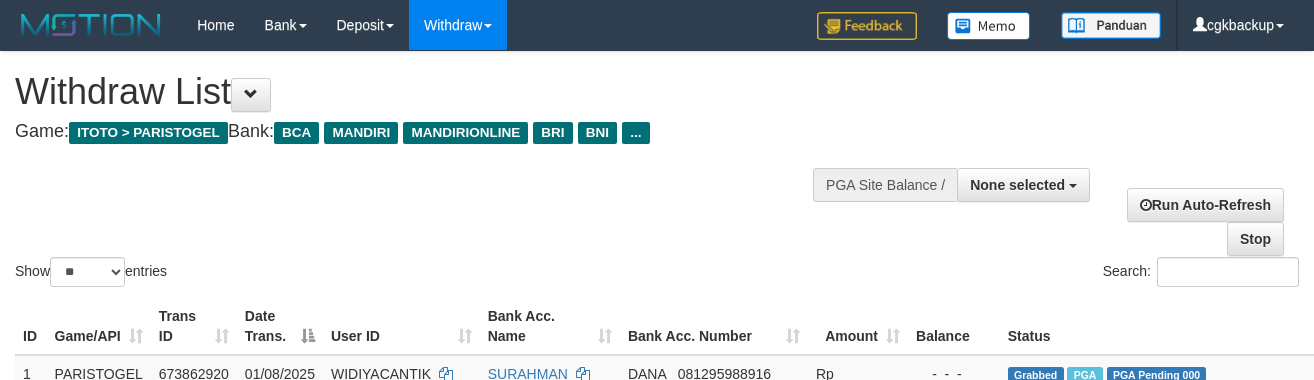 select 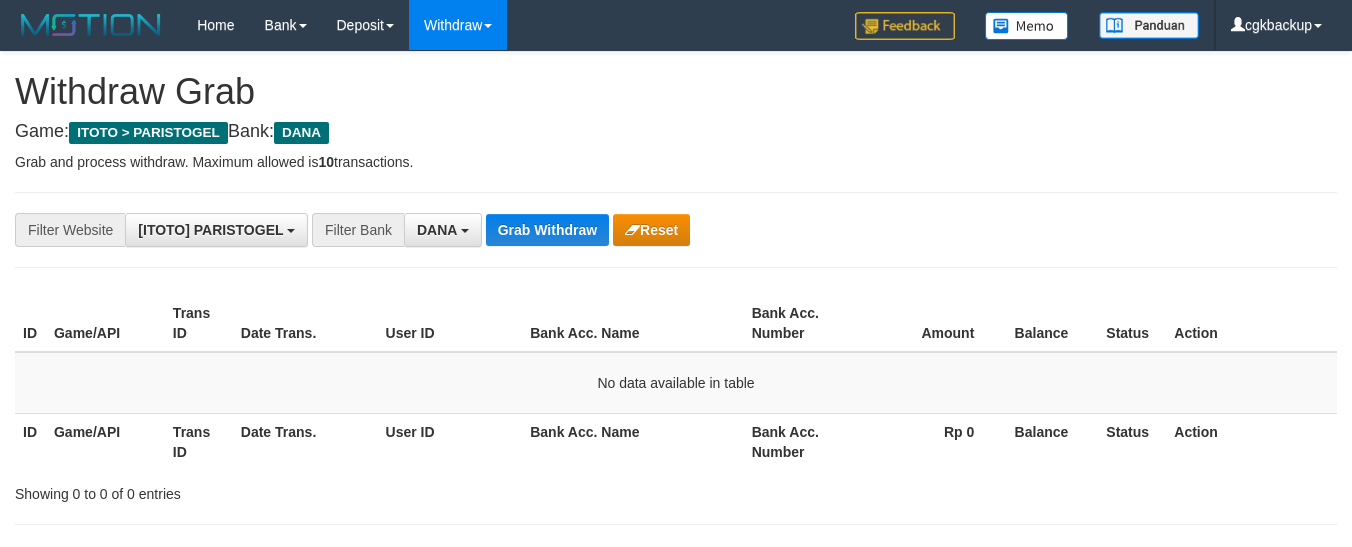 scroll, scrollTop: 0, scrollLeft: 0, axis: both 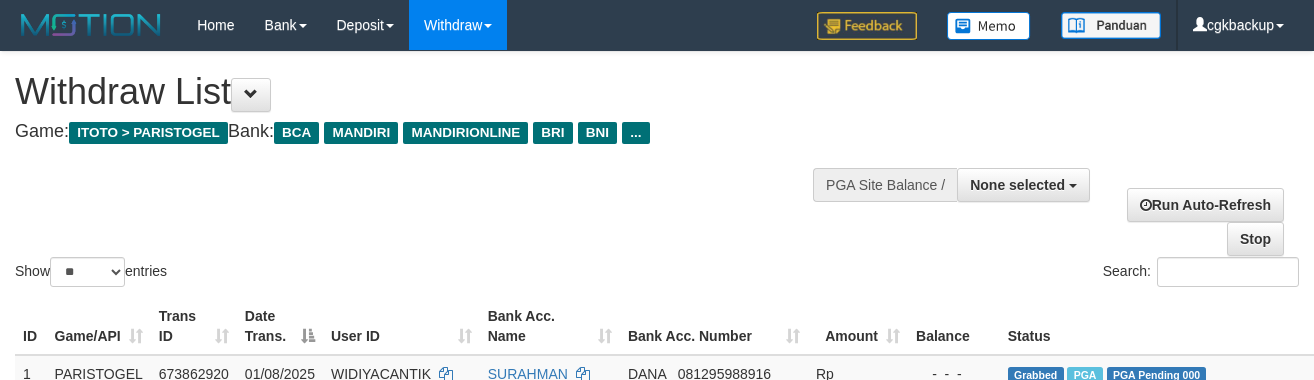 select 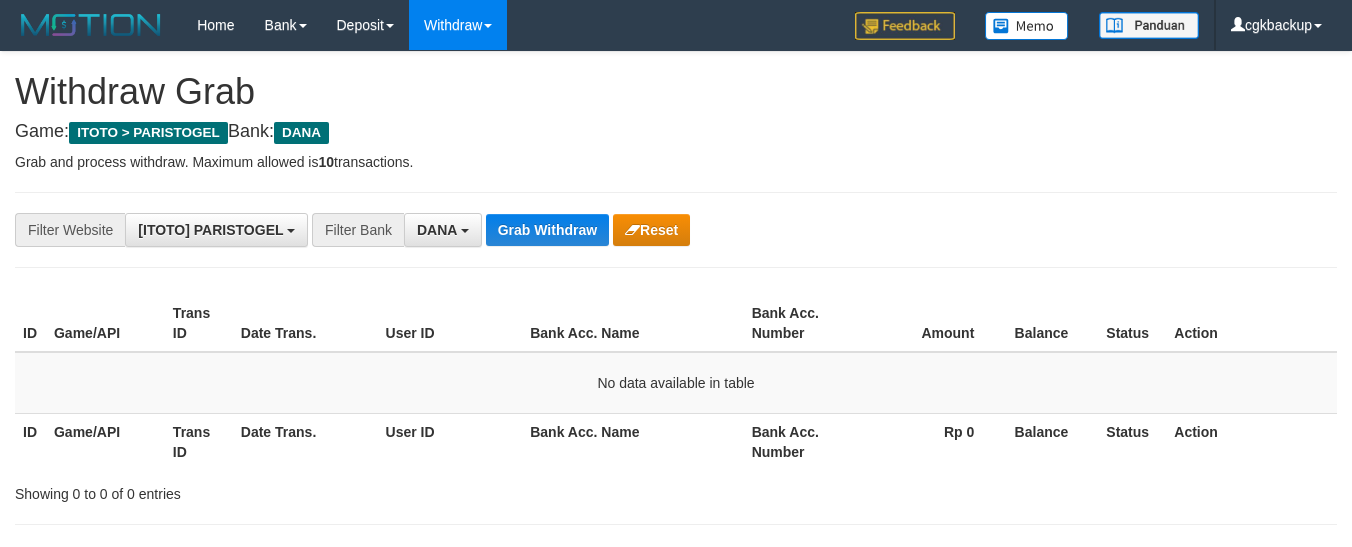 scroll, scrollTop: 0, scrollLeft: 0, axis: both 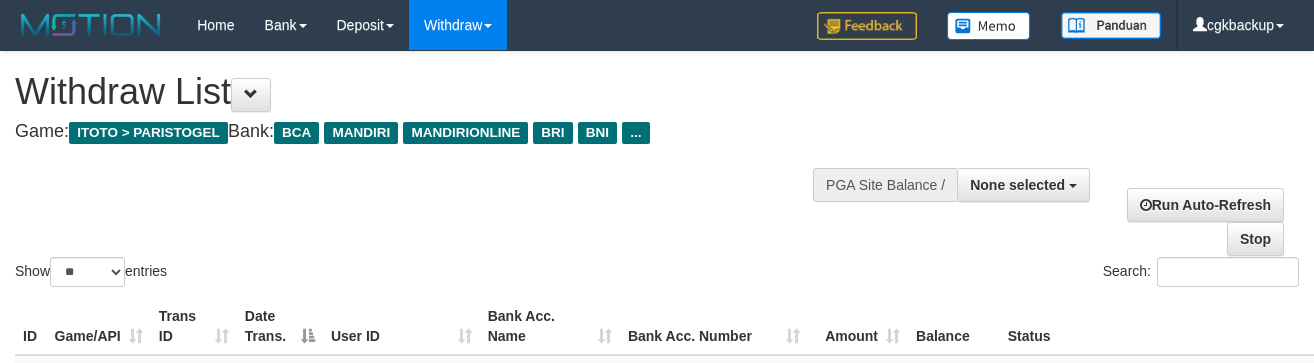 select 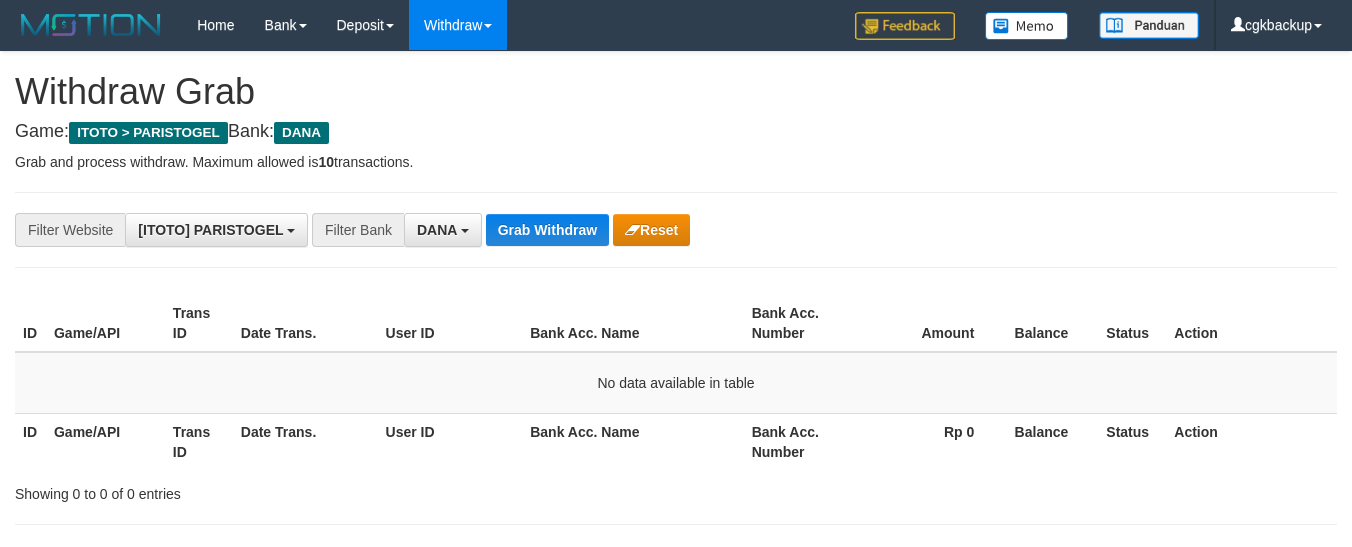 scroll, scrollTop: 0, scrollLeft: 0, axis: both 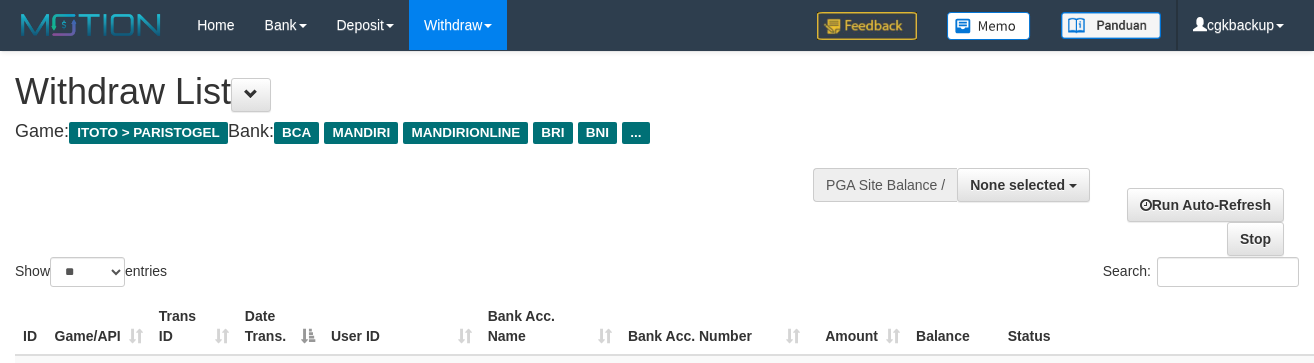 select 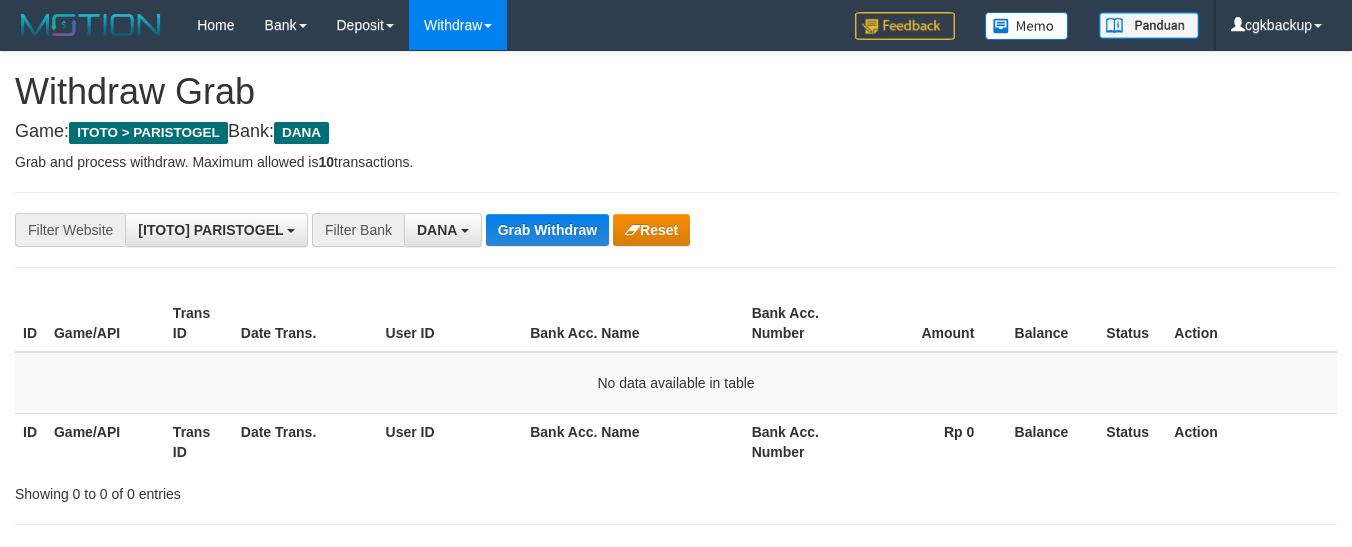 scroll, scrollTop: 0, scrollLeft: 0, axis: both 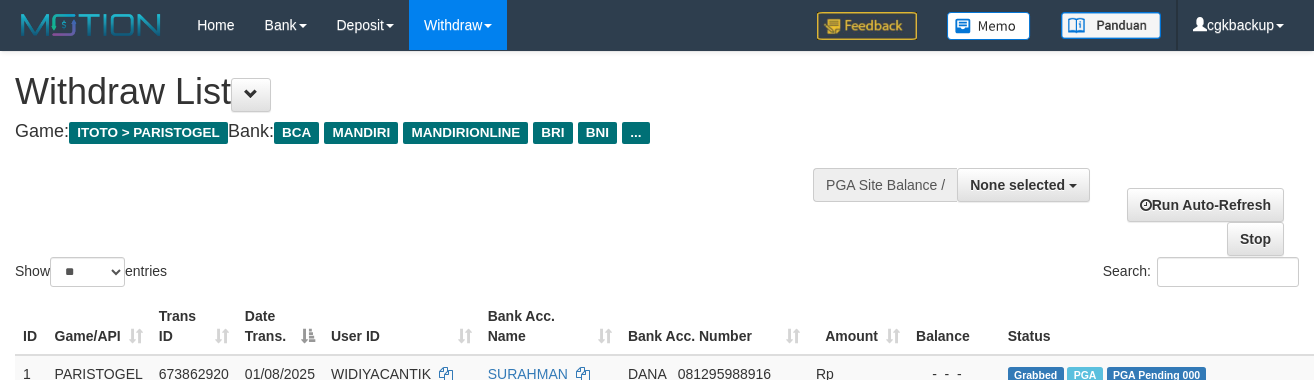 select 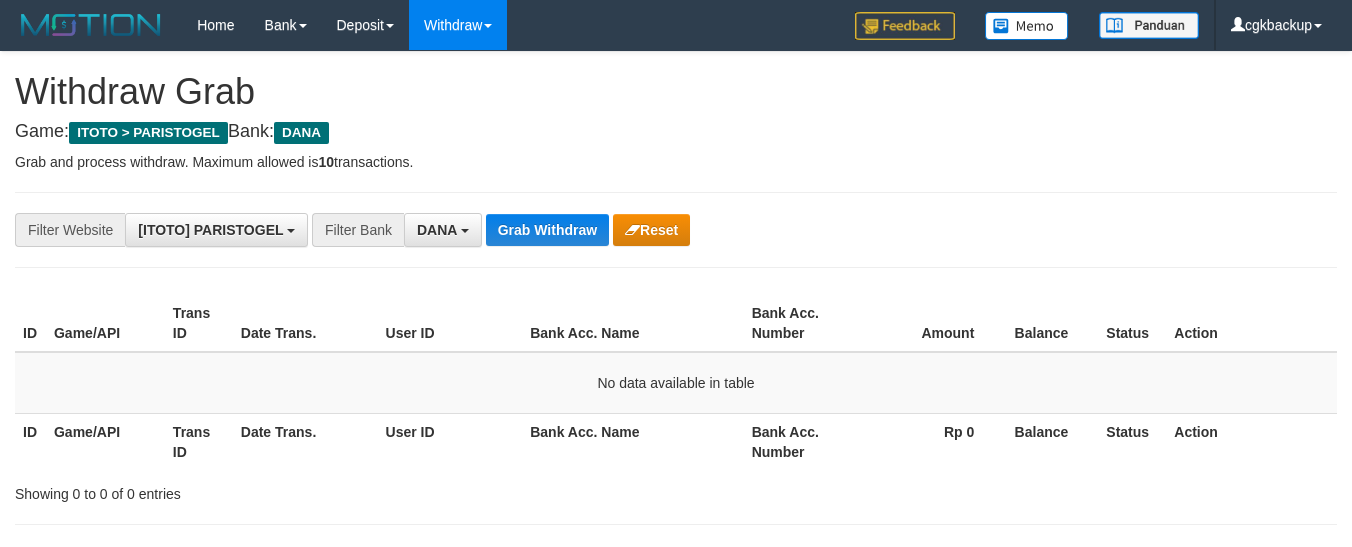 scroll, scrollTop: 0, scrollLeft: 0, axis: both 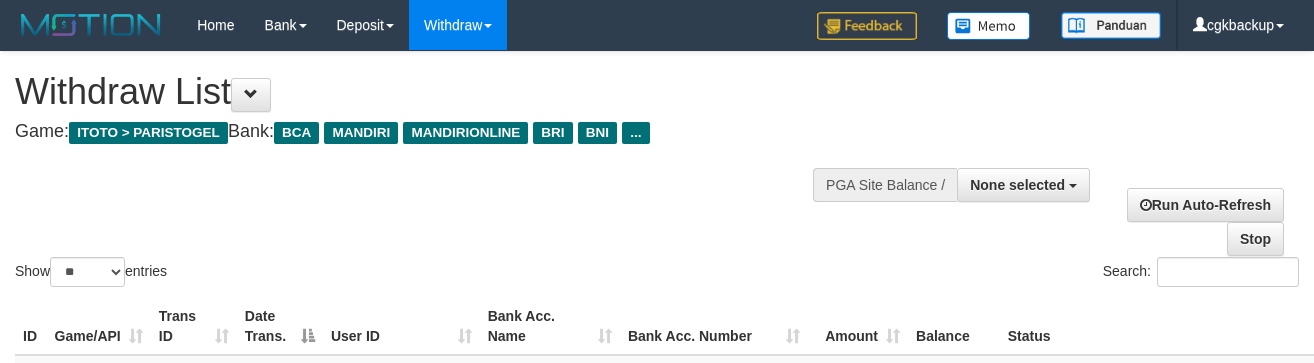 select 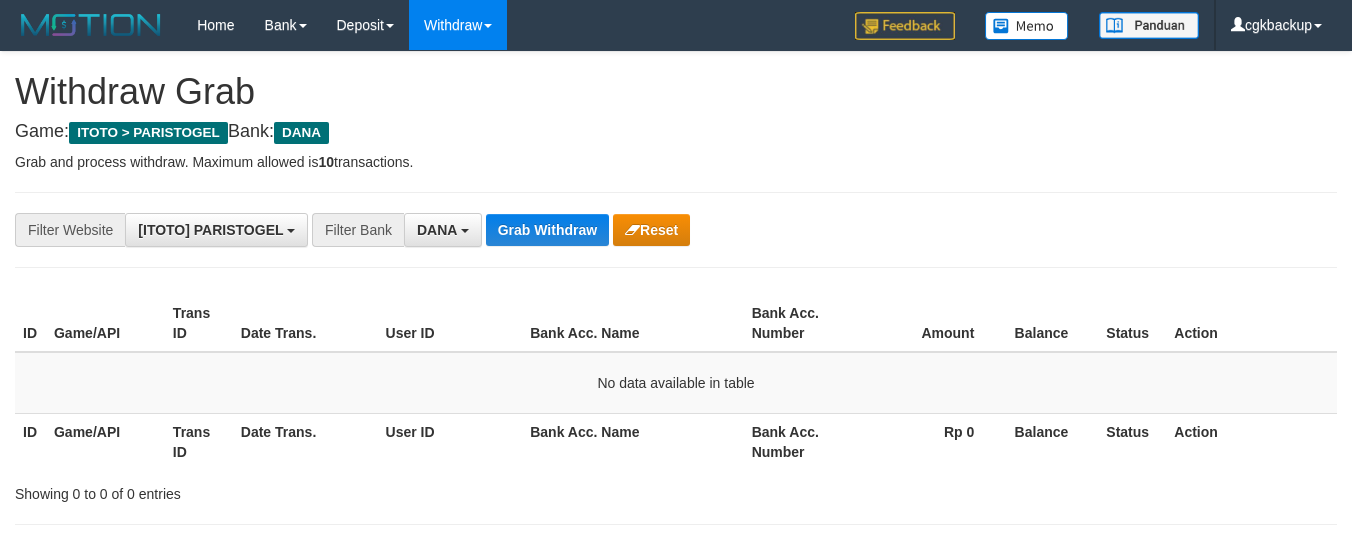scroll, scrollTop: 0, scrollLeft: 0, axis: both 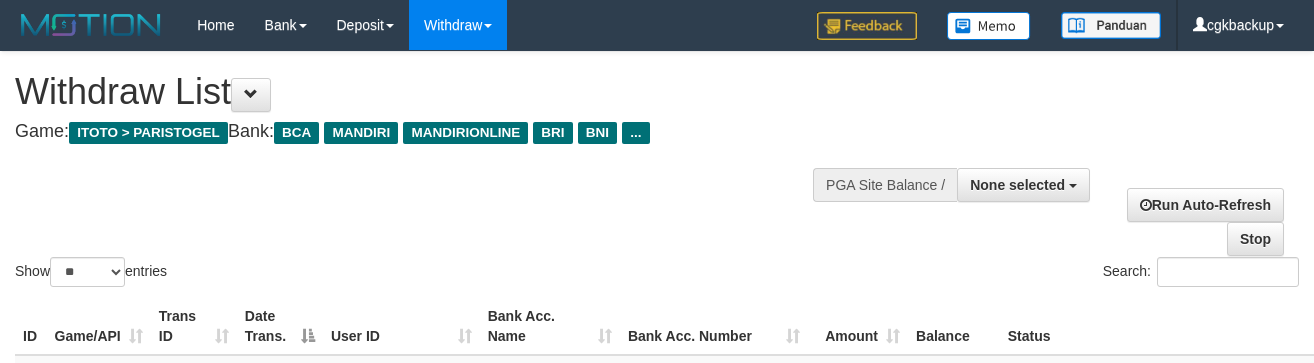 select 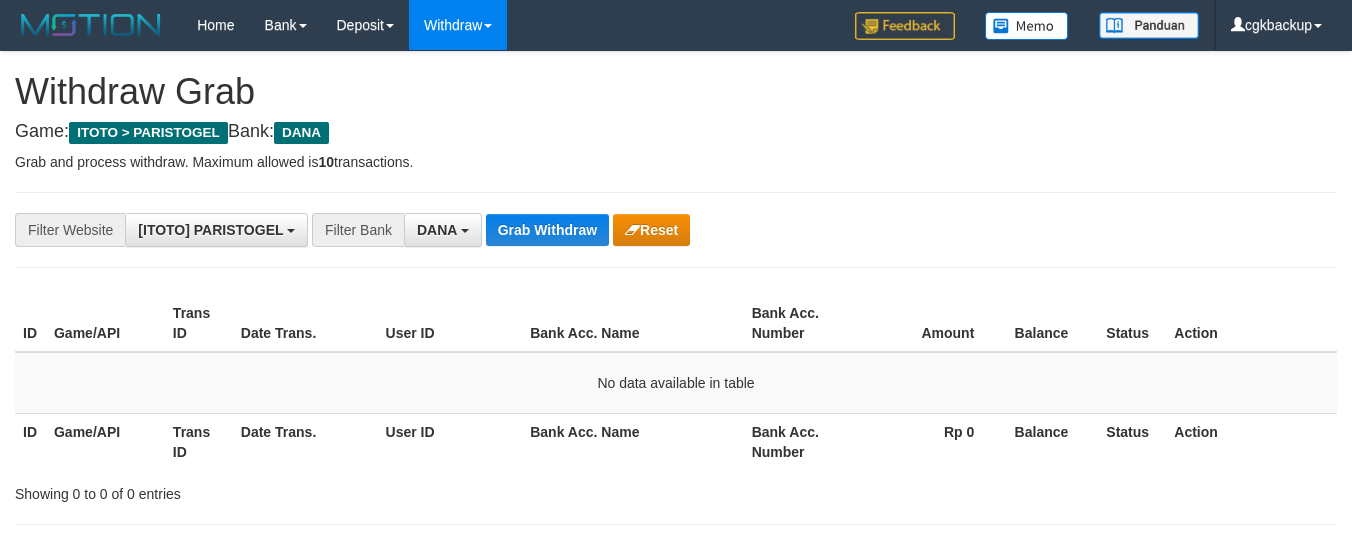scroll, scrollTop: 0, scrollLeft: 0, axis: both 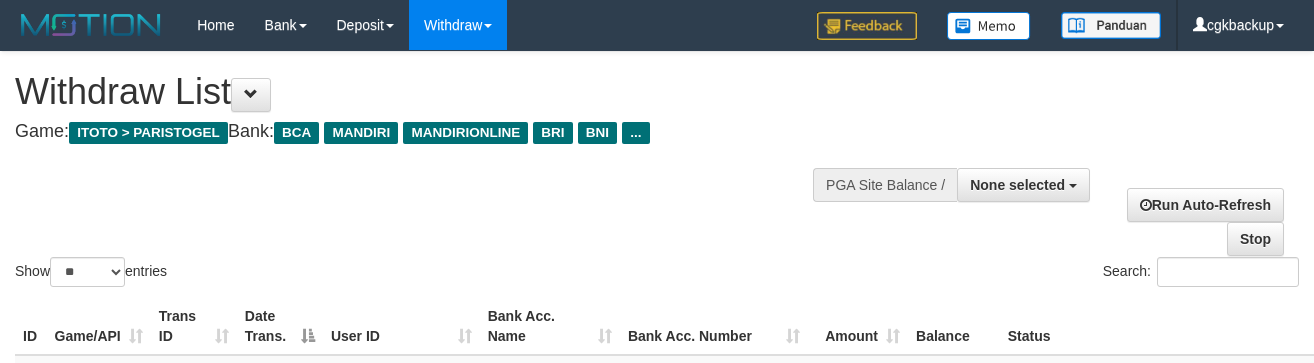 select 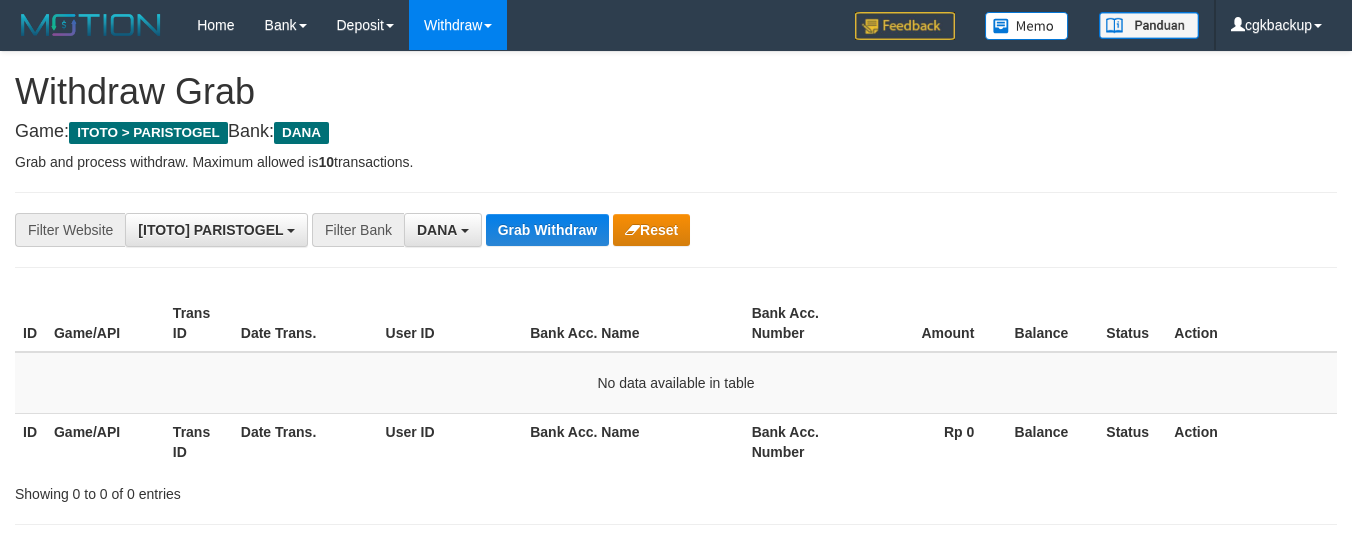 scroll, scrollTop: 0, scrollLeft: 0, axis: both 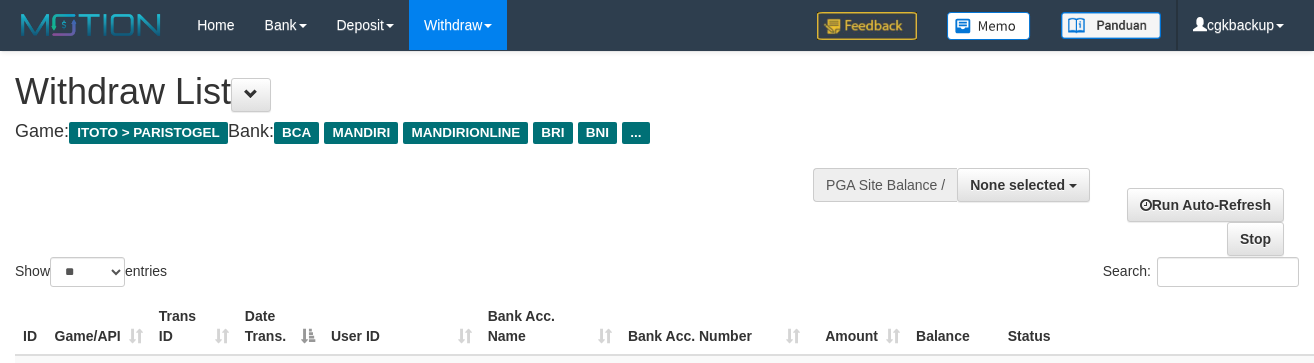 select 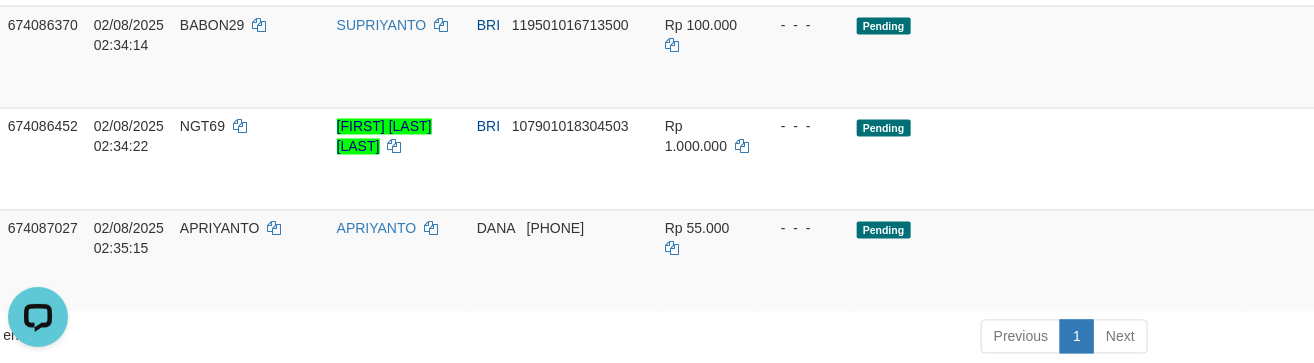 scroll, scrollTop: 0, scrollLeft: 0, axis: both 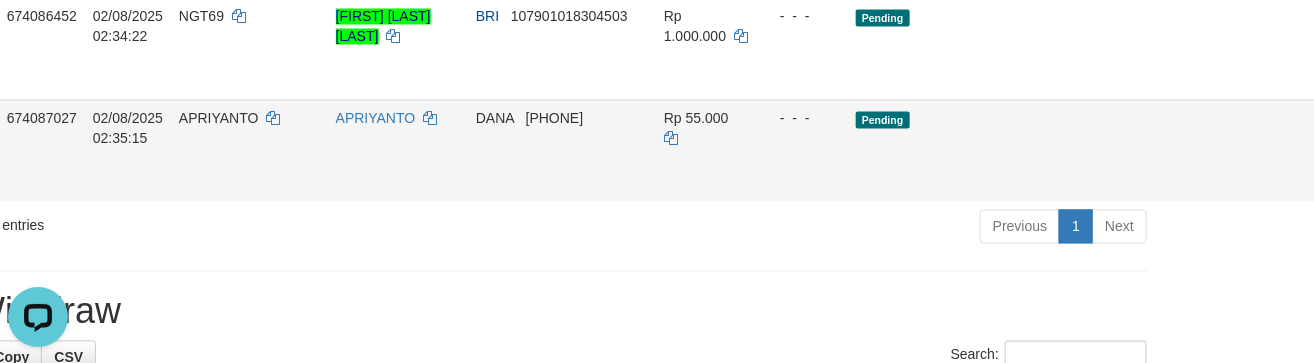 click on "Allow Grab" at bounding box center (1353, 128) 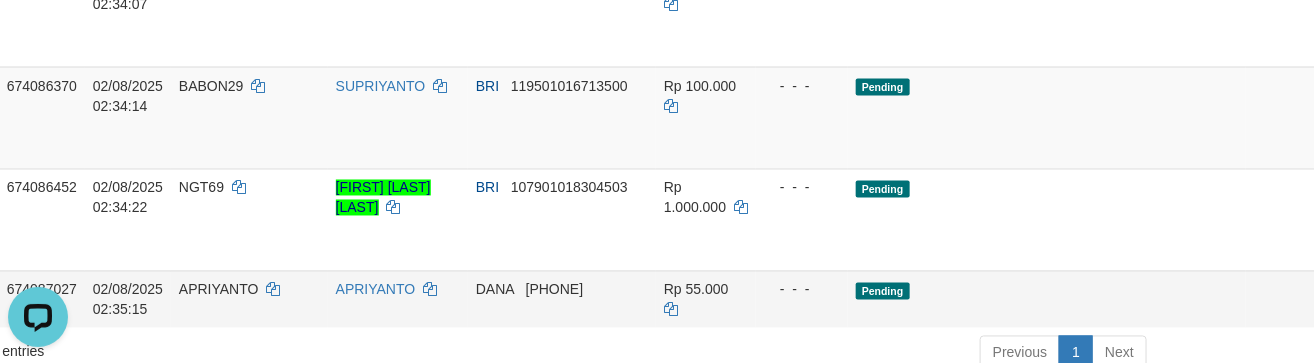 scroll, scrollTop: 1311, scrollLeft: 152, axis: both 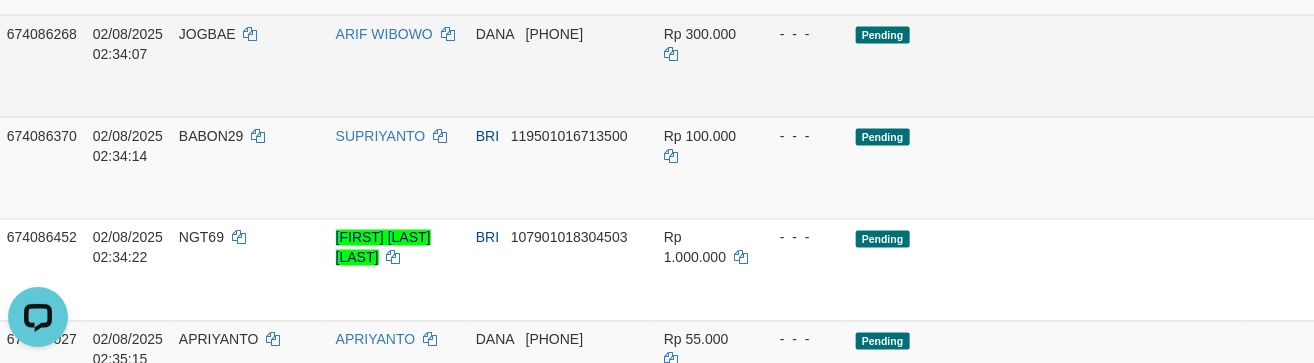 click on "Allow Grab" at bounding box center (1353, 44) 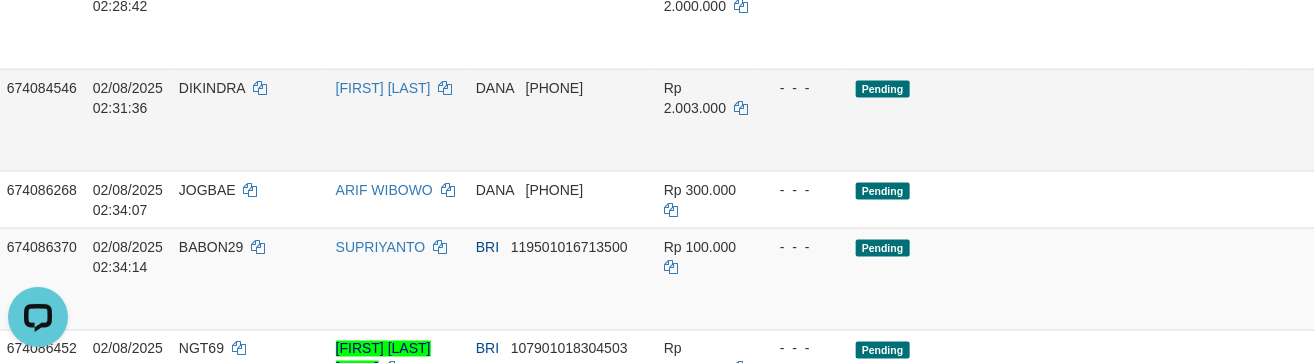 scroll, scrollTop: 1088, scrollLeft: 152, axis: both 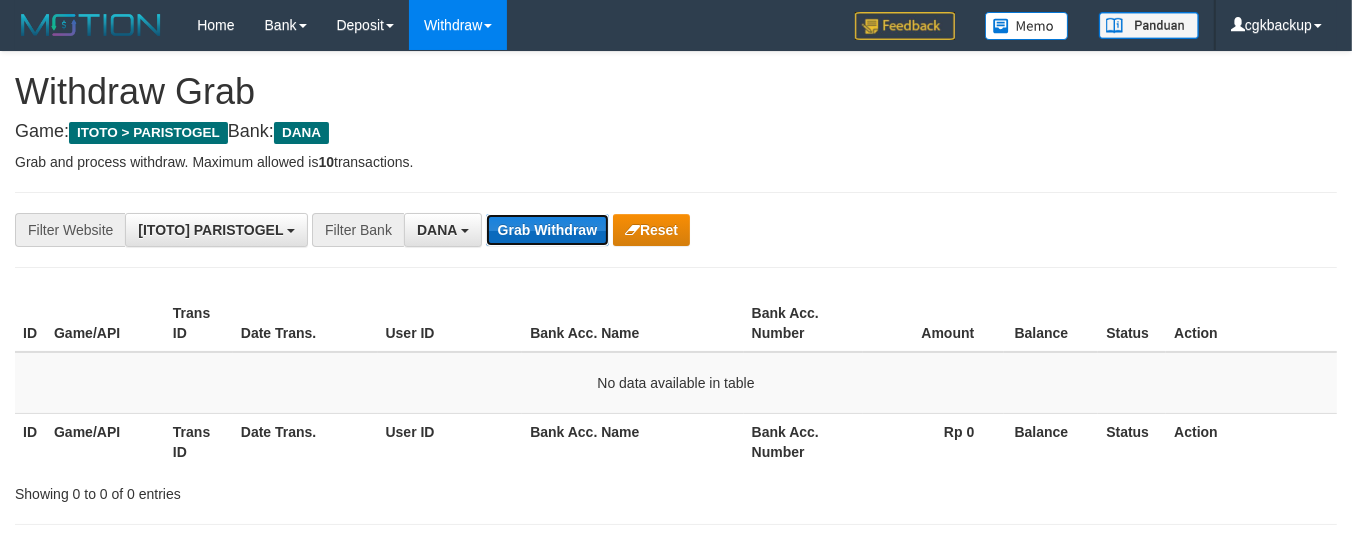 click on "Grab Withdraw" at bounding box center (547, 230) 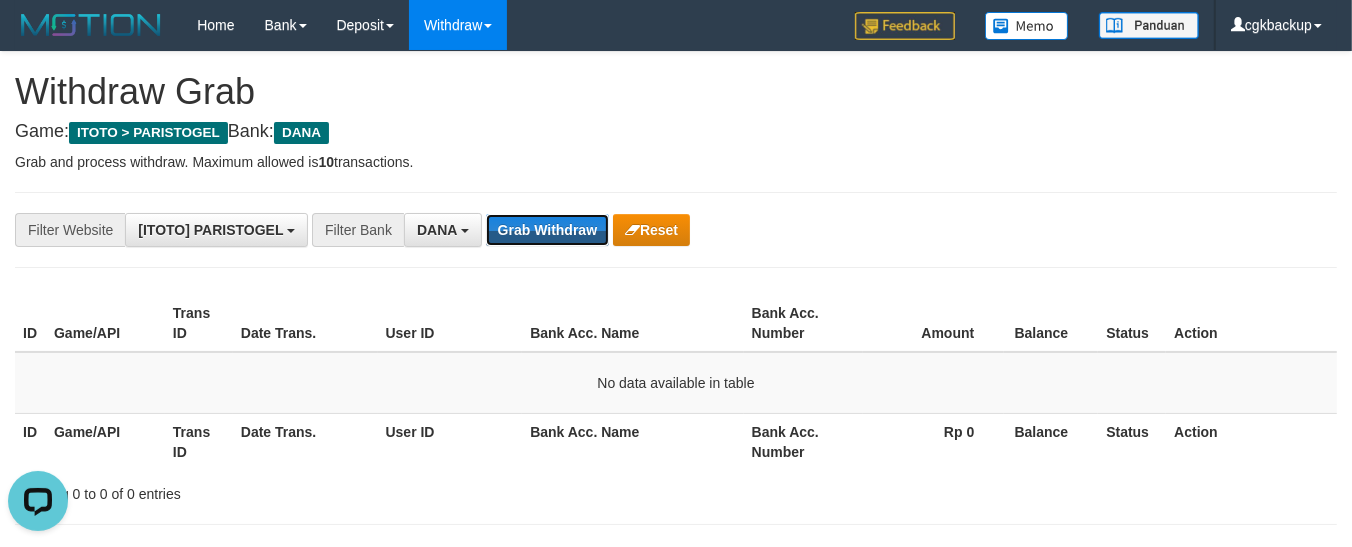 scroll, scrollTop: 0, scrollLeft: 0, axis: both 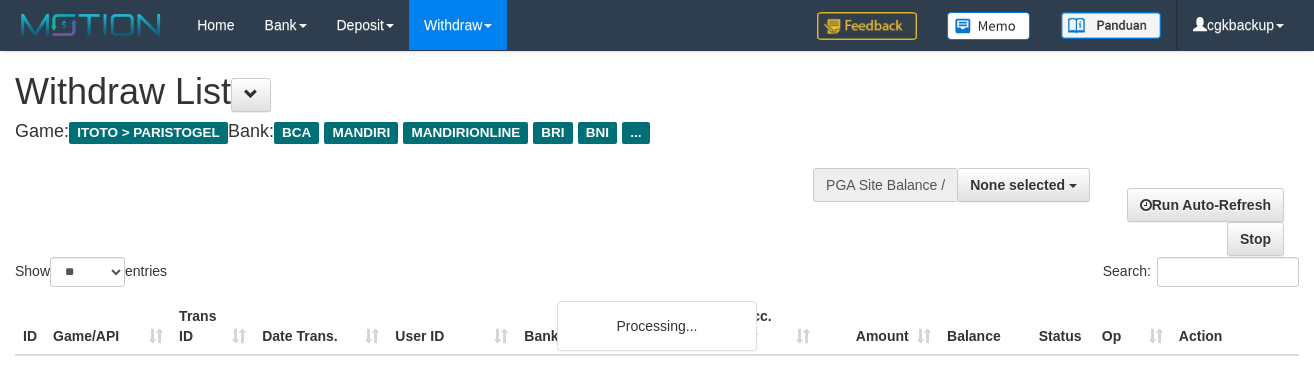 select 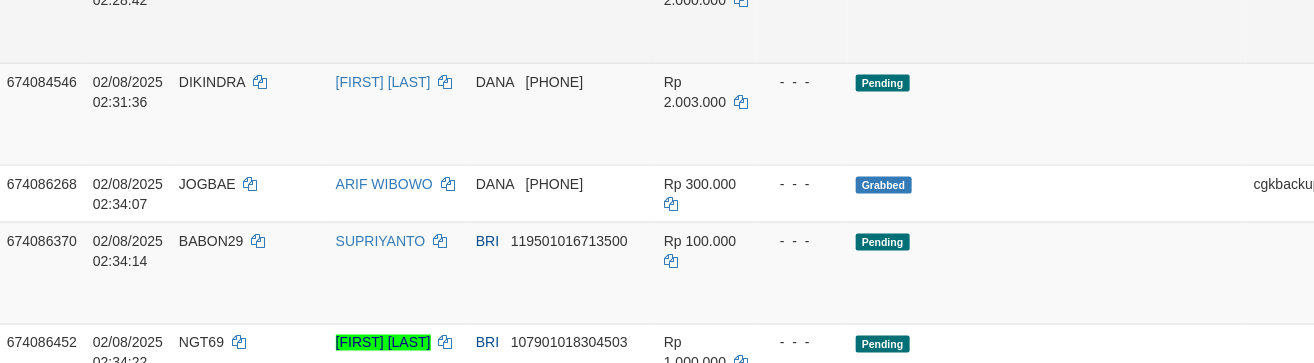 scroll, scrollTop: 1200, scrollLeft: 152, axis: both 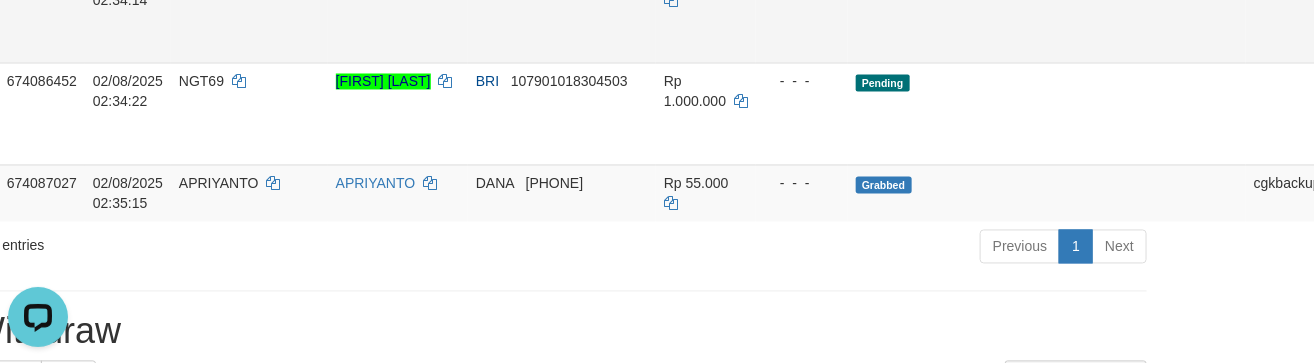 drag, startPoint x: 1221, startPoint y: 121, endPoint x: 1217, endPoint y: 134, distance: 13.601471 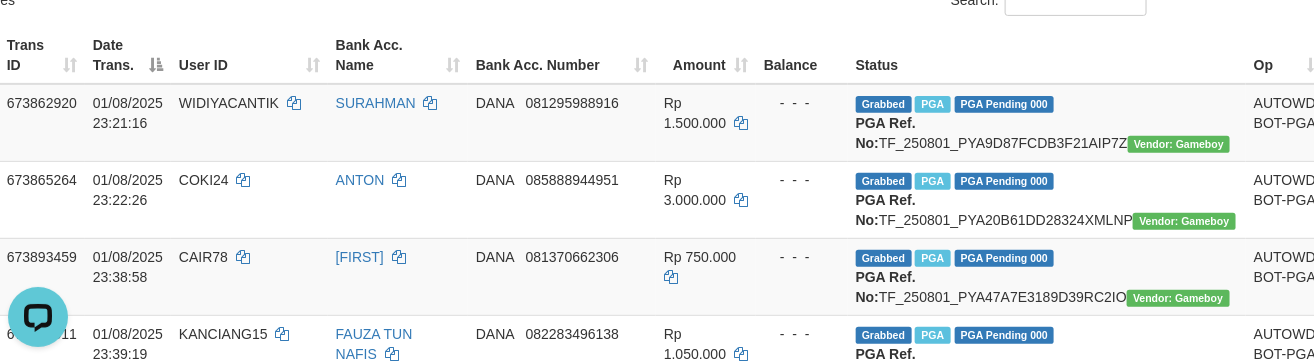 scroll, scrollTop: 200, scrollLeft: 152, axis: both 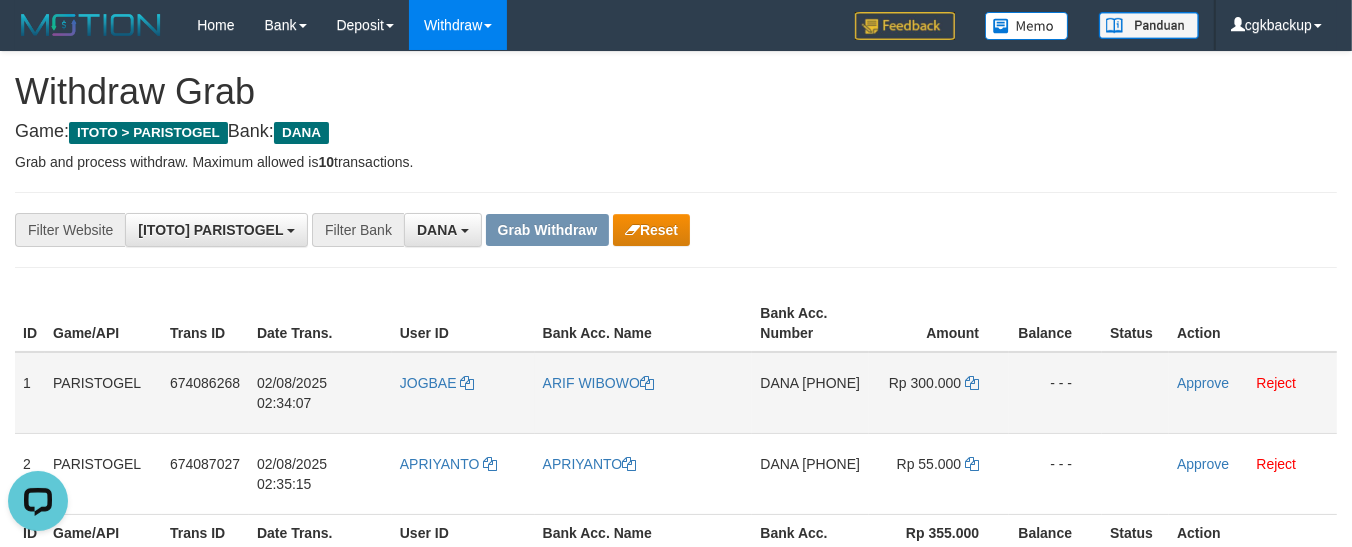 click on "JOGBAE" at bounding box center (463, 393) 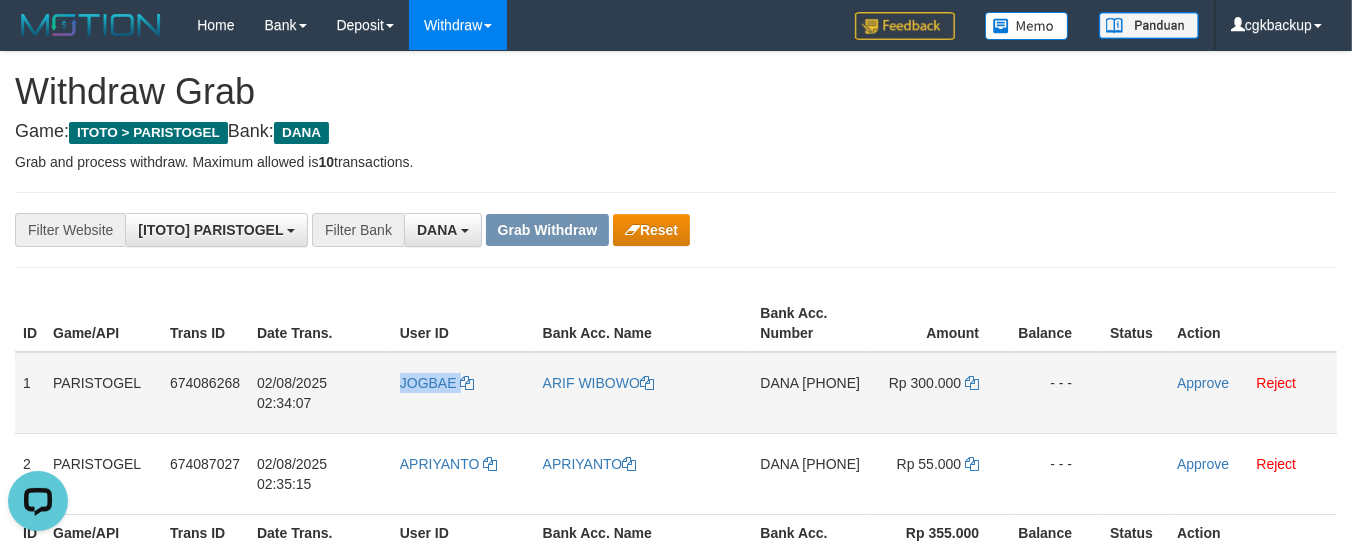 click on "JOGBAE" at bounding box center [463, 393] 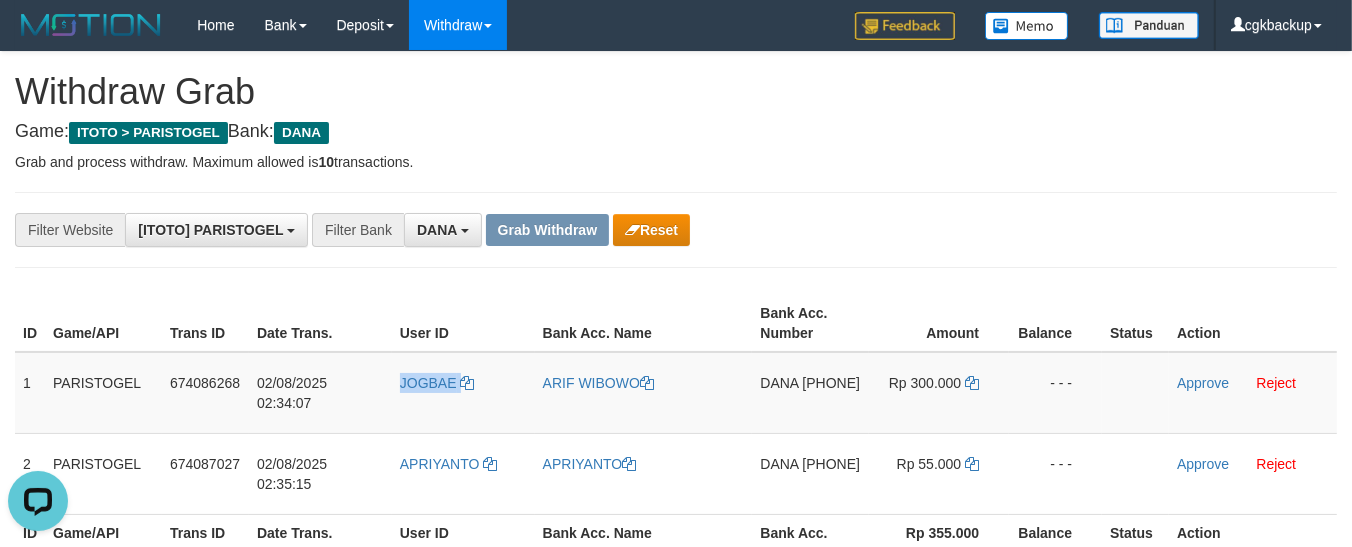 copy on "JOGBAE" 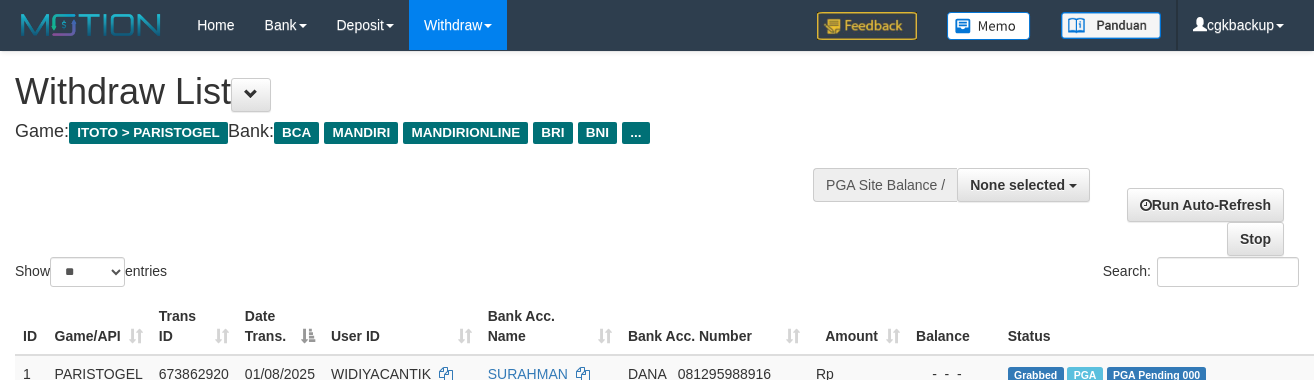 select 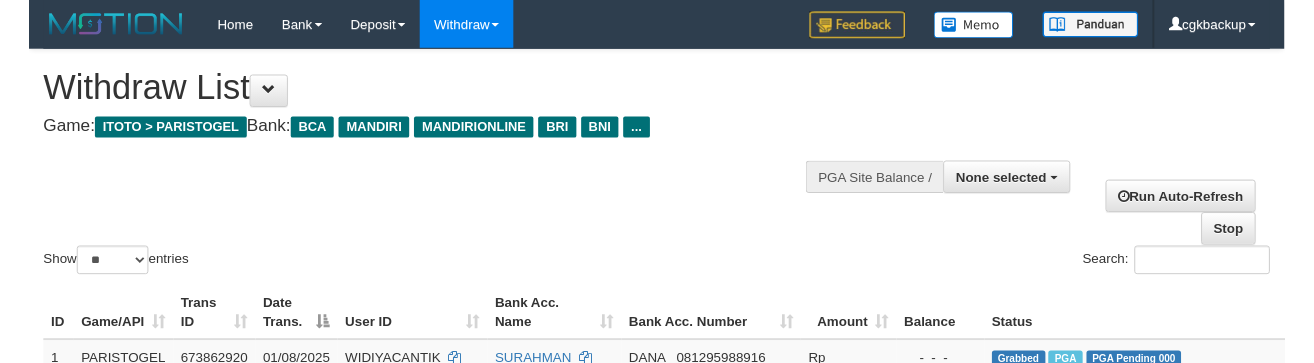 scroll, scrollTop: 200, scrollLeft: 152, axis: both 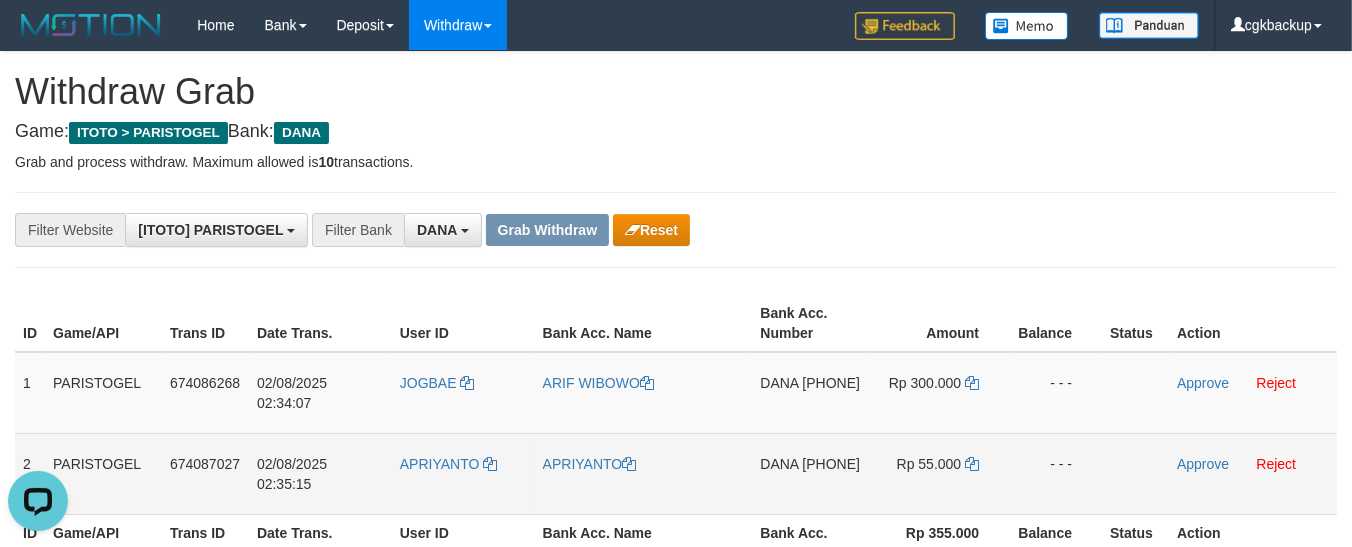 click on "APRIYANTO" at bounding box center (463, 473) 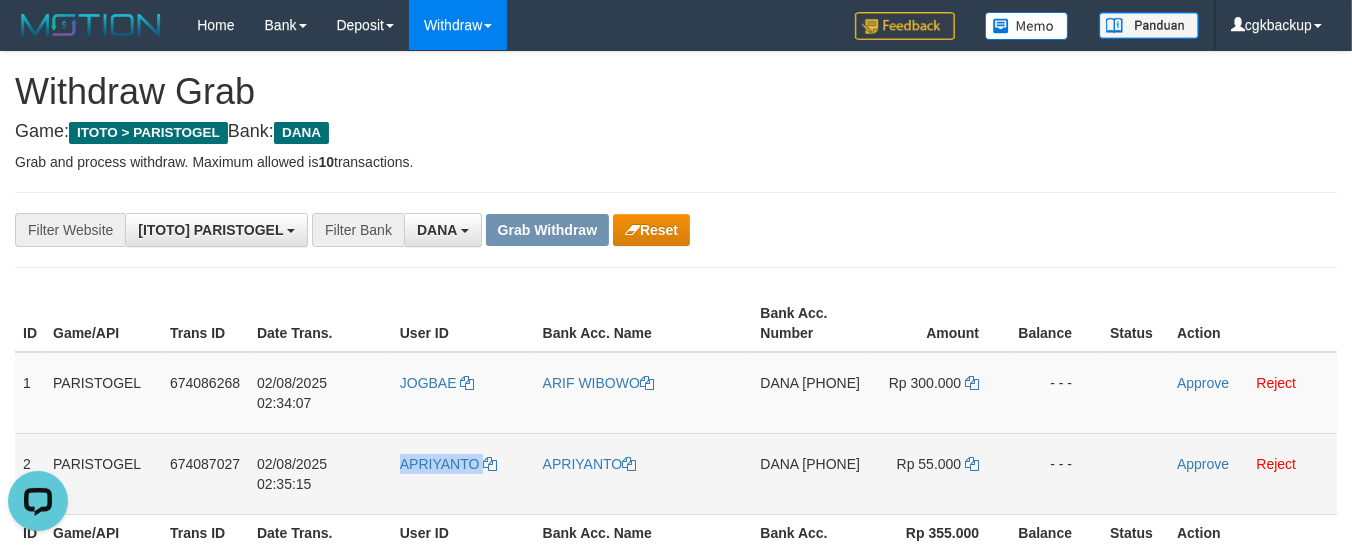 click on "APRIYANTO" at bounding box center (463, 473) 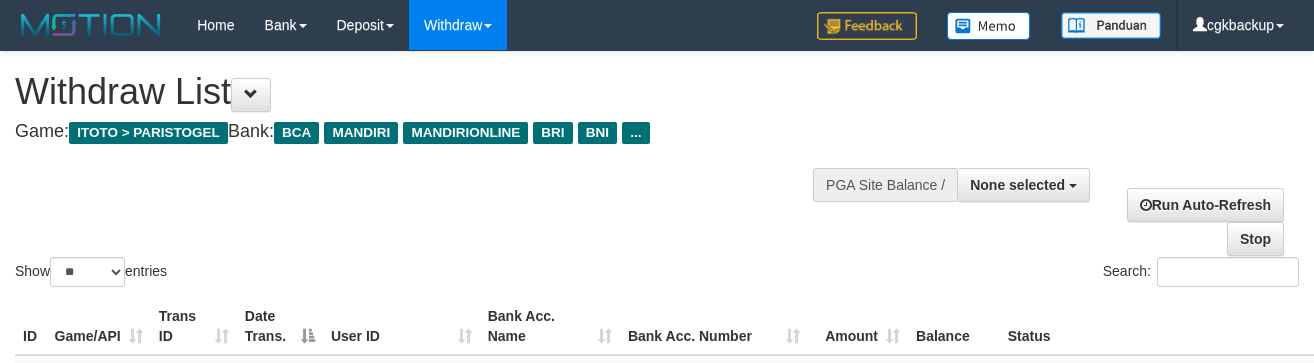 select 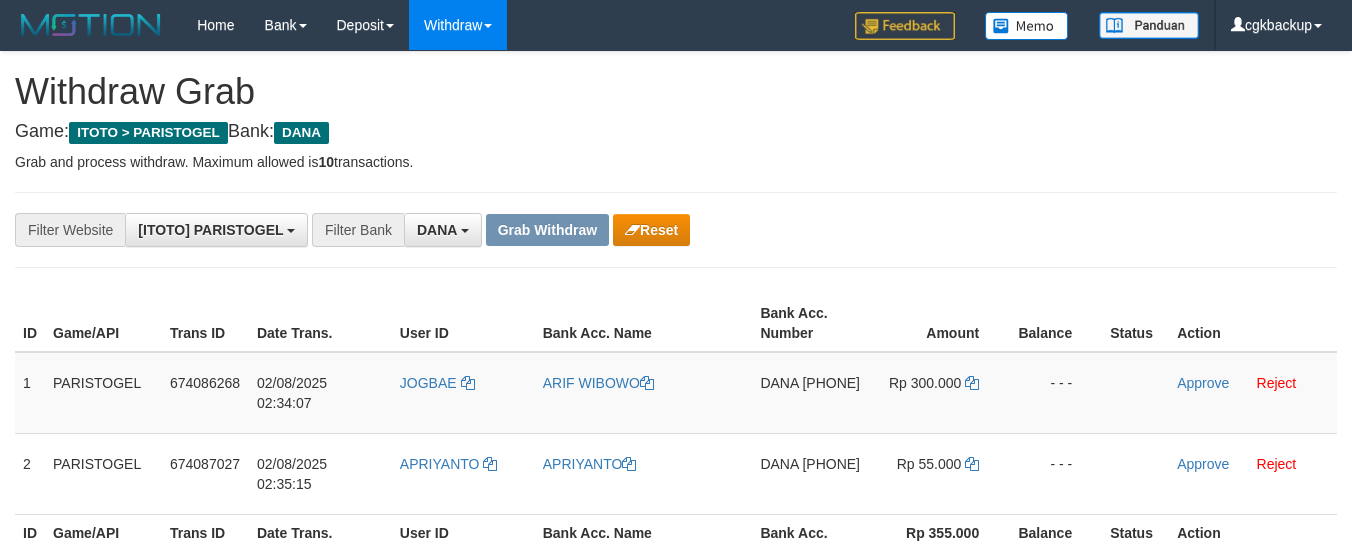 scroll, scrollTop: 0, scrollLeft: 0, axis: both 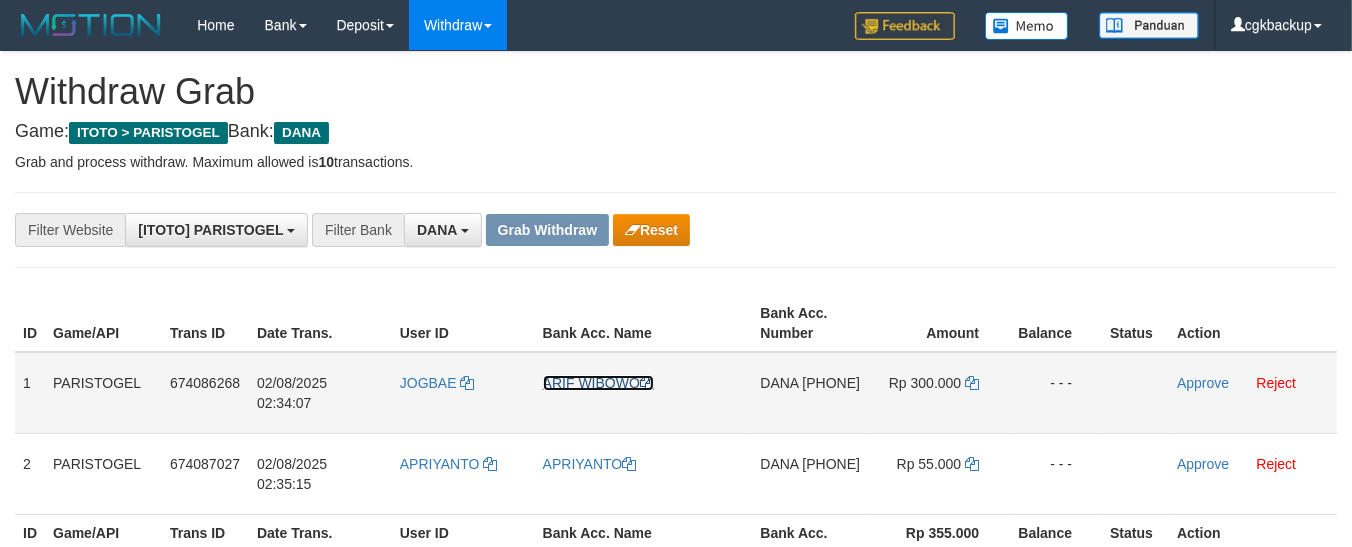 click on "ARIF WIBOWO" at bounding box center [598, 383] 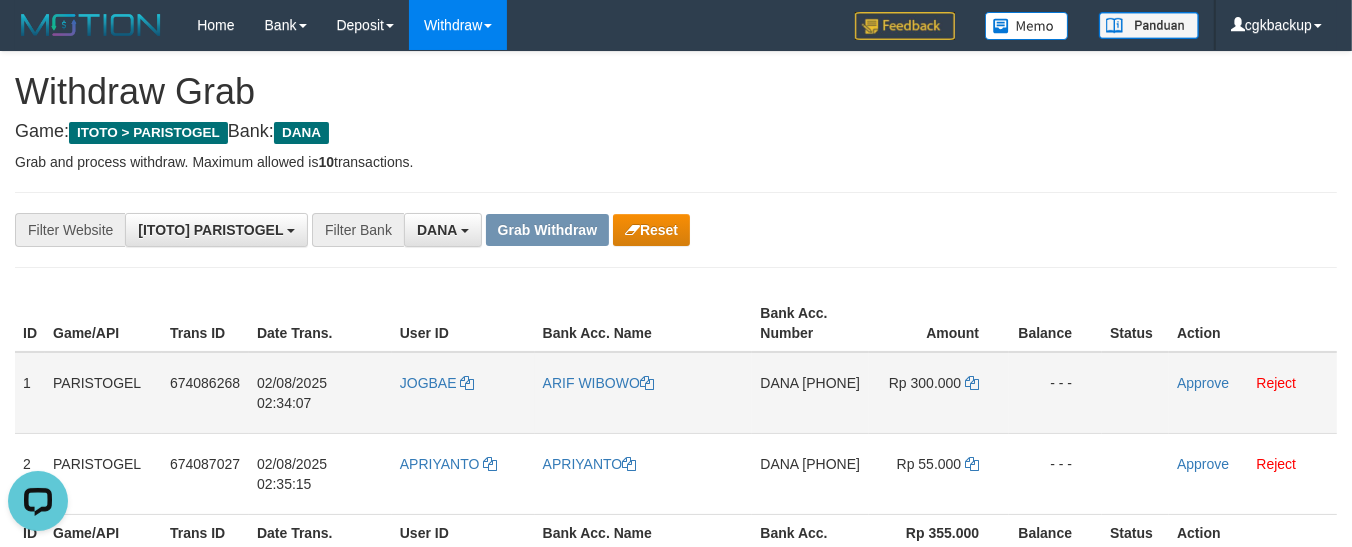 scroll, scrollTop: 0, scrollLeft: 0, axis: both 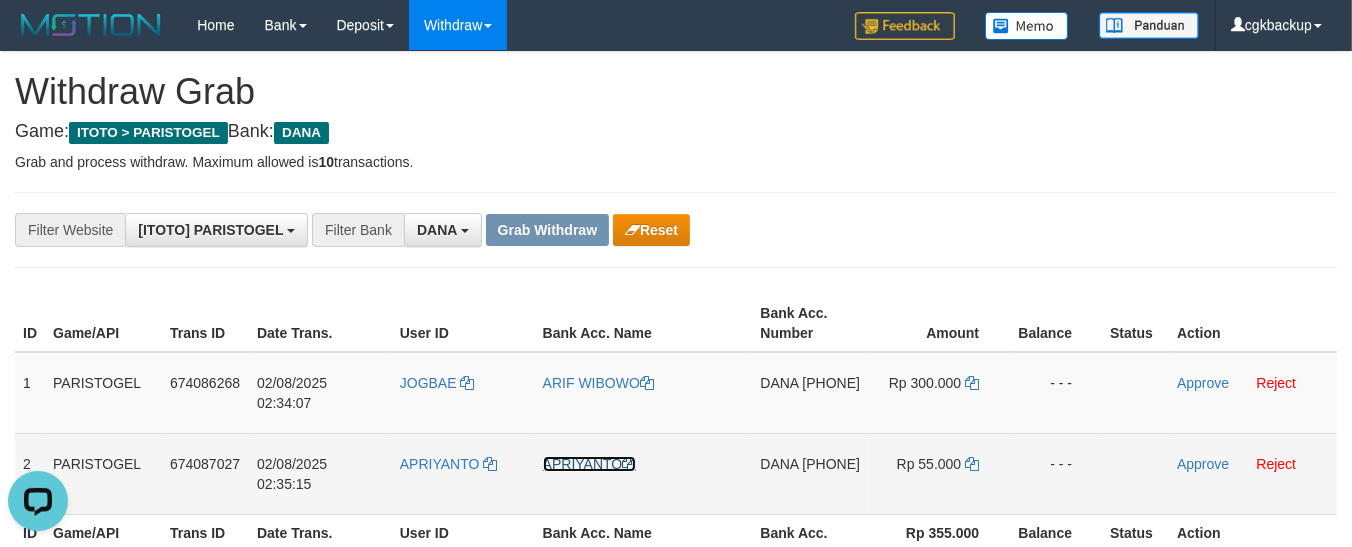click on "APRIYANTO" at bounding box center (590, 464) 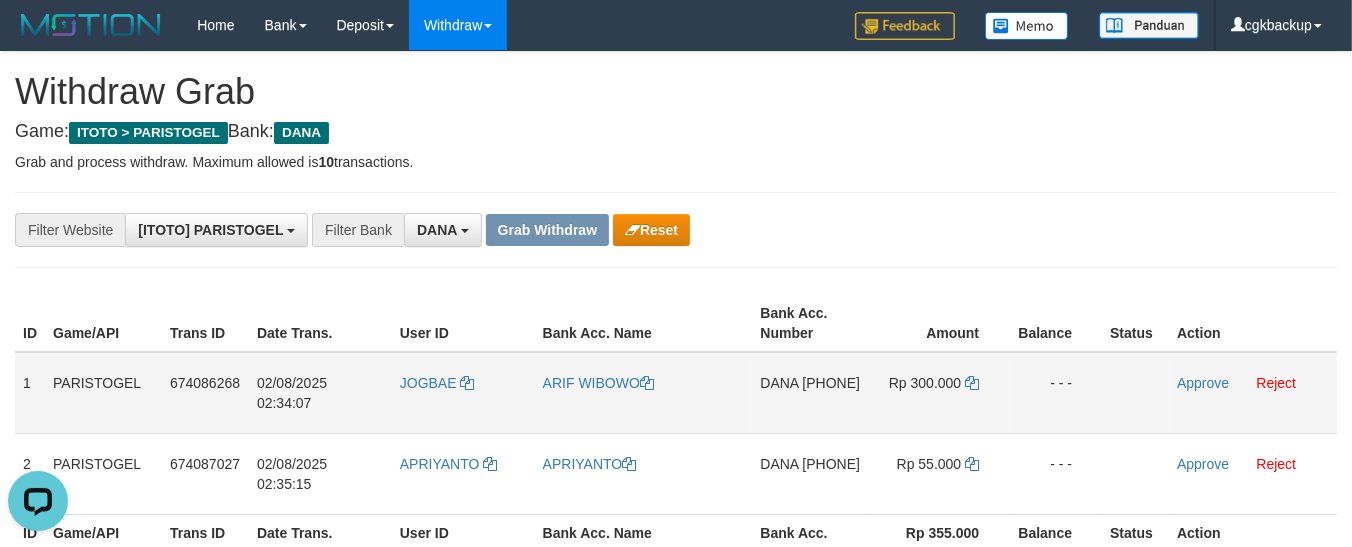 click on "DANA
085228060735" at bounding box center (810, 393) 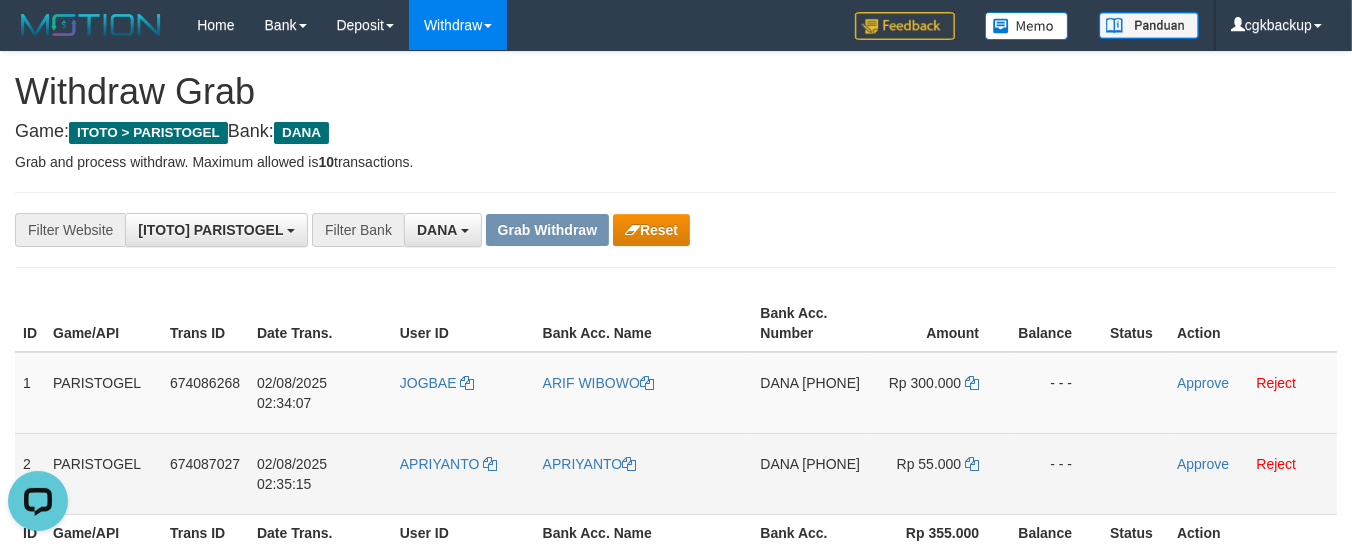 copy on "[PHONE]" 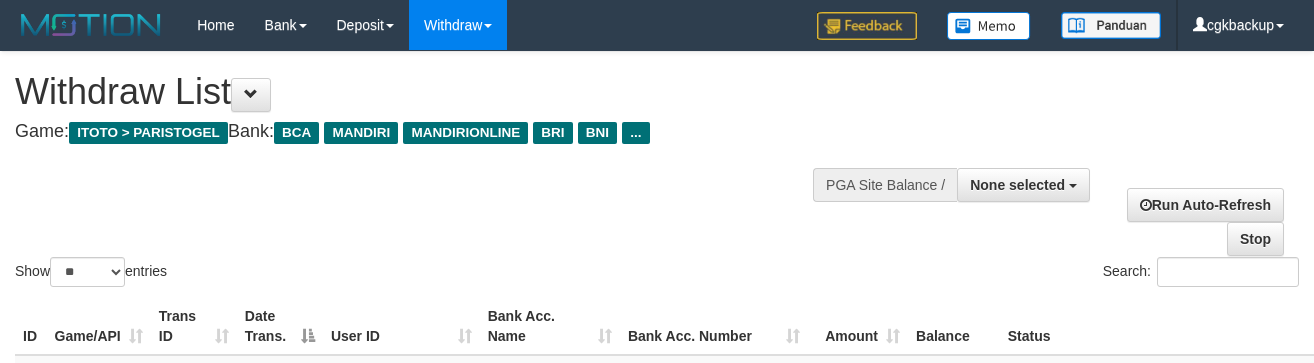 select 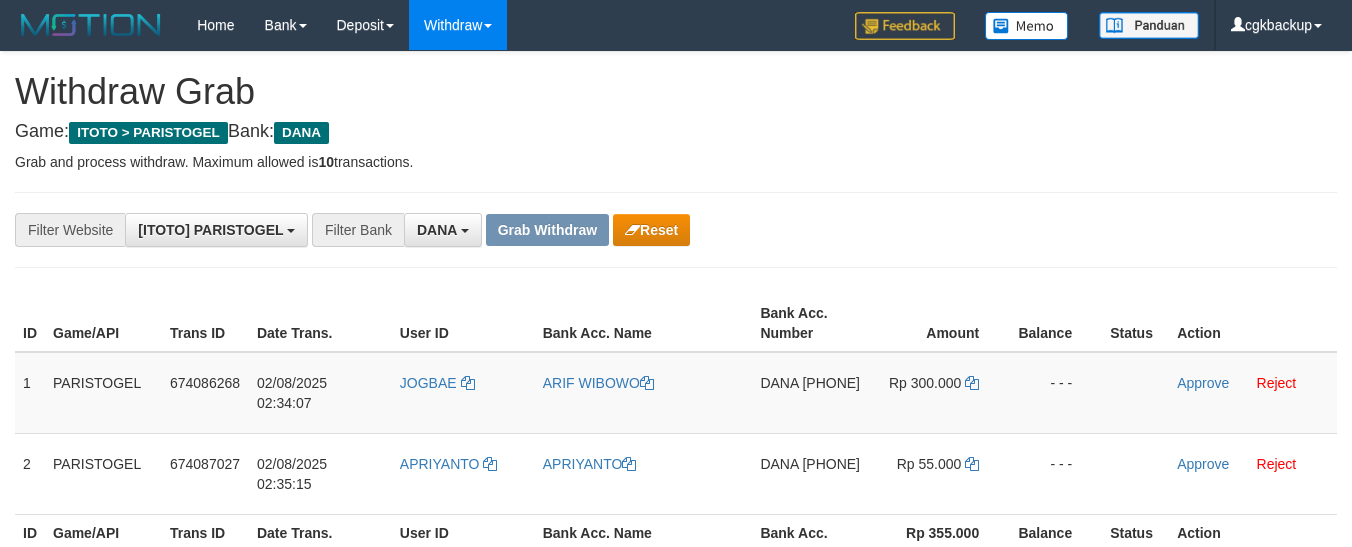 scroll, scrollTop: 0, scrollLeft: 0, axis: both 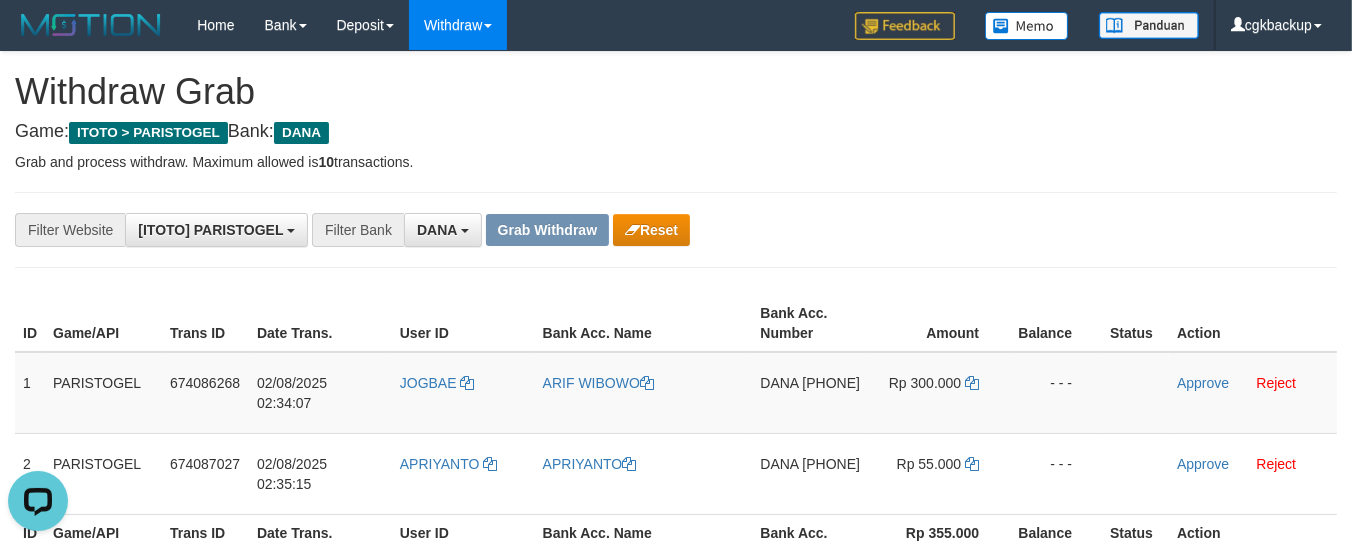 click on "**********" at bounding box center [563, 230] 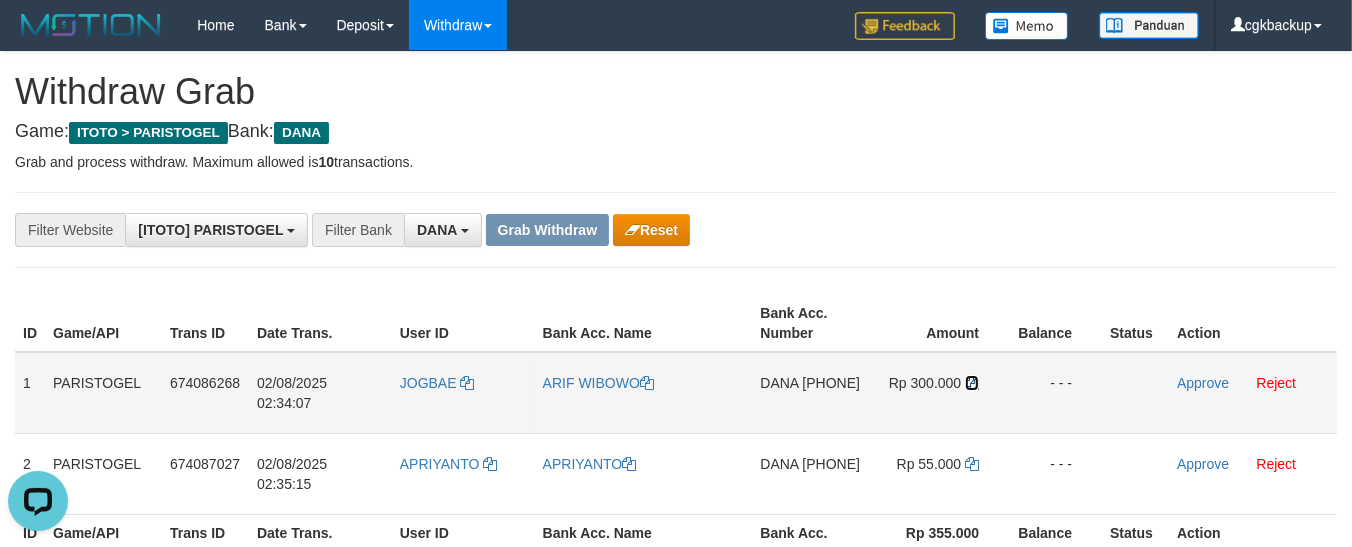 click at bounding box center [972, 383] 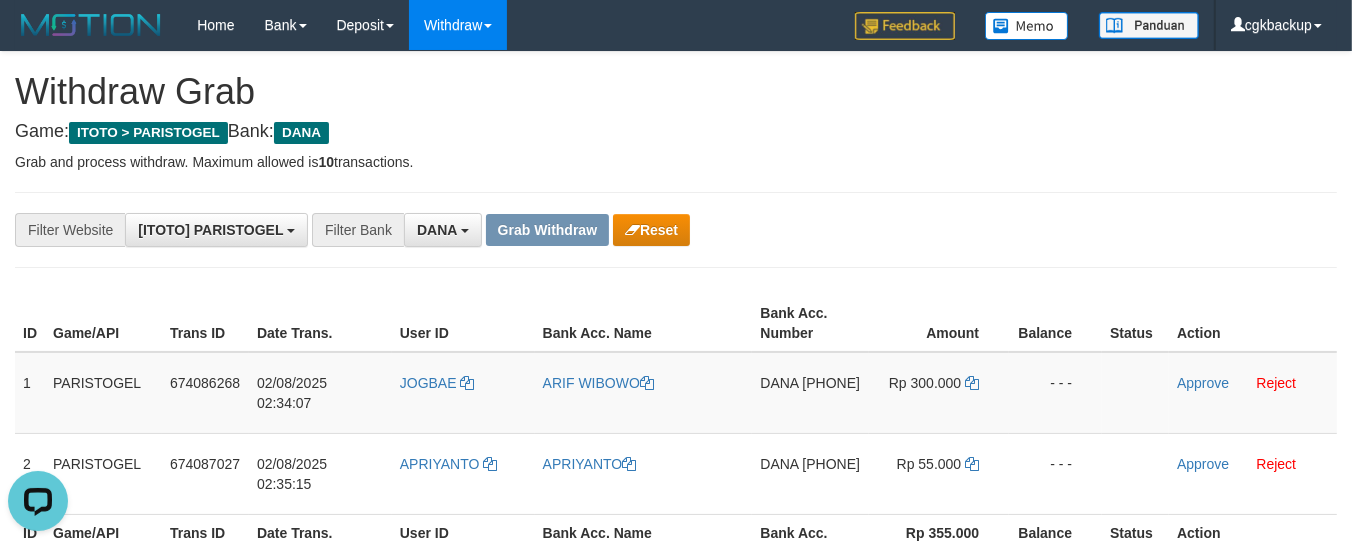click on "Bank Acc. Number" at bounding box center [810, 542] 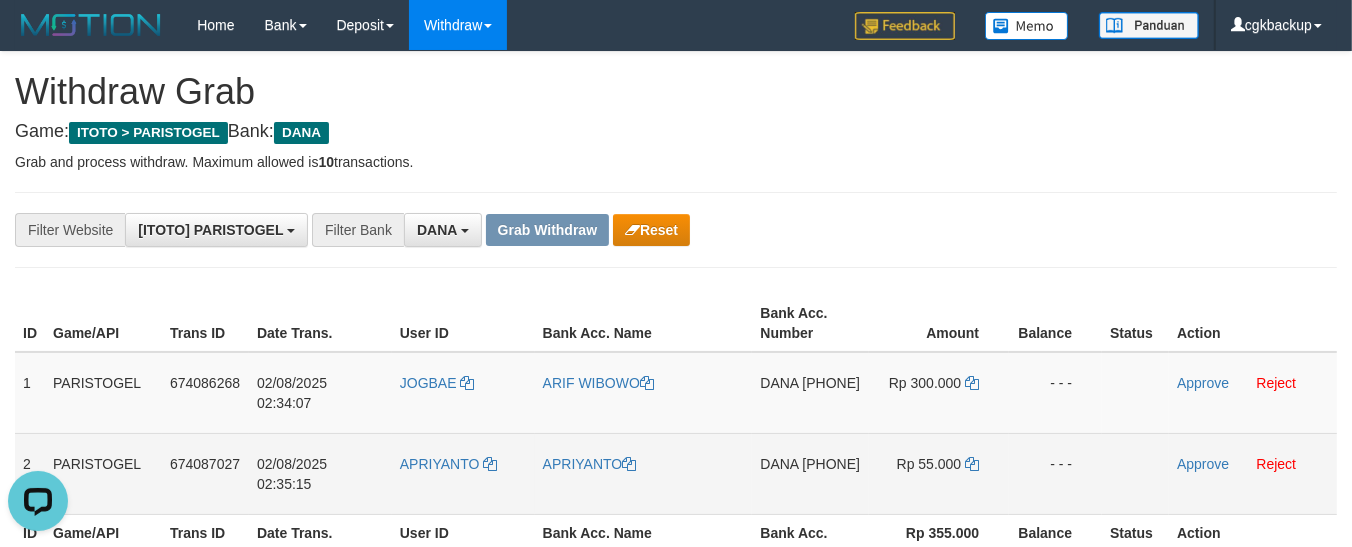 click on "DANA
082114974665" at bounding box center [810, 473] 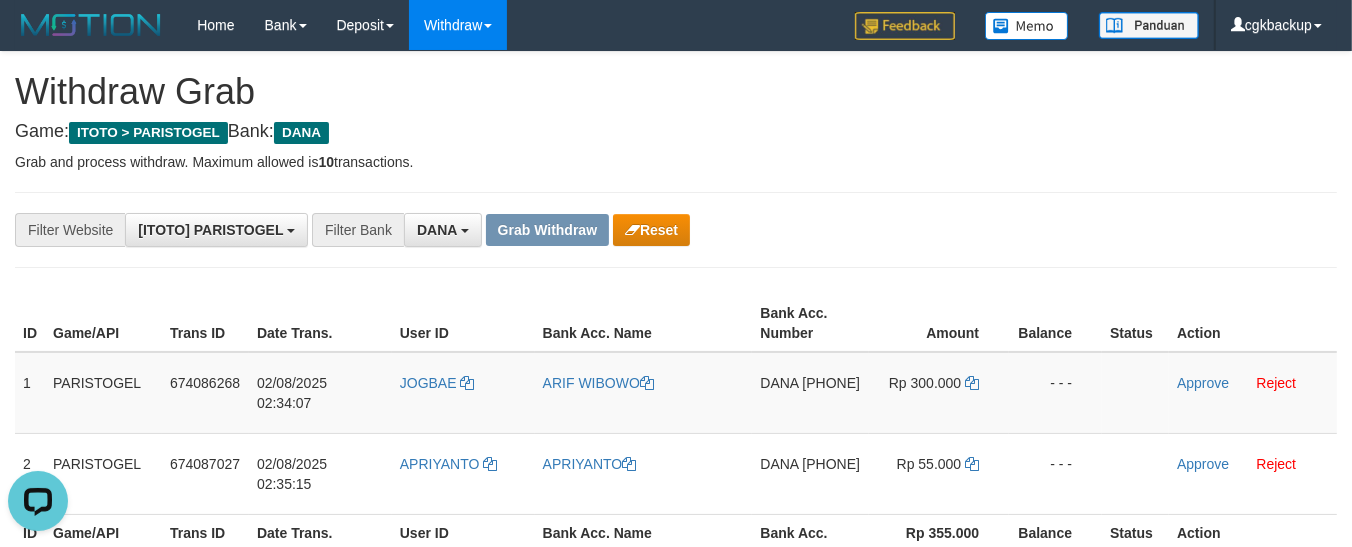 click on "**********" at bounding box center [676, 1163] 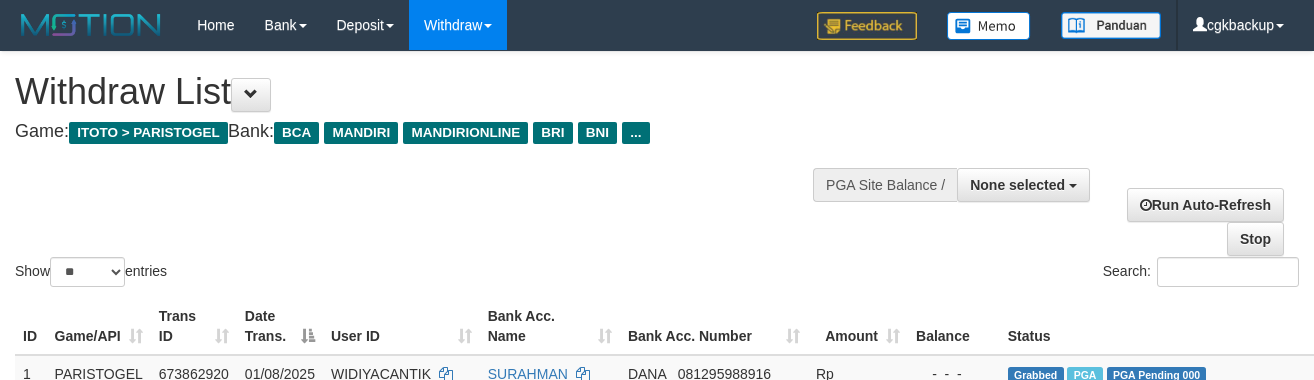 select 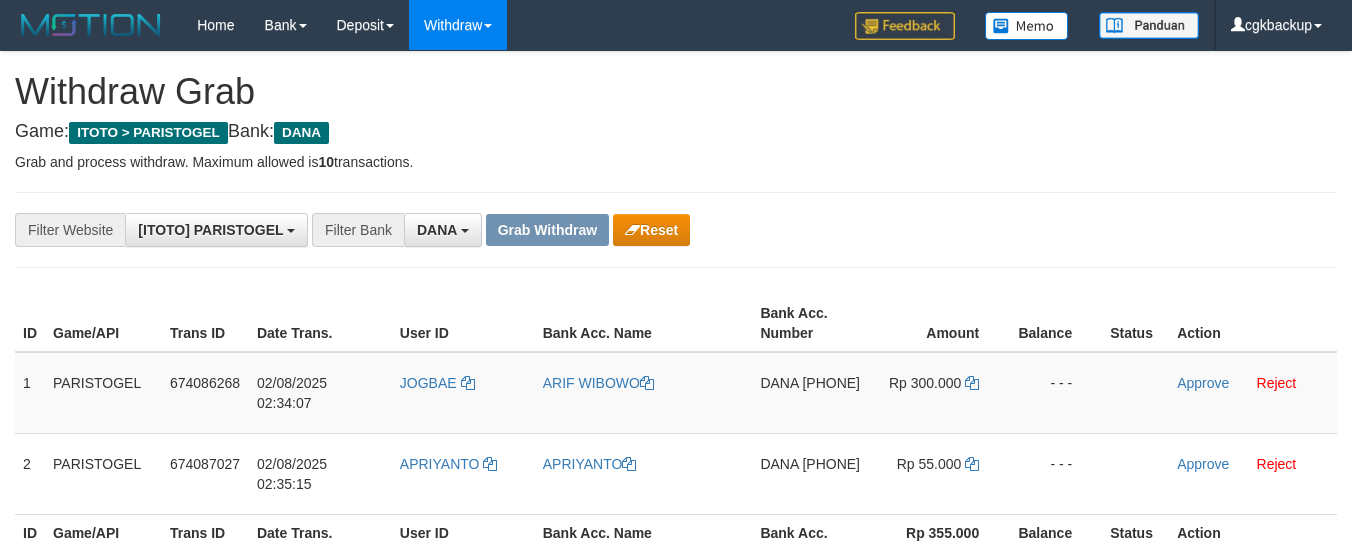 scroll, scrollTop: 0, scrollLeft: 0, axis: both 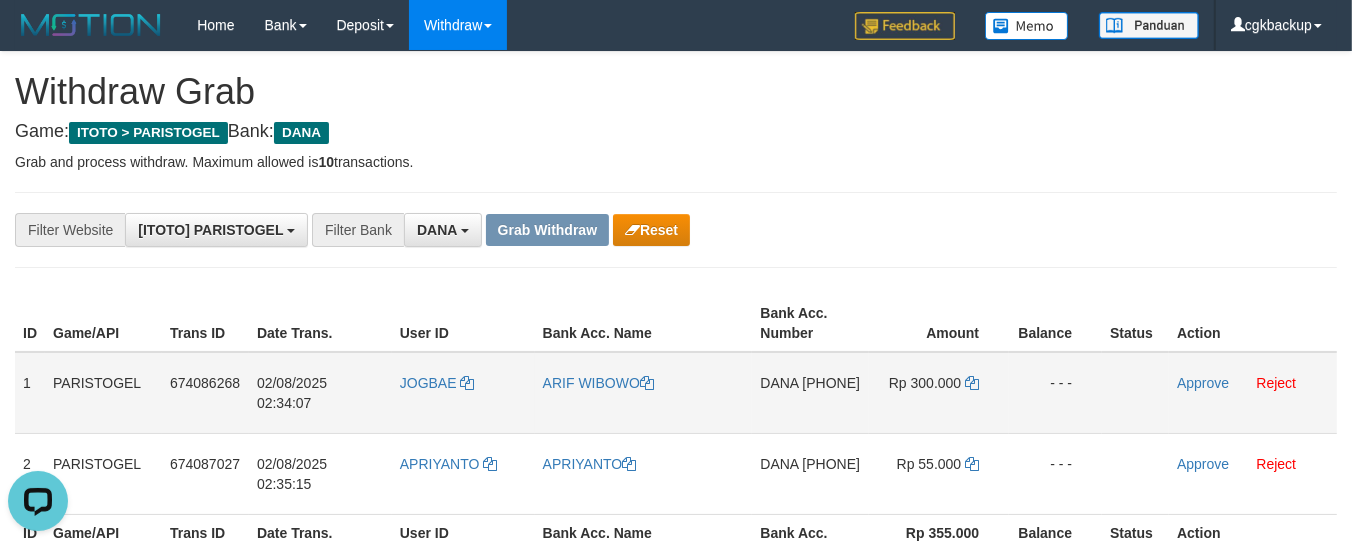 drag, startPoint x: 956, startPoint y: 216, endPoint x: 1032, endPoint y: 376, distance: 177.13272 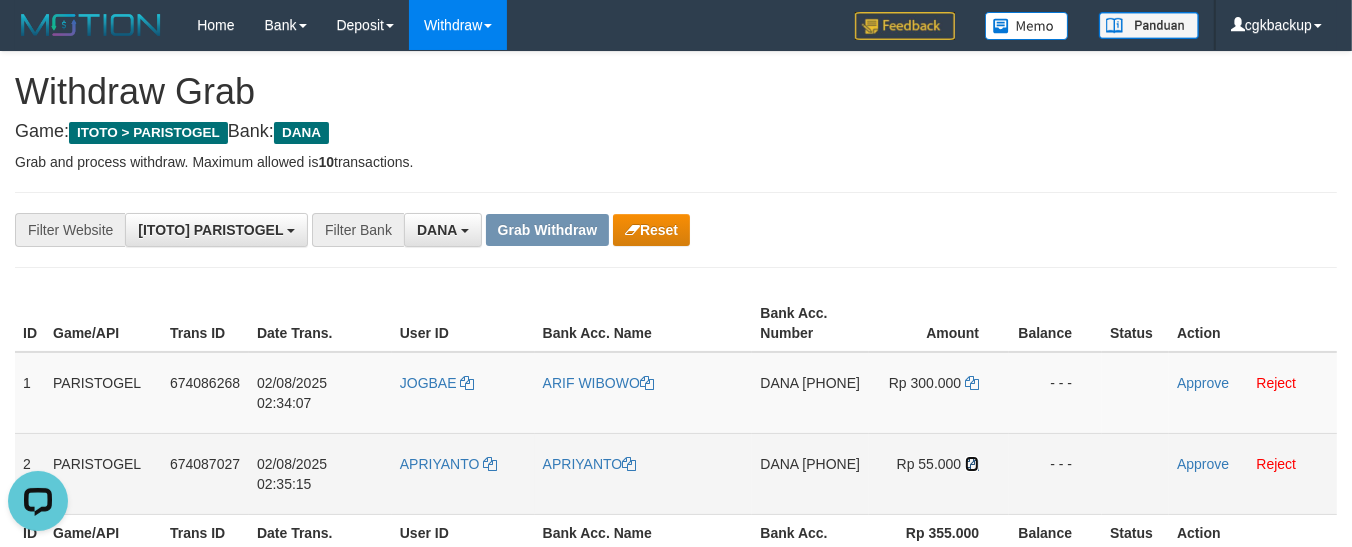 click at bounding box center [972, 464] 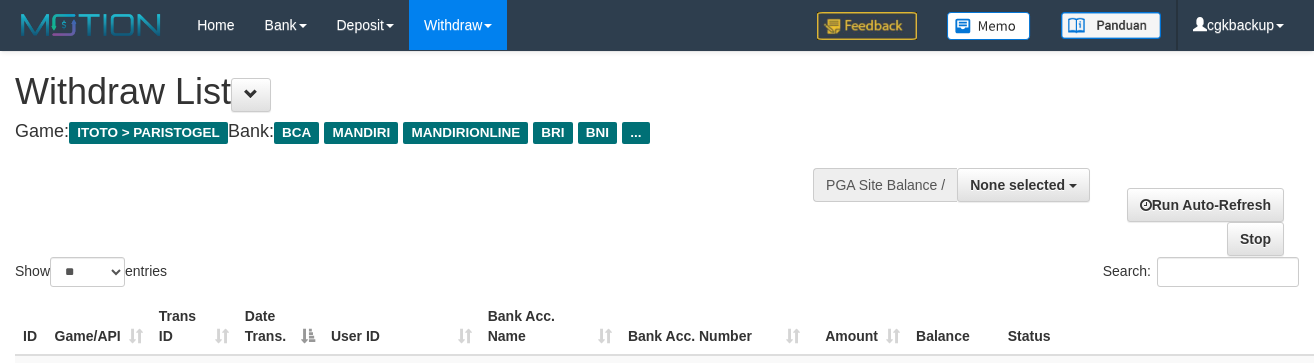select 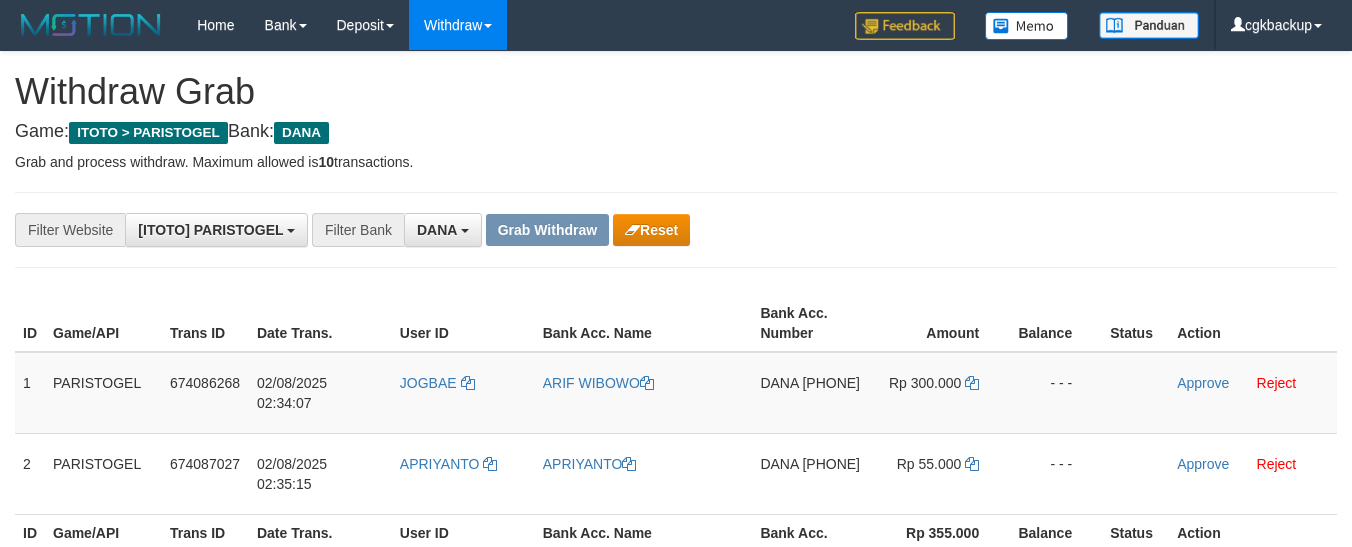 scroll, scrollTop: 0, scrollLeft: 0, axis: both 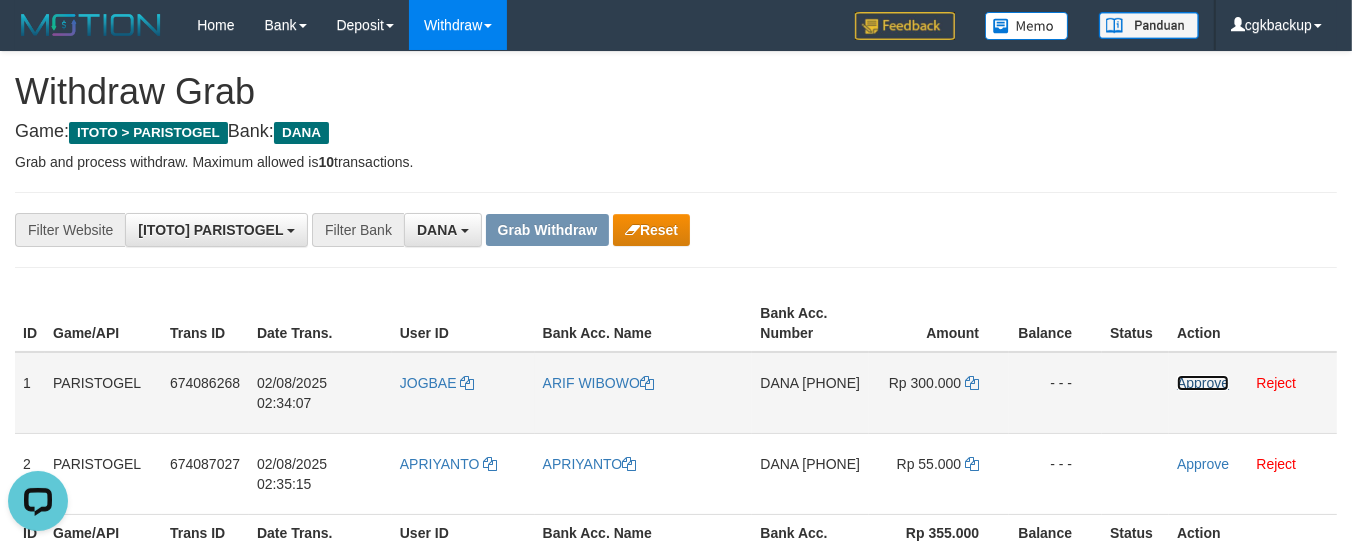 click on "Approve" at bounding box center [1203, 383] 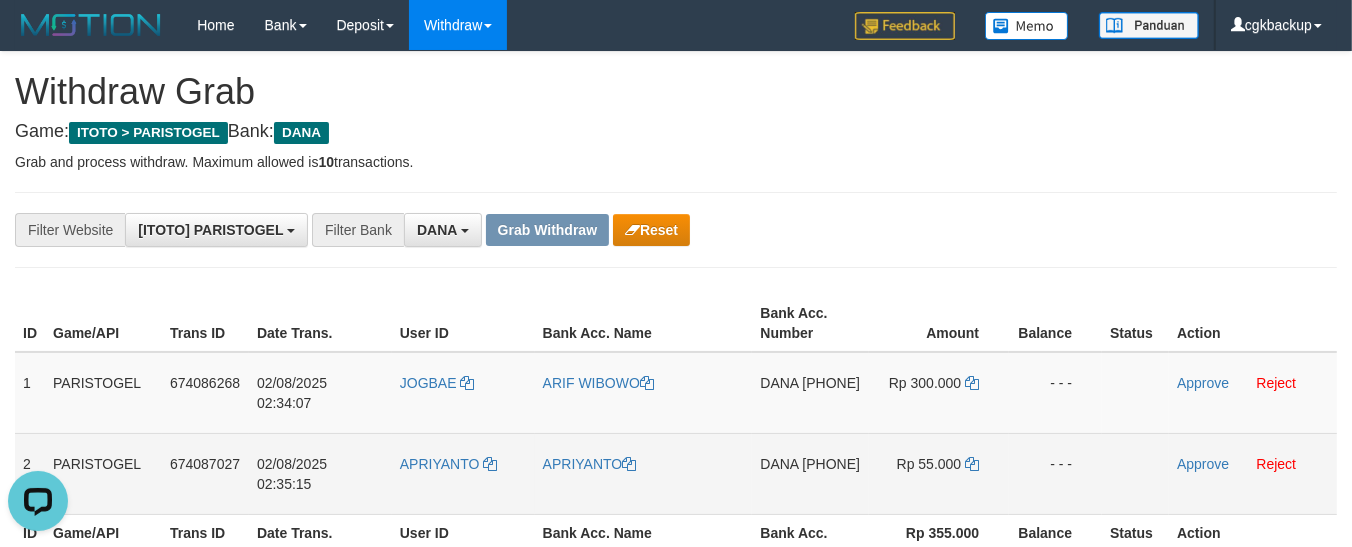 click on "Approve
Reject" at bounding box center (1253, 473) 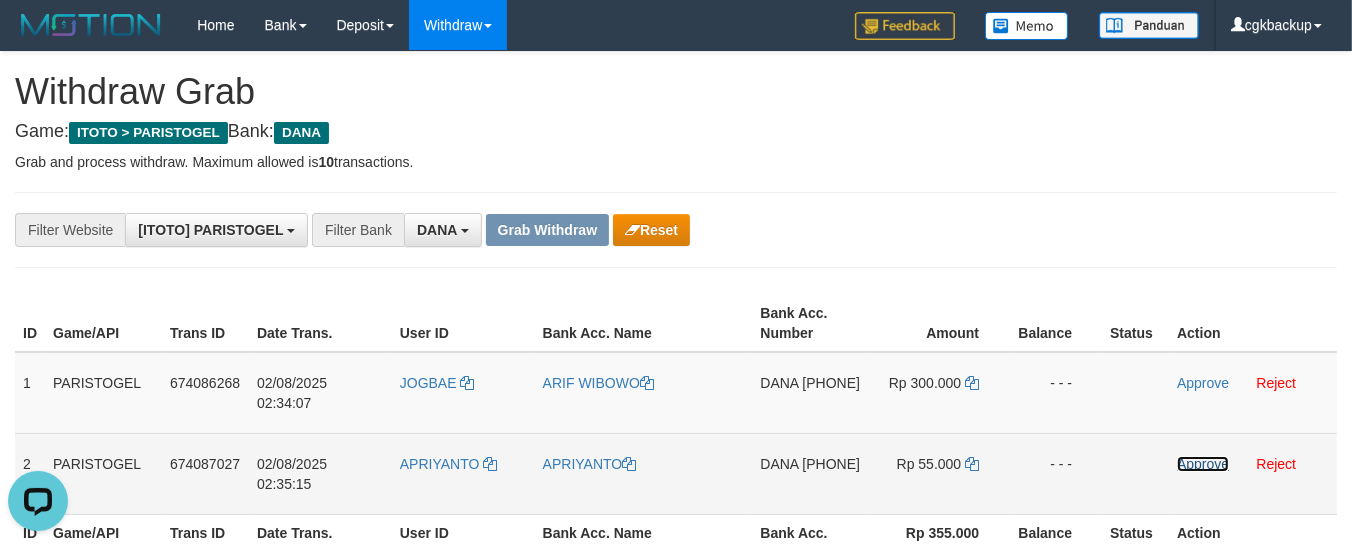 click on "Approve" at bounding box center (1203, 464) 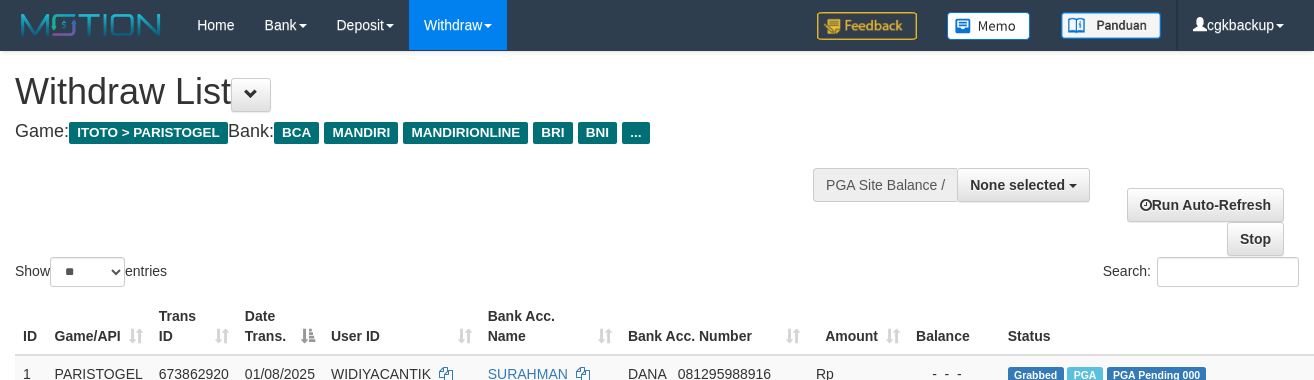 select 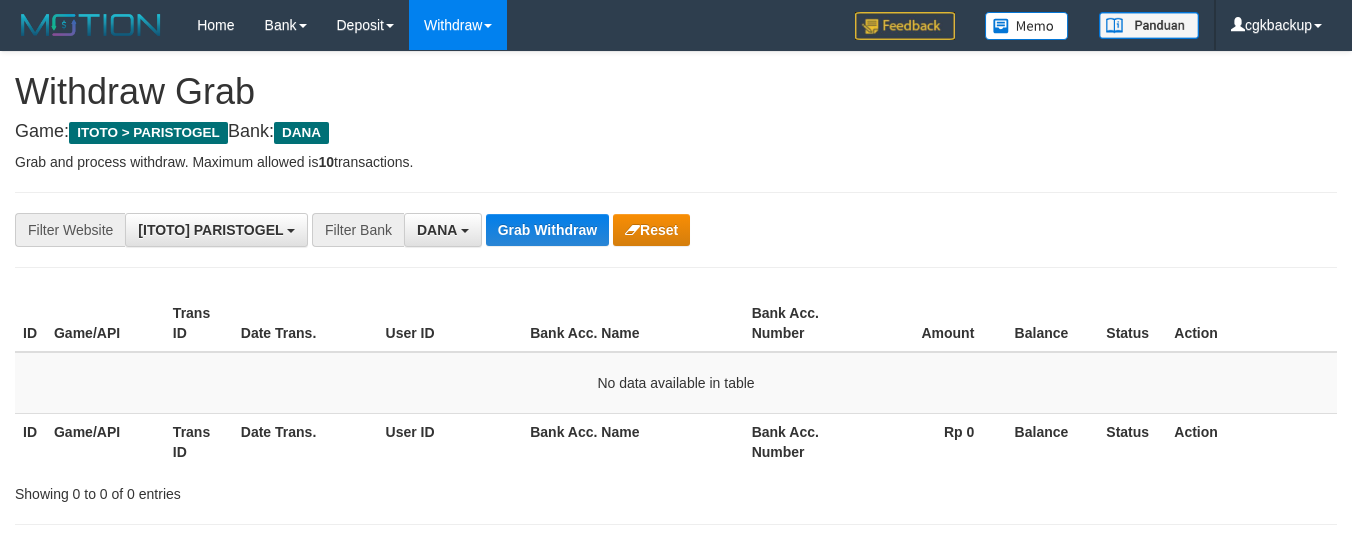 scroll, scrollTop: 0, scrollLeft: 0, axis: both 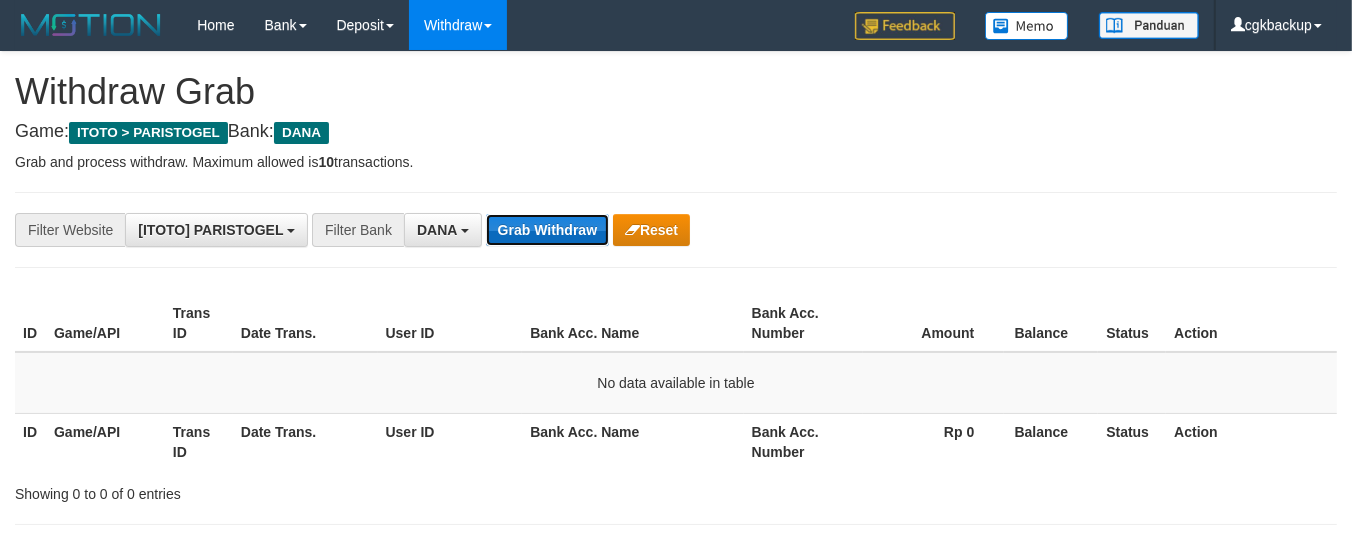 click on "Grab Withdraw" at bounding box center (547, 230) 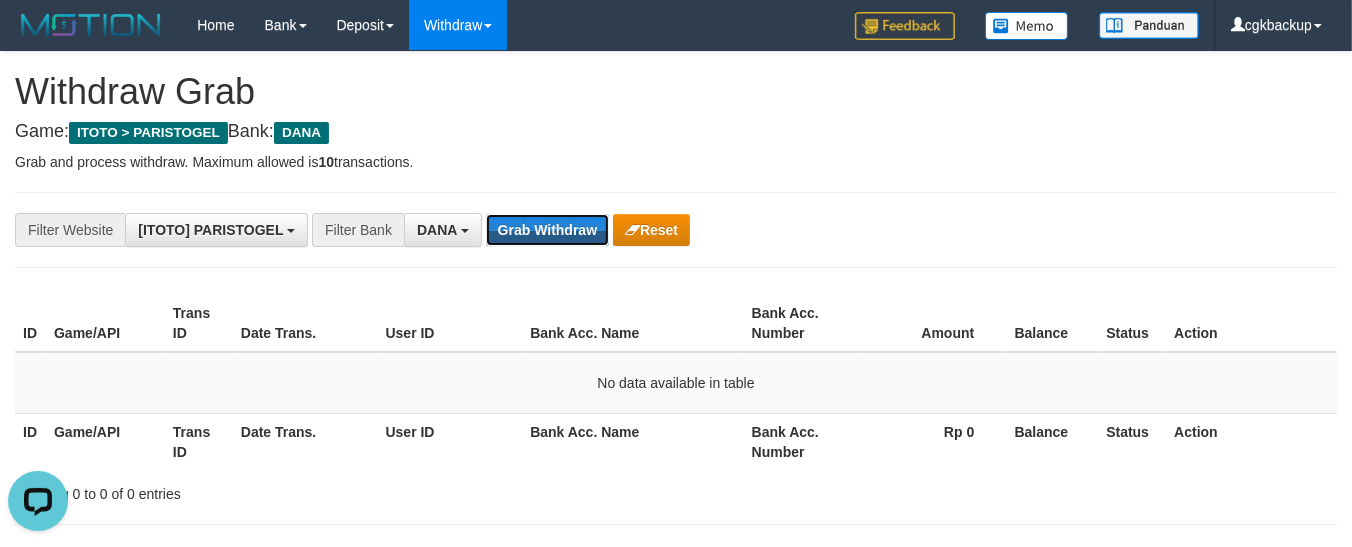 scroll, scrollTop: 0, scrollLeft: 0, axis: both 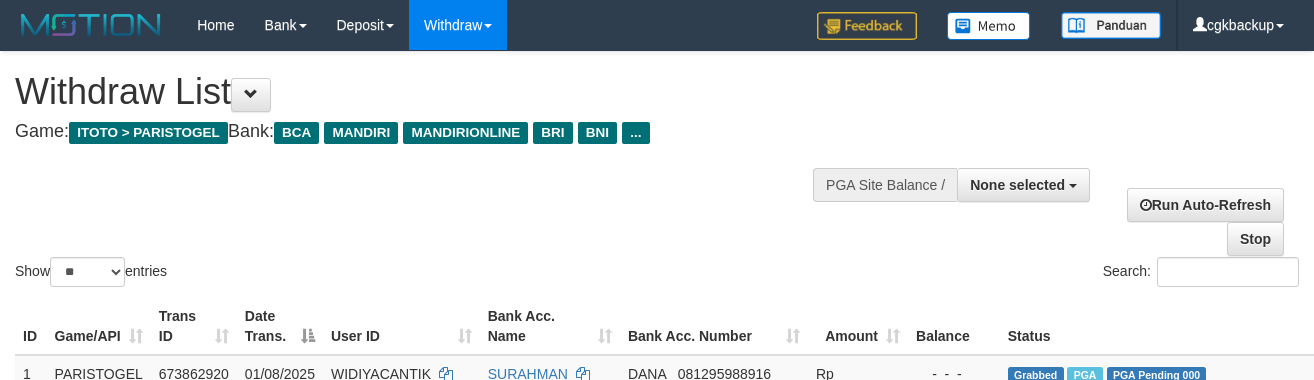 select 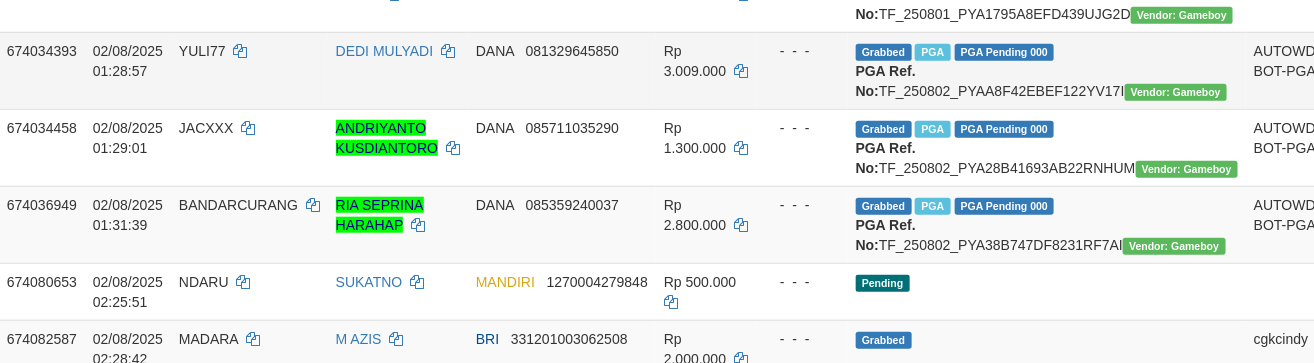 scroll, scrollTop: 868, scrollLeft: 152, axis: both 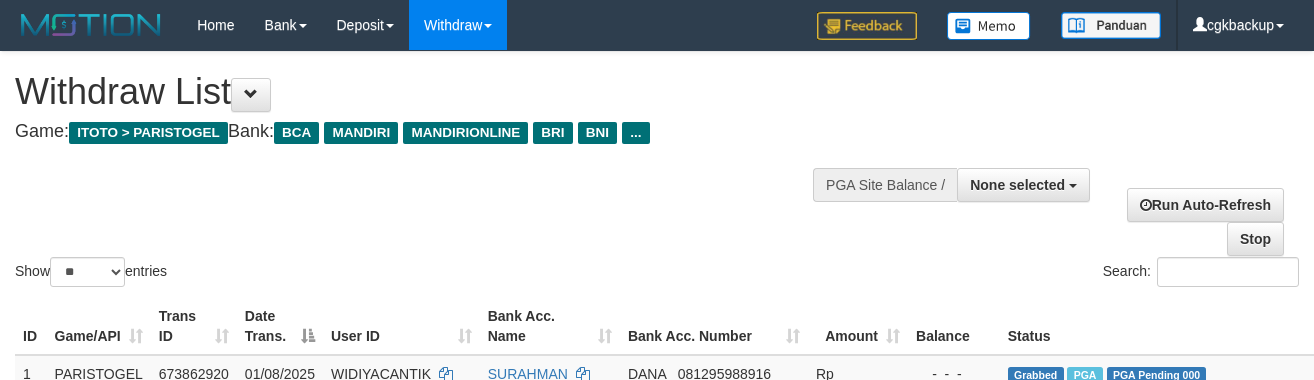 select 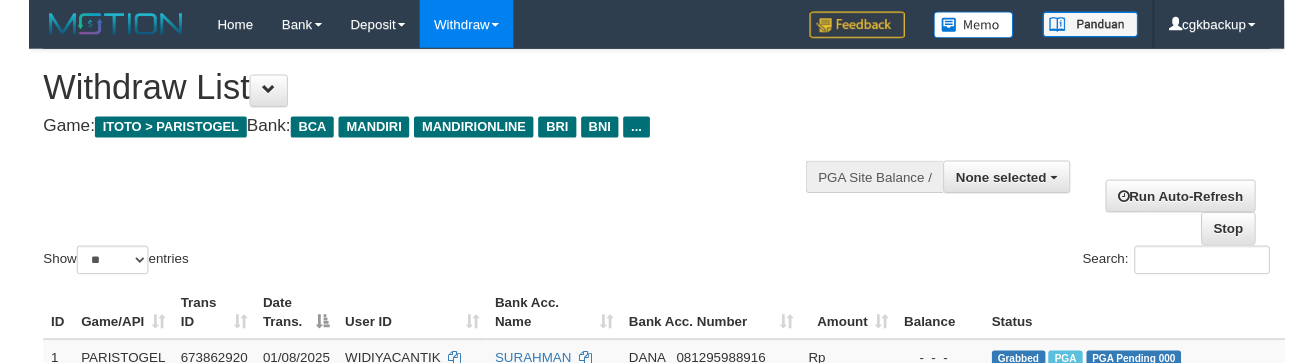 scroll, scrollTop: 1088, scrollLeft: 152, axis: both 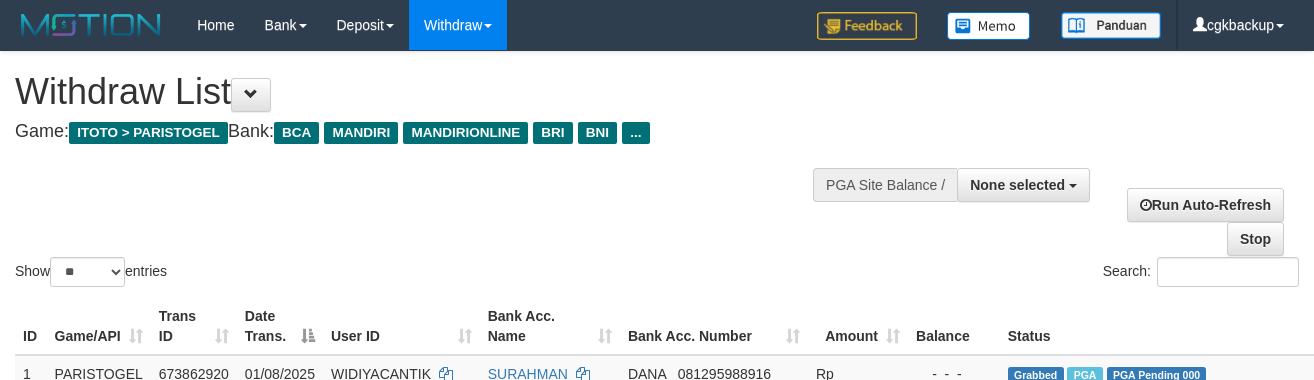 select 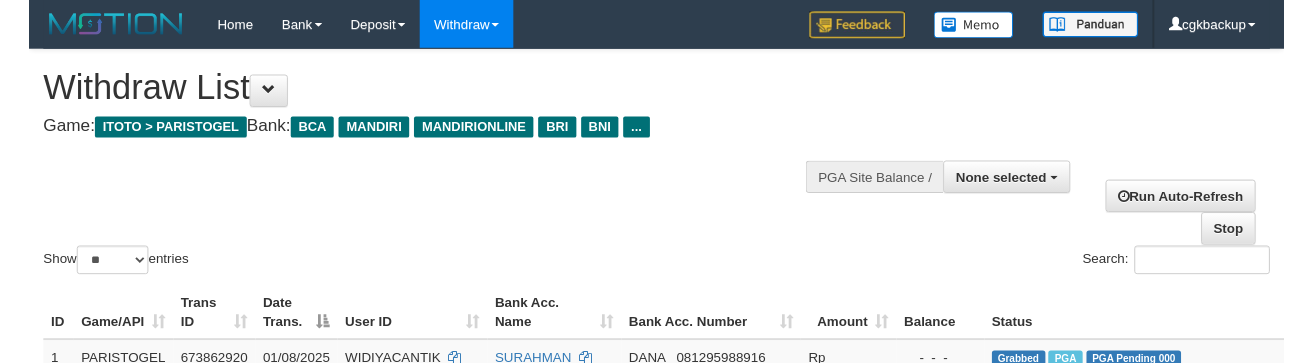 scroll, scrollTop: 1088, scrollLeft: 152, axis: both 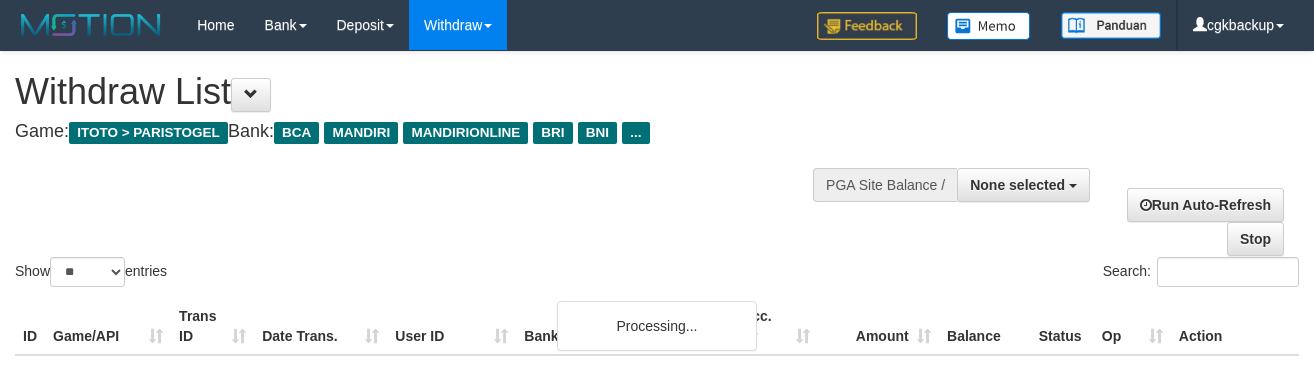 select 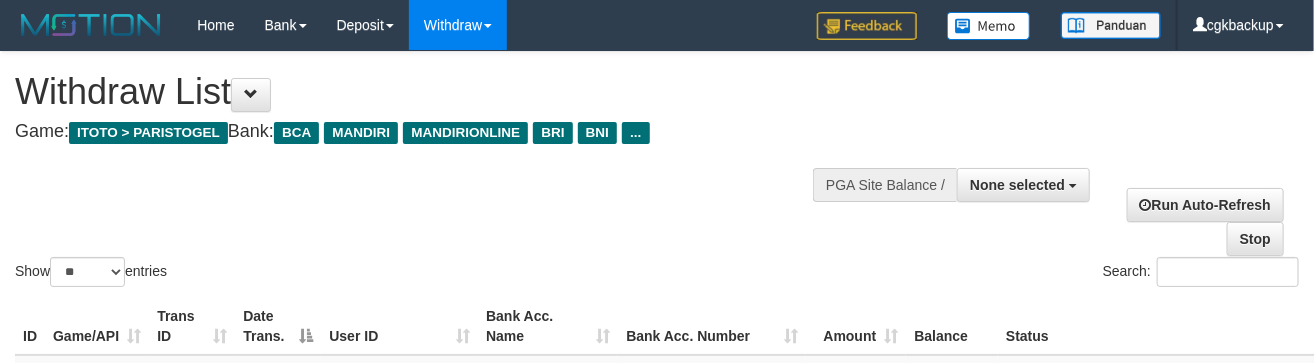 scroll, scrollTop: 1088, scrollLeft: 150, axis: both 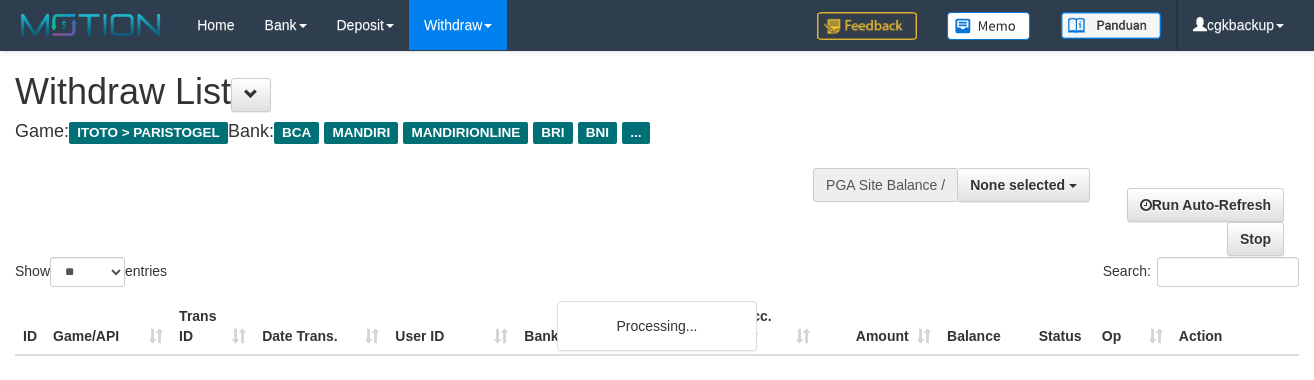 select 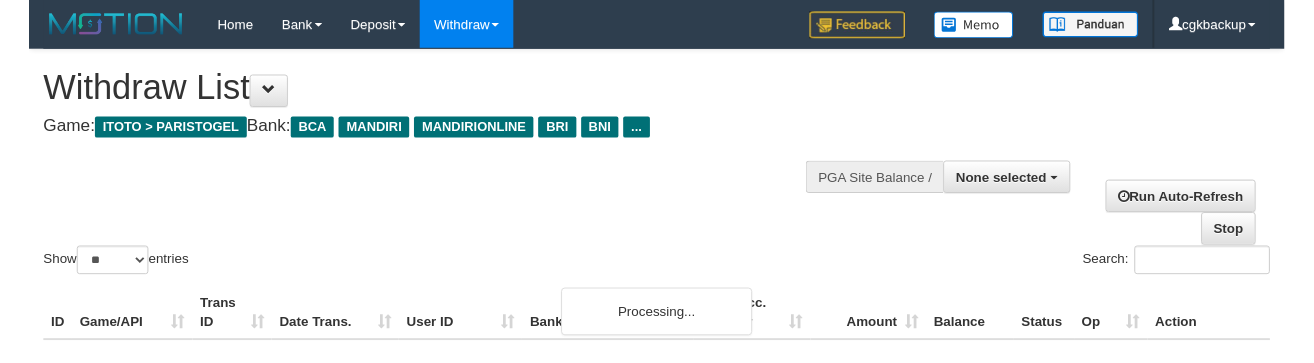 scroll, scrollTop: 1088, scrollLeft: 150, axis: both 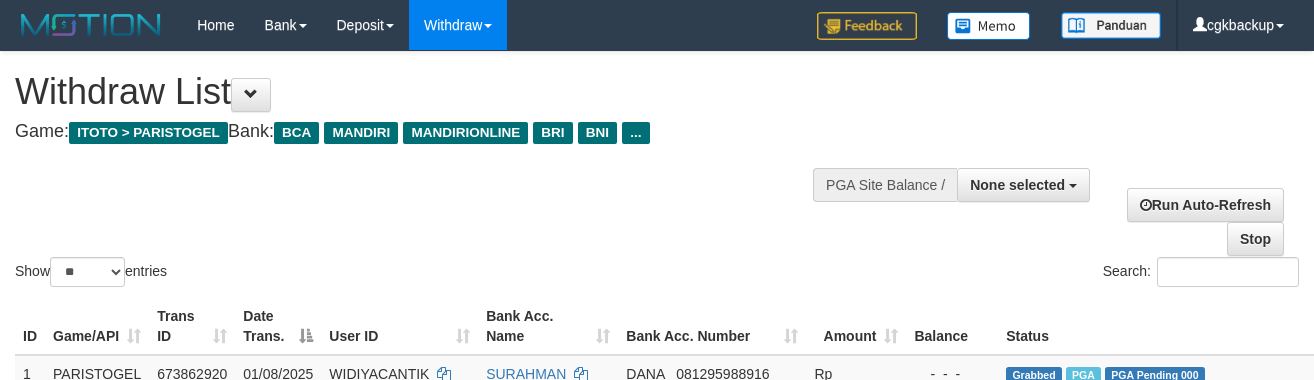 select 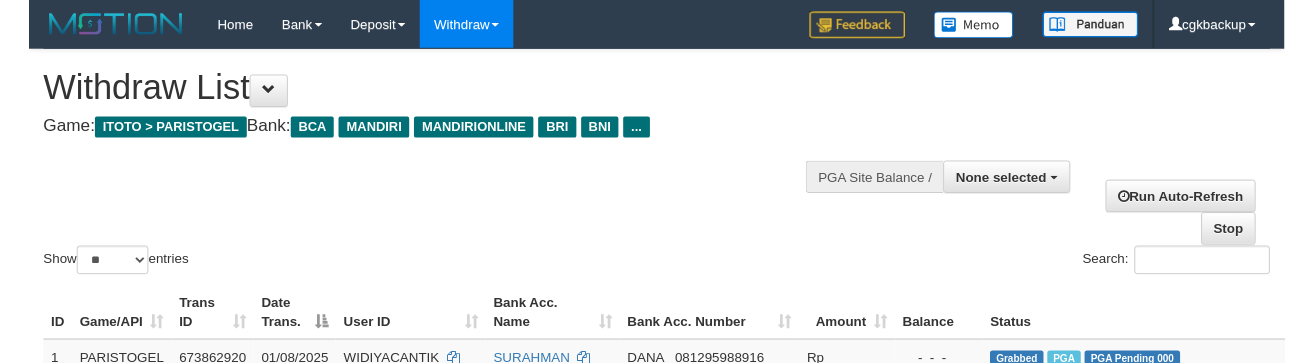 scroll, scrollTop: 1088, scrollLeft: 150, axis: both 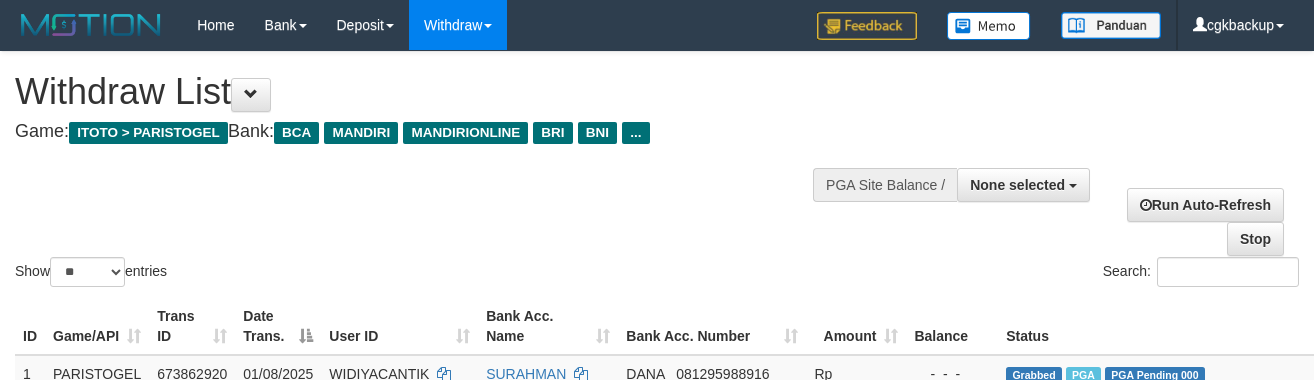 select 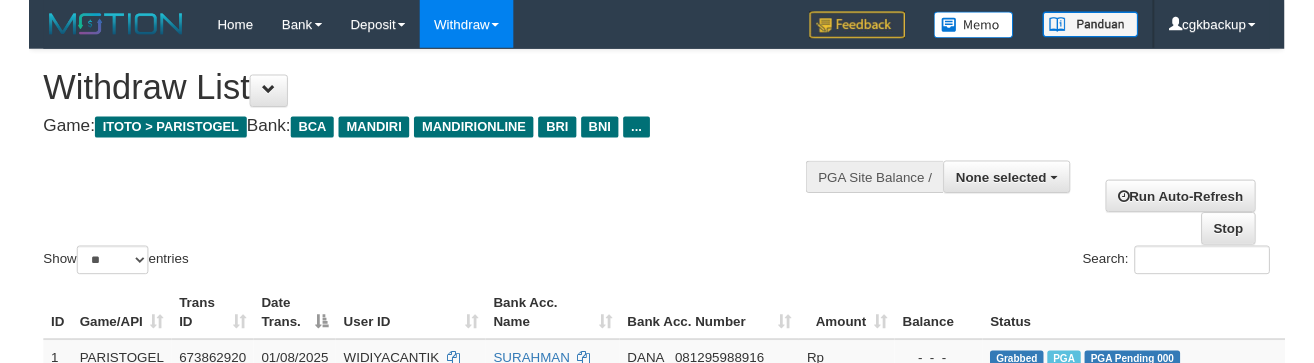 scroll, scrollTop: 1088, scrollLeft: 150, axis: both 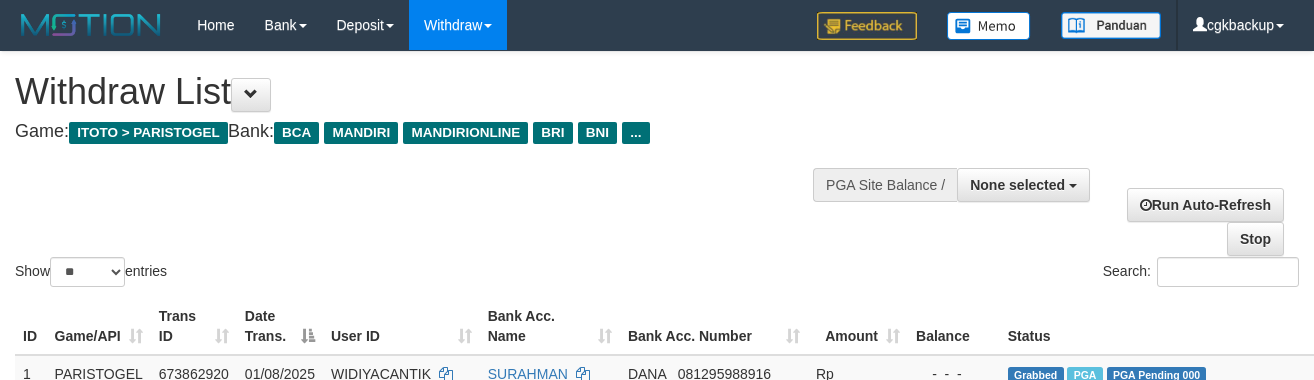 select 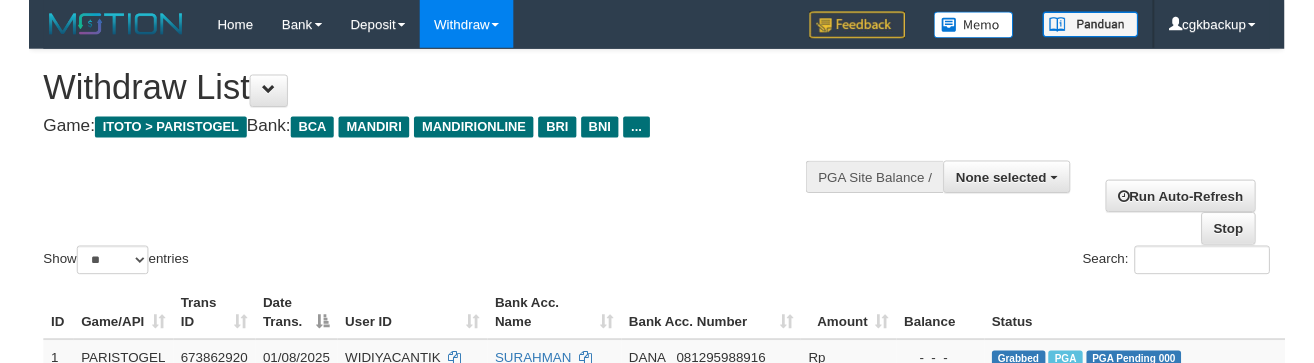 scroll, scrollTop: 1088, scrollLeft: 152, axis: both 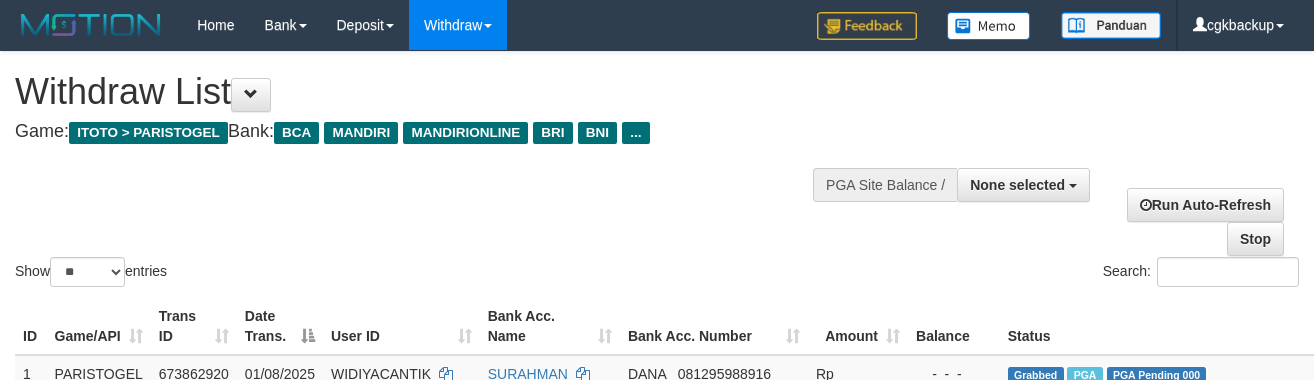 select 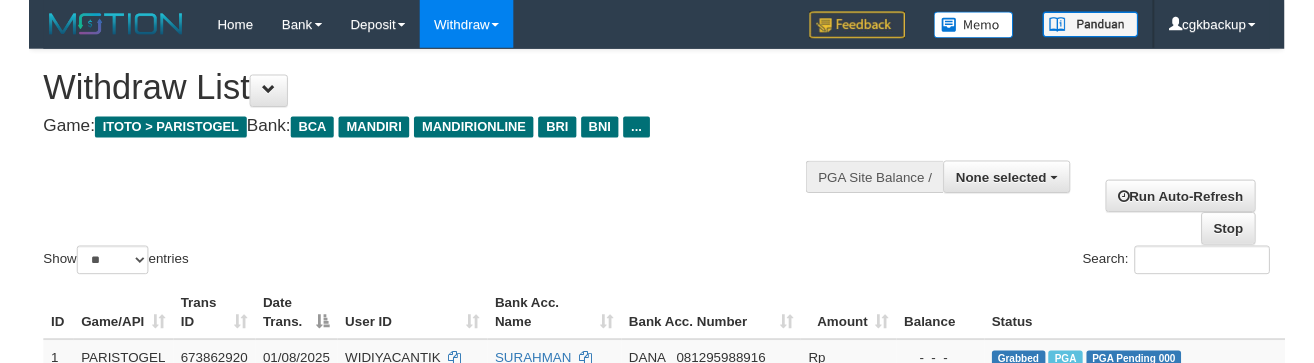 scroll, scrollTop: 1088, scrollLeft: 152, axis: both 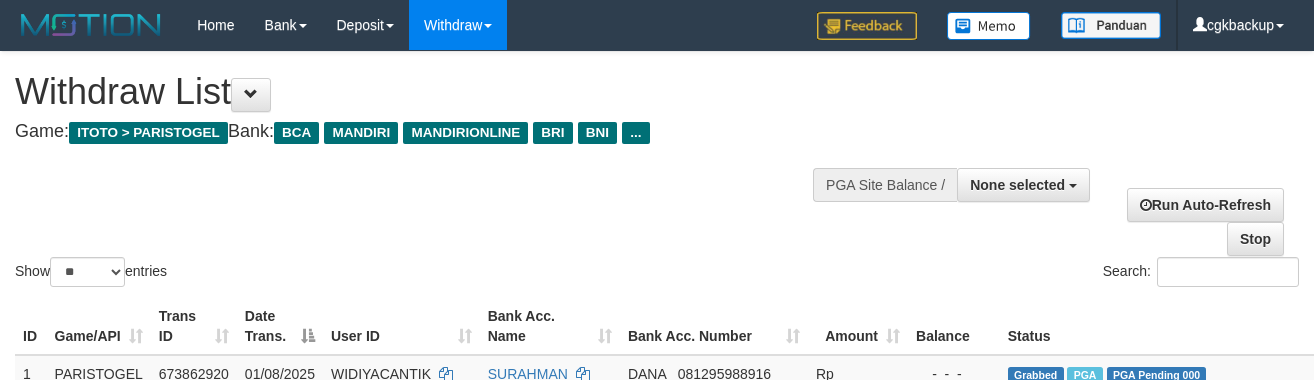 select 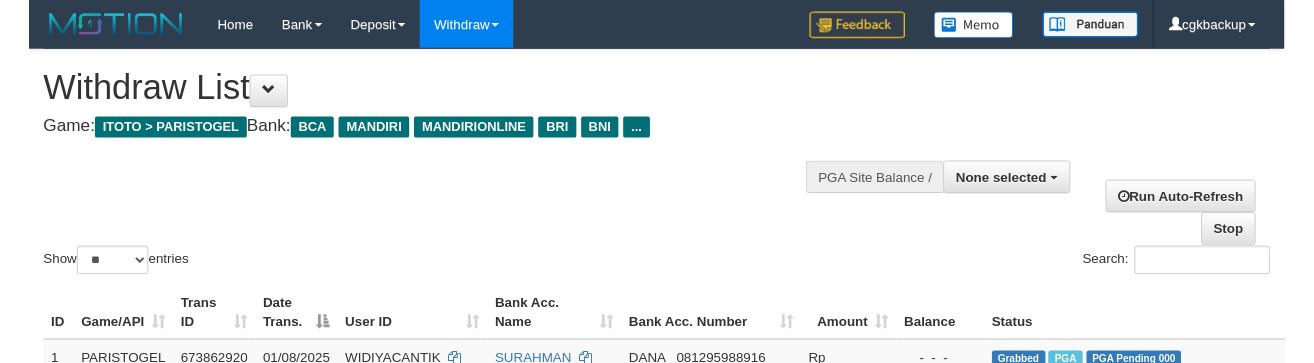 scroll, scrollTop: 1088, scrollLeft: 152, axis: both 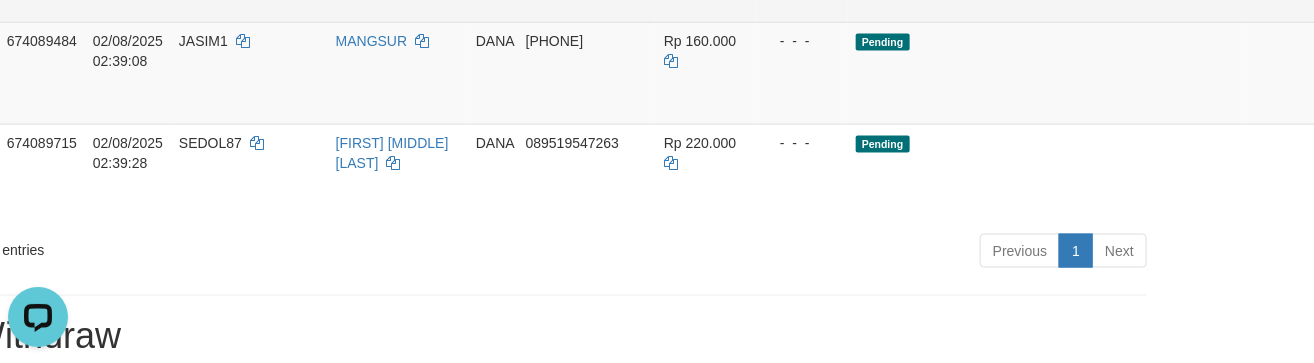 click on "Allow Grab" at bounding box center (1353, -51) 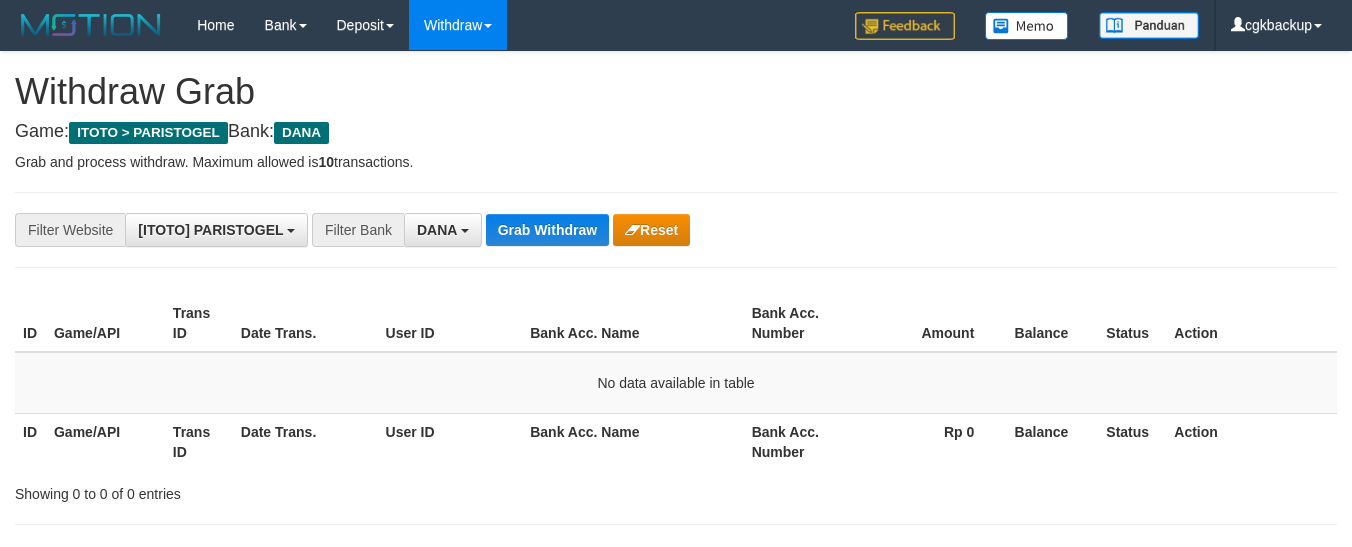 scroll, scrollTop: 0, scrollLeft: 0, axis: both 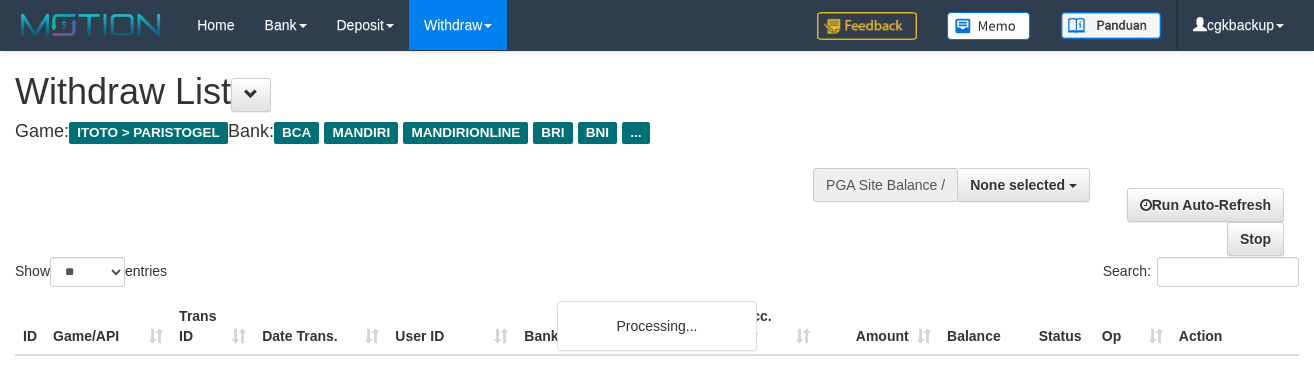 select 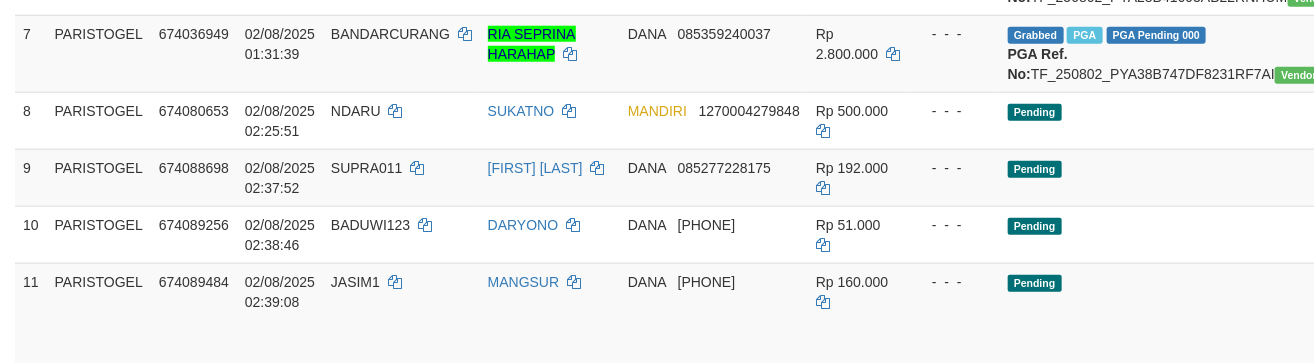 scroll, scrollTop: 1000, scrollLeft: 0, axis: vertical 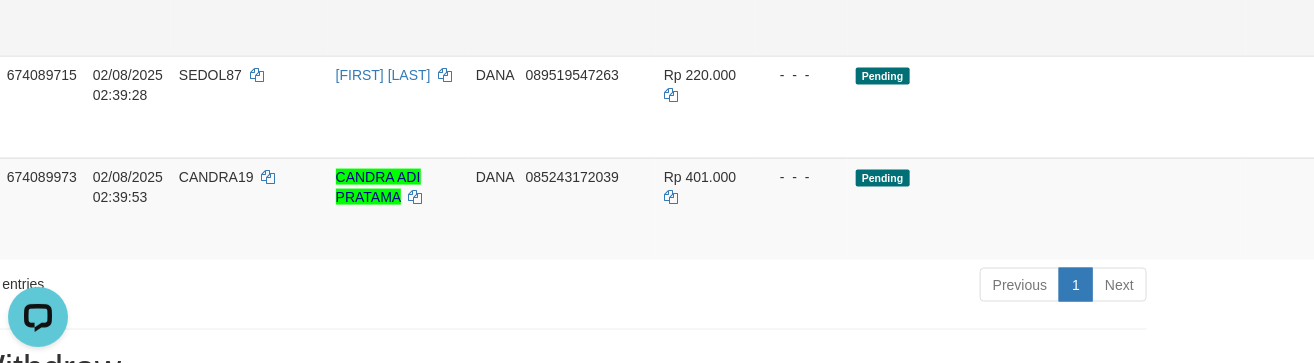 click on "Allow Grab" at bounding box center (1353, -17) 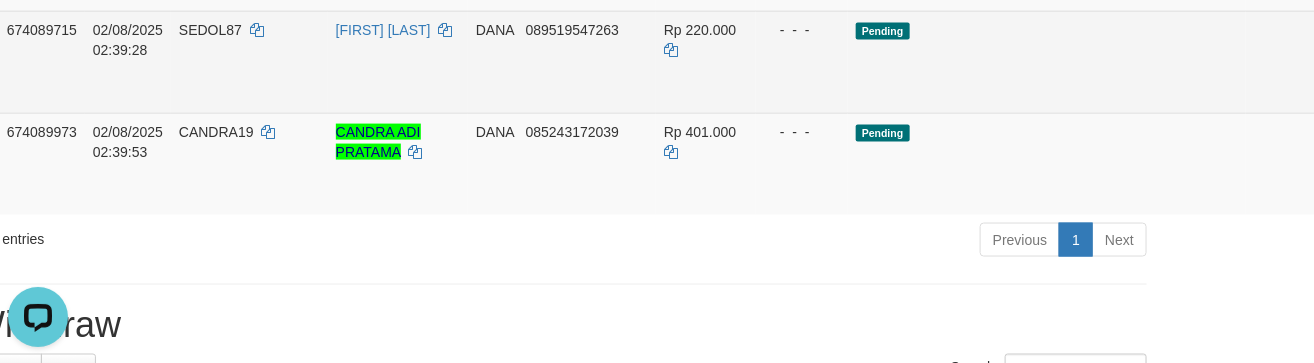 click on "Allow Grab" at bounding box center [1353, 40] 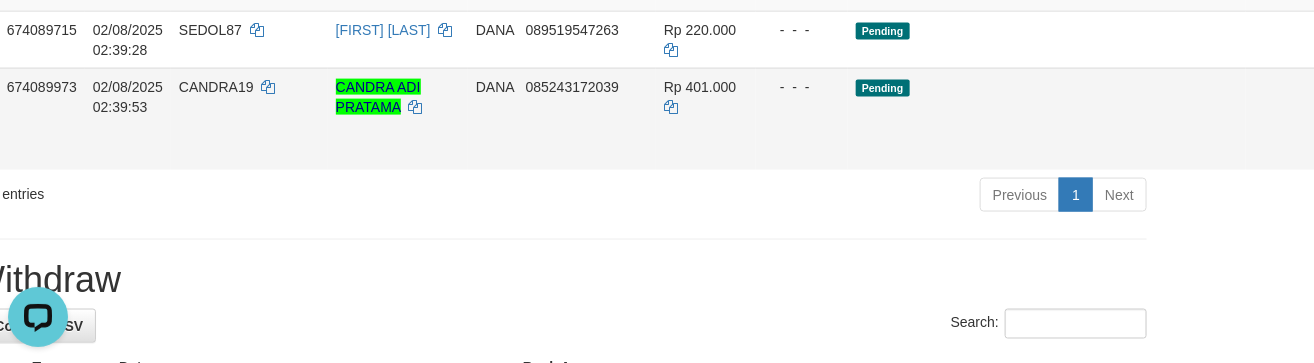 click on "Allow Grab" at bounding box center [1353, 97] 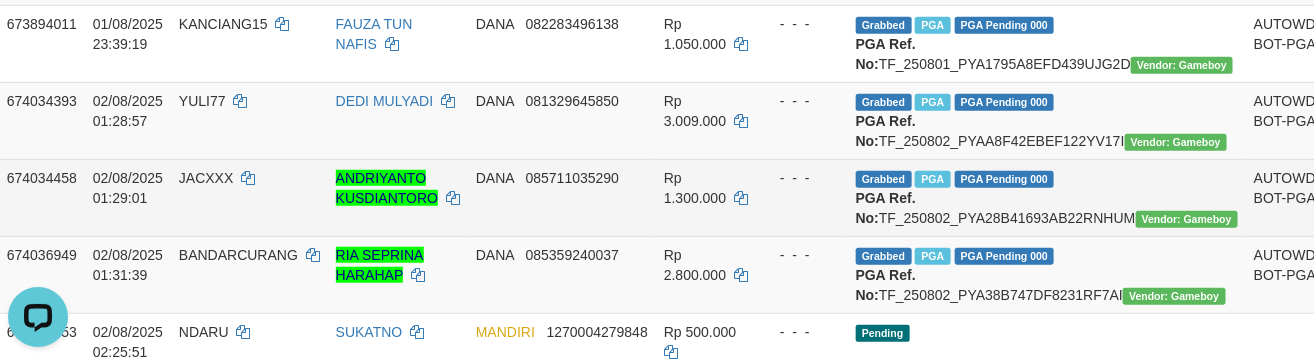 scroll, scrollTop: 777, scrollLeft: 152, axis: both 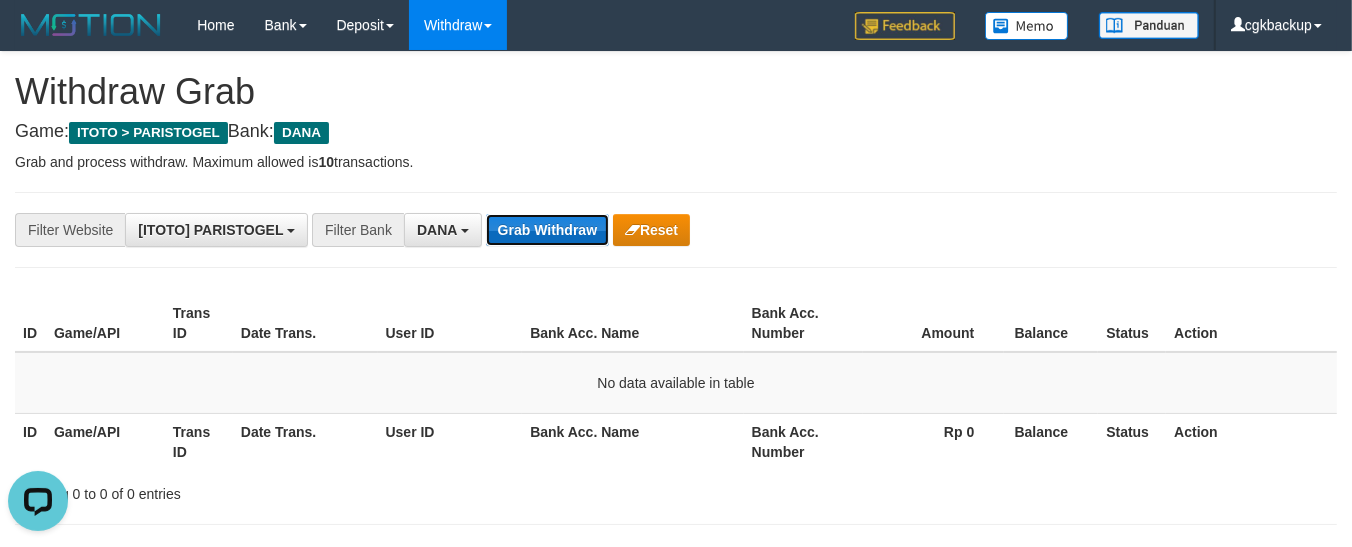 click on "Grab Withdraw" at bounding box center (547, 230) 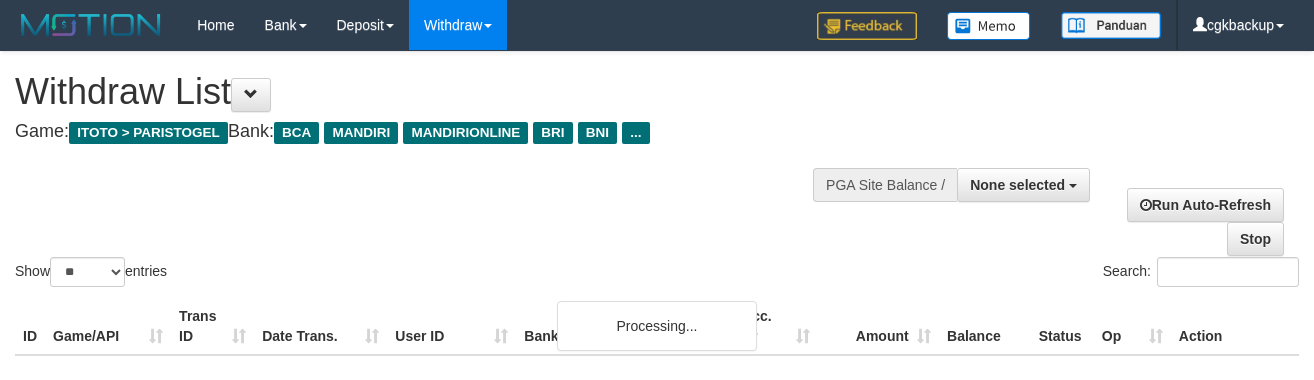 select 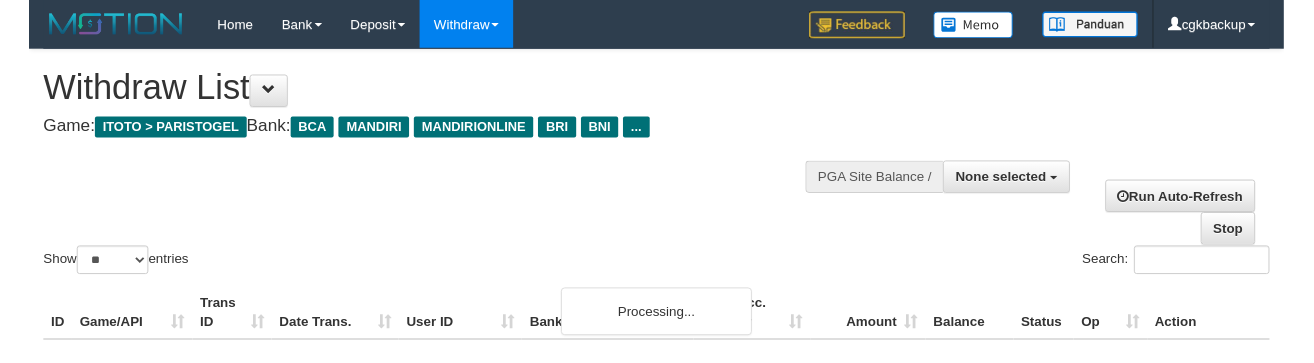 scroll, scrollTop: 777, scrollLeft: 152, axis: both 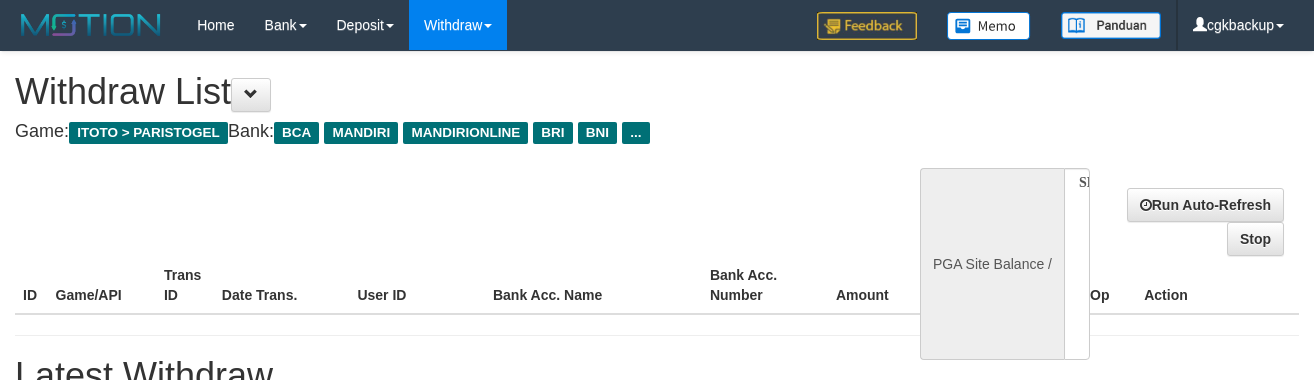 select 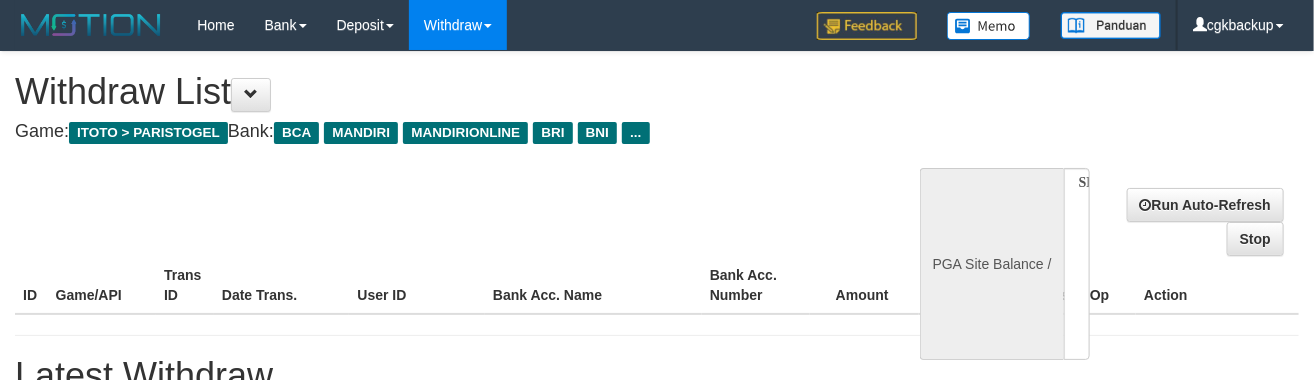 select on "**" 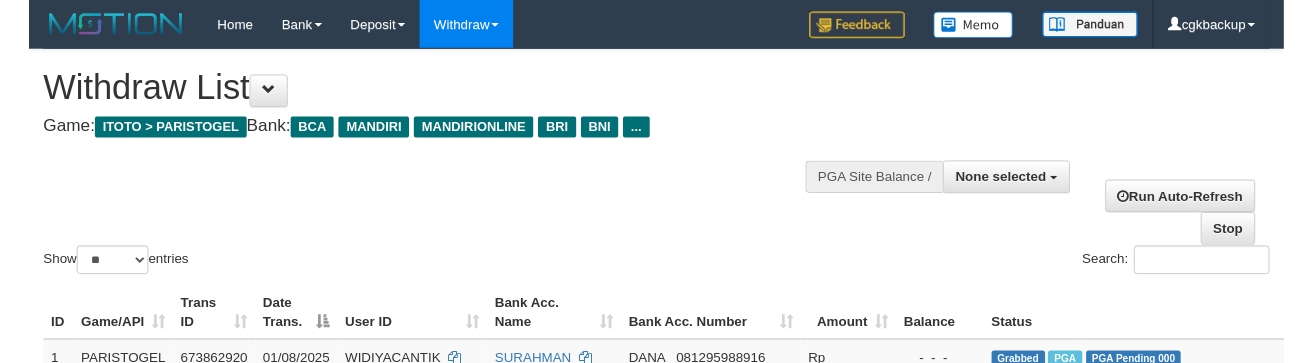 scroll, scrollTop: 777, scrollLeft: 152, axis: both 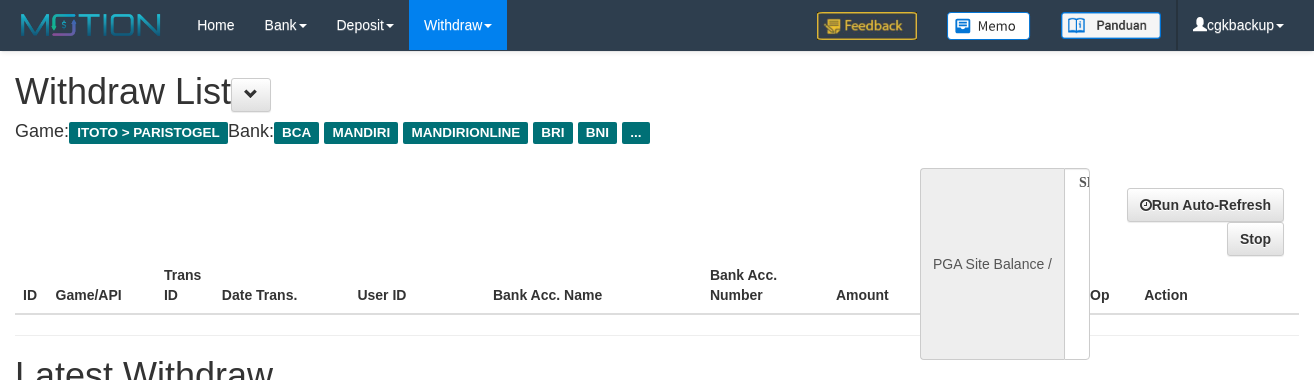 select 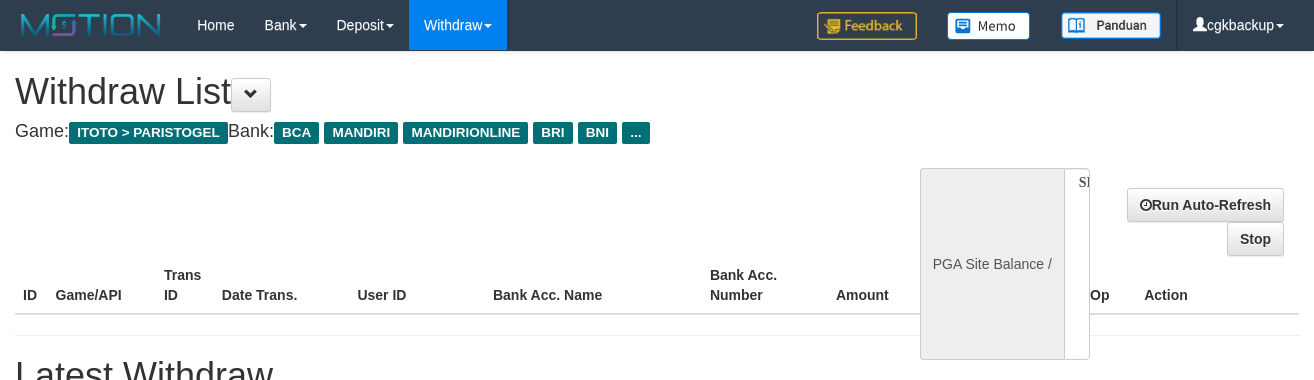 scroll, scrollTop: 0, scrollLeft: 0, axis: both 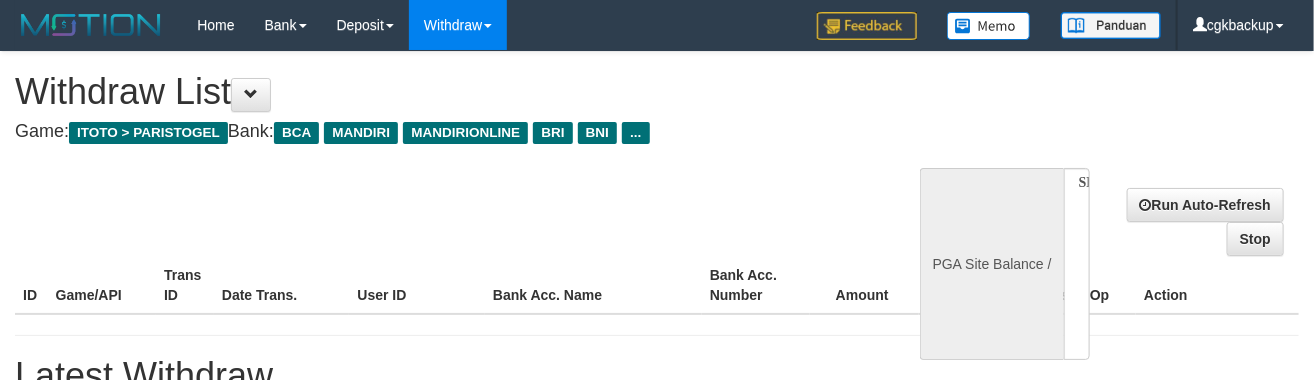 select on "**" 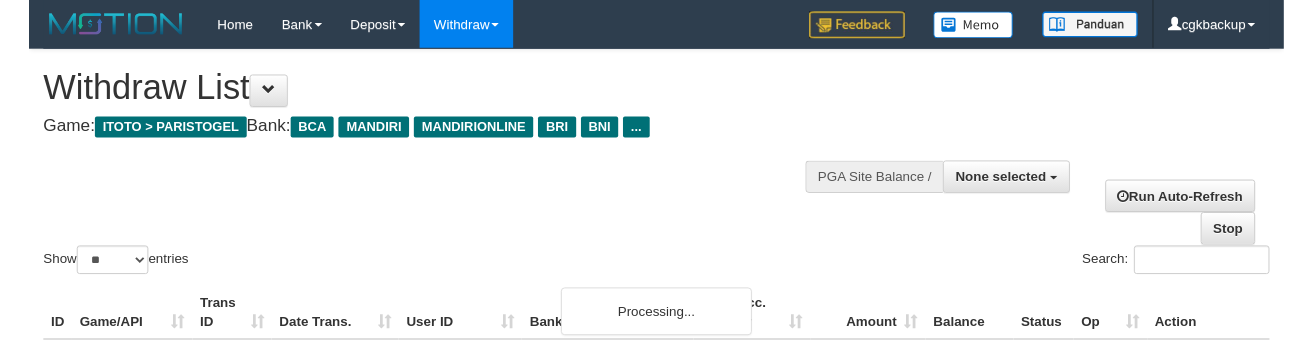 scroll, scrollTop: 777, scrollLeft: 152, axis: both 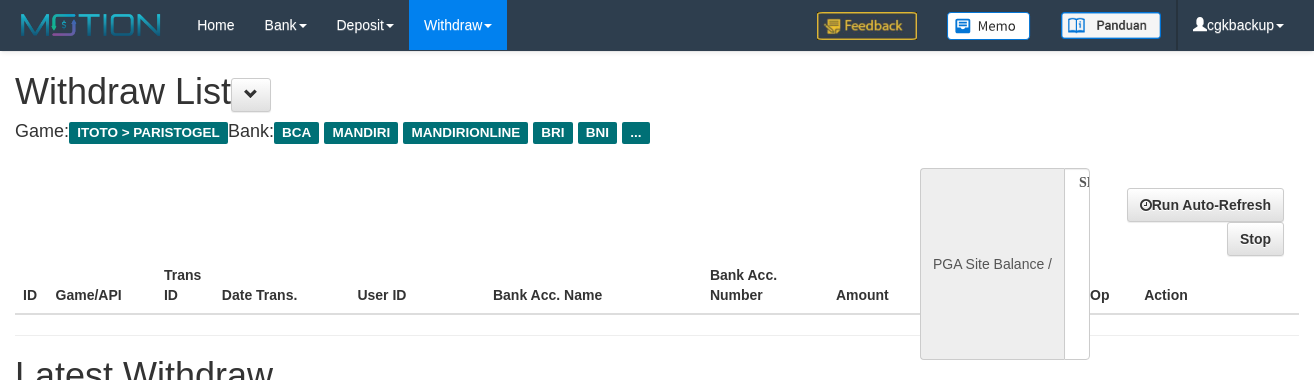 select 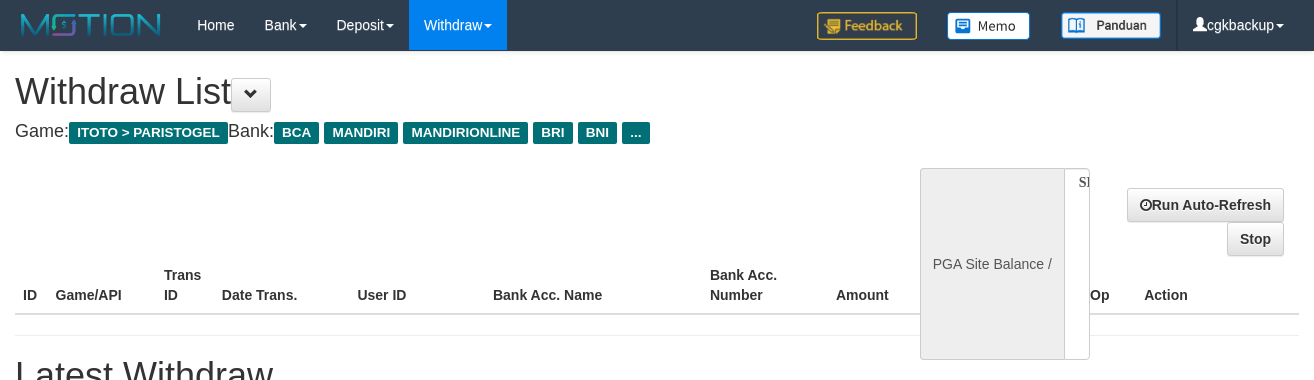 scroll, scrollTop: 0, scrollLeft: 0, axis: both 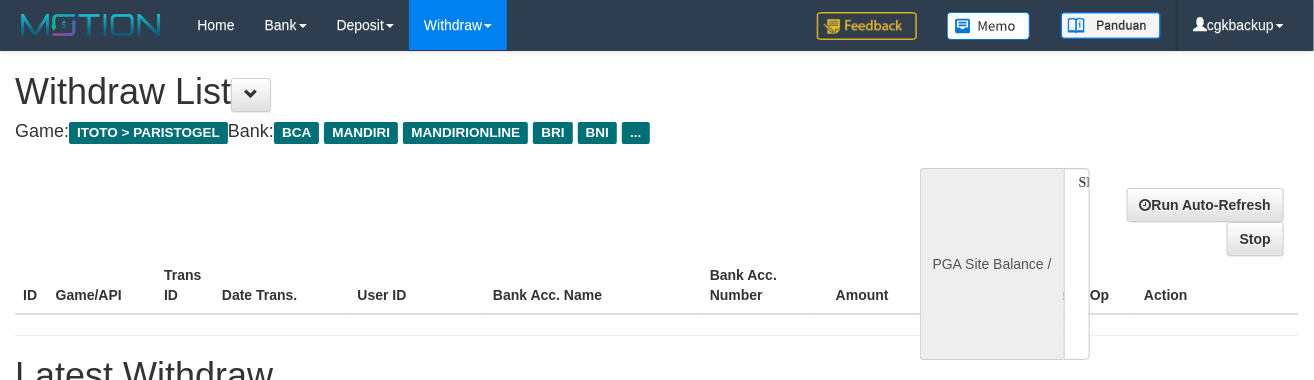 select on "**" 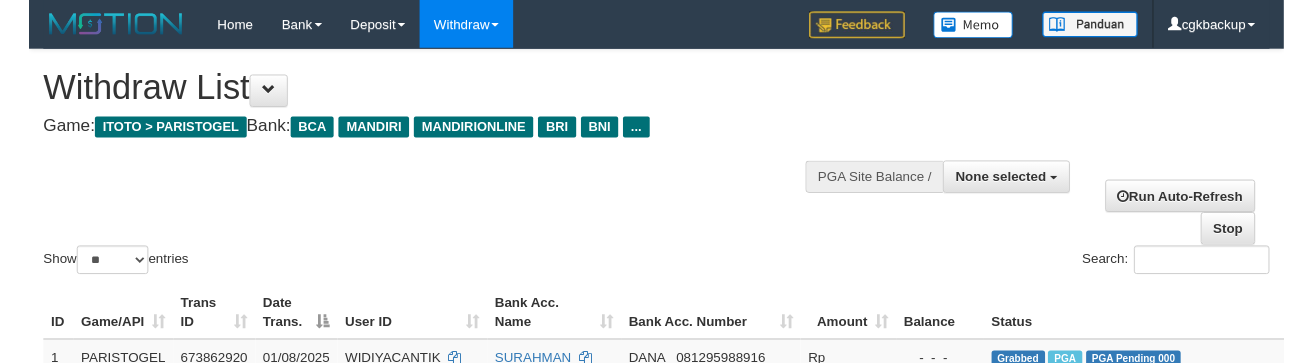 scroll, scrollTop: 777, scrollLeft: 152, axis: both 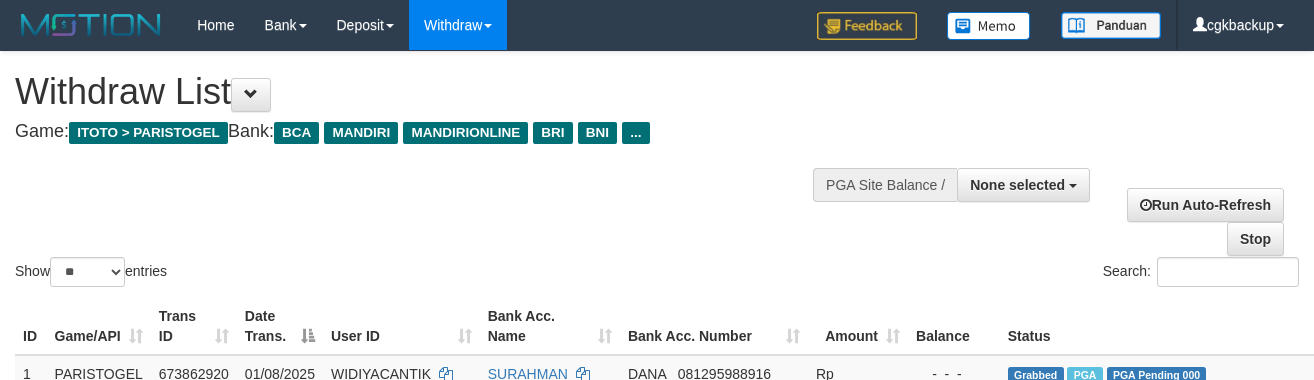 select 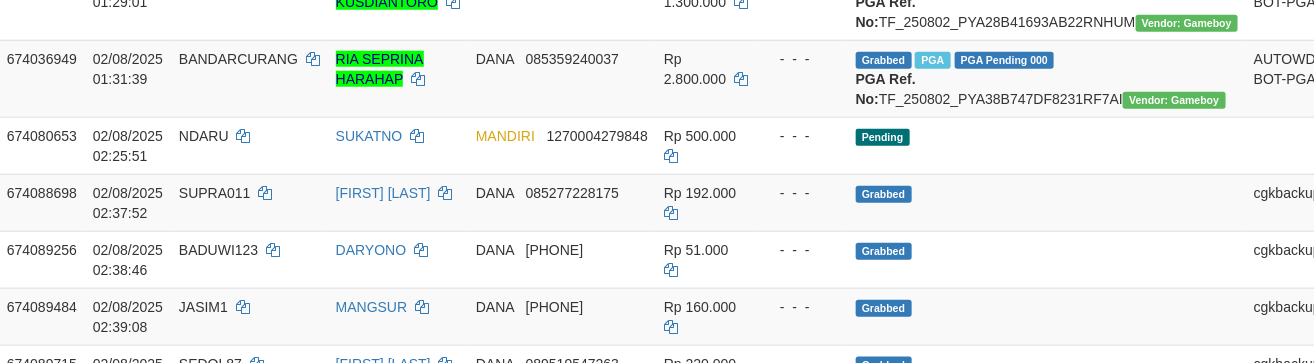 scroll, scrollTop: 777, scrollLeft: 152, axis: both 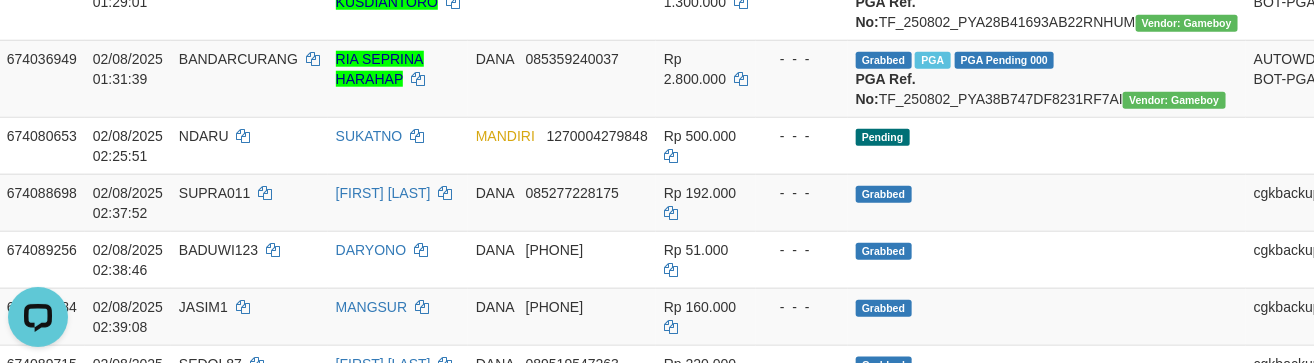 drag, startPoint x: 786, startPoint y: 41, endPoint x: 761, endPoint y: 47, distance: 25.70992 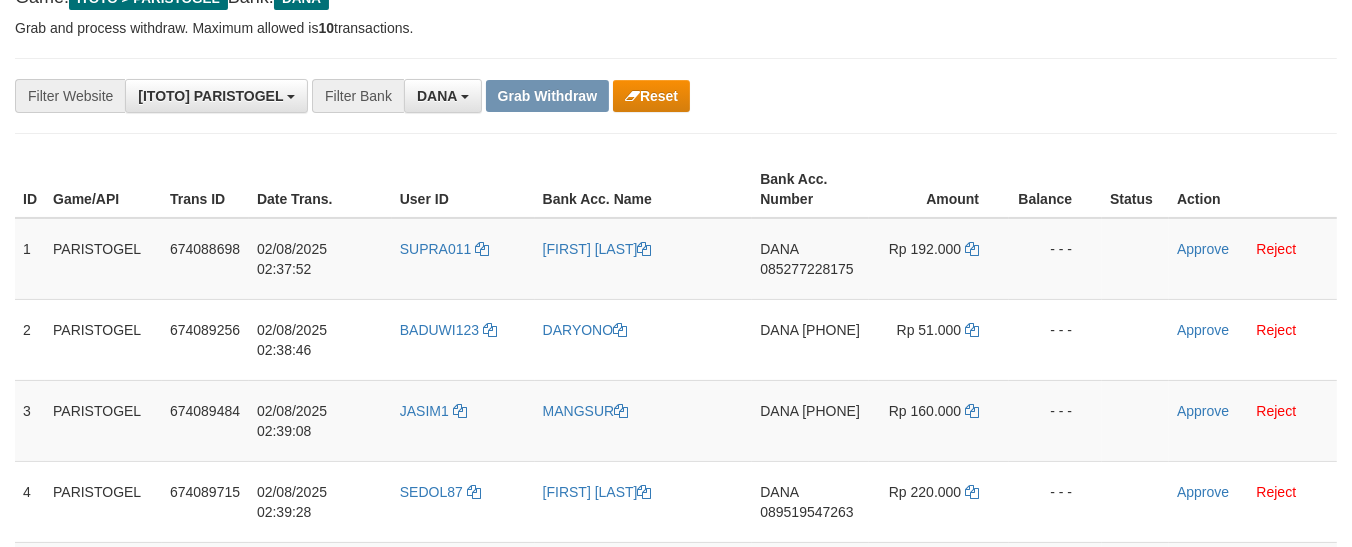 scroll, scrollTop: 222, scrollLeft: 0, axis: vertical 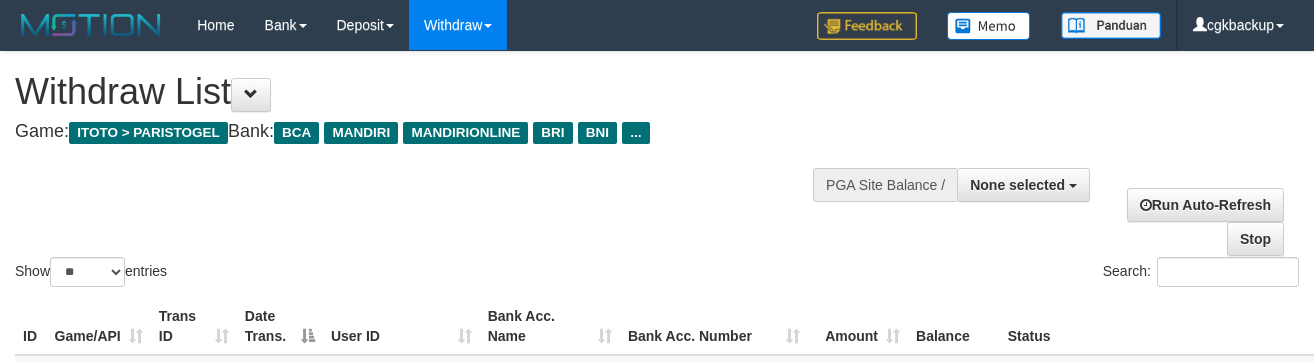 select 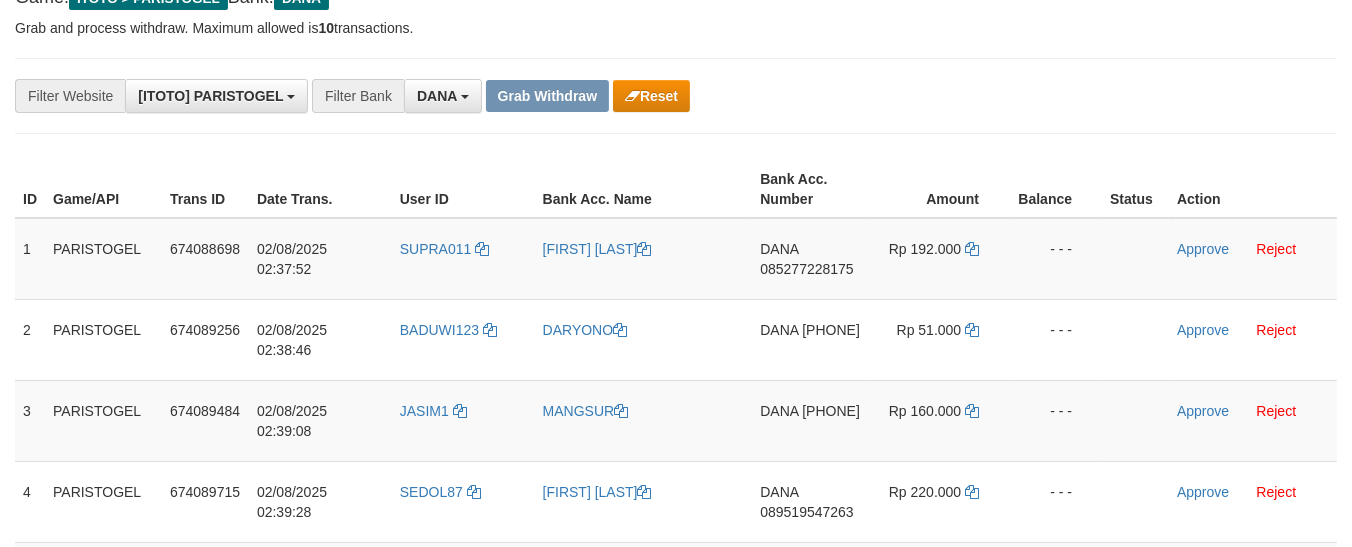 scroll, scrollTop: 222, scrollLeft: 0, axis: vertical 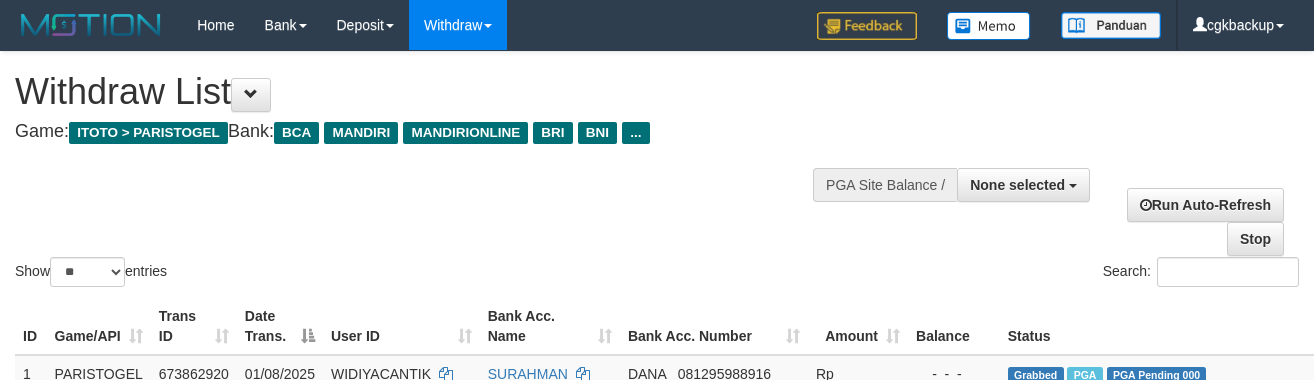 select 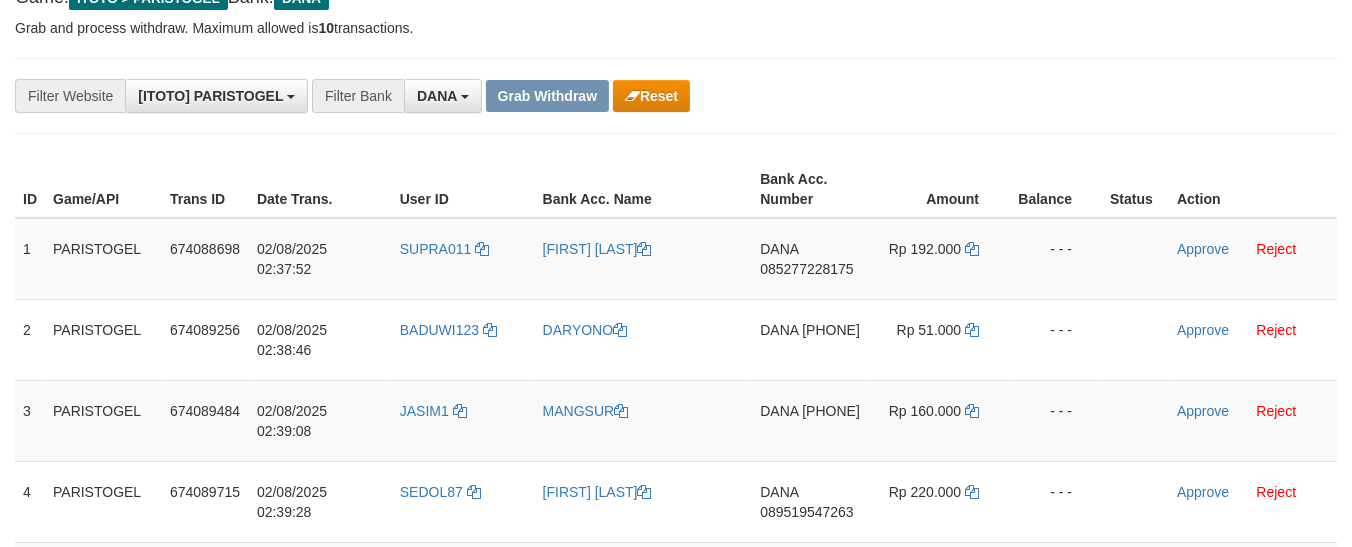 scroll, scrollTop: 222, scrollLeft: 0, axis: vertical 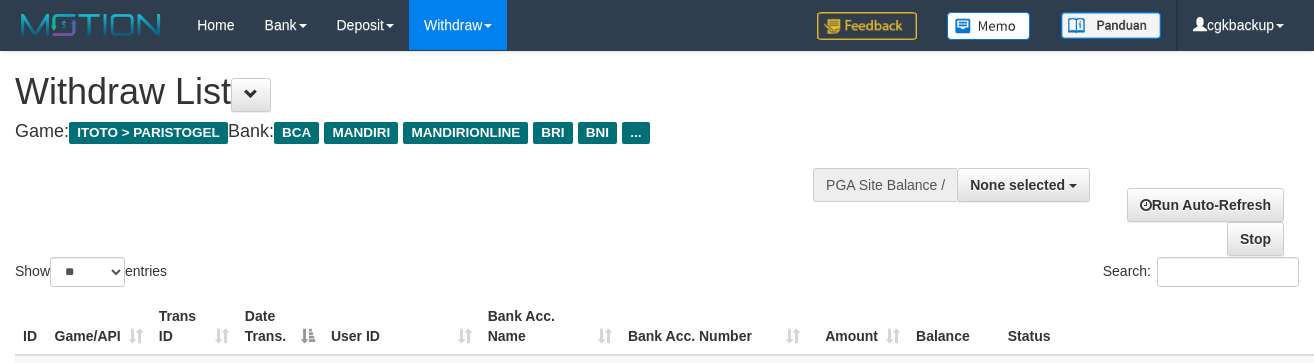 select 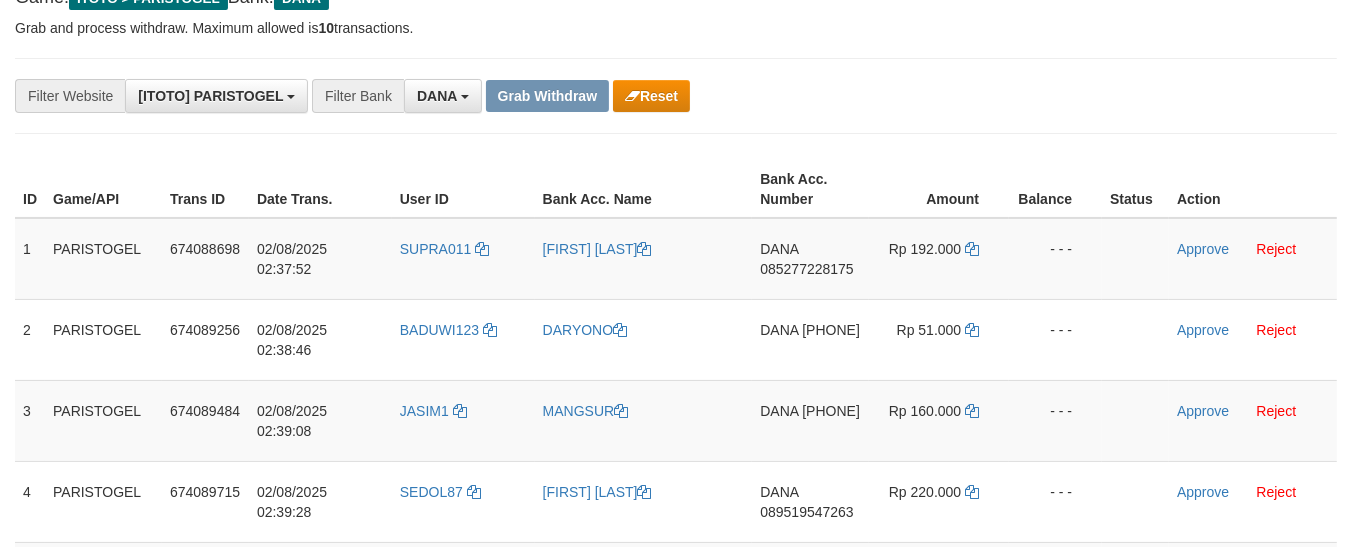 scroll, scrollTop: 222, scrollLeft: 0, axis: vertical 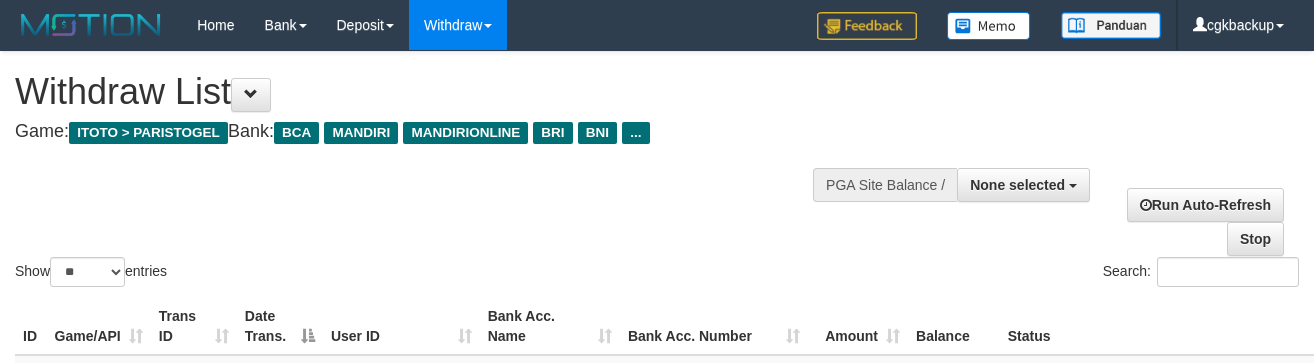 select 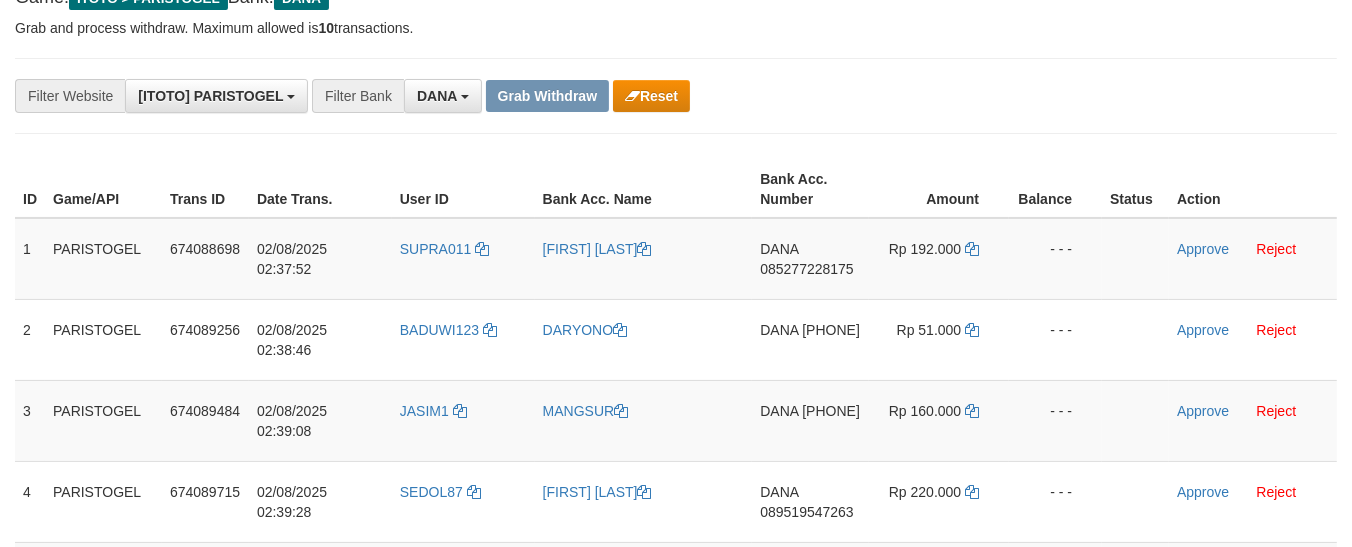 scroll, scrollTop: 222, scrollLeft: 0, axis: vertical 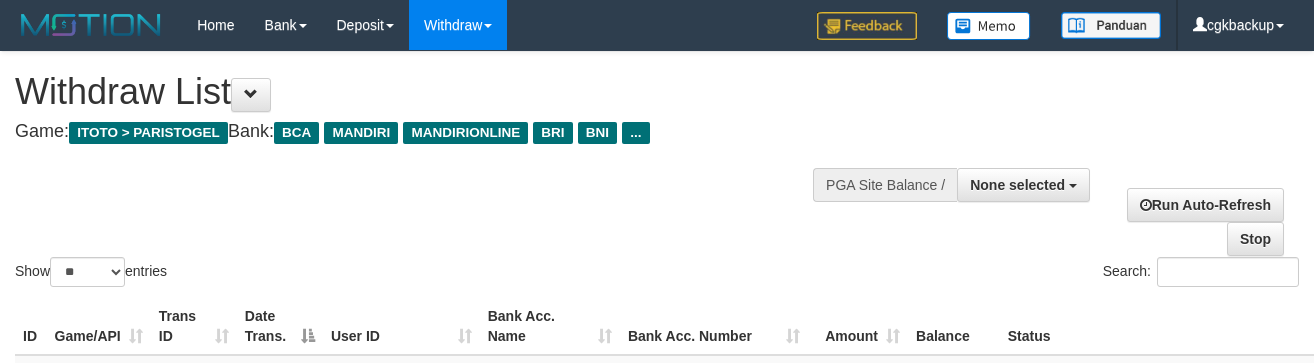 select 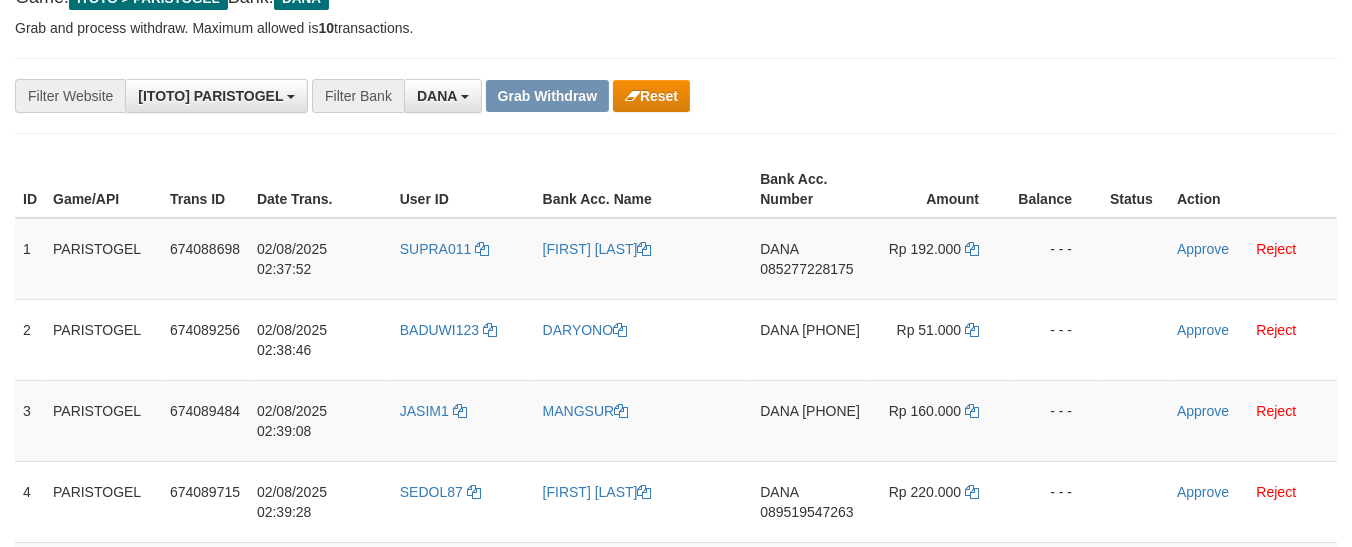 scroll, scrollTop: 222, scrollLeft: 0, axis: vertical 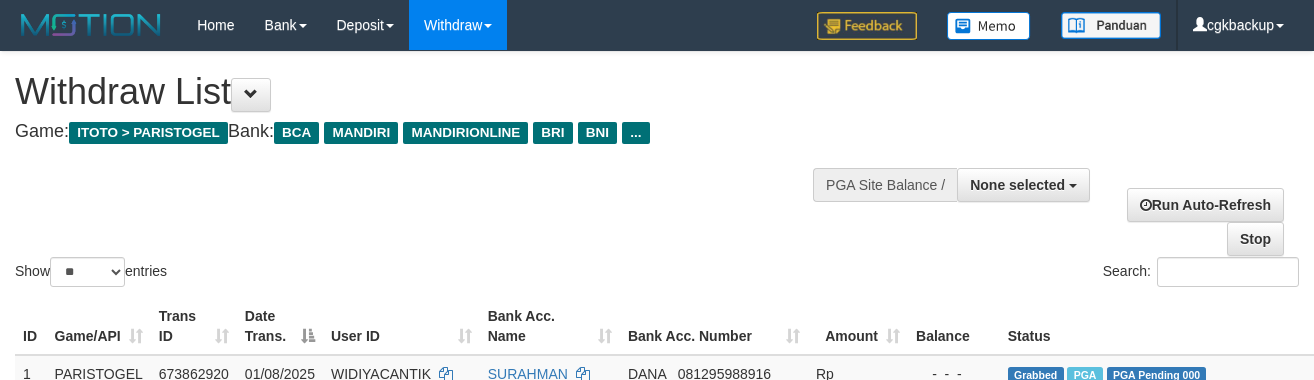 select 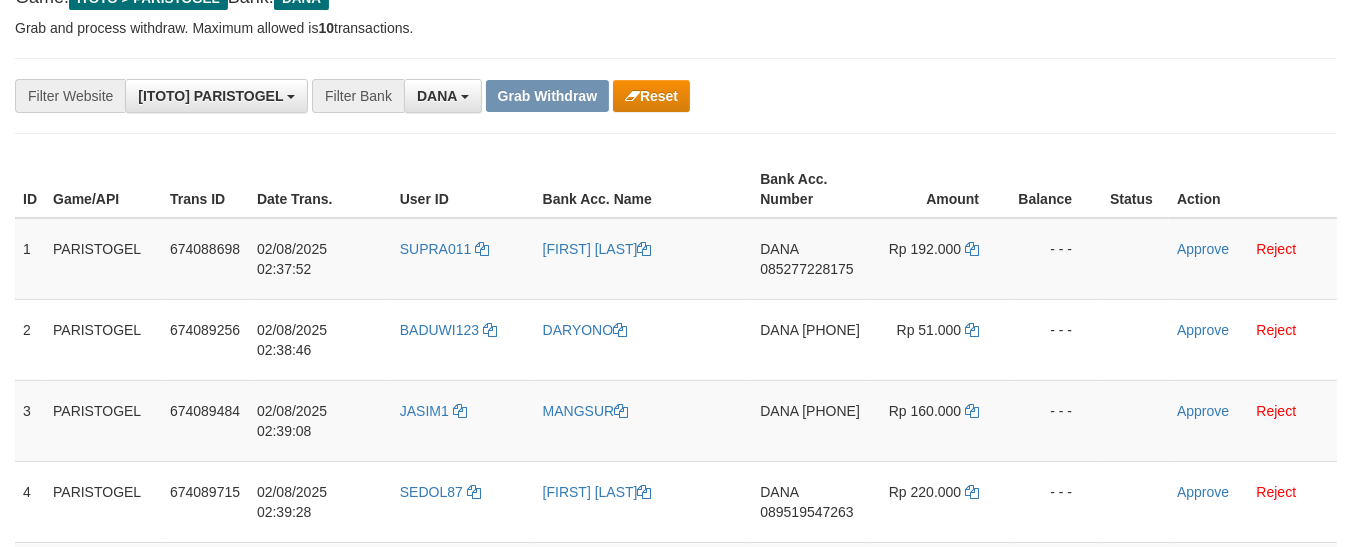 scroll, scrollTop: 222, scrollLeft: 0, axis: vertical 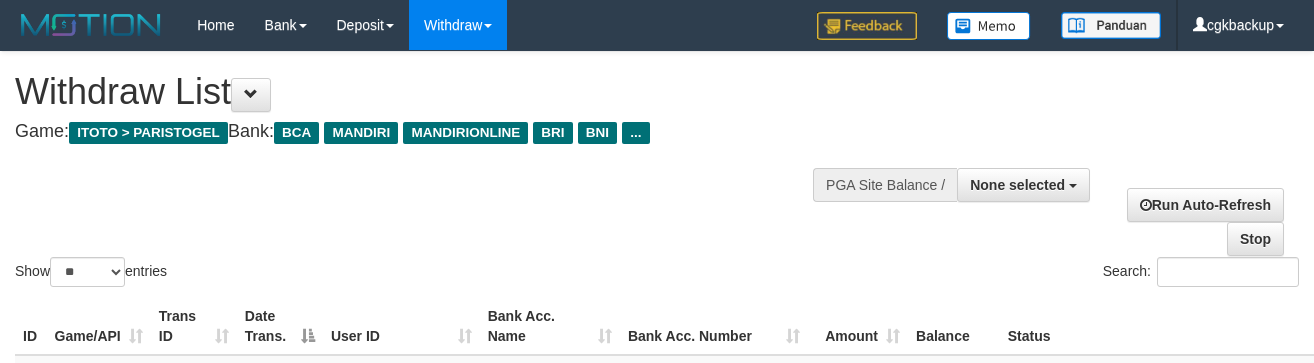 select 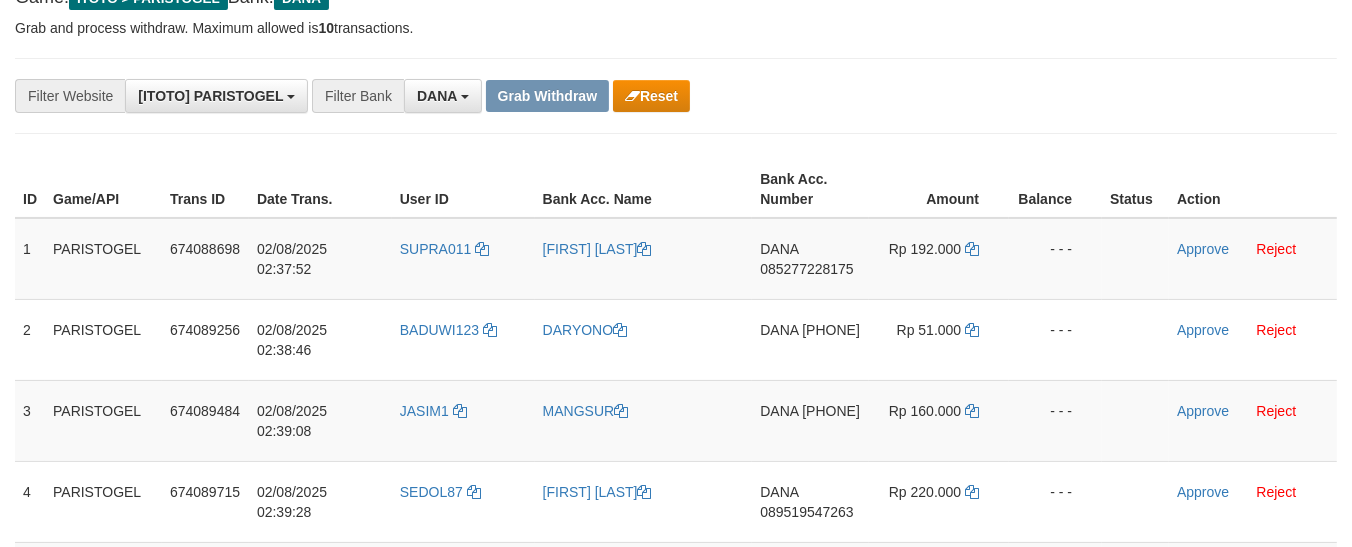 scroll, scrollTop: 222, scrollLeft: 0, axis: vertical 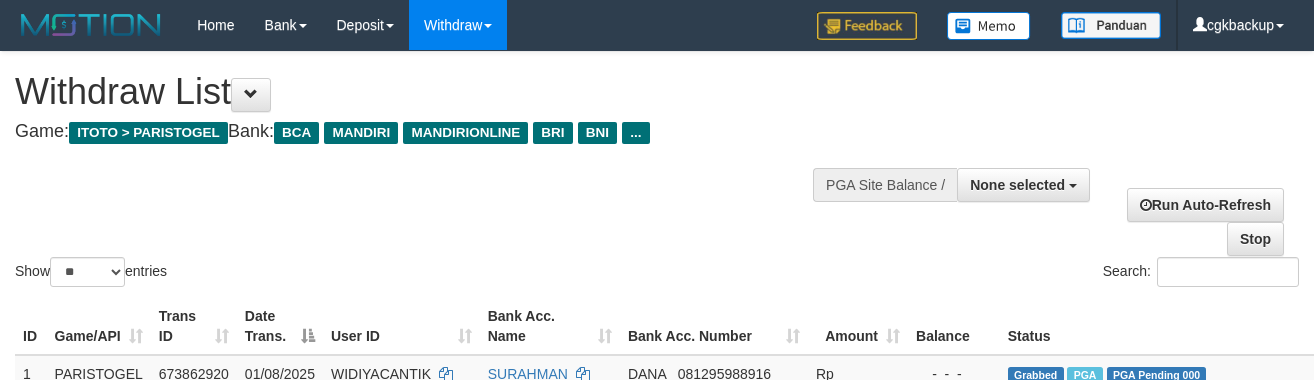 select 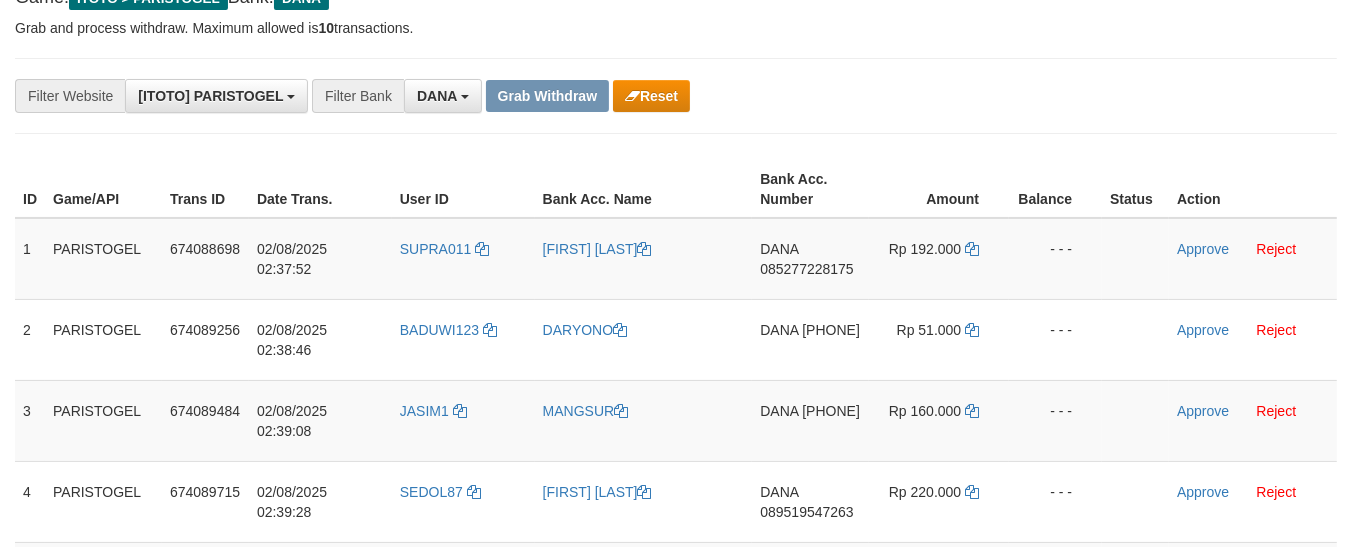 scroll, scrollTop: 222, scrollLeft: 0, axis: vertical 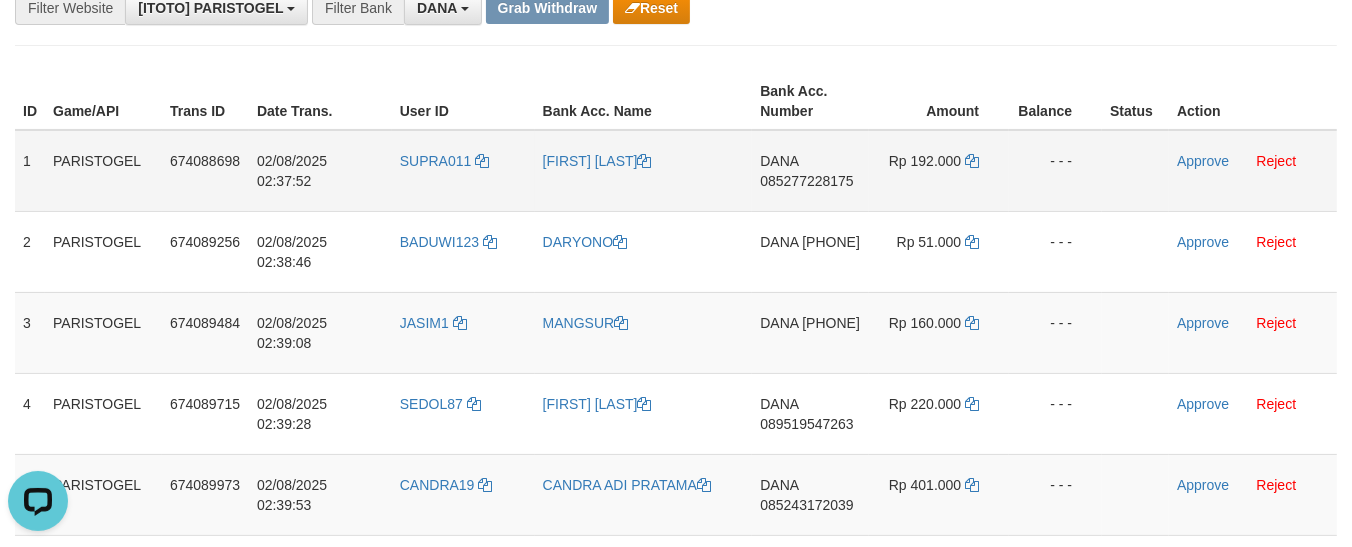 click on "SUPRA011" at bounding box center (463, 171) 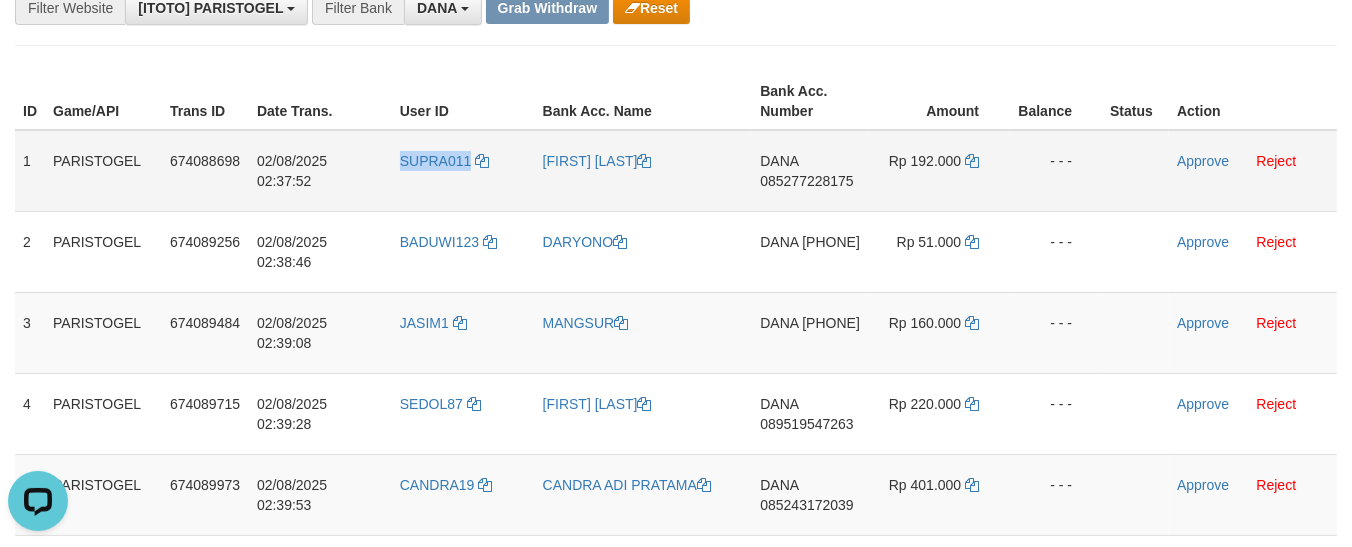click on "SUPRA011" at bounding box center (463, 171) 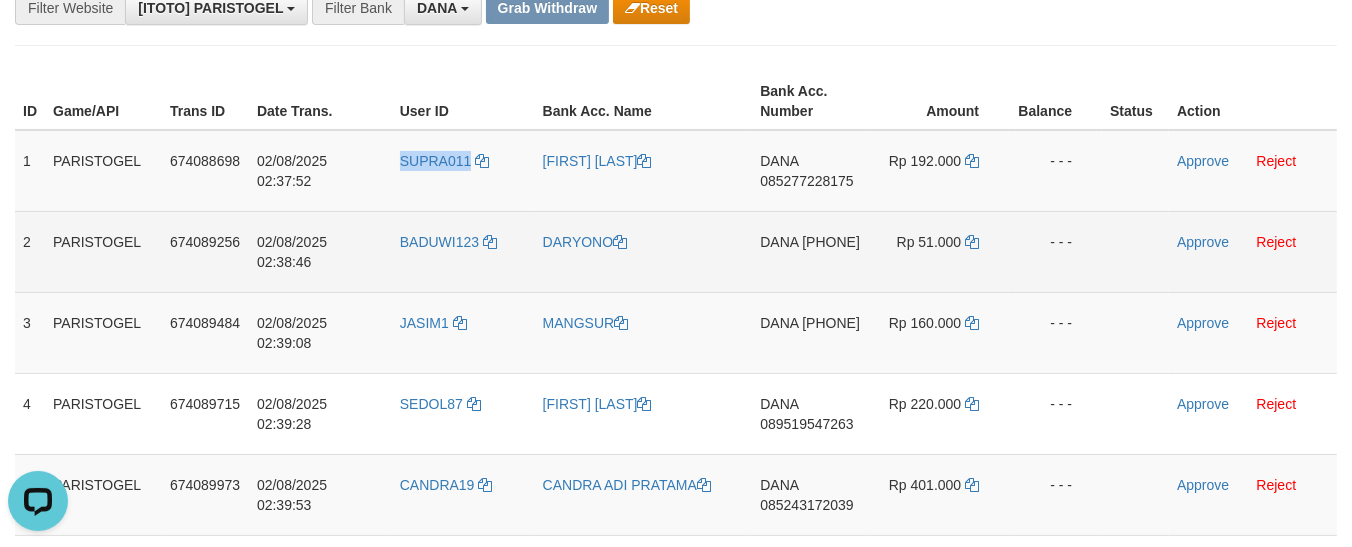 copy on "SUPRA011" 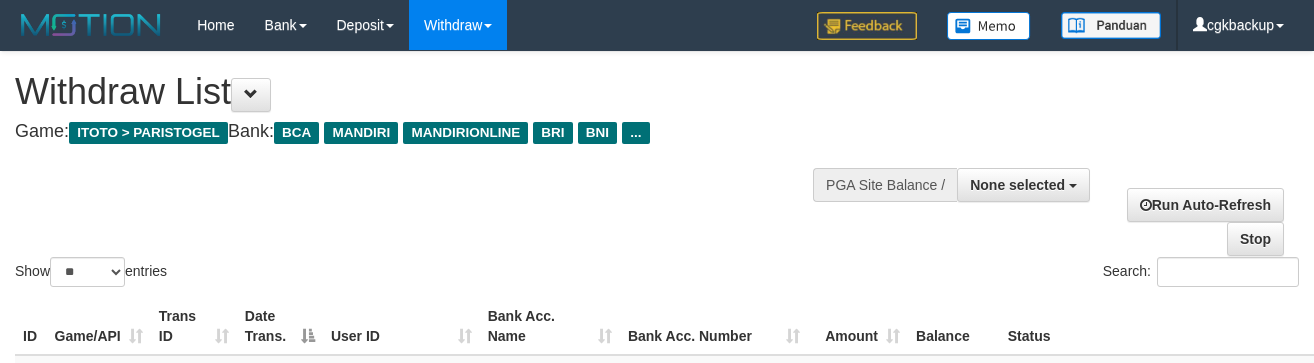 select 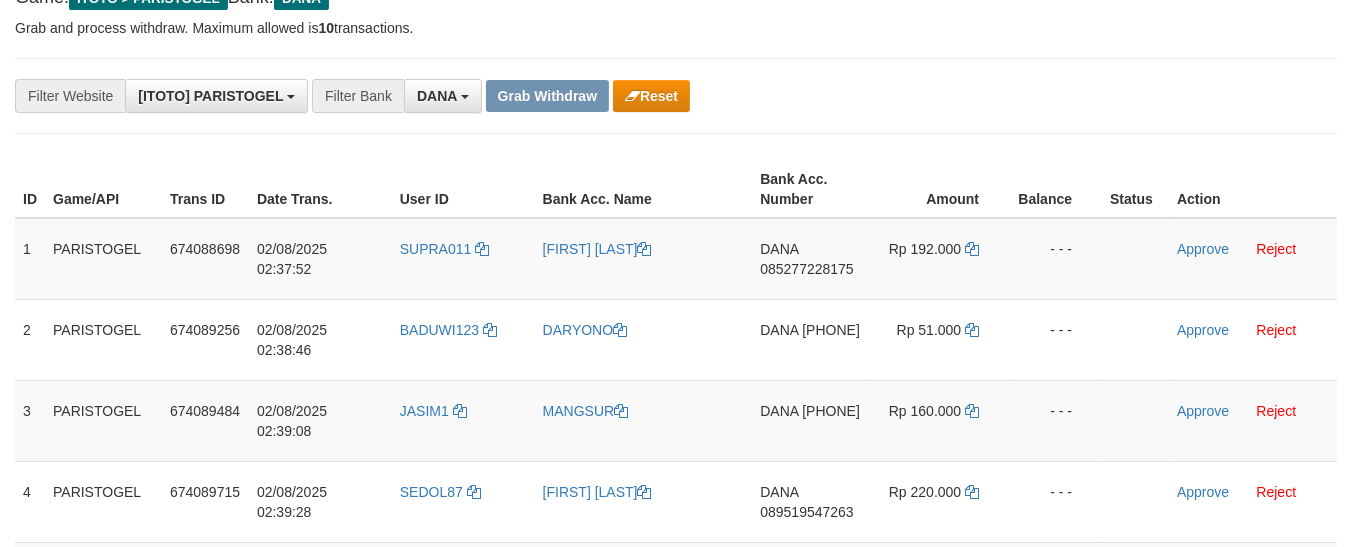 scroll, scrollTop: 222, scrollLeft: 0, axis: vertical 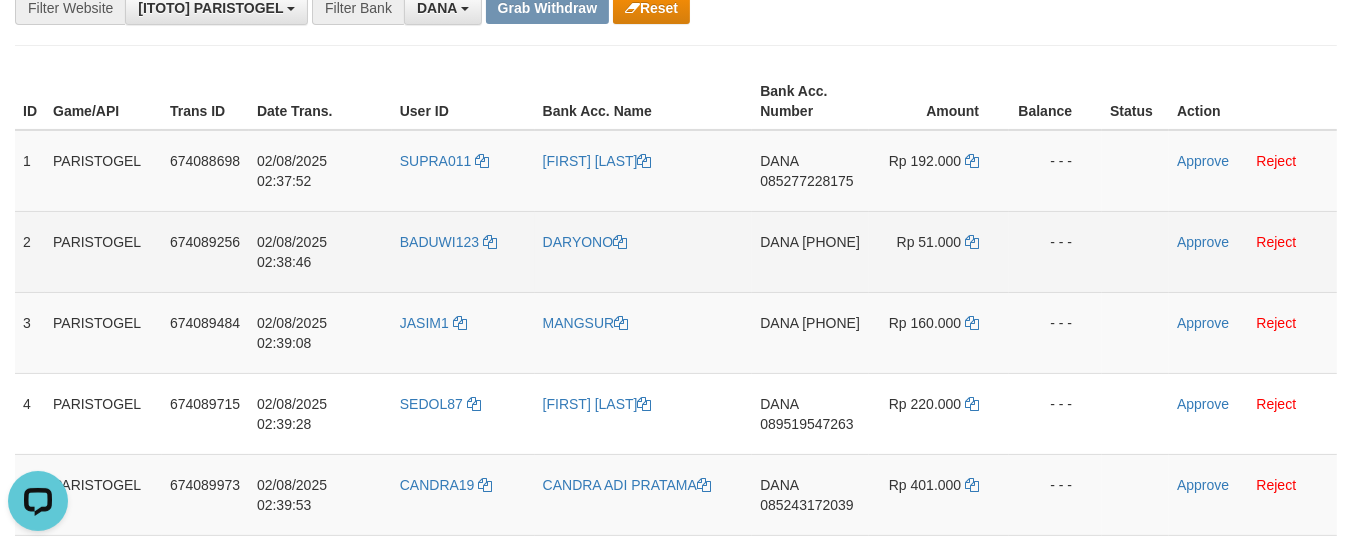click on "BADUWI123" at bounding box center (463, 251) 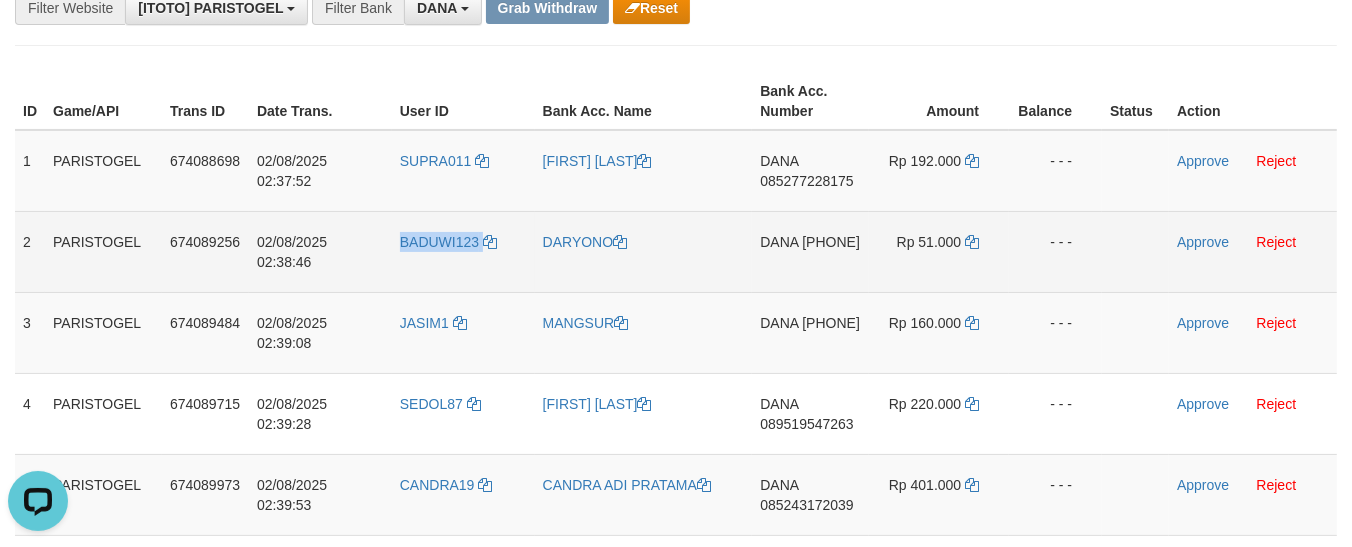 click on "BADUWI123" at bounding box center (463, 251) 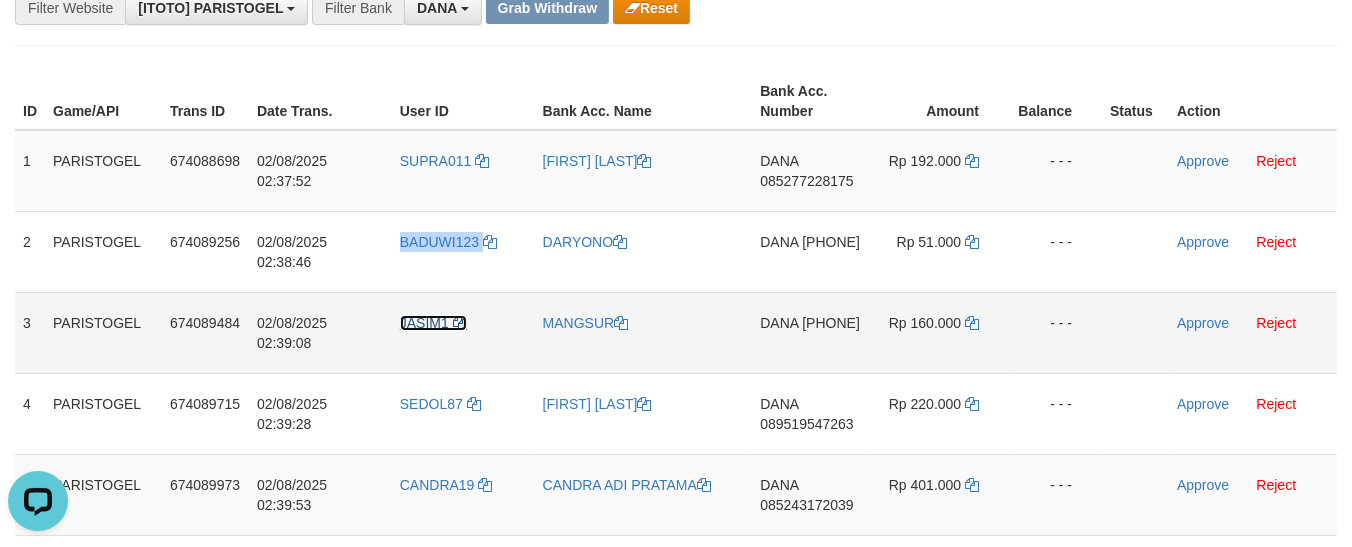 click on "JASIM1" at bounding box center [424, 323] 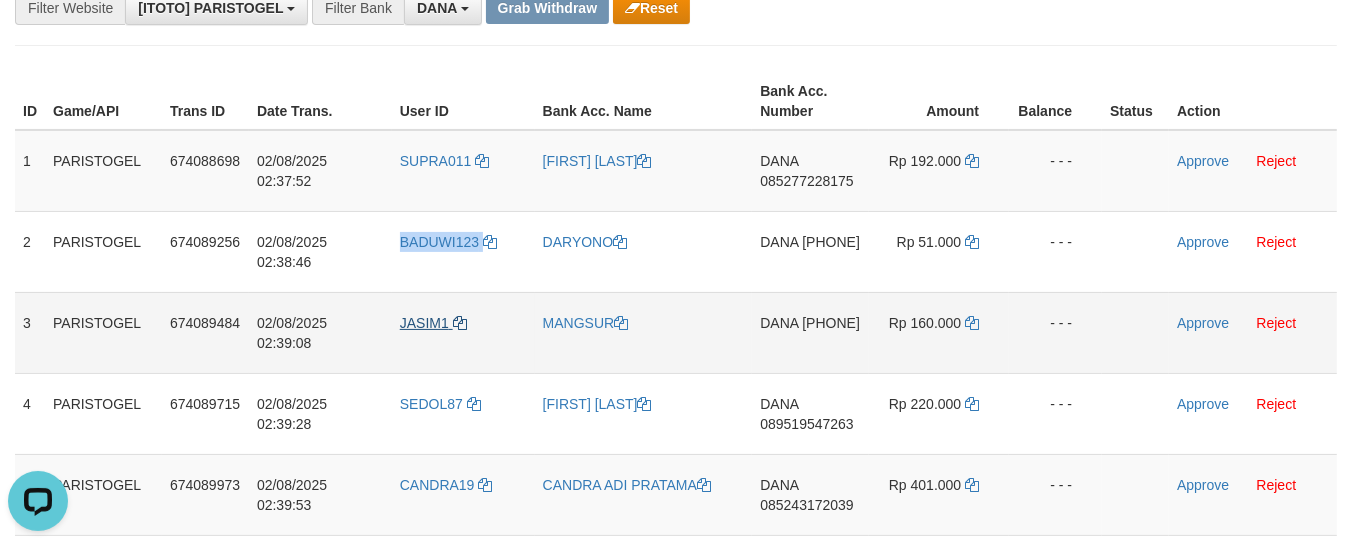 copy on "BADUWI123" 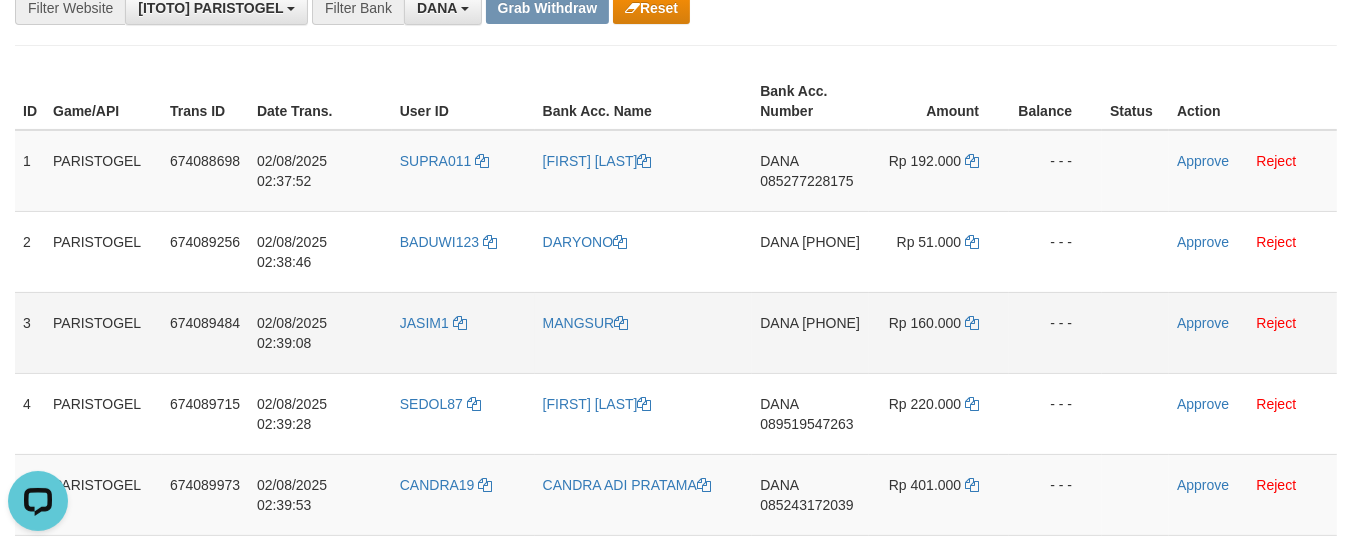 click on "JASIM1" at bounding box center [463, 332] 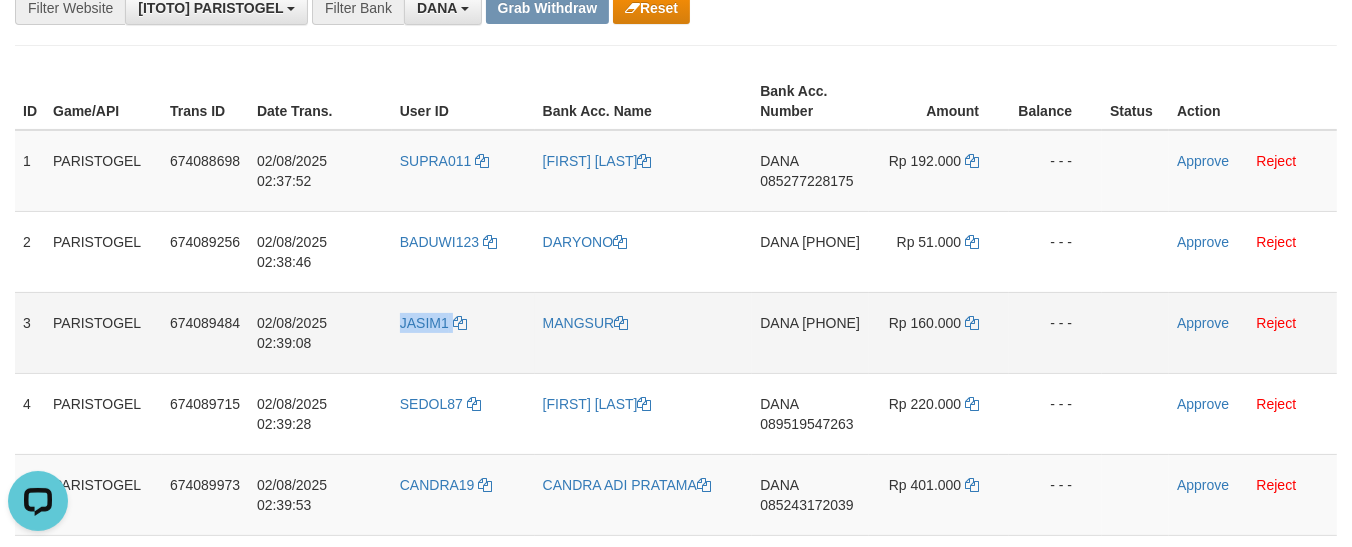 click on "JASIM1" at bounding box center (463, 332) 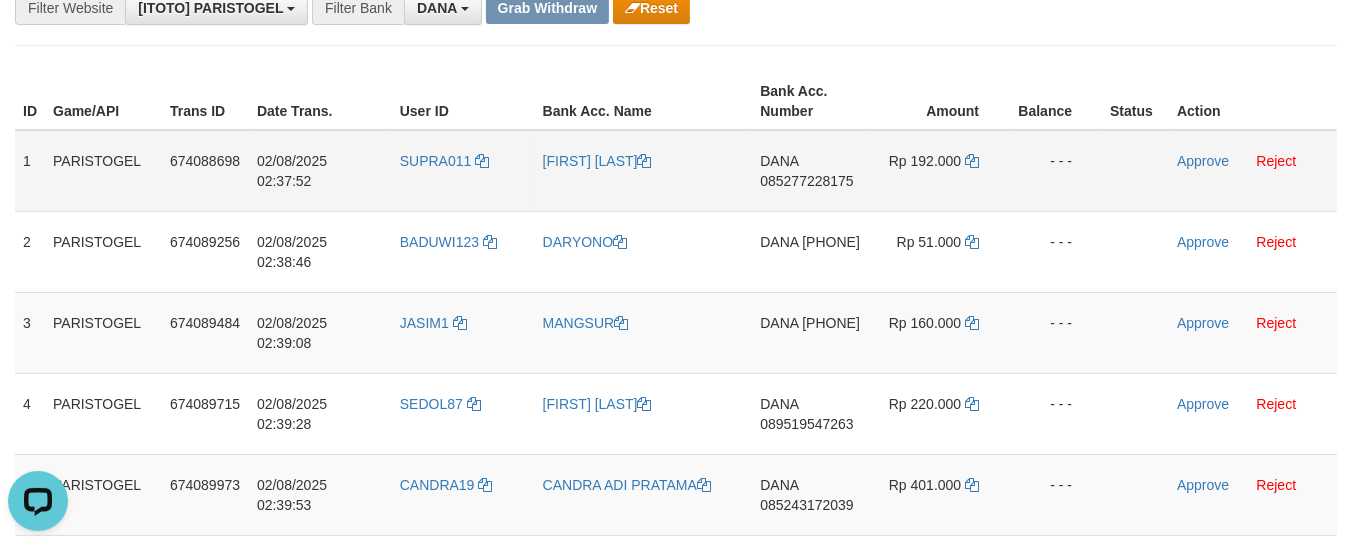 click on "[FIRST] [LAST]" at bounding box center [644, 171] 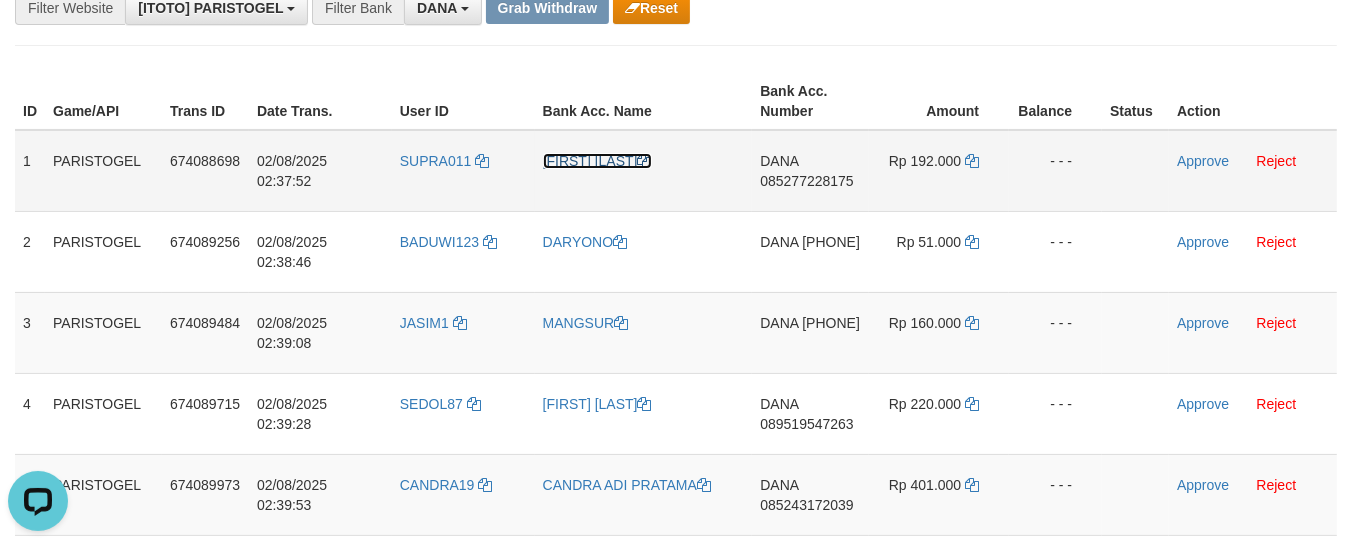 click on "[FIRST] [LAST]" at bounding box center (597, 161) 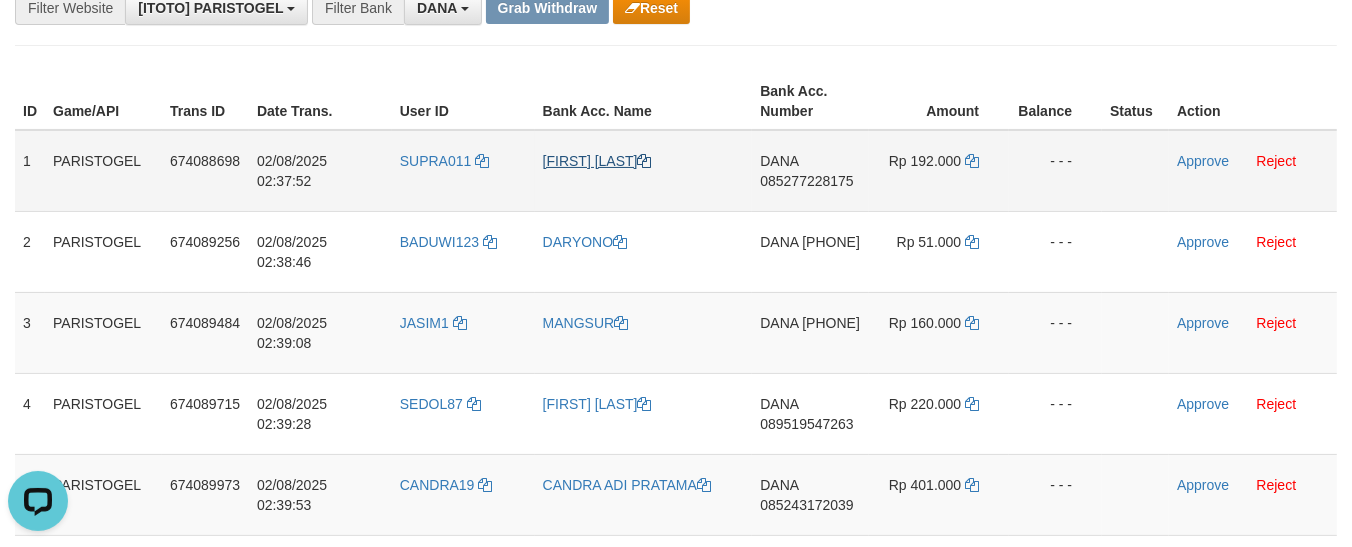 copy on "PARIS" 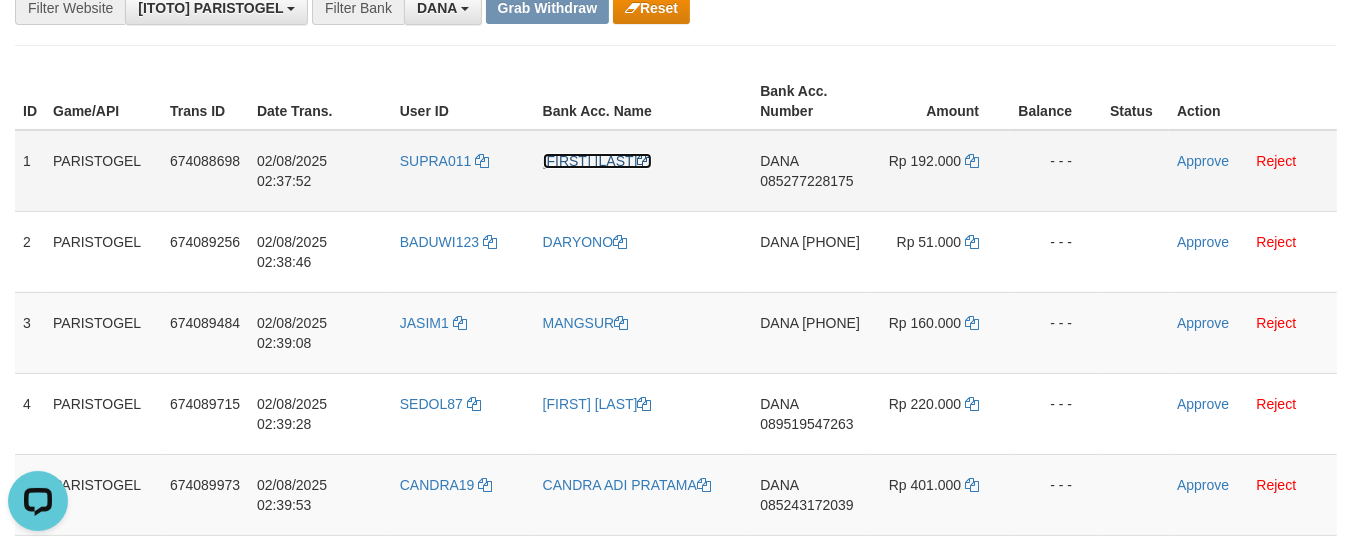 click on "[FIRST] [LAST]" at bounding box center (597, 161) 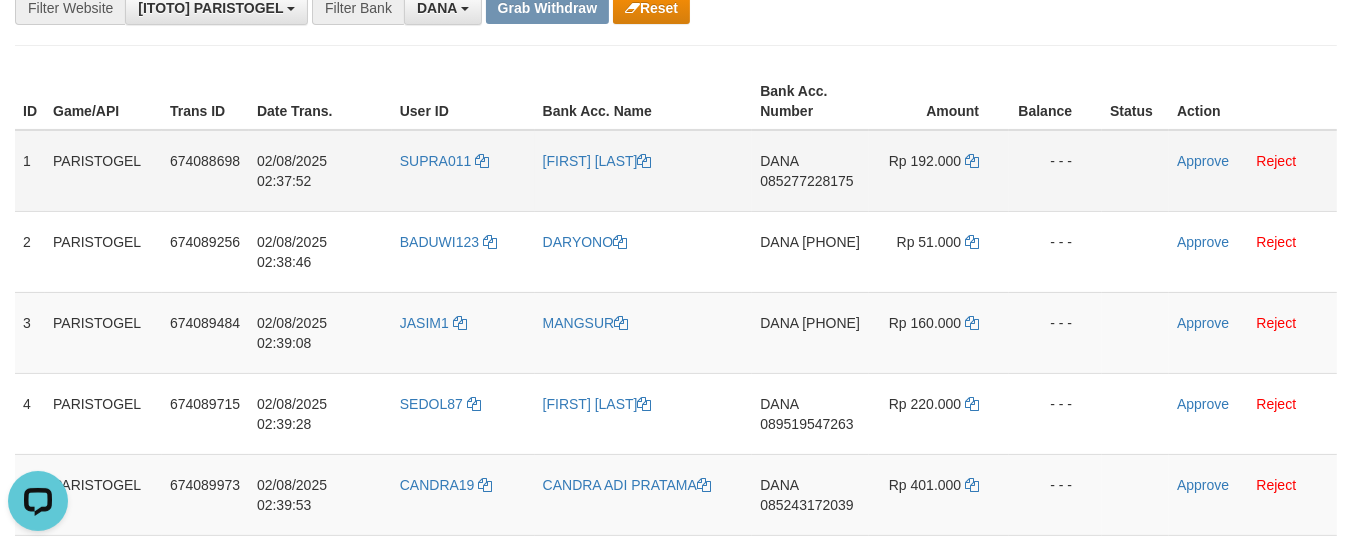 click on "[FIRST] [LAST]" at bounding box center (644, 171) 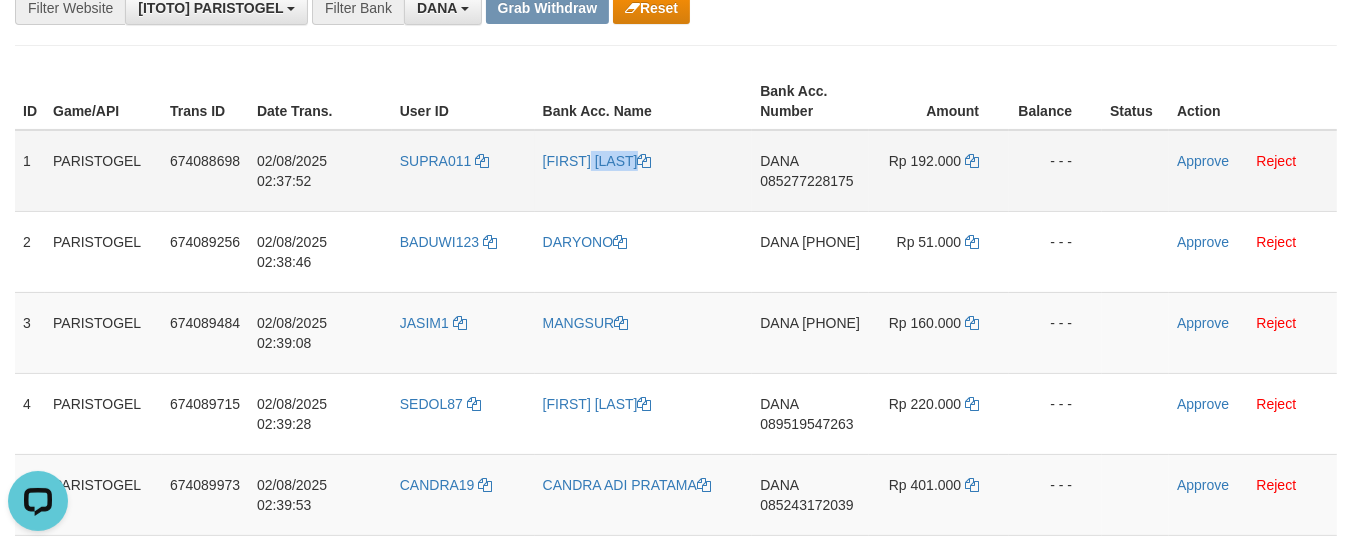 click on "[FIRST] [LAST]" at bounding box center [644, 171] 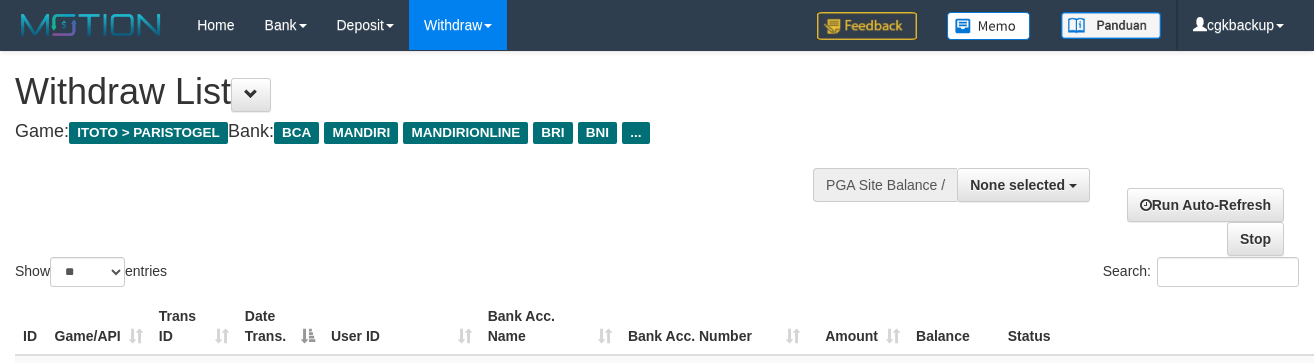 select 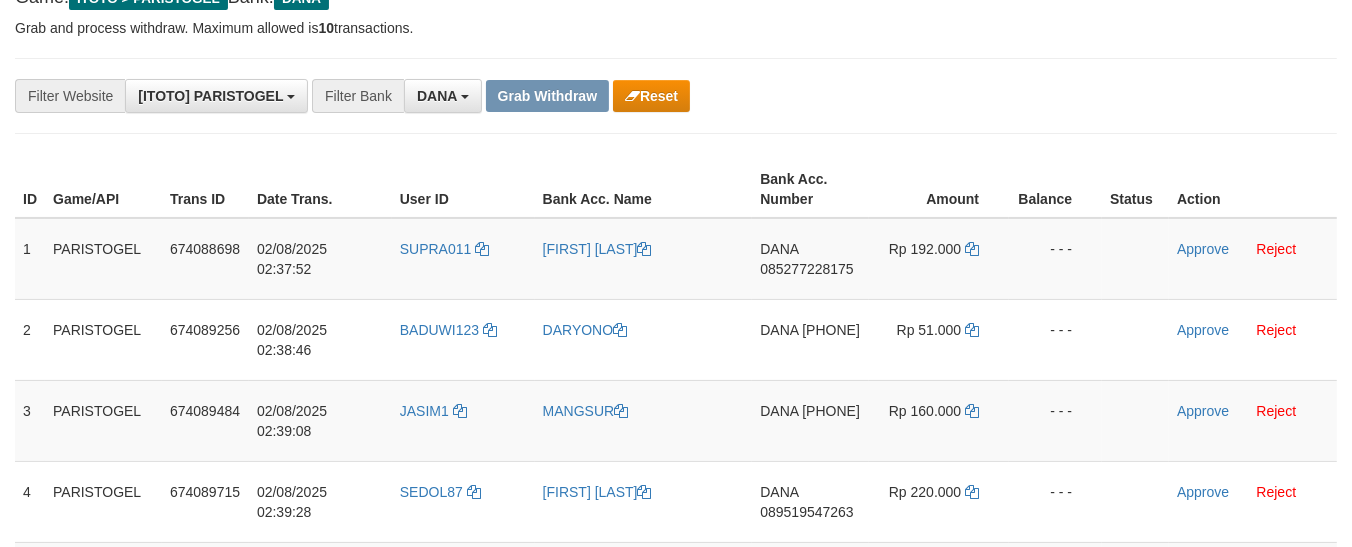 scroll, scrollTop: 222, scrollLeft: 0, axis: vertical 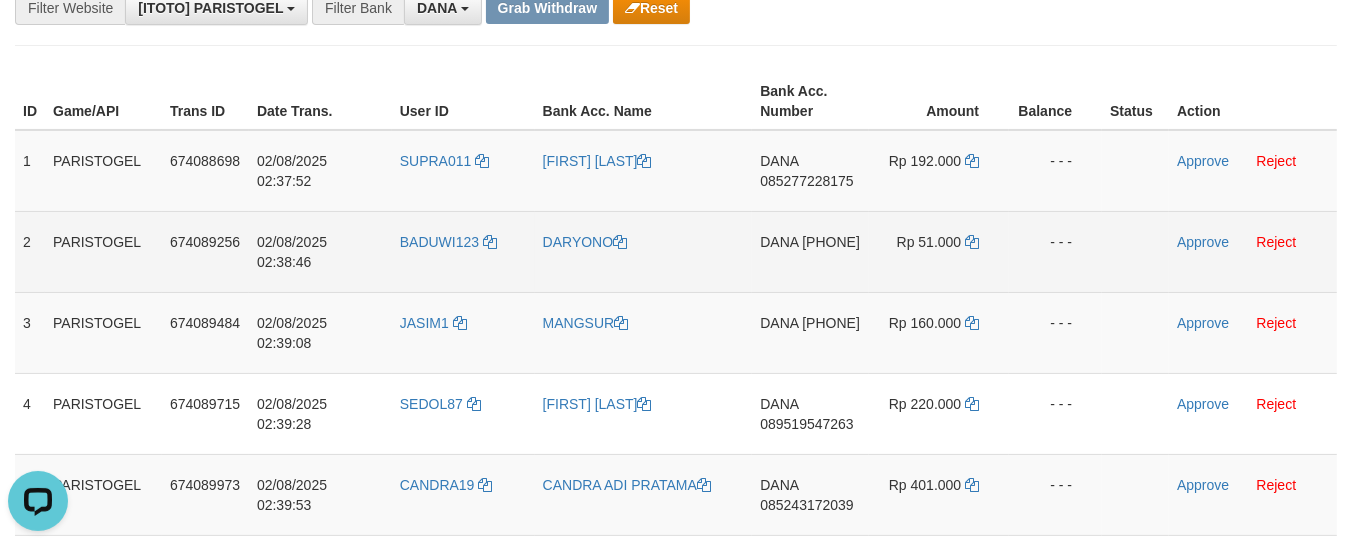 click on "DARYONO" at bounding box center (644, 251) 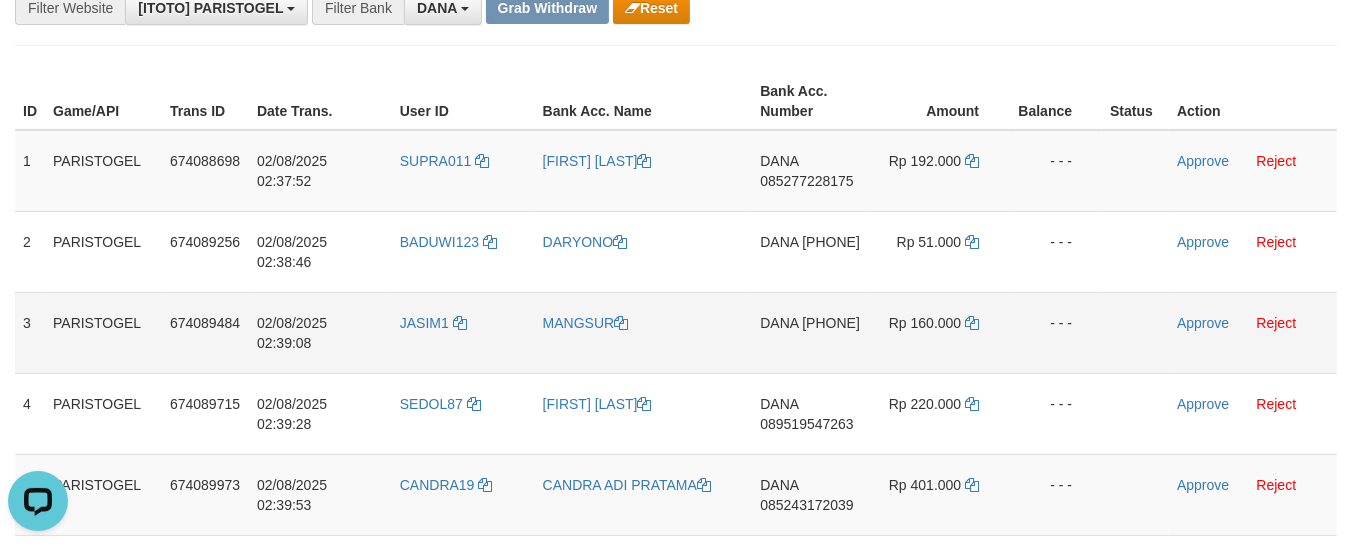 copy on "DARYONO" 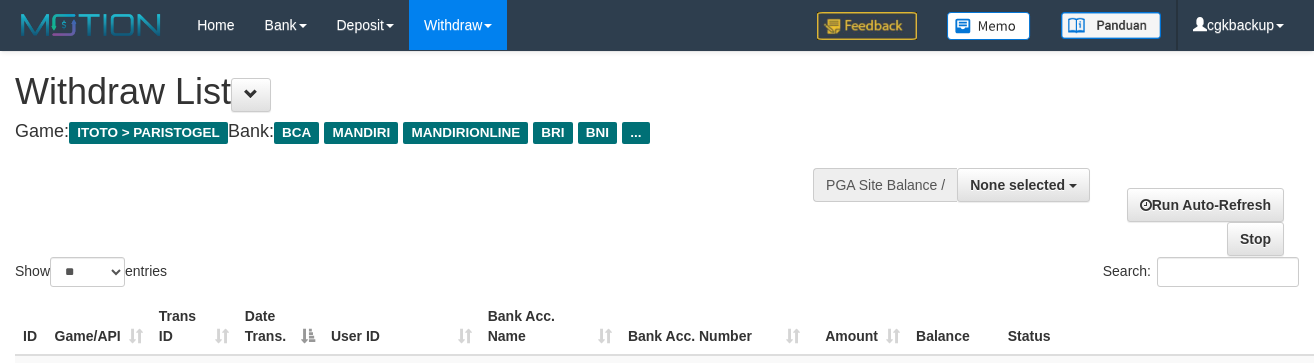 select 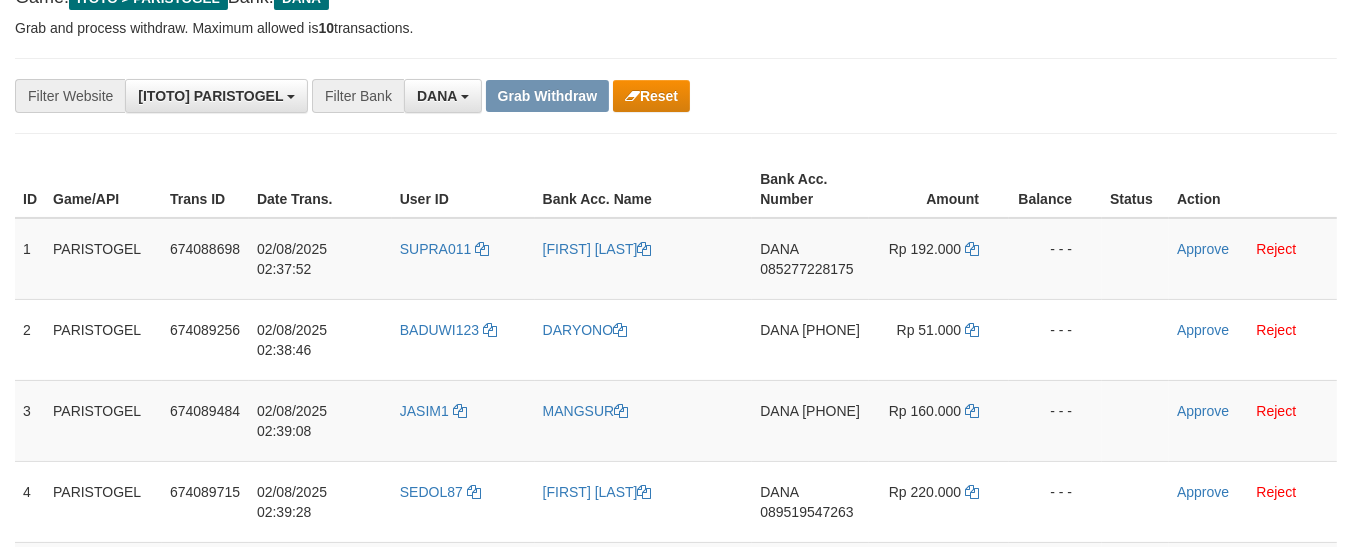 scroll, scrollTop: 222, scrollLeft: 0, axis: vertical 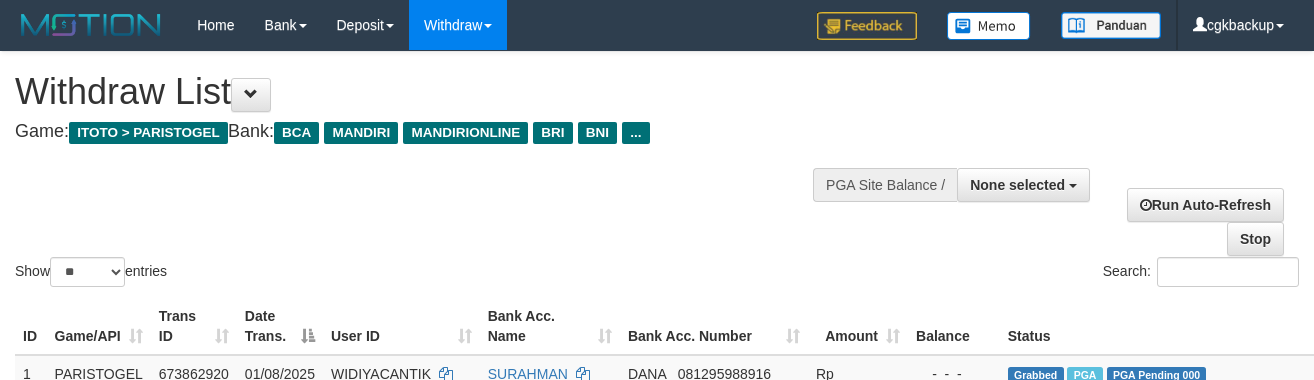 select 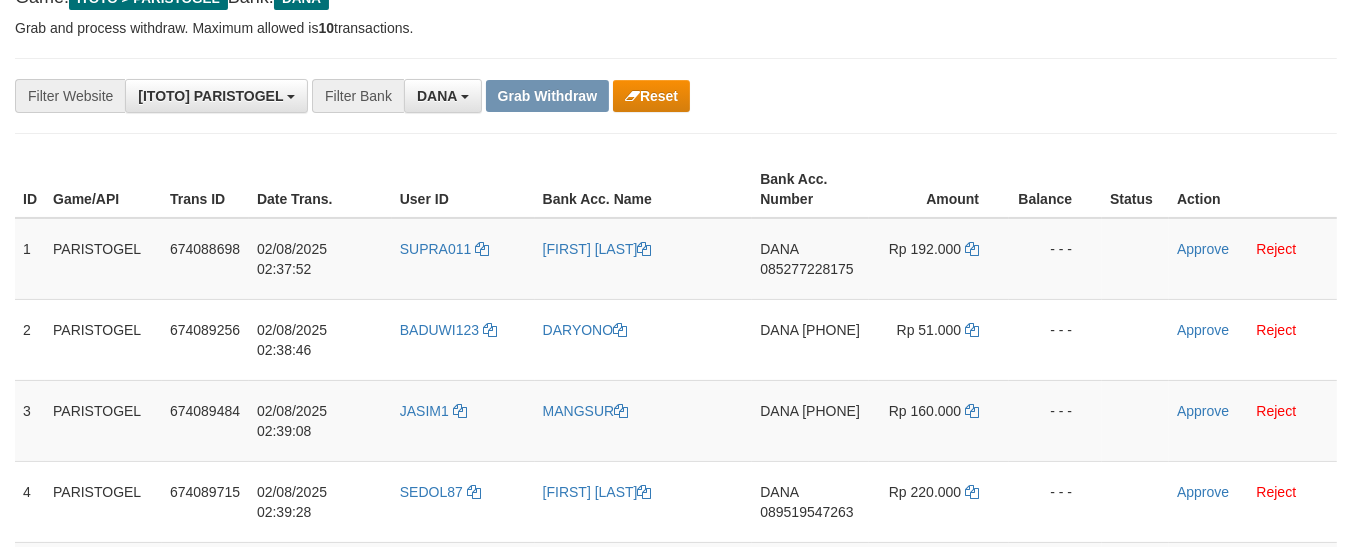 scroll, scrollTop: 222, scrollLeft: 0, axis: vertical 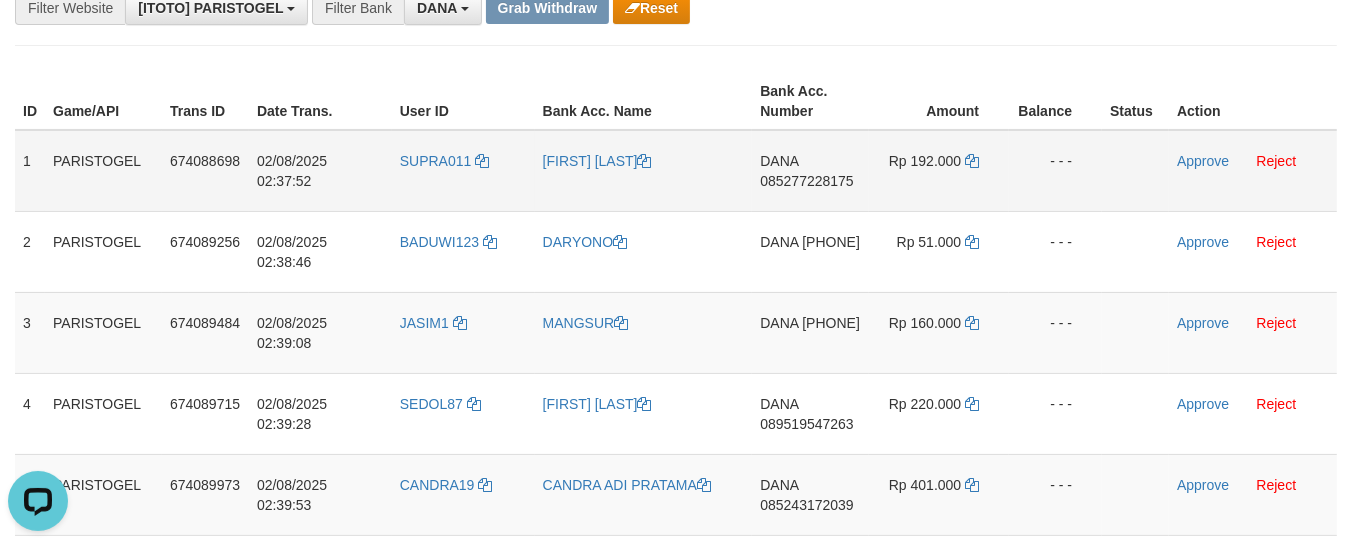 click on "DANA
085277228175" at bounding box center (810, 171) 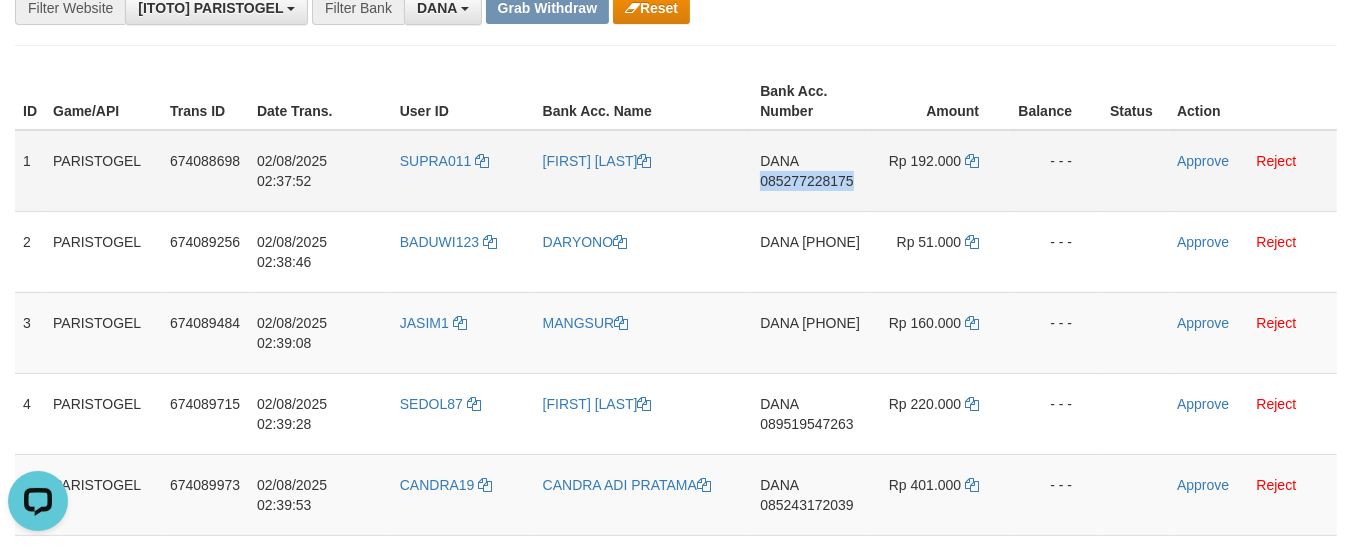 click on "DANA
085277228175" at bounding box center [810, 171] 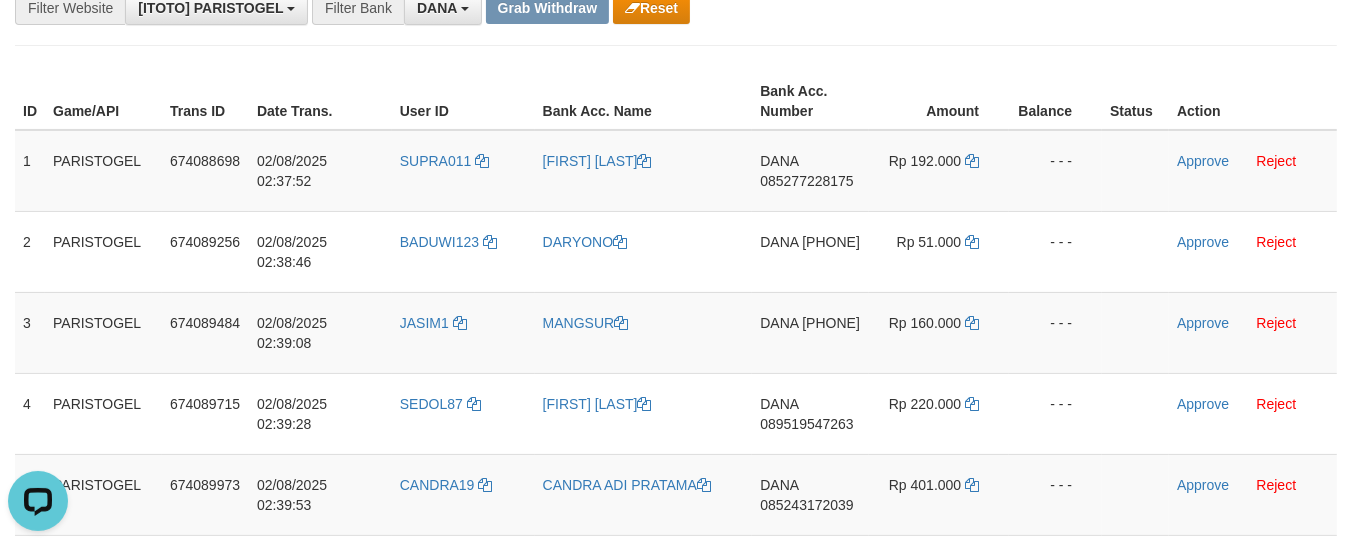 click on "ID Game/API Trans ID Date Trans. User ID Bank Acc. Name Bank Acc. Number Amount Balance Status Action
1
PARISTOGEL
674088698
02/08/2025 02:37:52
SUPRA011
SALMAN PARIS
DANA
085277228175
Rp 192.000
- - -
Approve
Reject
2
PARISTOGEL
674089256
02/08/2025 02:38:46
BADUWI123
DARYONO
DANA
088287549182
Rp 51.000
- - -
Approve" at bounding box center (676, 332) 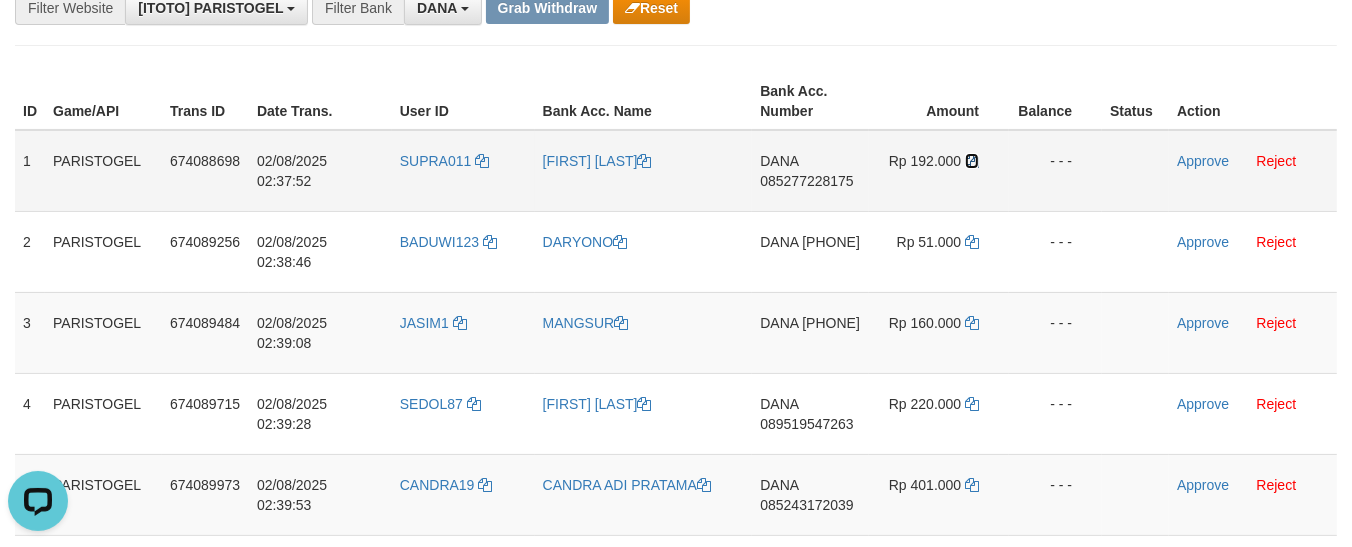 click at bounding box center [972, 161] 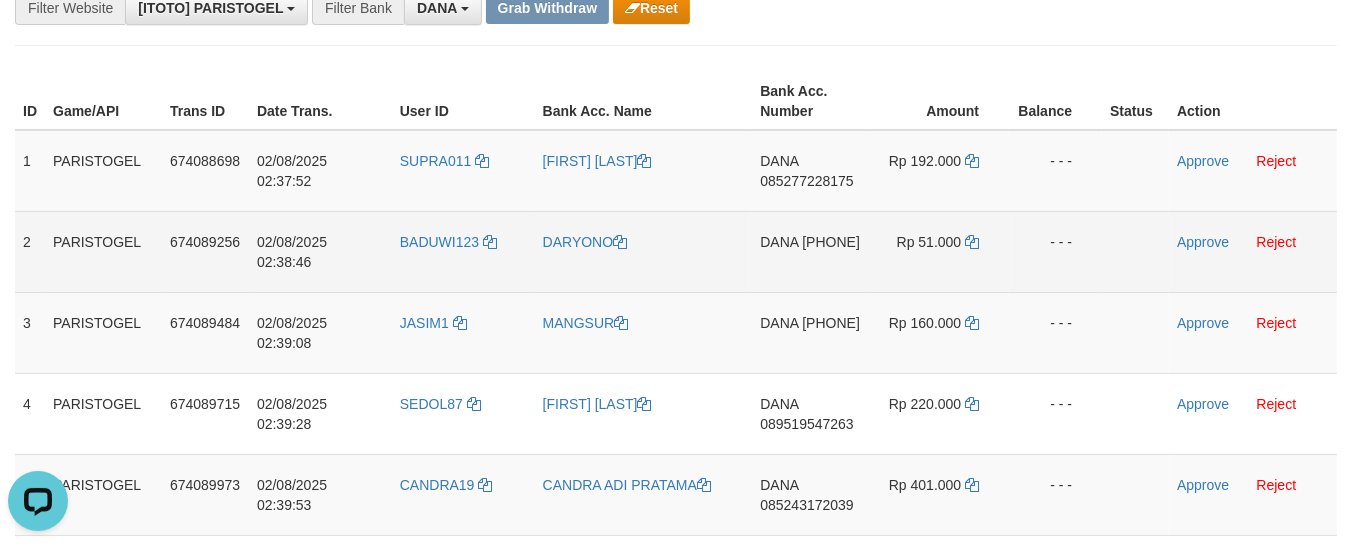click on "DANA
088287549182" at bounding box center (810, 251) 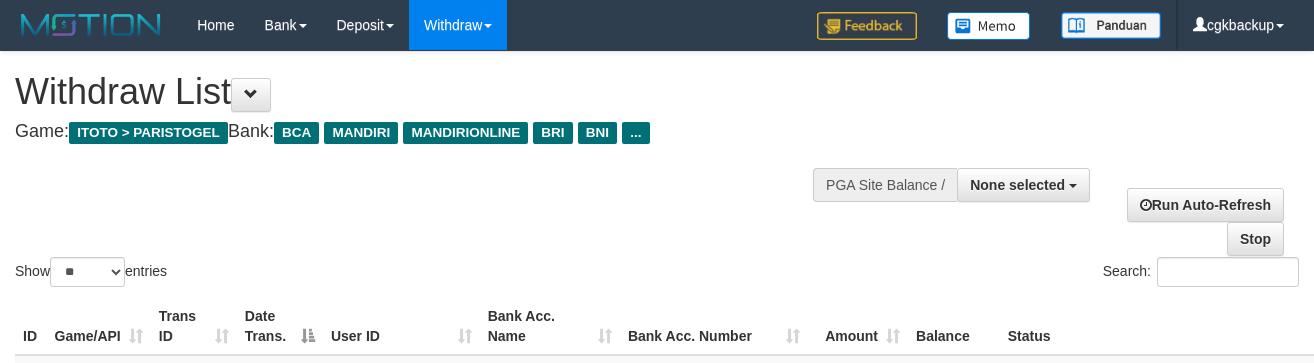 select 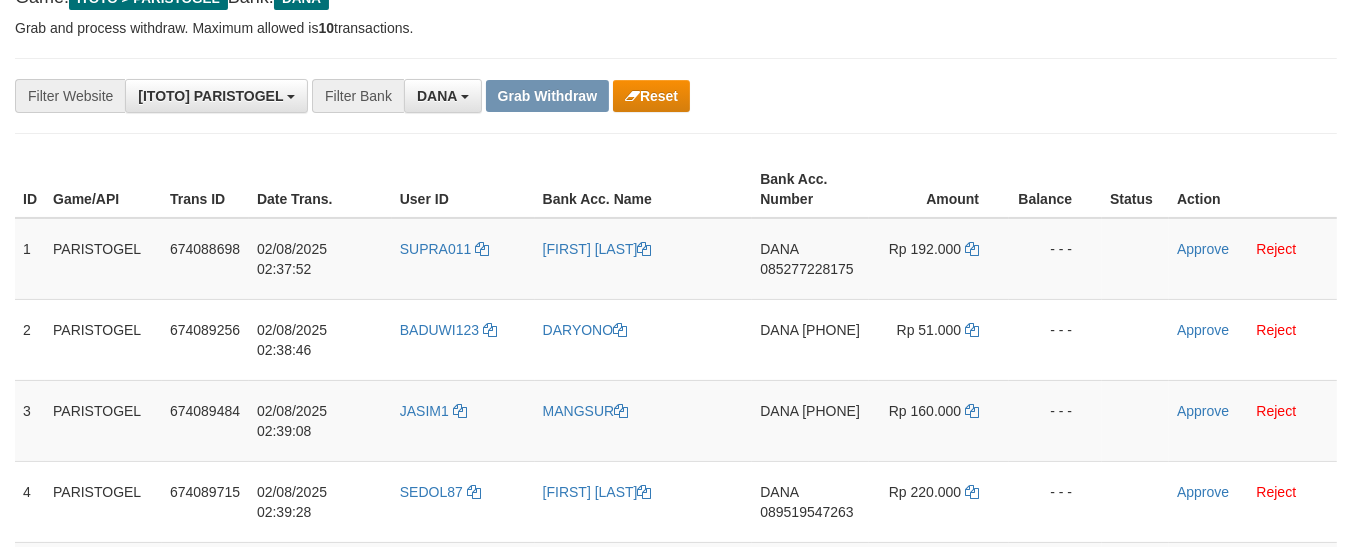 click on "Balance" at bounding box center (1055, 189) 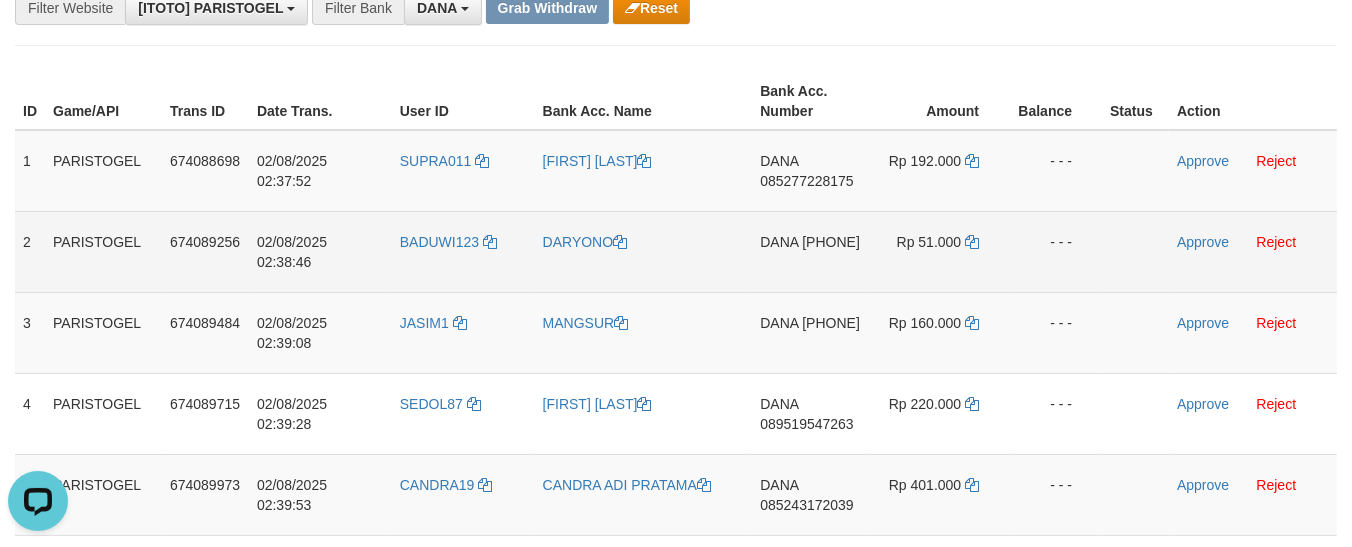 scroll, scrollTop: 0, scrollLeft: 0, axis: both 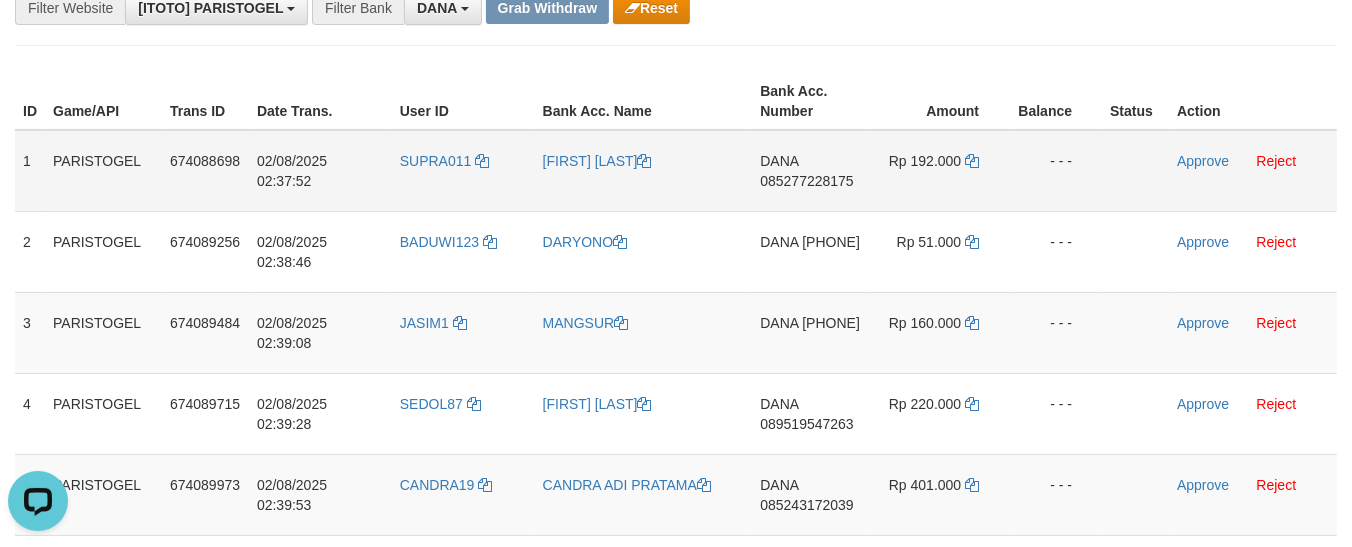 click on "Rp 192.000" at bounding box center [939, 171] 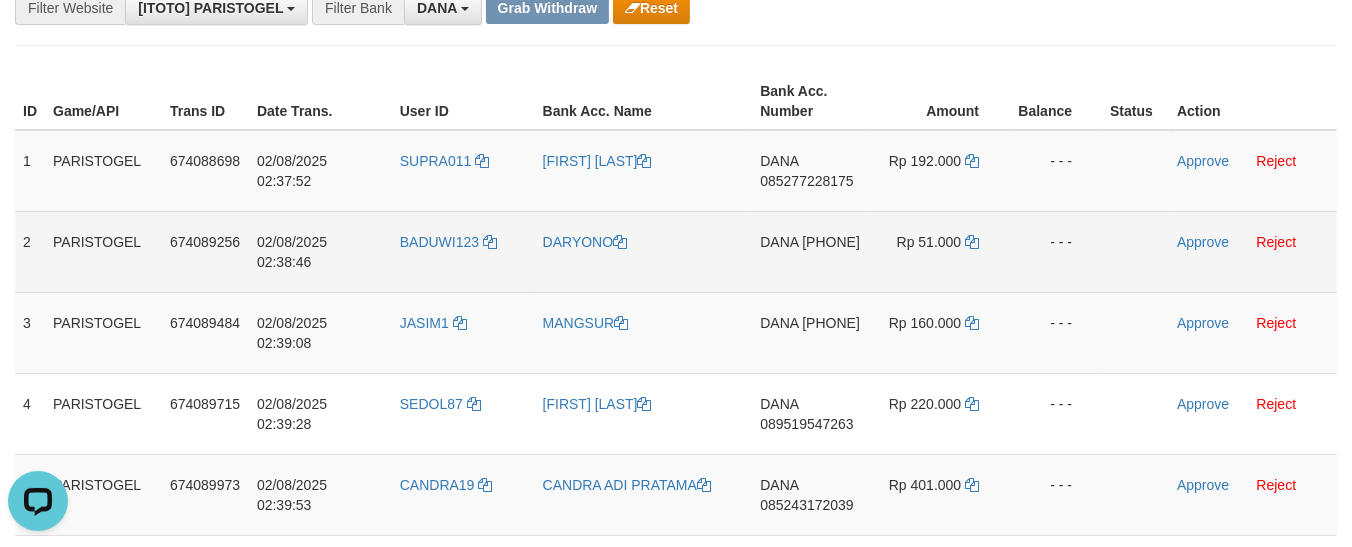 click on "DANA
088287549182" at bounding box center [810, 251] 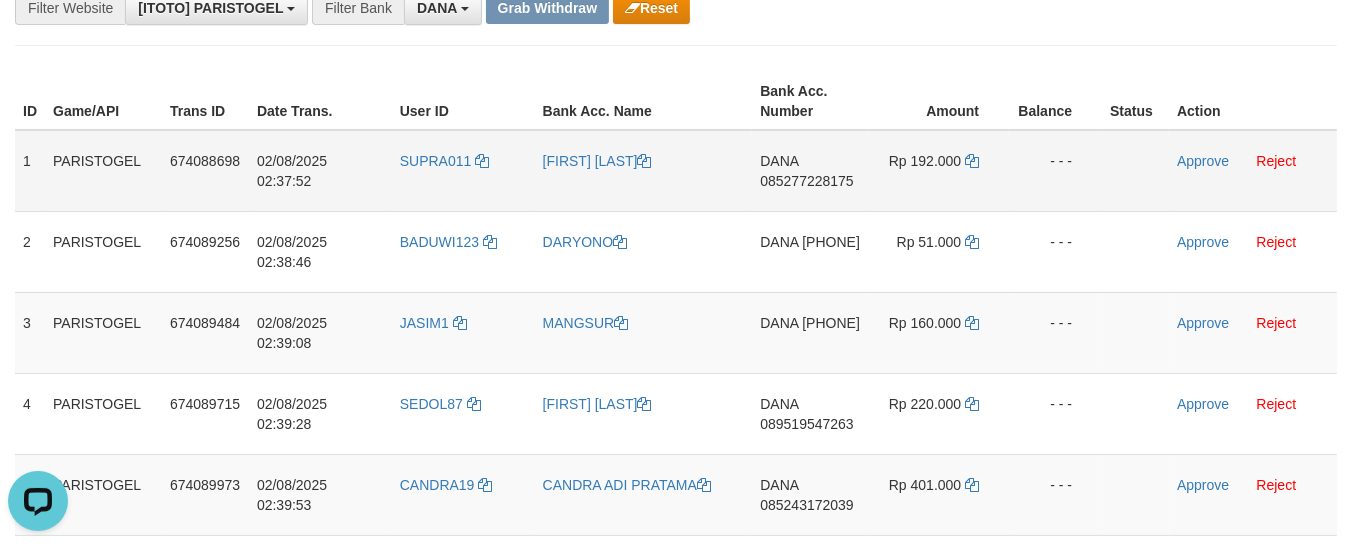 click on "- - -" at bounding box center (1055, 171) 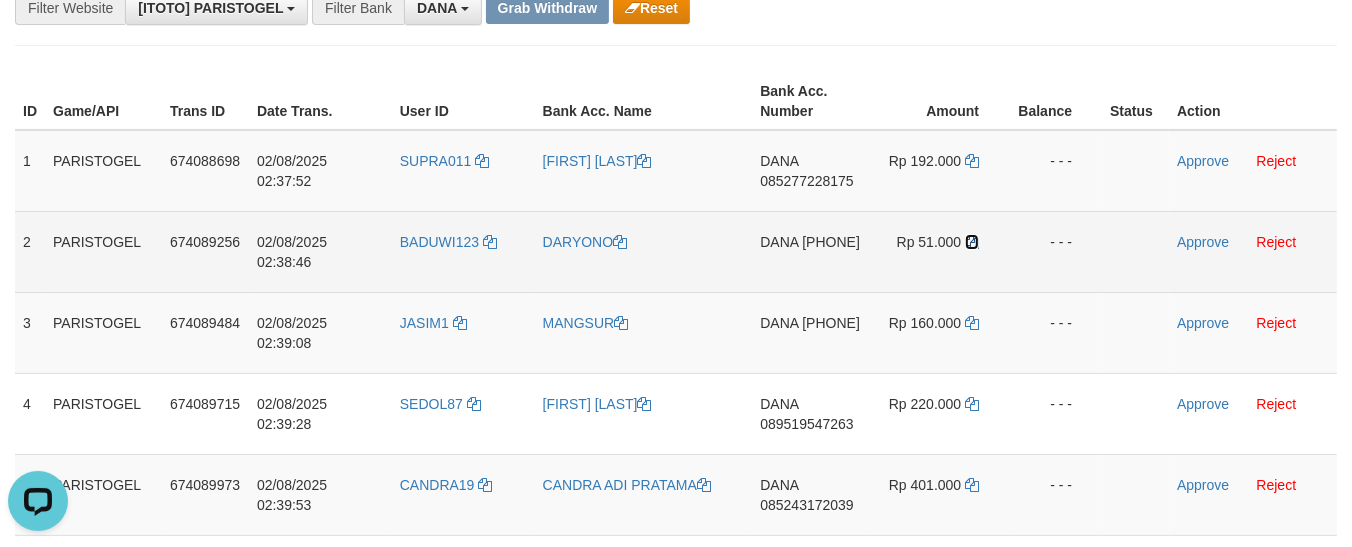 drag, startPoint x: 973, startPoint y: 236, endPoint x: 924, endPoint y: 248, distance: 50.447994 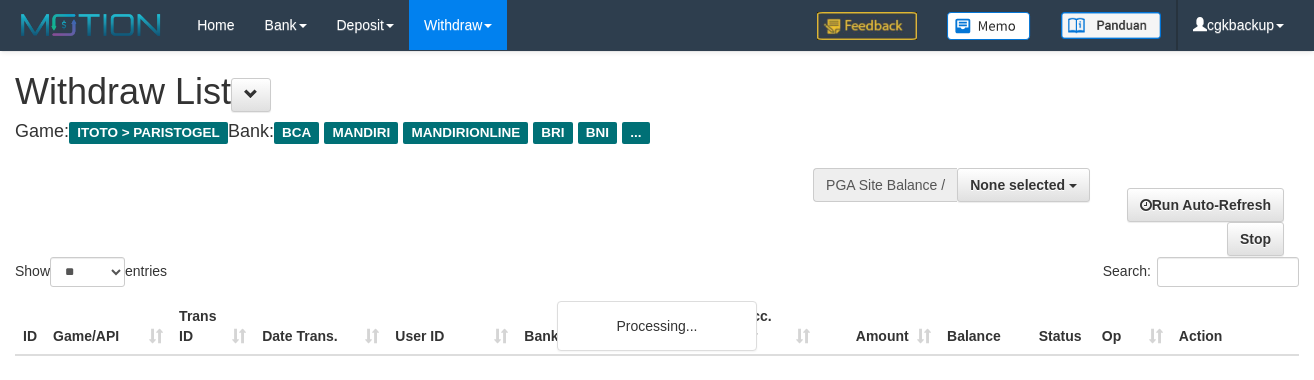 select 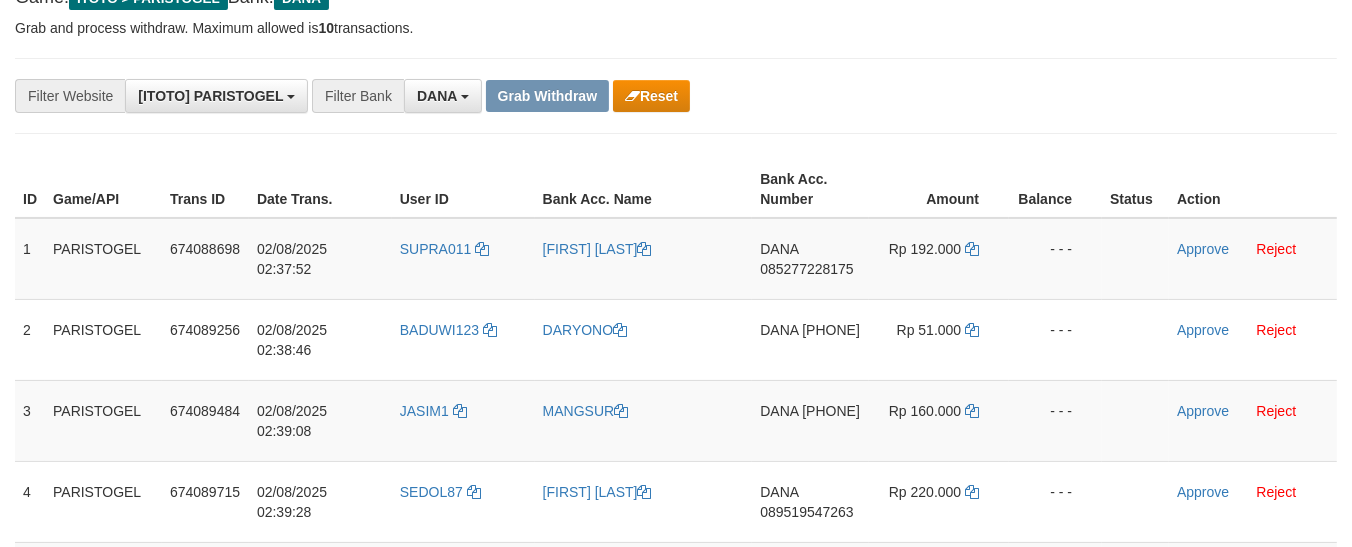 scroll, scrollTop: 222, scrollLeft: 0, axis: vertical 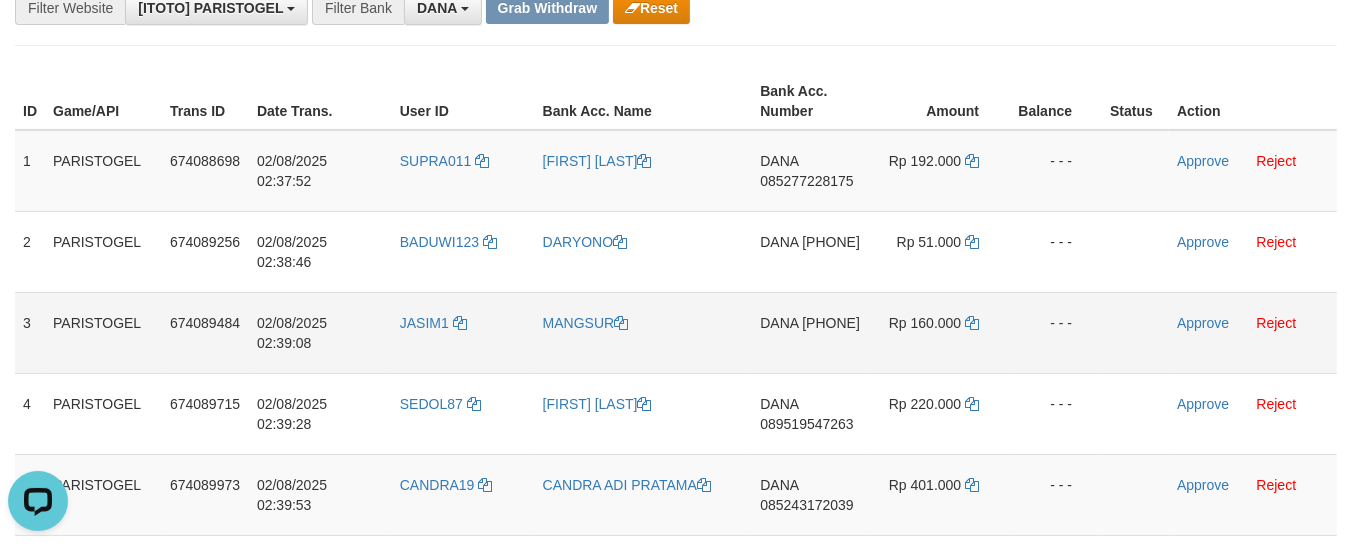 click on "- - -" at bounding box center [1055, 332] 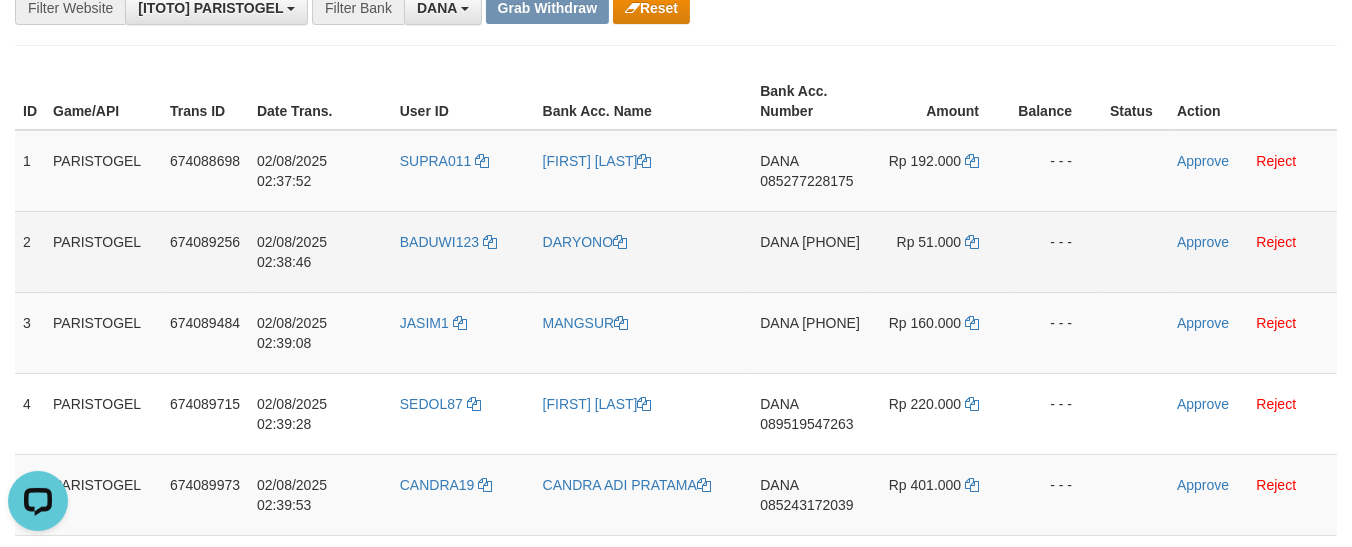 click on "- - -" at bounding box center (1055, 251) 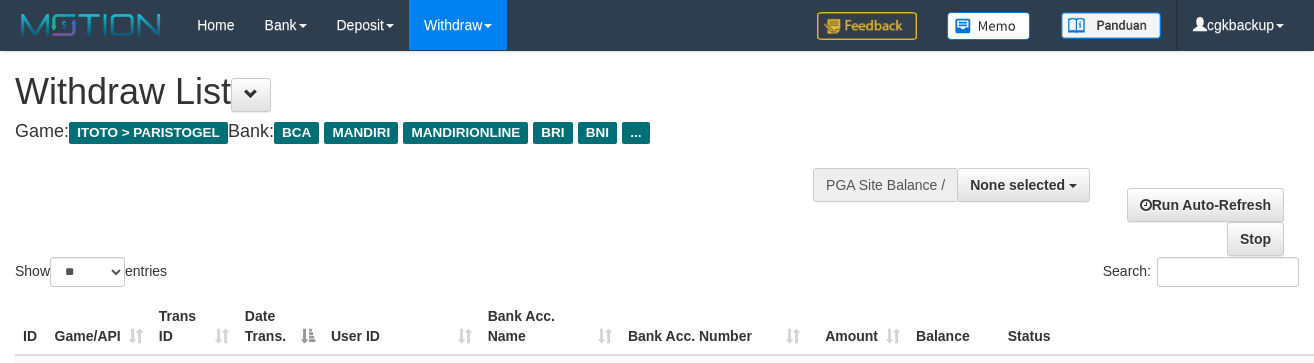 select 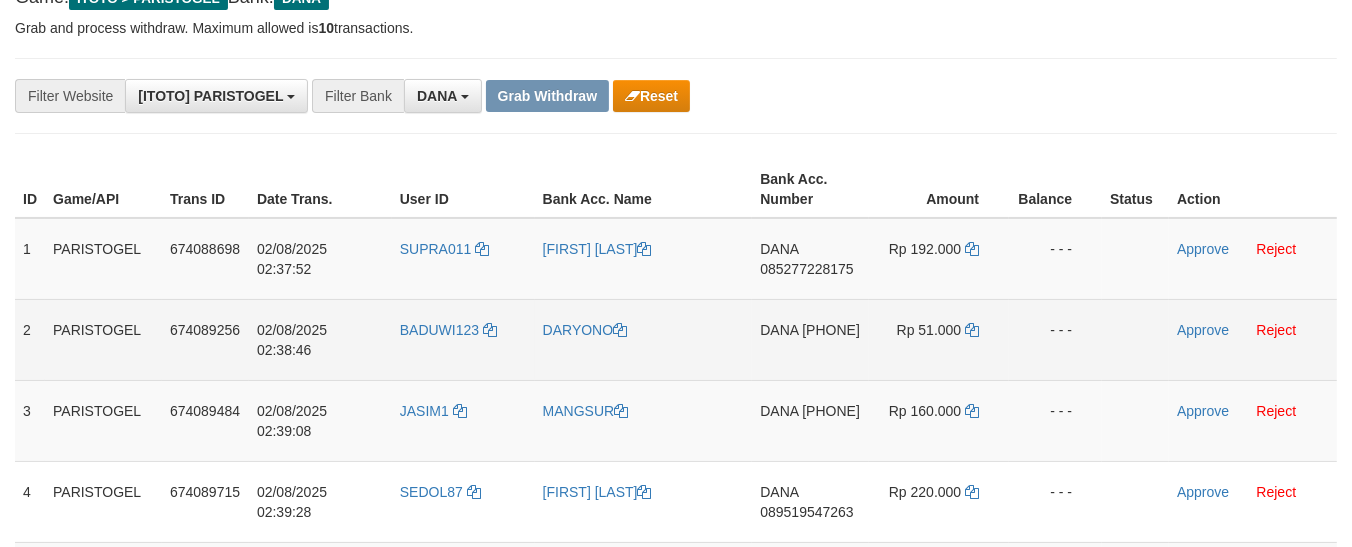 scroll, scrollTop: 222, scrollLeft: 0, axis: vertical 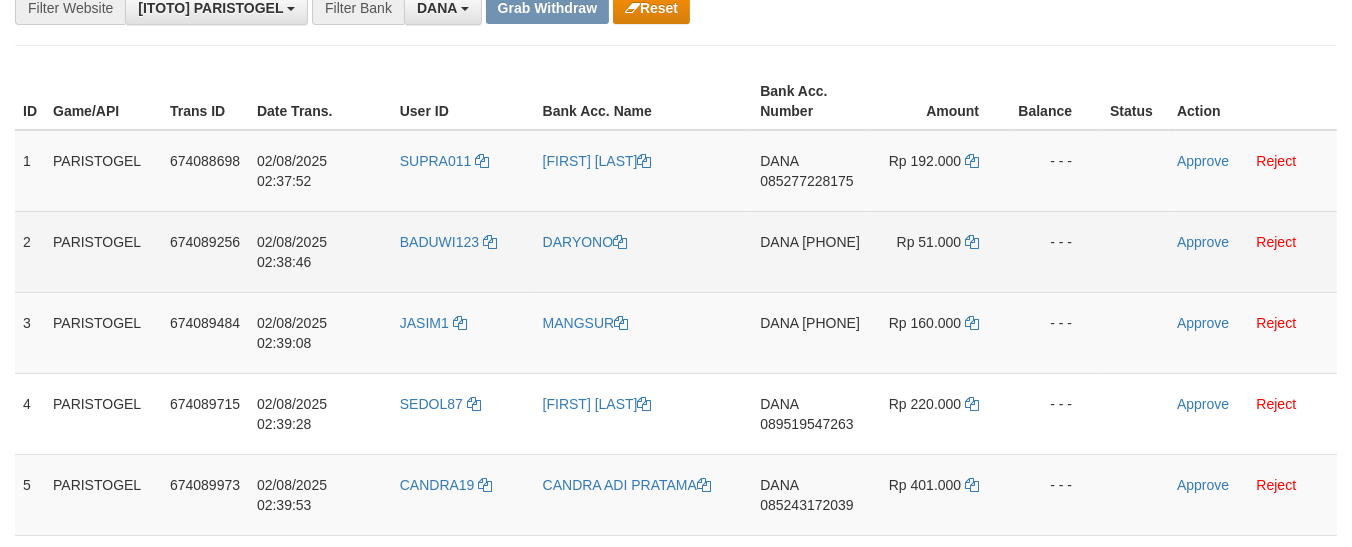 click on "Approve
Reject" at bounding box center (1253, 251) 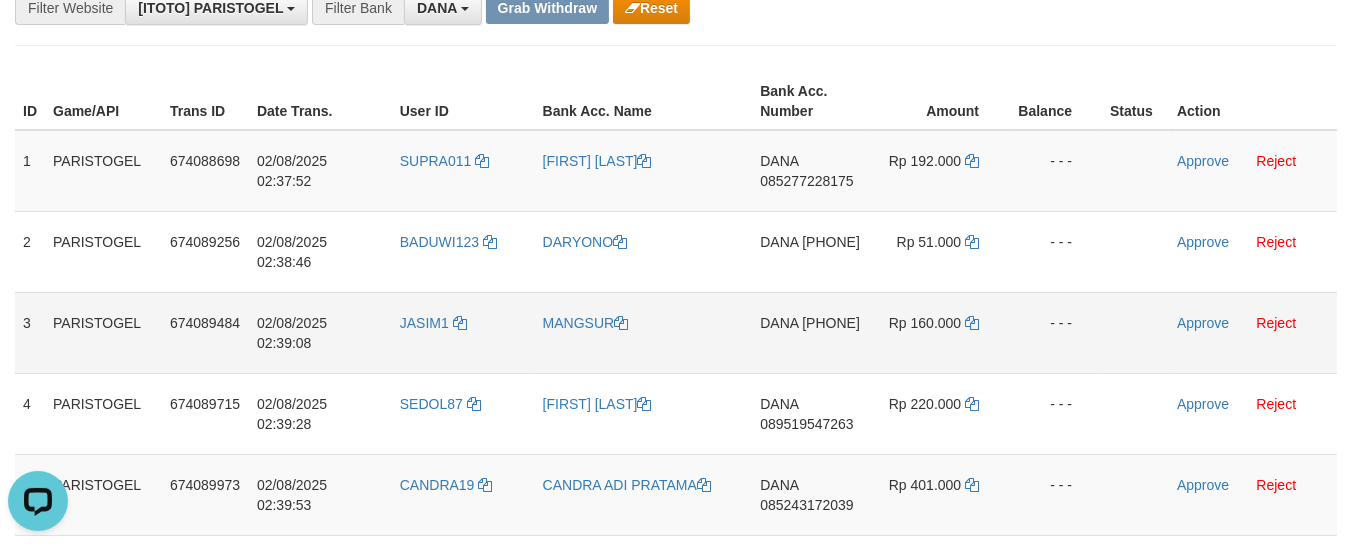 scroll, scrollTop: 0, scrollLeft: 0, axis: both 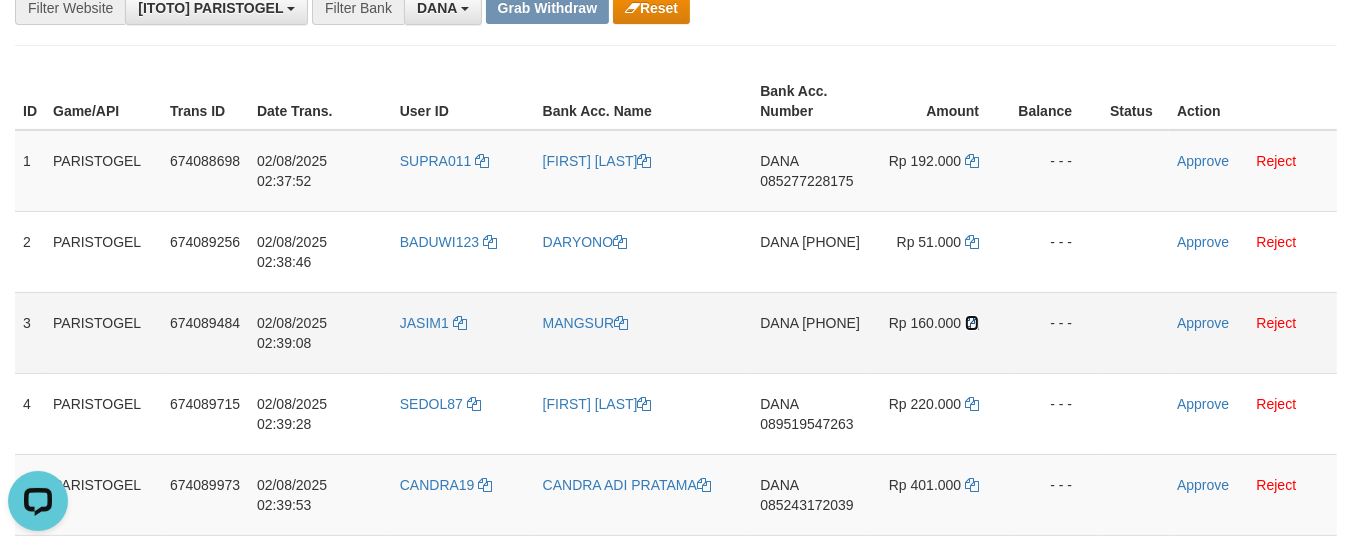 click at bounding box center [972, 323] 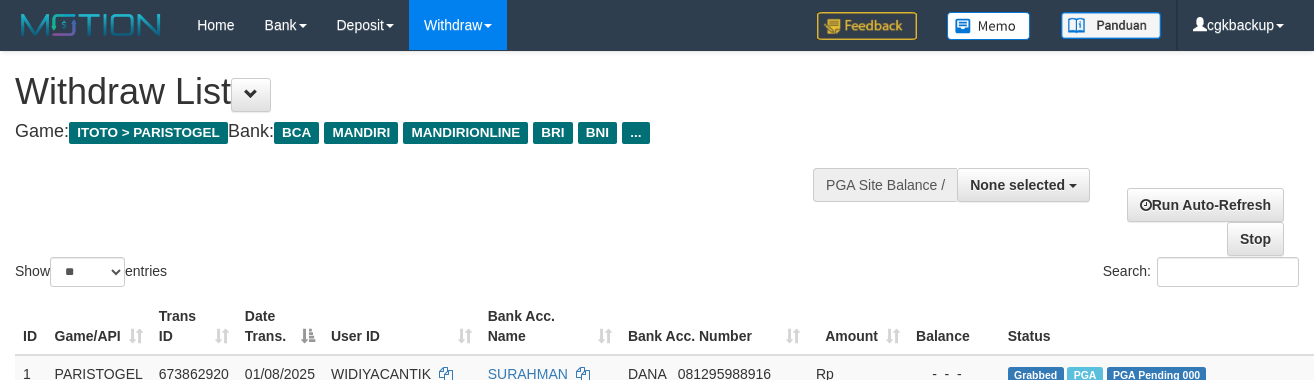 select 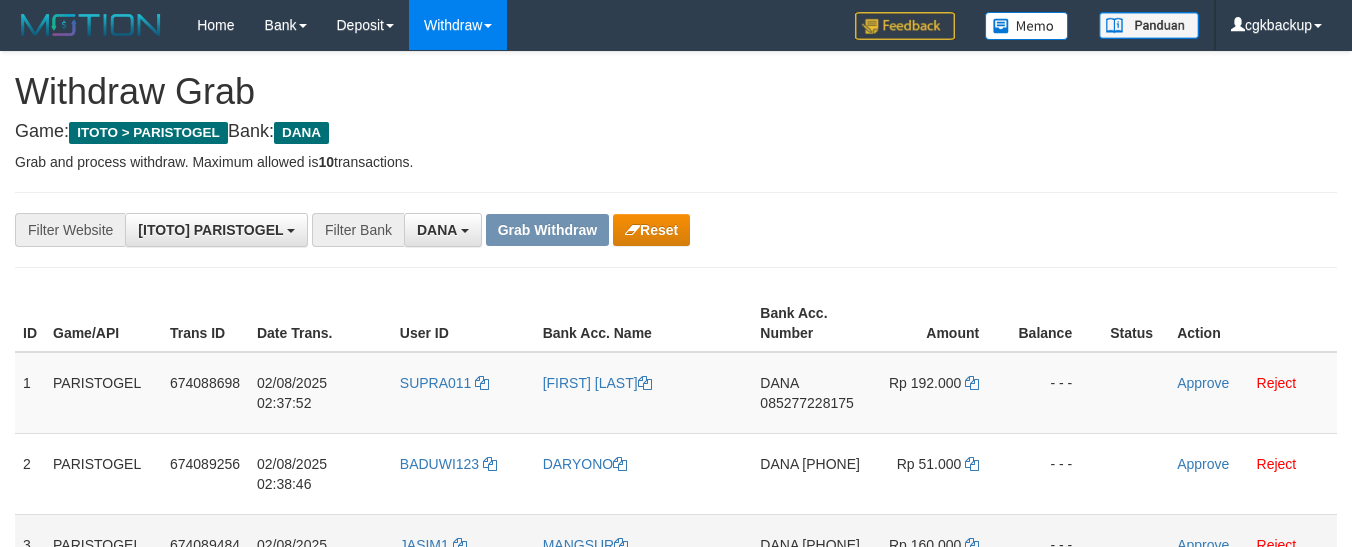 scroll, scrollTop: 134, scrollLeft: 0, axis: vertical 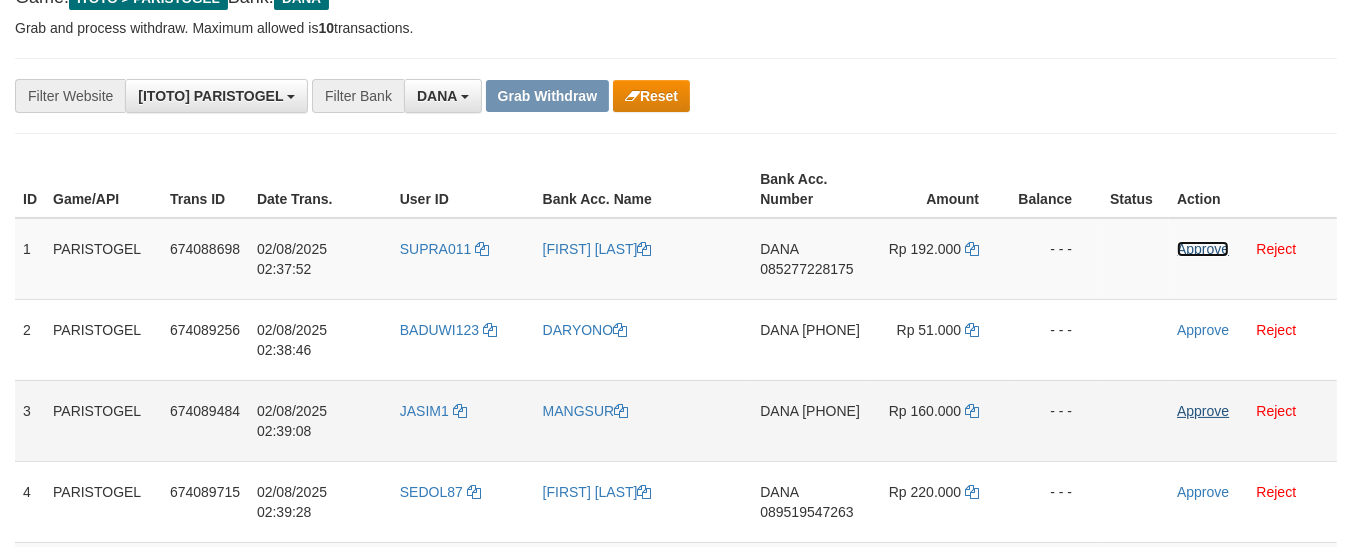 click on "Approve" at bounding box center (1203, 249) 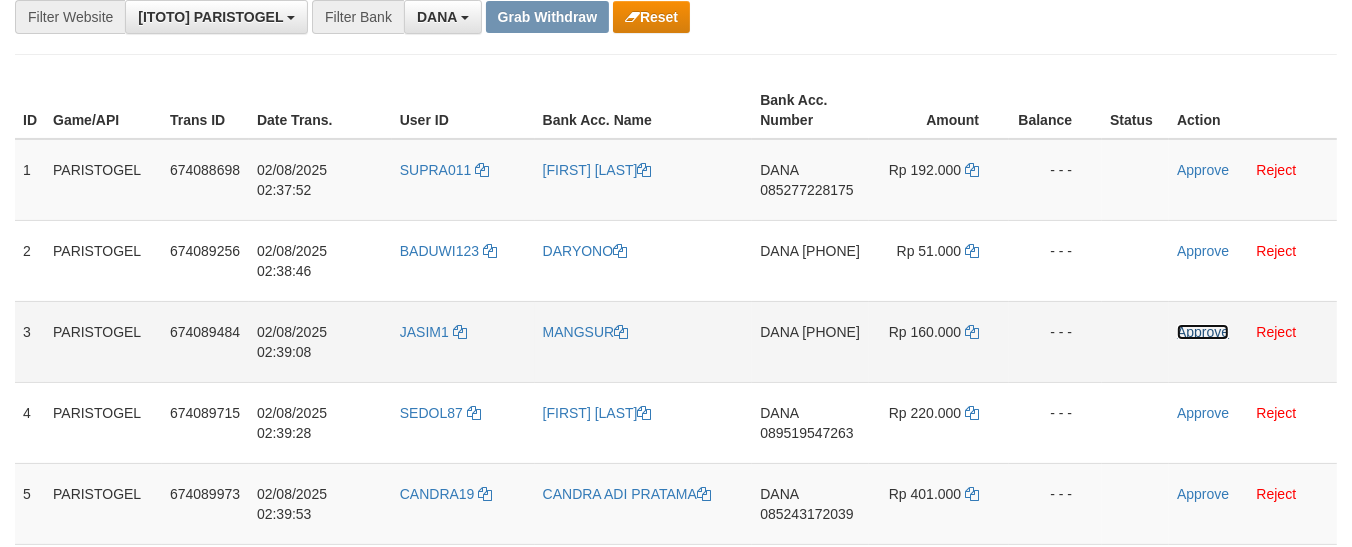 click on "Approve" at bounding box center [1203, 332] 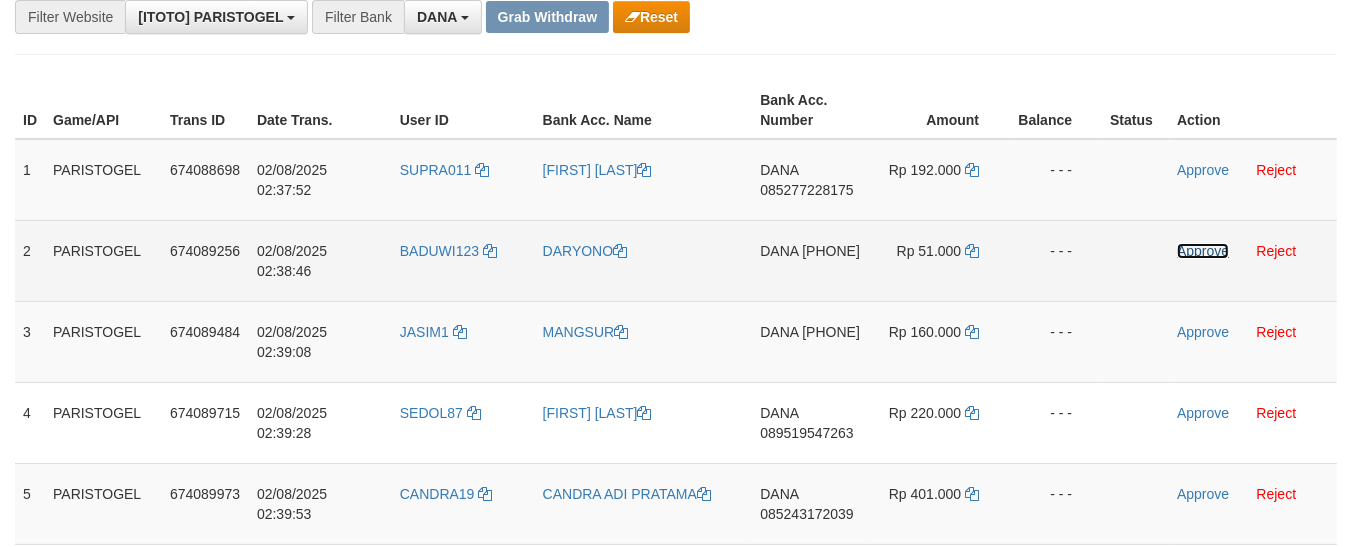 click on "Approve" at bounding box center [1203, 251] 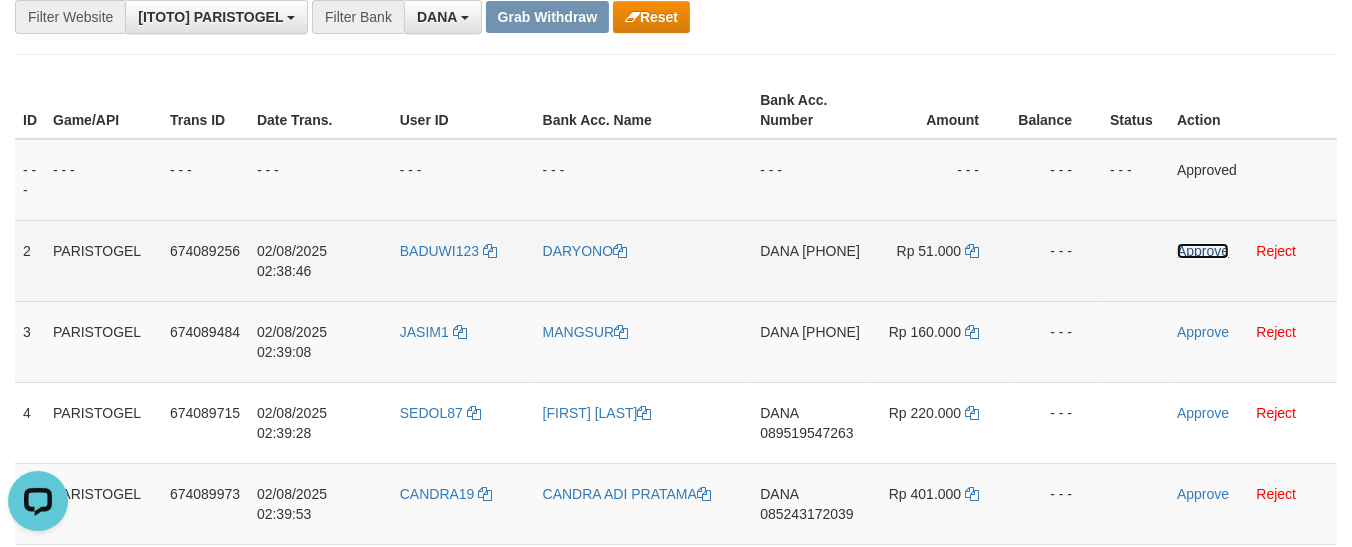 scroll, scrollTop: 0, scrollLeft: 0, axis: both 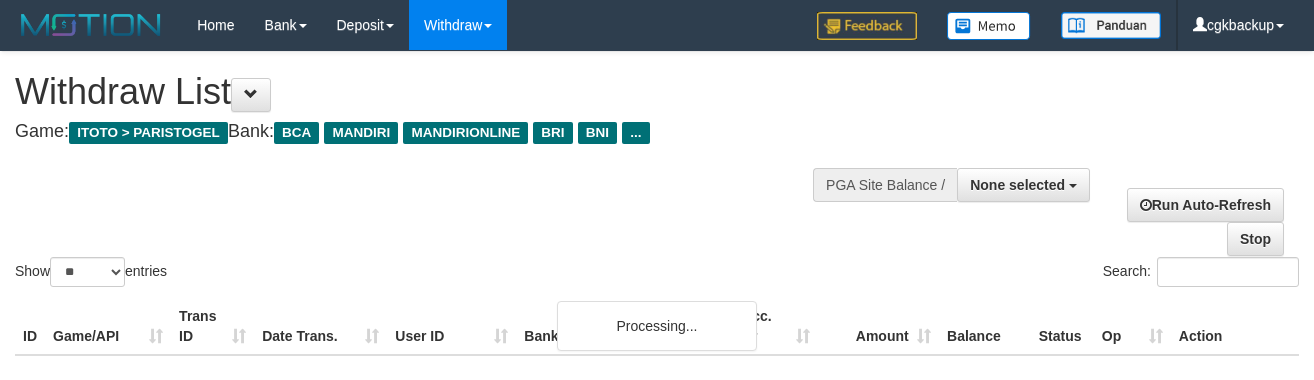 select 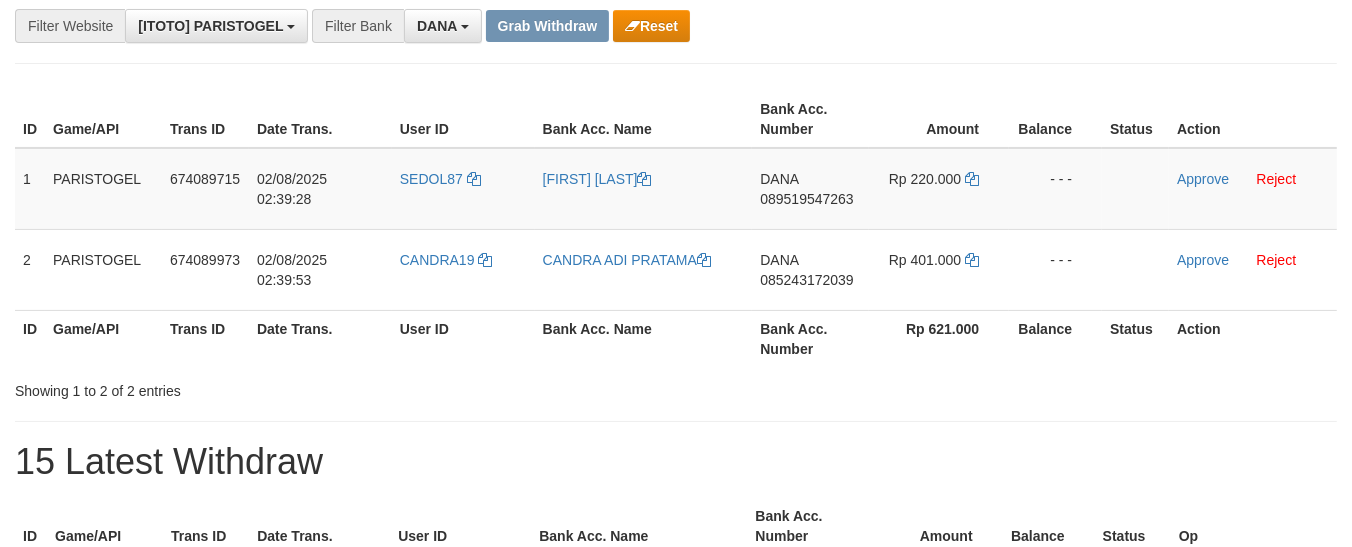 scroll, scrollTop: 213, scrollLeft: 0, axis: vertical 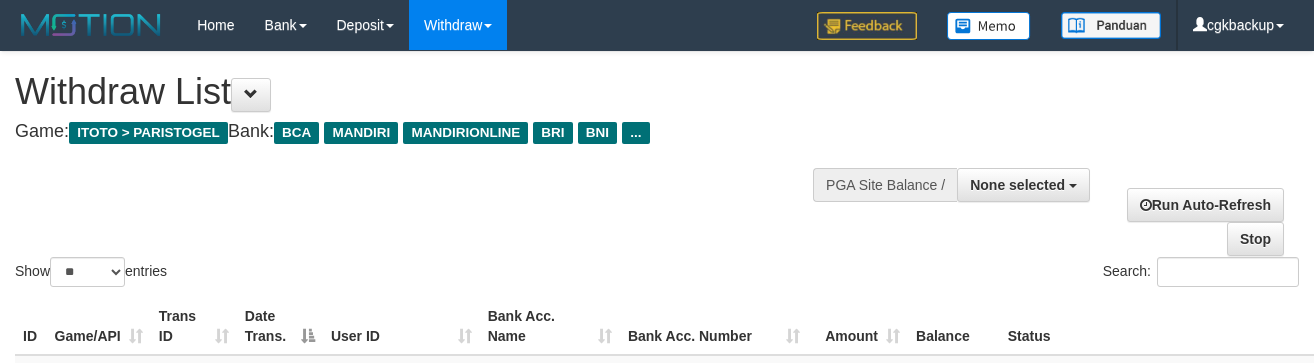select 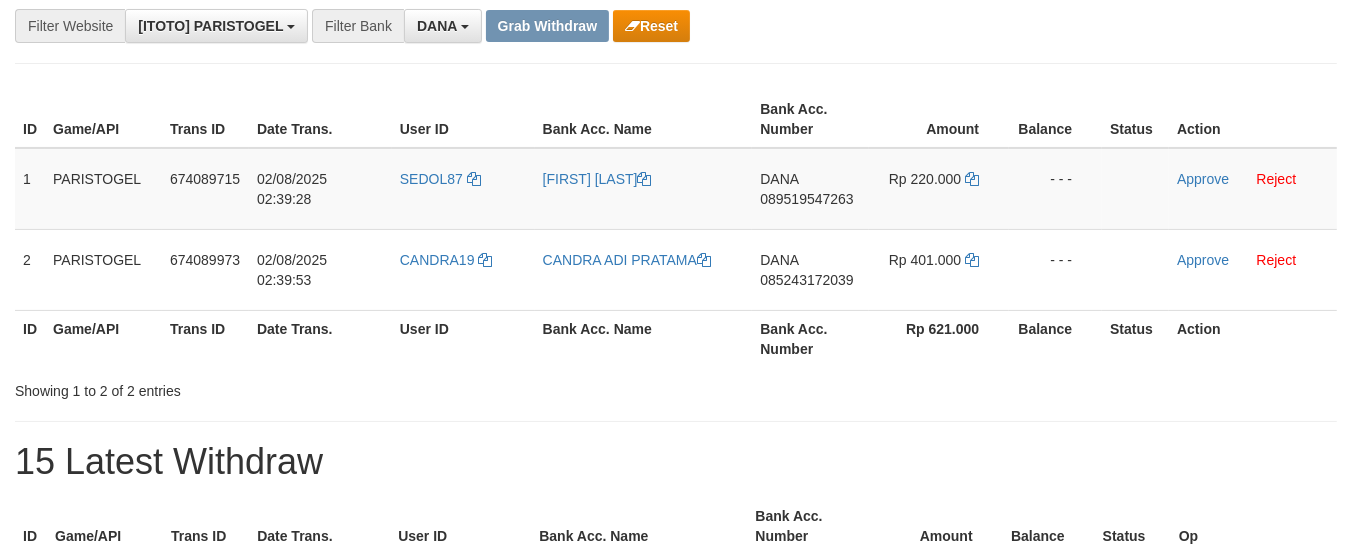 scroll, scrollTop: 213, scrollLeft: 0, axis: vertical 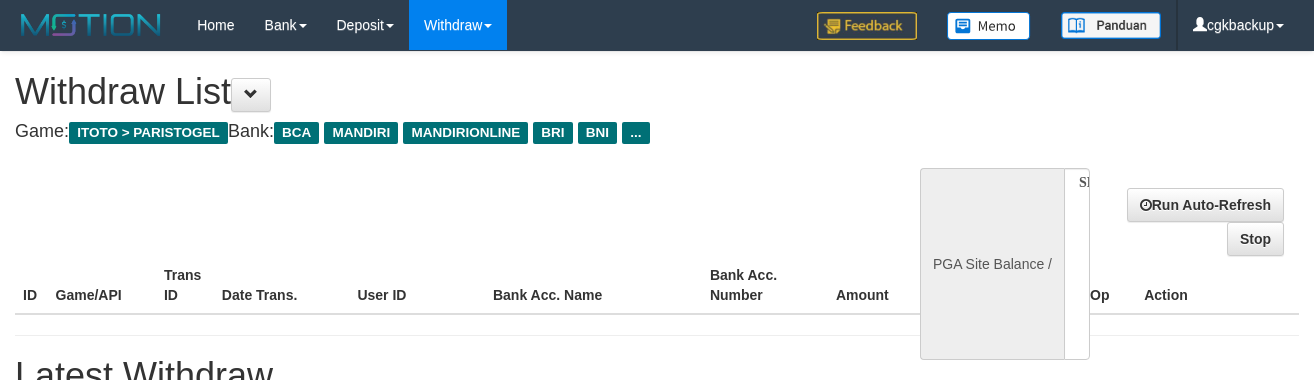 select 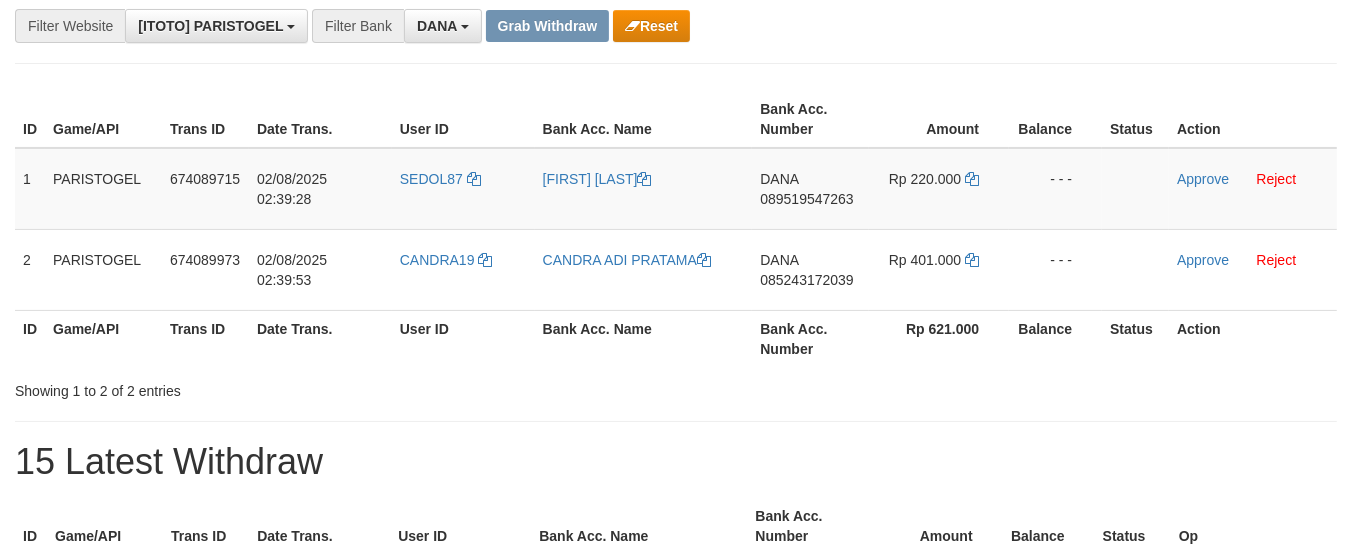 scroll, scrollTop: 213, scrollLeft: 0, axis: vertical 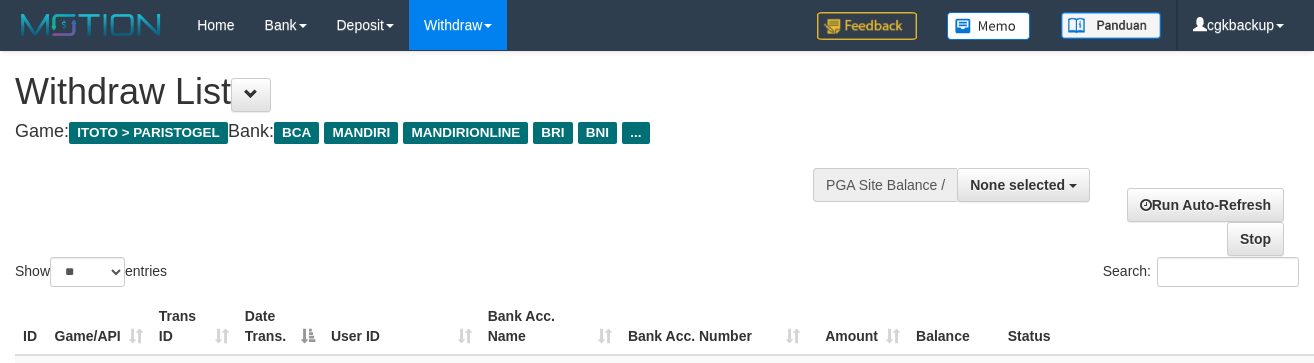 select 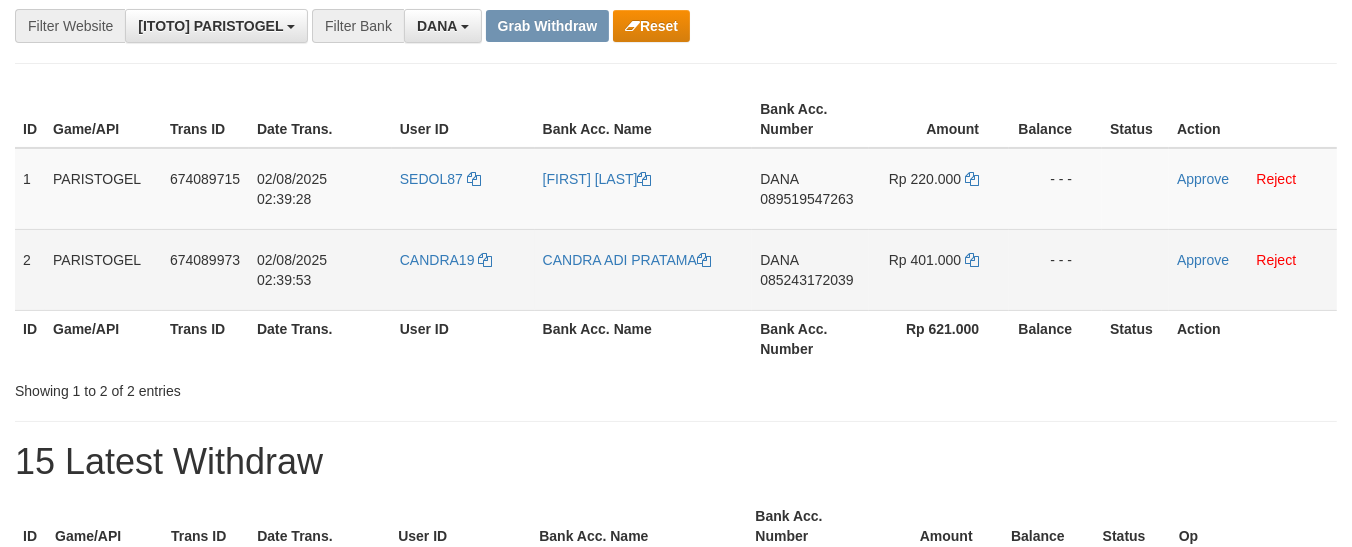 scroll, scrollTop: 213, scrollLeft: 0, axis: vertical 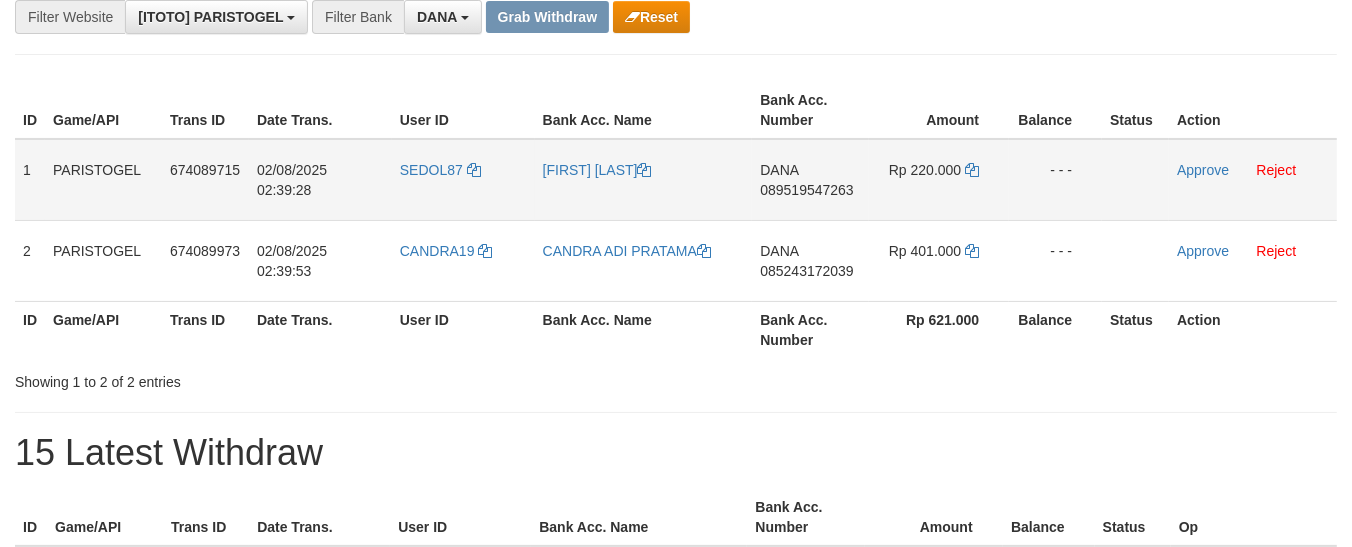 click on "SEDOL87" at bounding box center (463, 180) 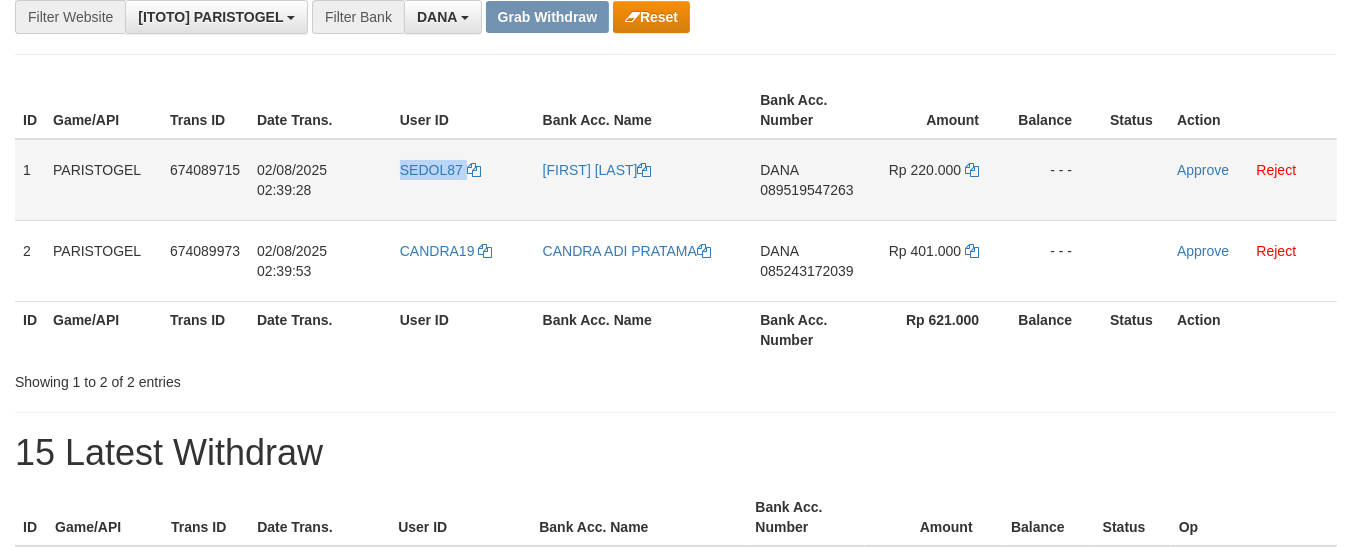 click on "SEDOL87" at bounding box center [463, 180] 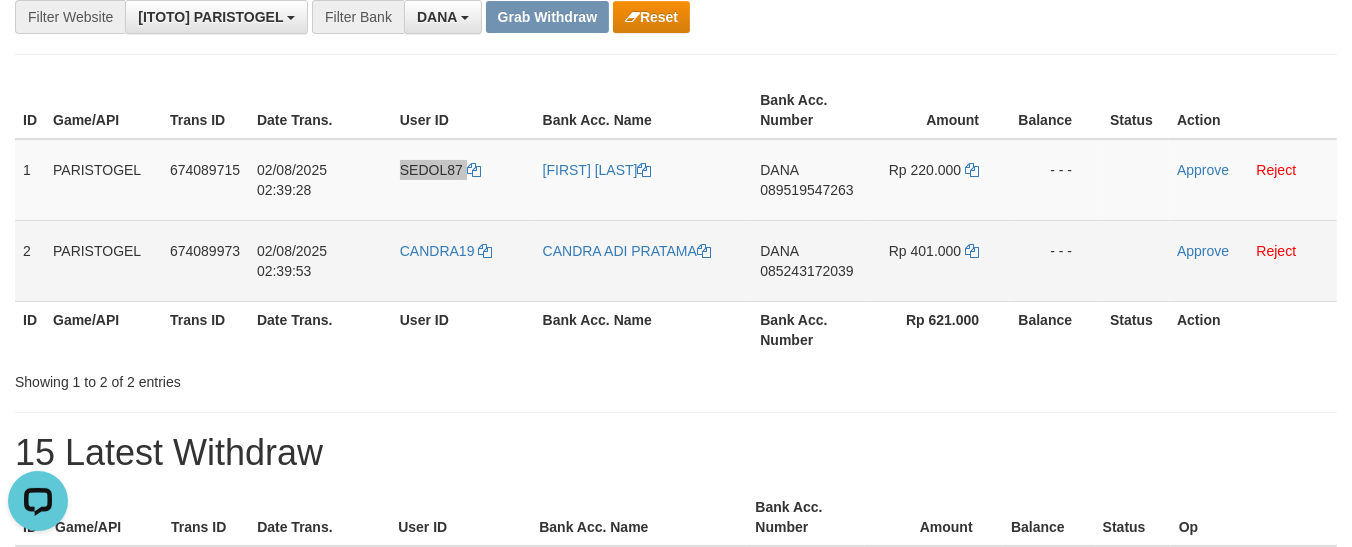 scroll, scrollTop: 0, scrollLeft: 0, axis: both 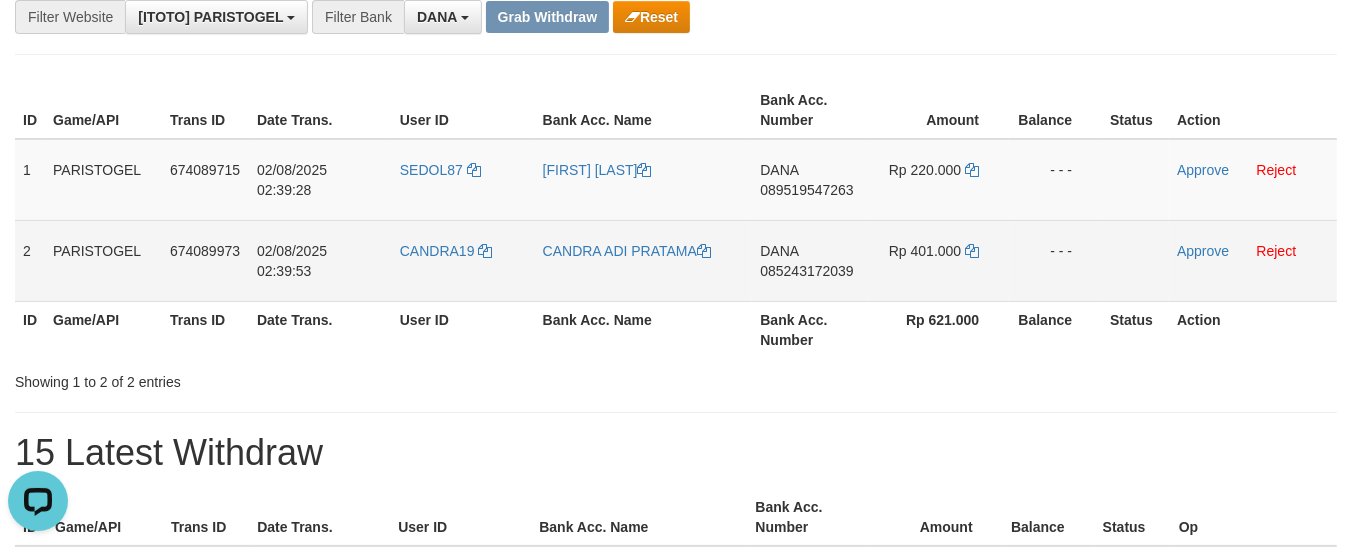 click on "CANDRA19" at bounding box center (463, 260) 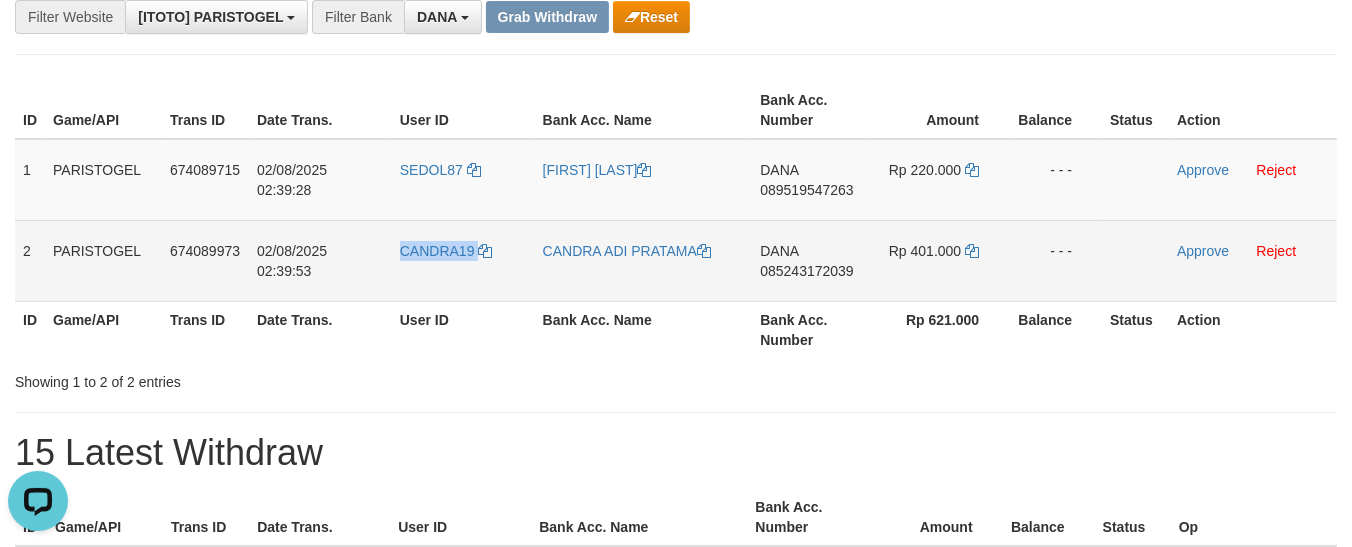 click on "CANDRA19" at bounding box center [463, 260] 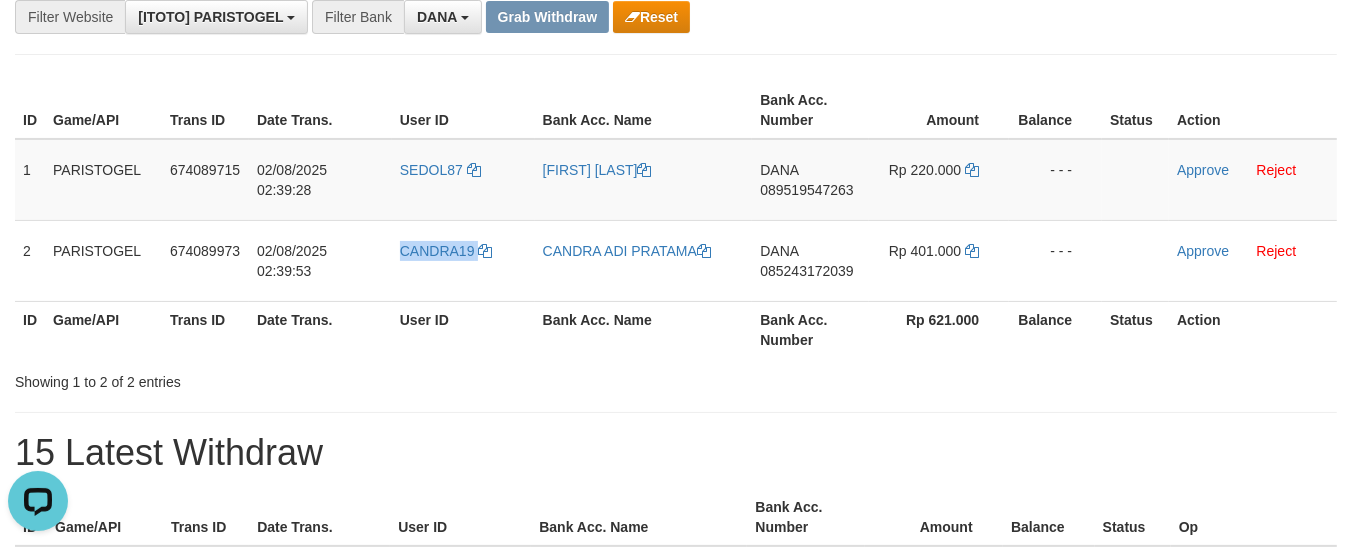 copy on "CANDRA19" 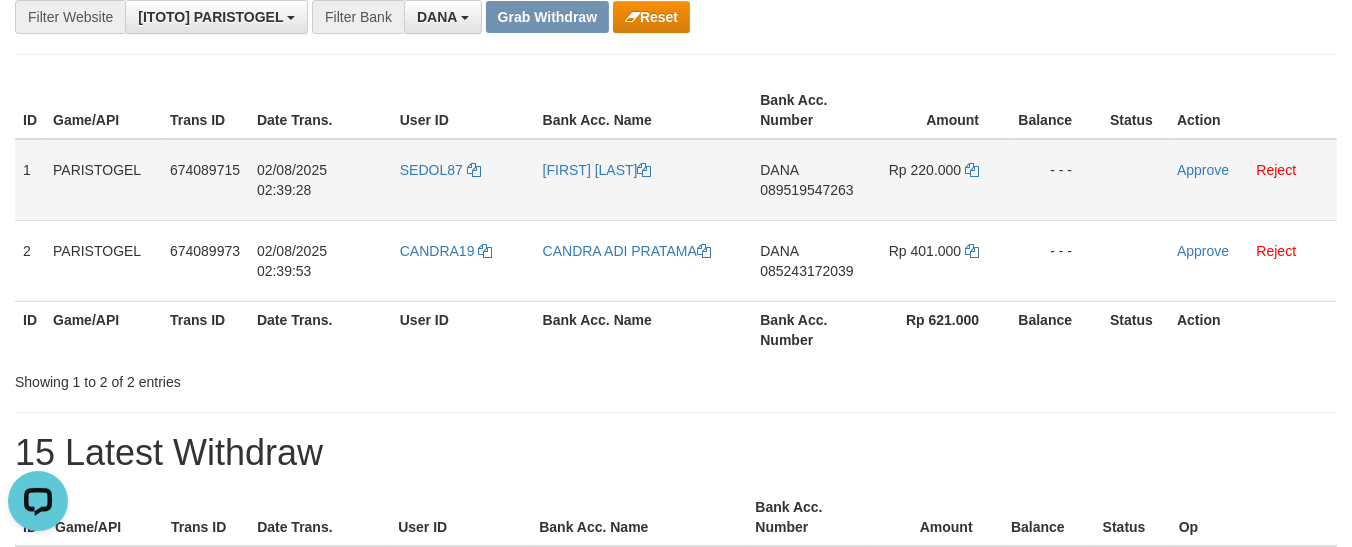 click on "[FIRST] [LAST]" at bounding box center (644, 180) 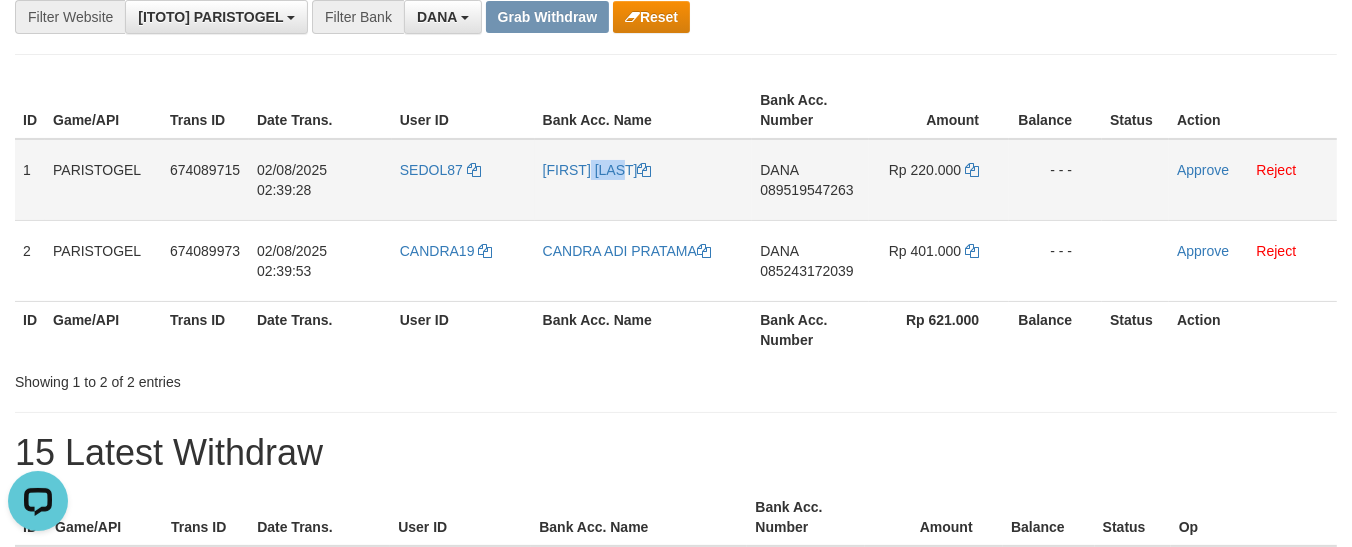 click on "[FIRST] [LAST]" at bounding box center [644, 180] 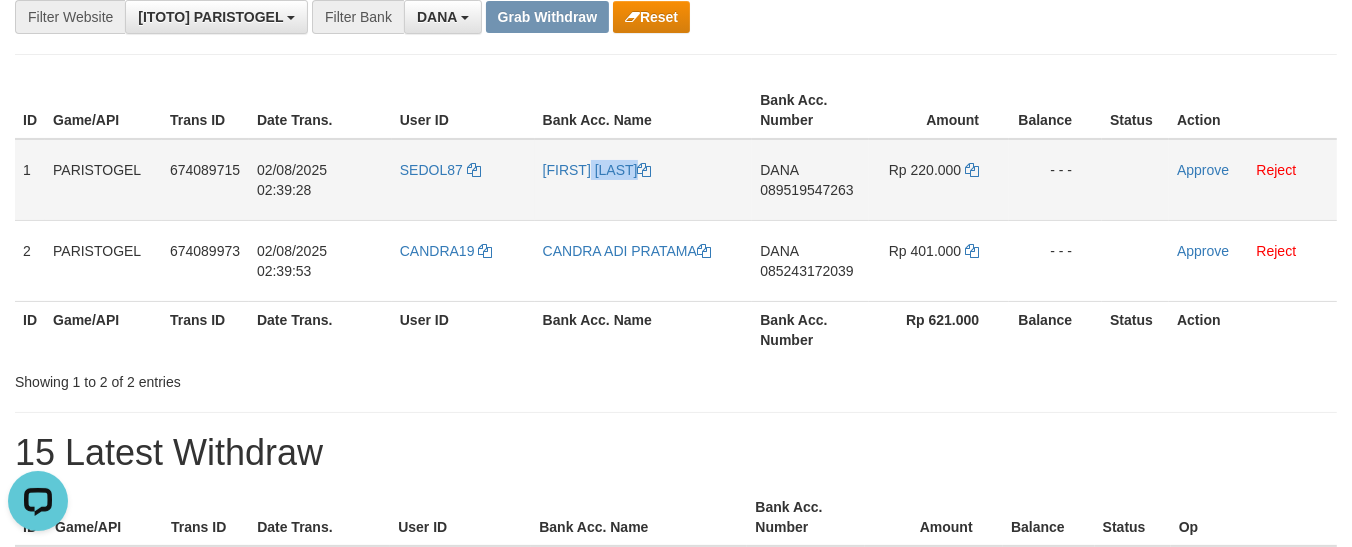 click on "[FIRST] [LAST]" at bounding box center (644, 180) 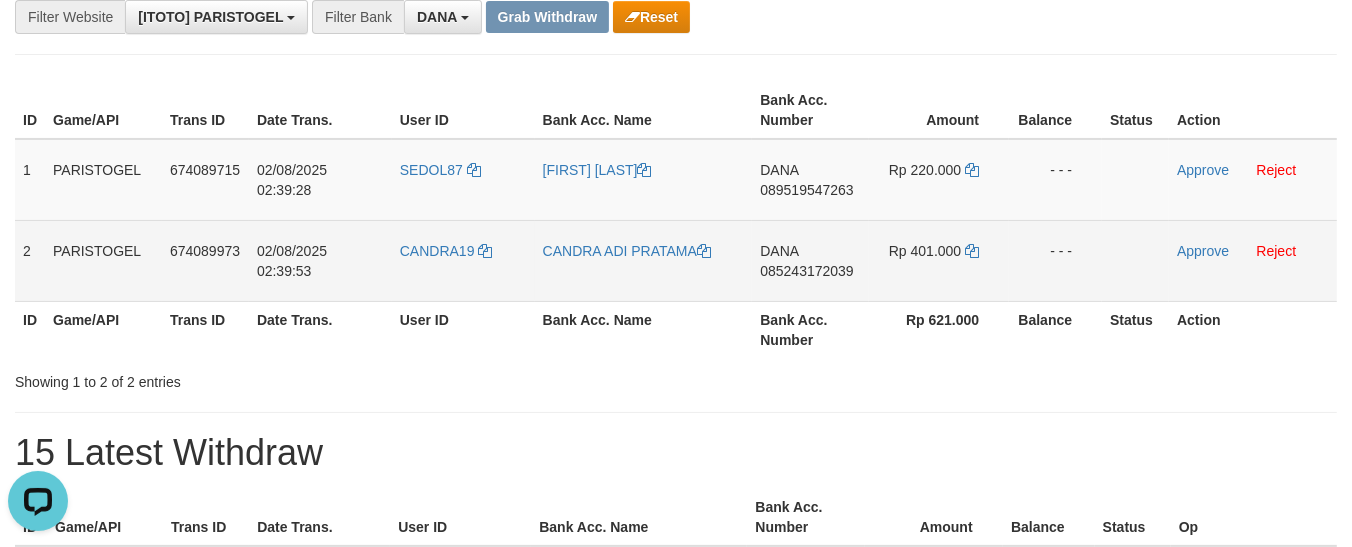 click on "CANDRA ADI PRATAMA" at bounding box center (644, 260) 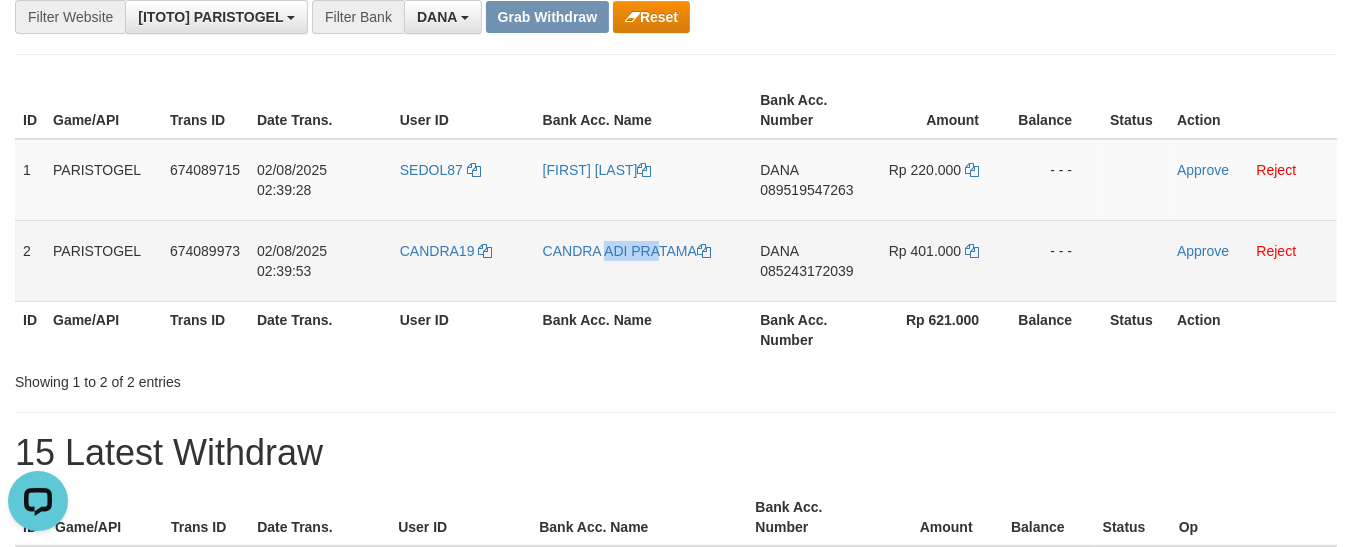 click on "CANDRA ADI PRATAMA" at bounding box center (644, 260) 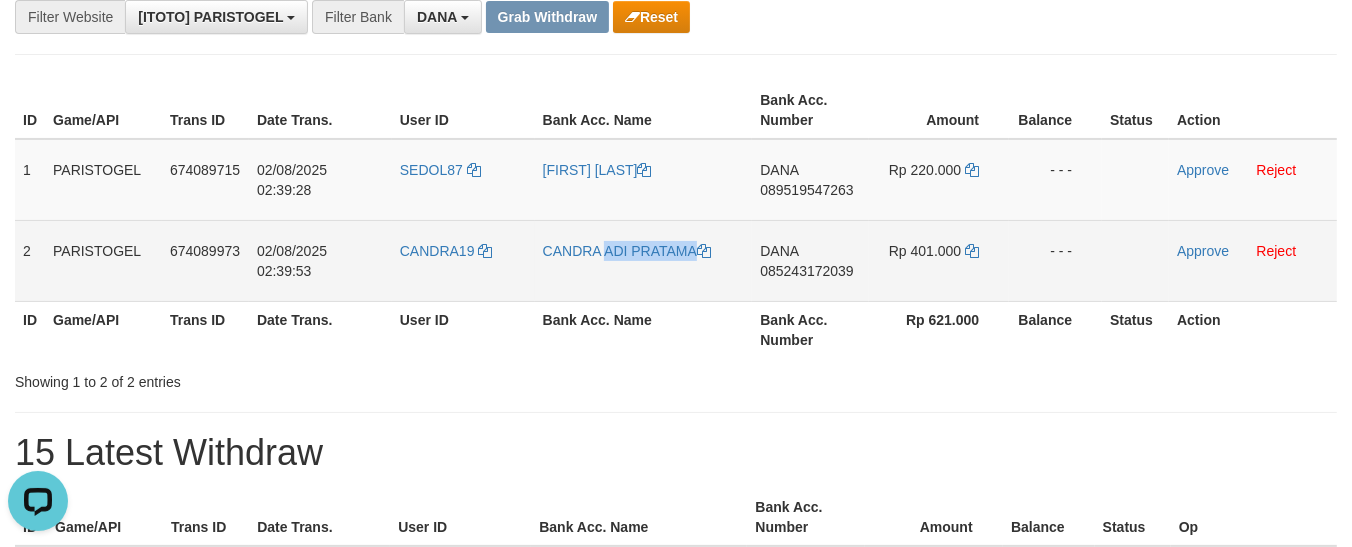click on "CANDRA ADI PRATAMA" at bounding box center (644, 260) 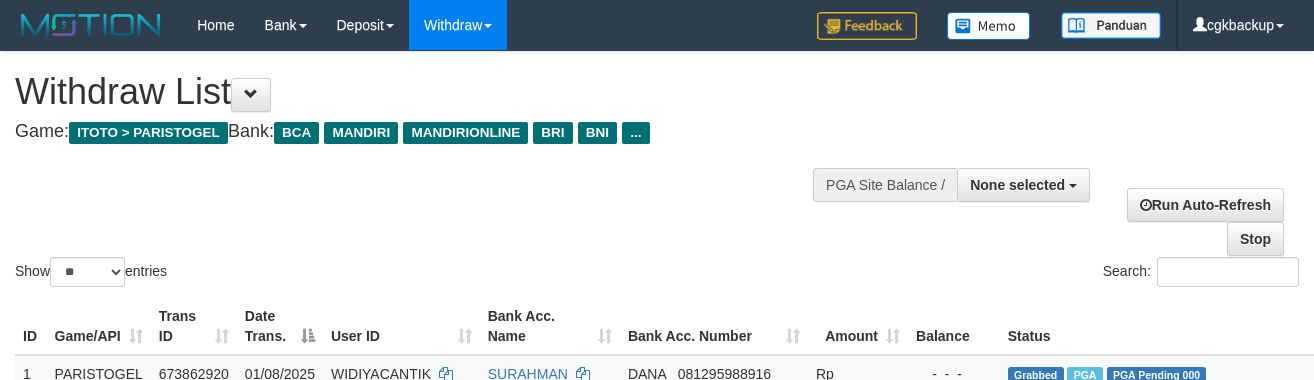 select 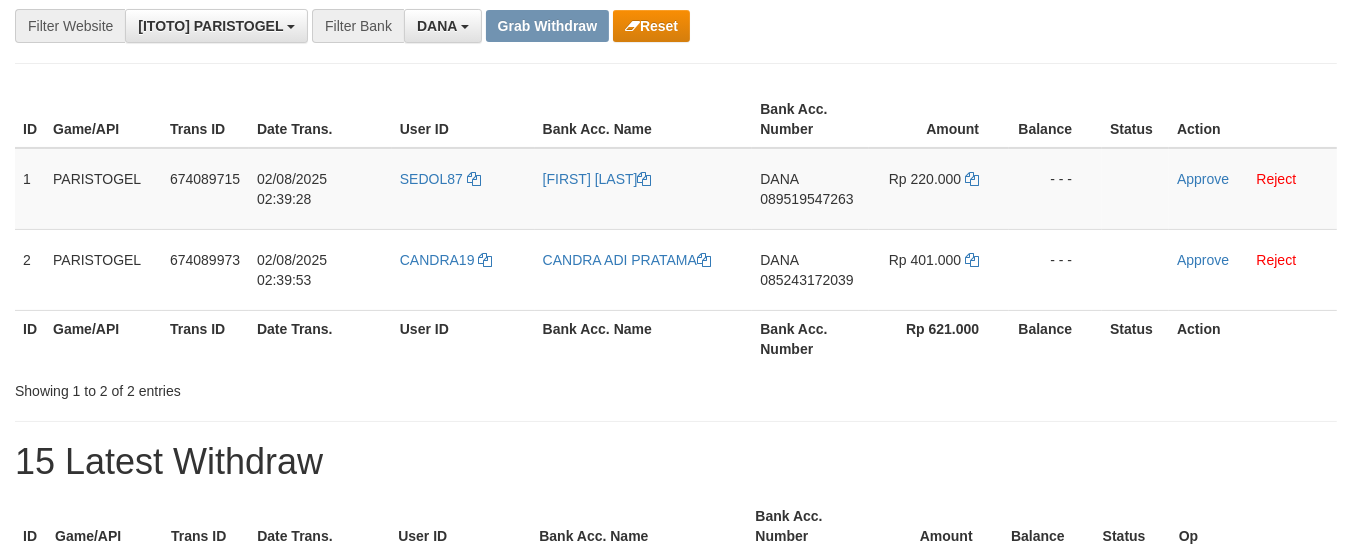 scroll, scrollTop: 213, scrollLeft: 0, axis: vertical 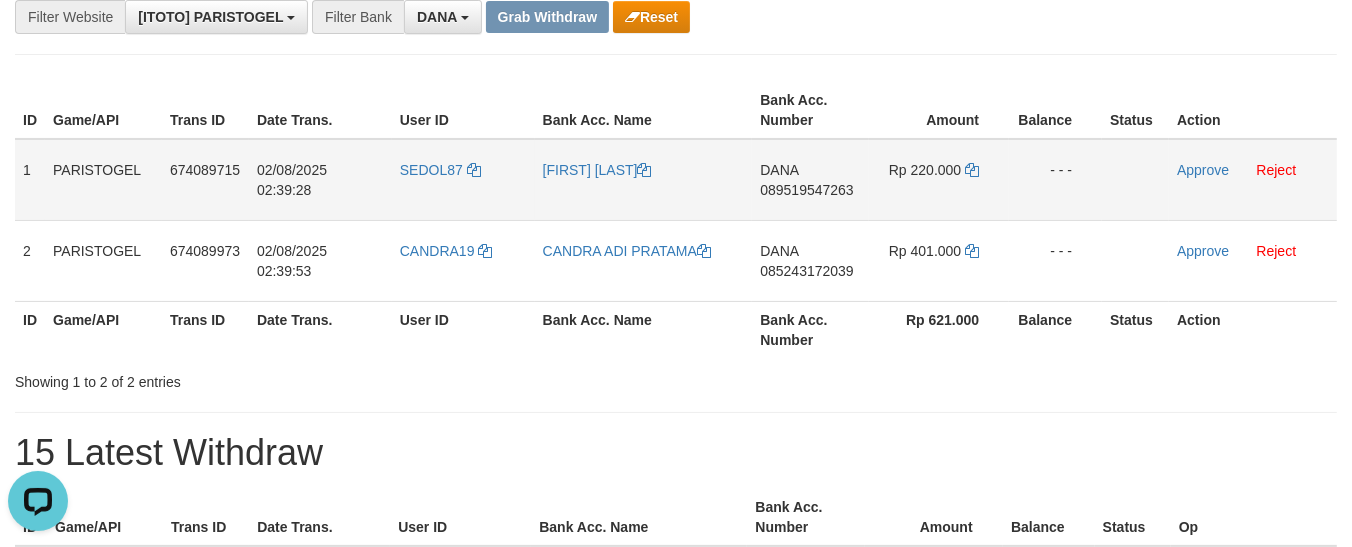click on "[BRAND]
[PHONE]" at bounding box center [810, 180] 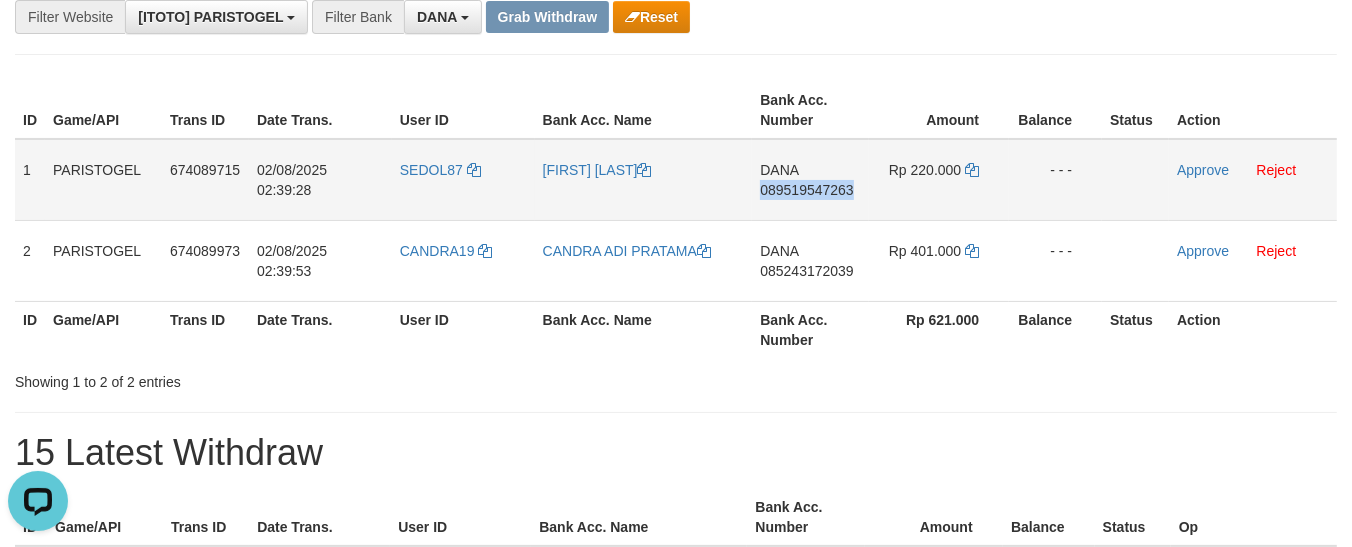 click on "[BRAND]
[PHONE]" at bounding box center (810, 180) 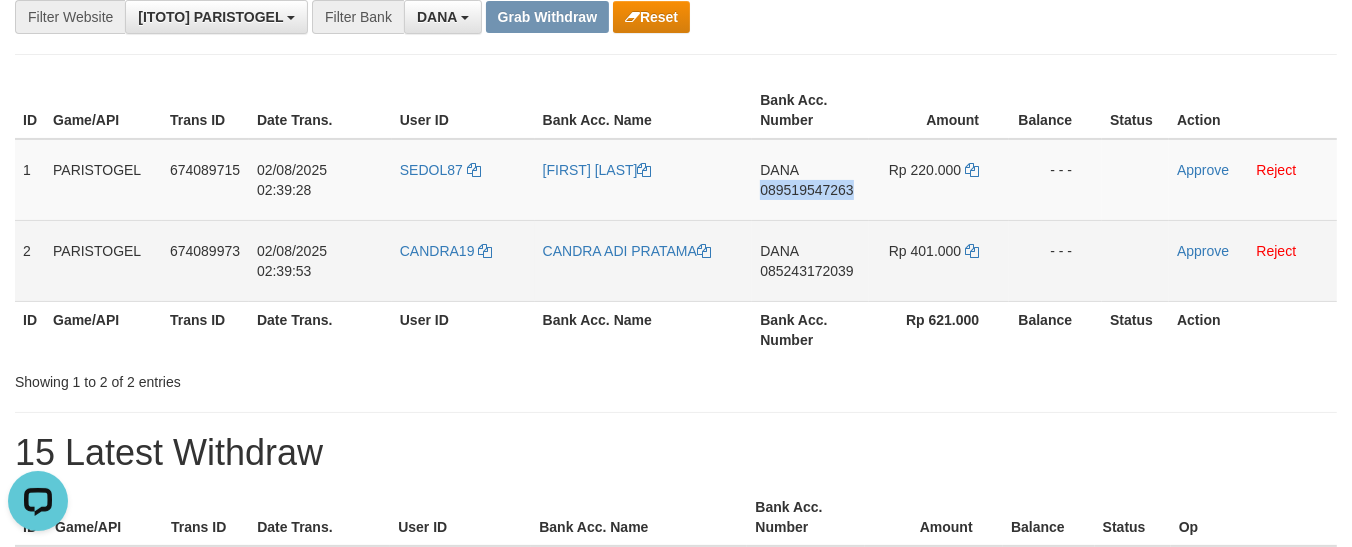 copy on "089519547263" 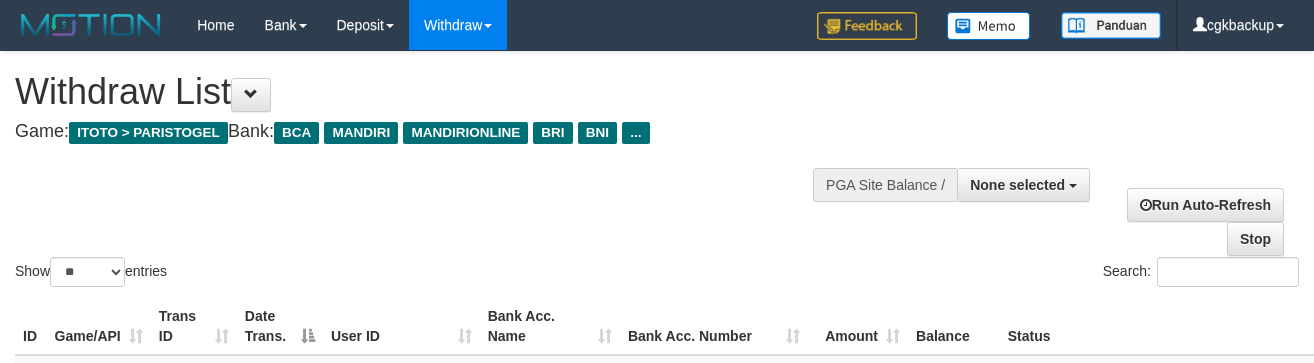 select 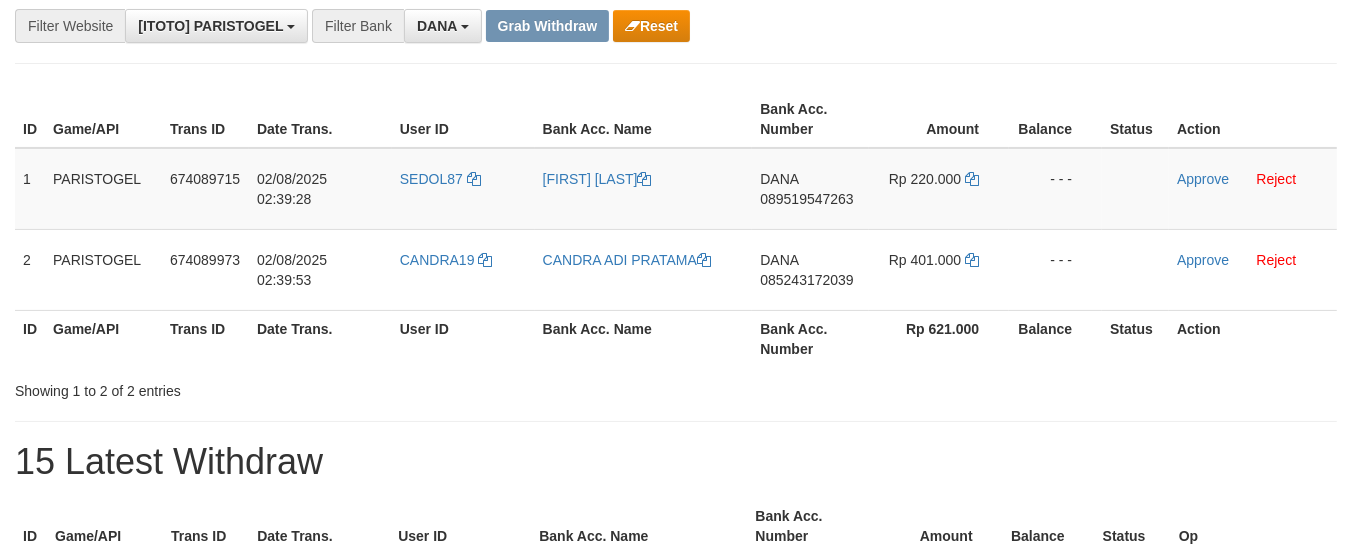 scroll, scrollTop: 213, scrollLeft: 0, axis: vertical 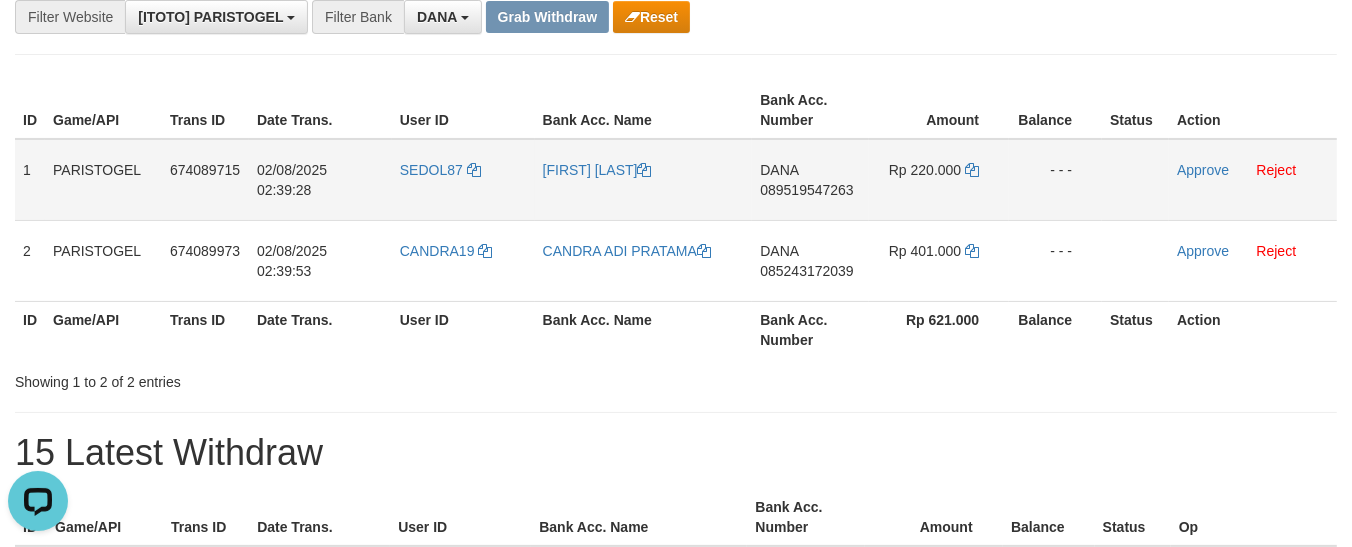click at bounding box center (1135, 180) 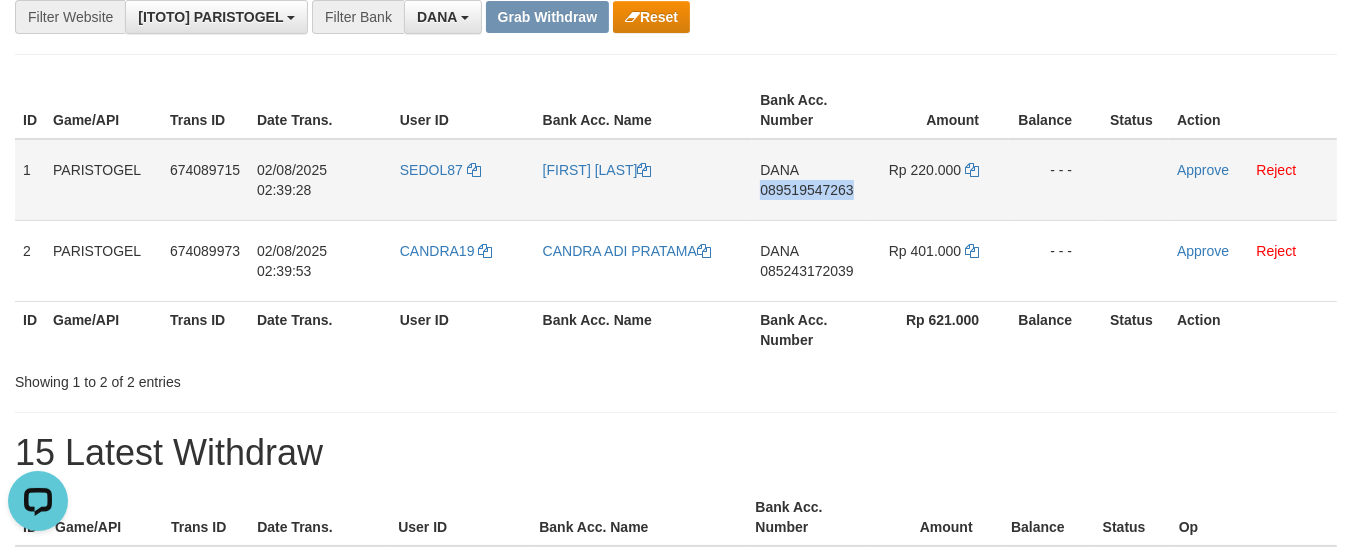 click on "[BRAND]
[PHONE]" at bounding box center [810, 180] 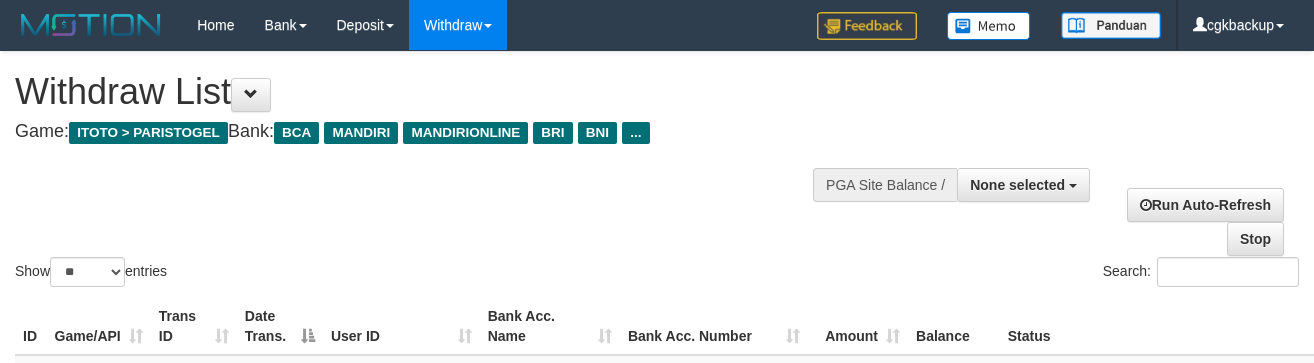 select 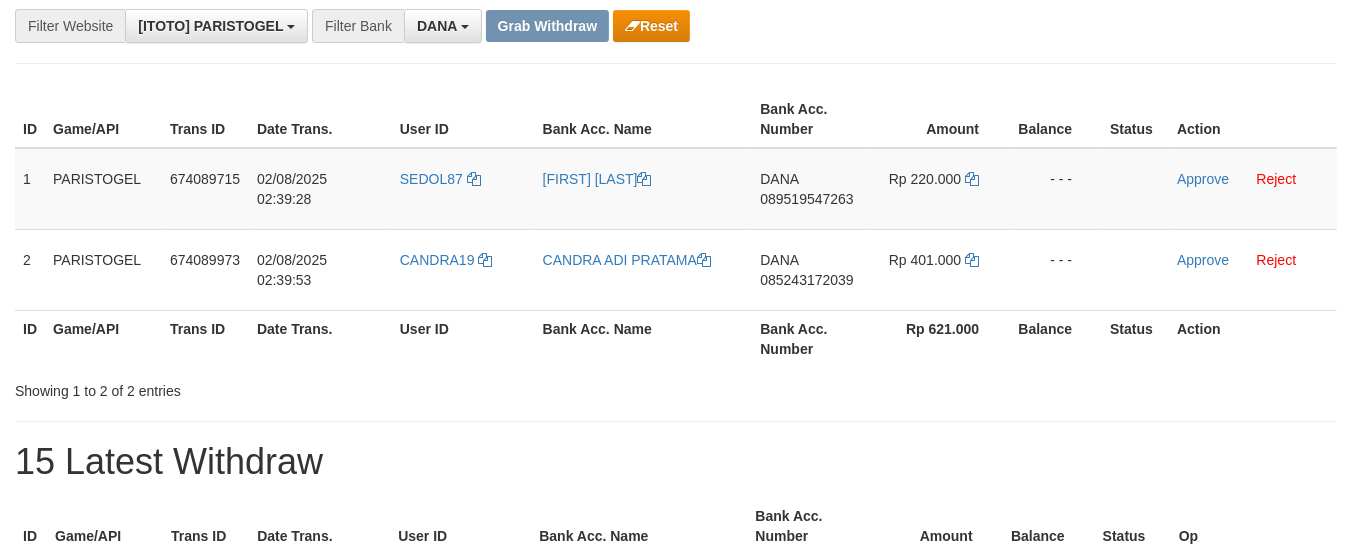 scroll, scrollTop: 213, scrollLeft: 0, axis: vertical 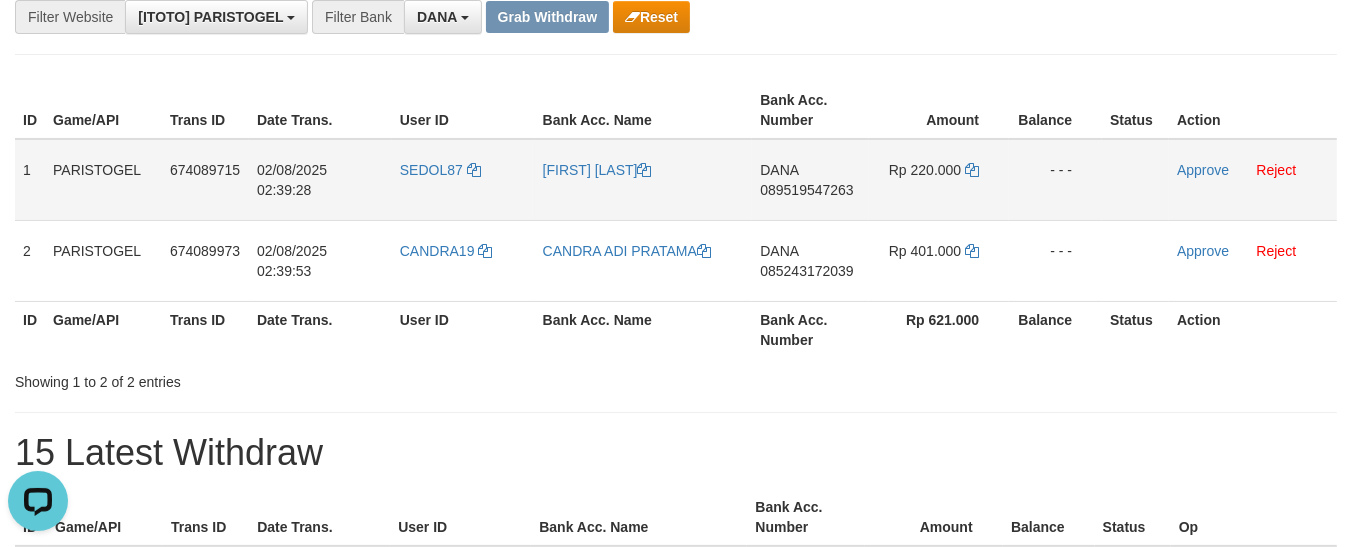 click on "DANA
089519547263" at bounding box center (810, 180) 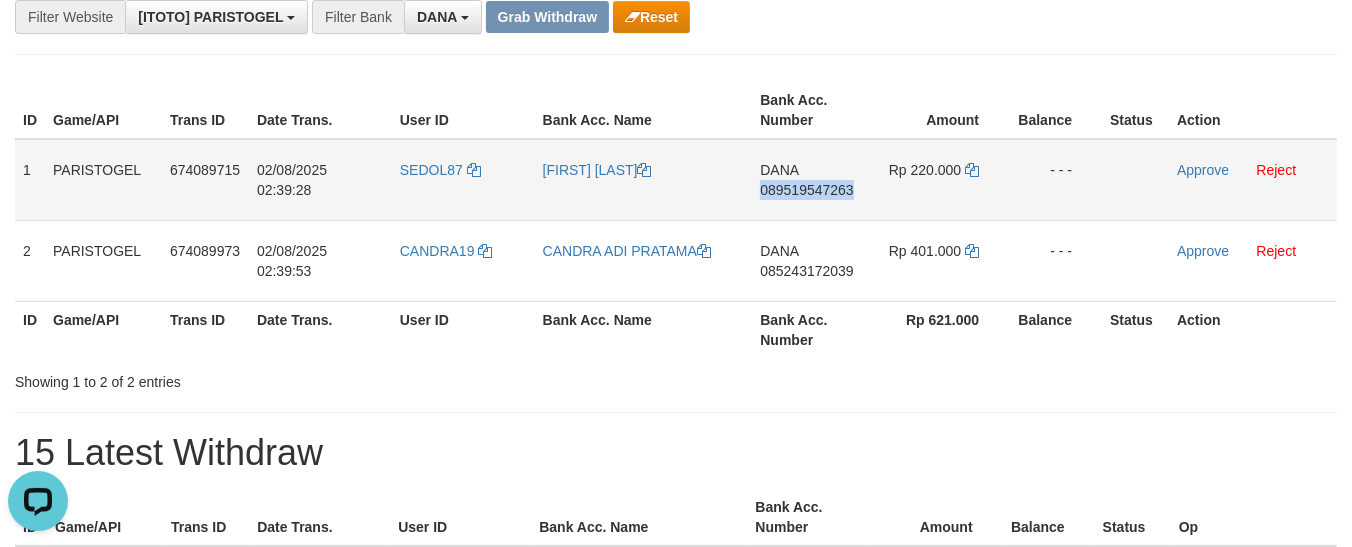 click on "DANA
089519547263" at bounding box center (810, 180) 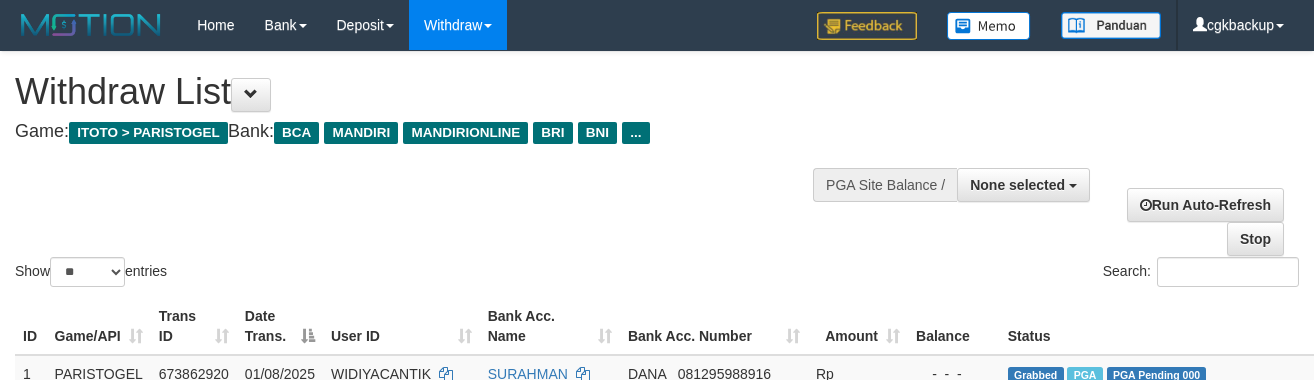 select 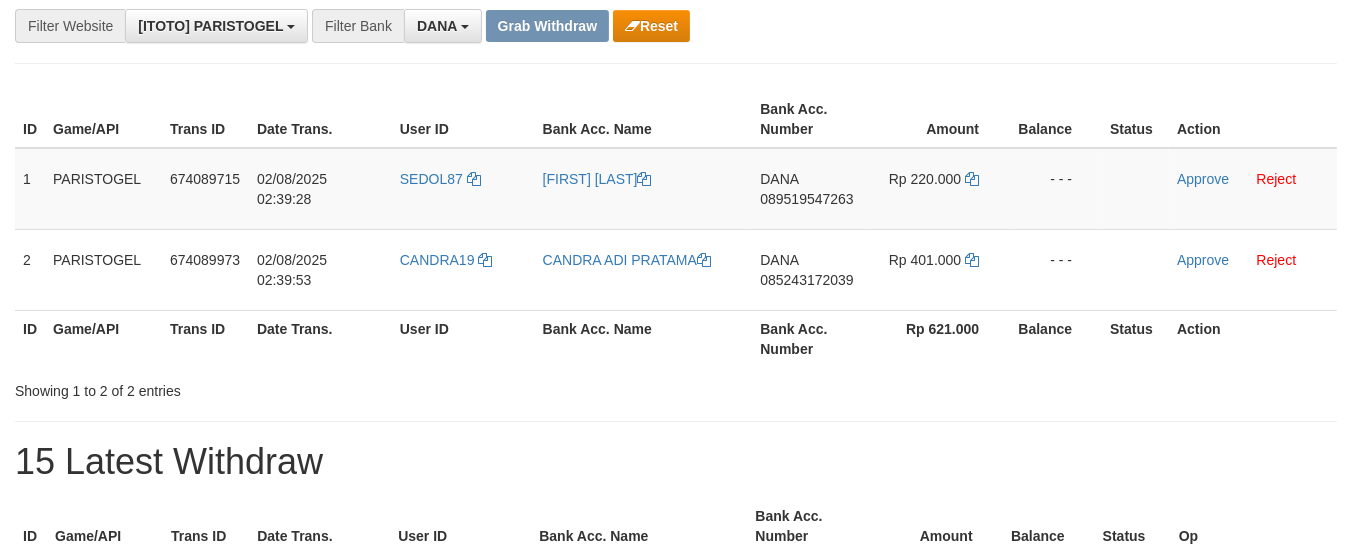 click on "**********" at bounding box center [676, 959] 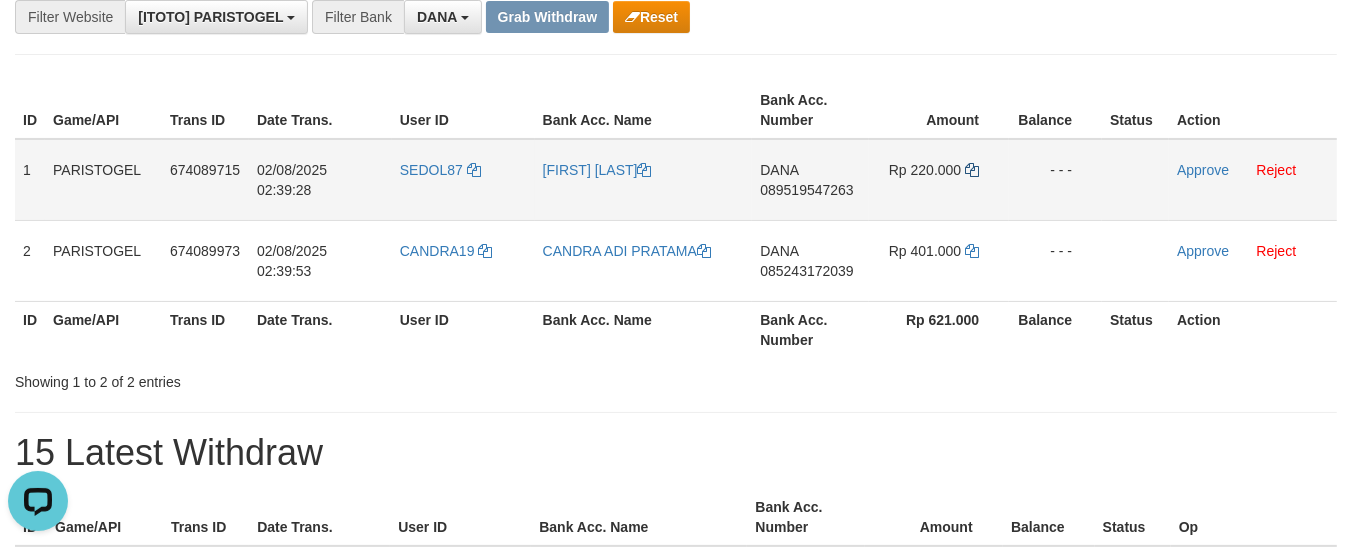scroll, scrollTop: 0, scrollLeft: 0, axis: both 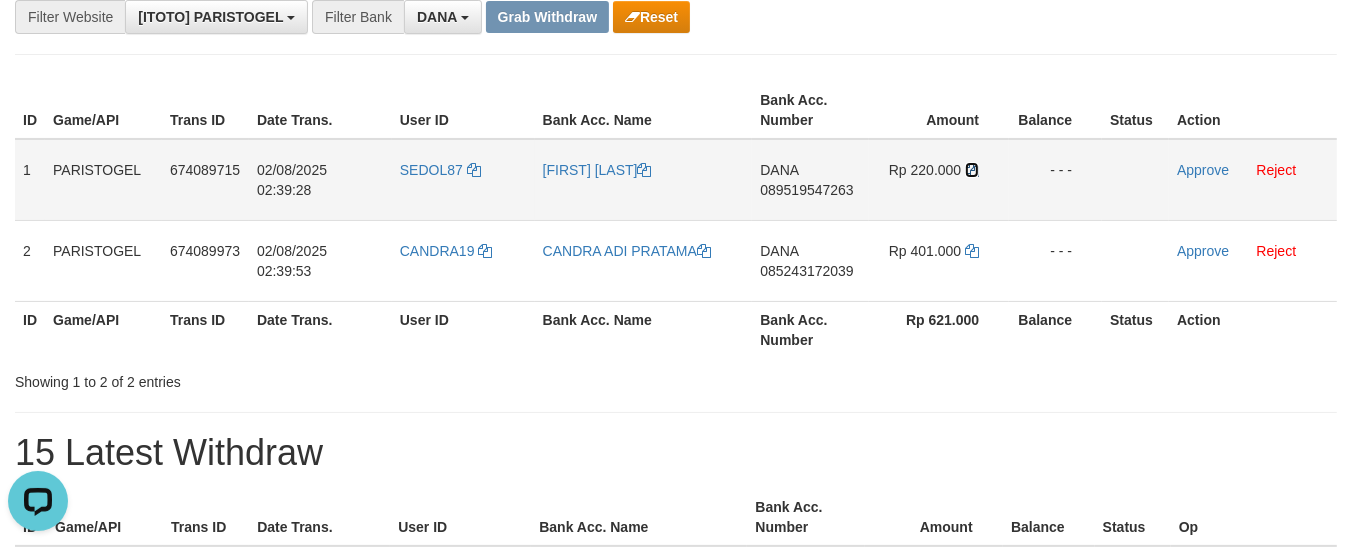 click at bounding box center [972, 170] 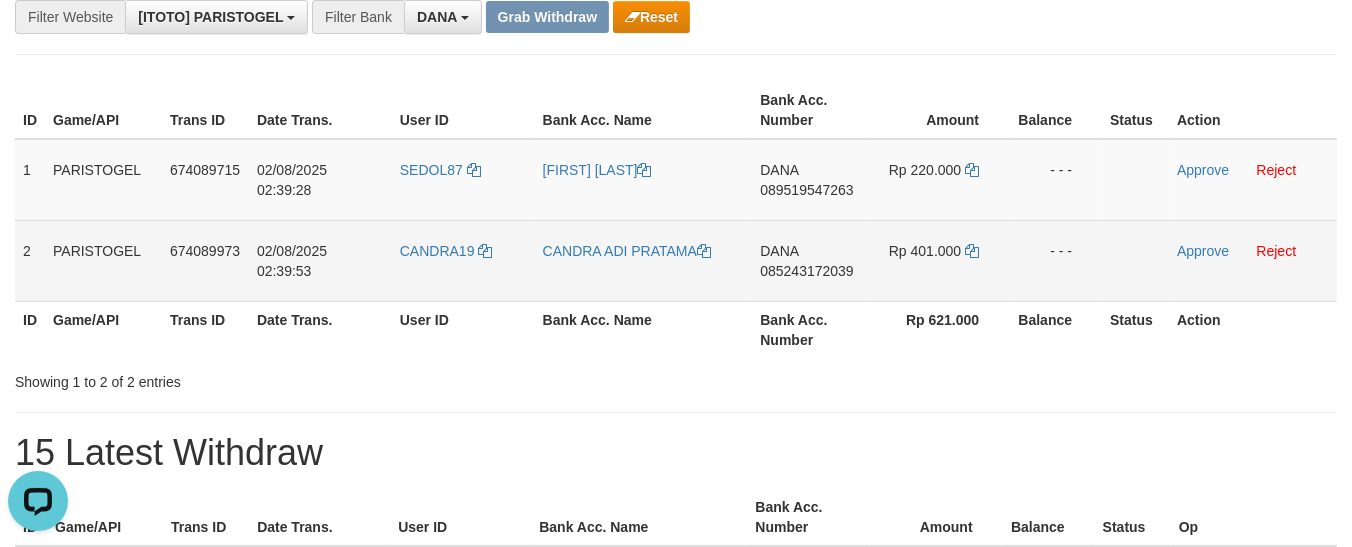 click on "DANA
085243172039" at bounding box center [810, 260] 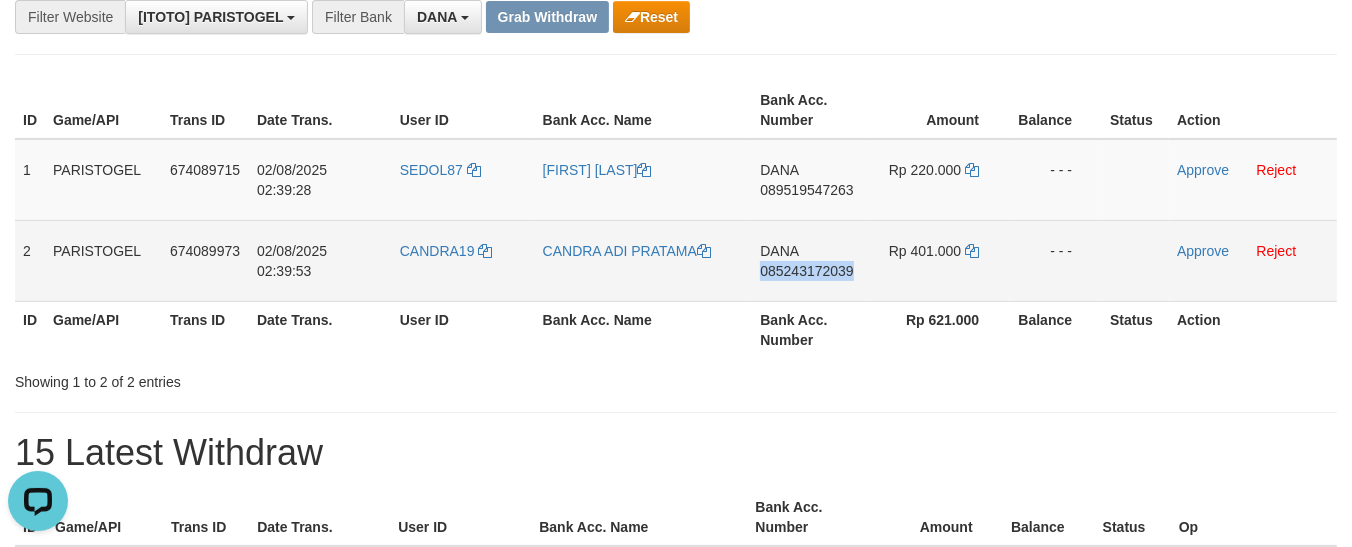 click on "DANA
085243172039" at bounding box center [810, 260] 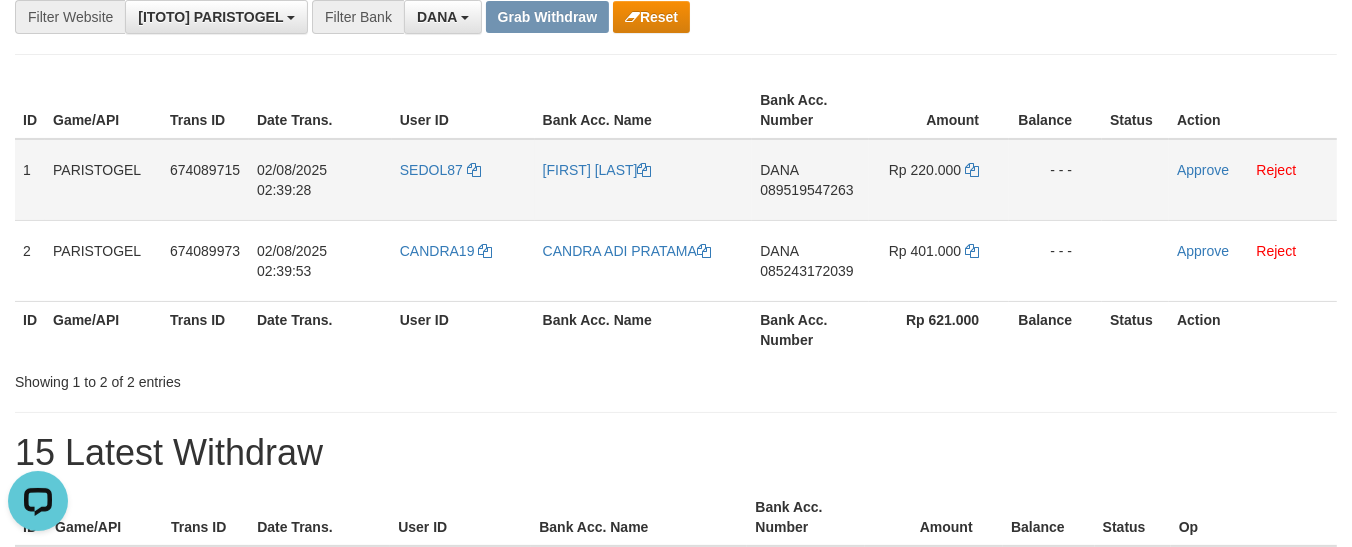 click on "Approve
Reject" at bounding box center [1253, 180] 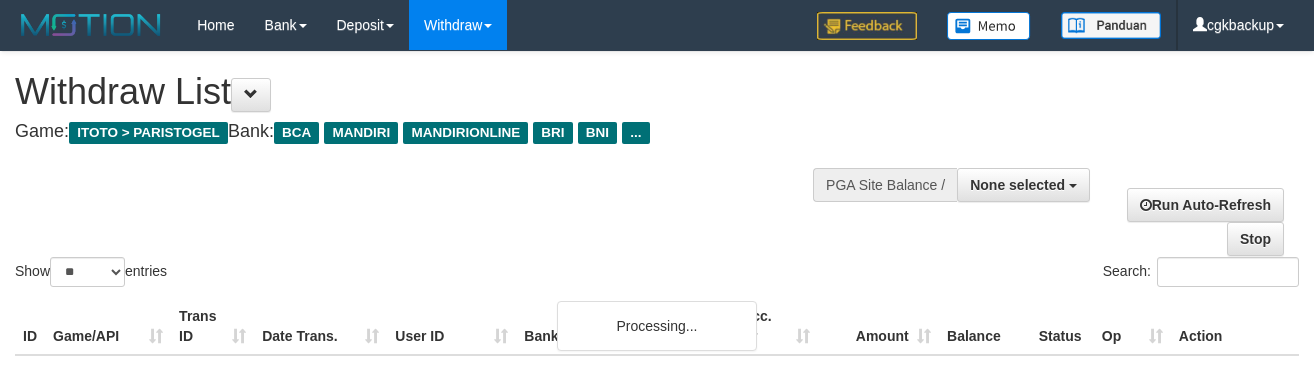 select 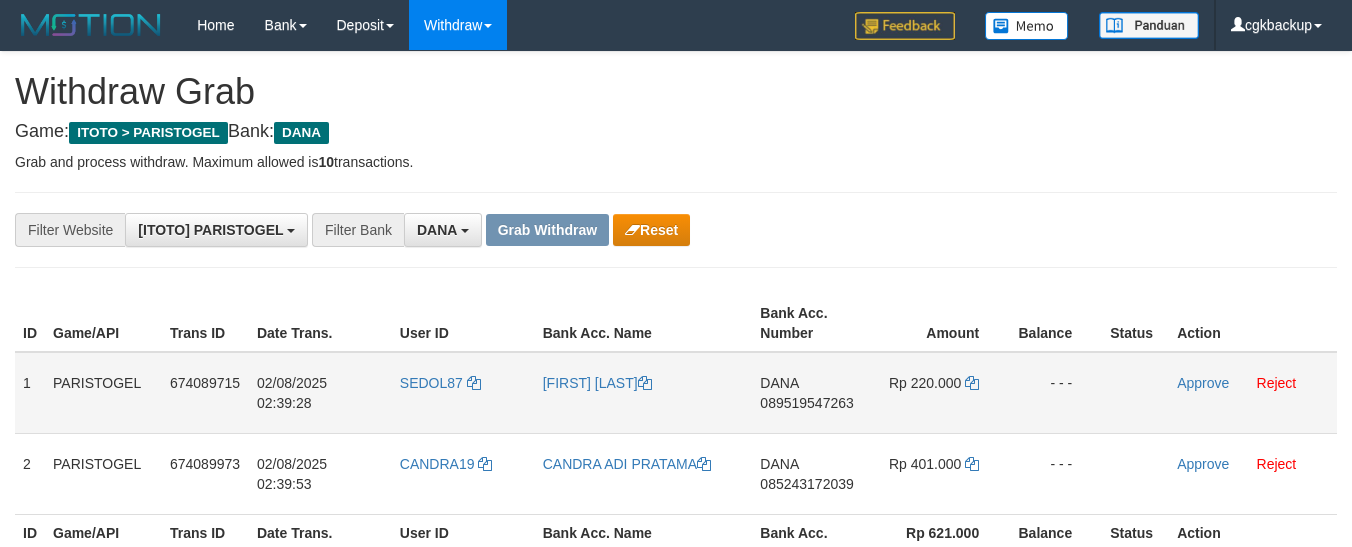 scroll, scrollTop: 204, scrollLeft: 0, axis: vertical 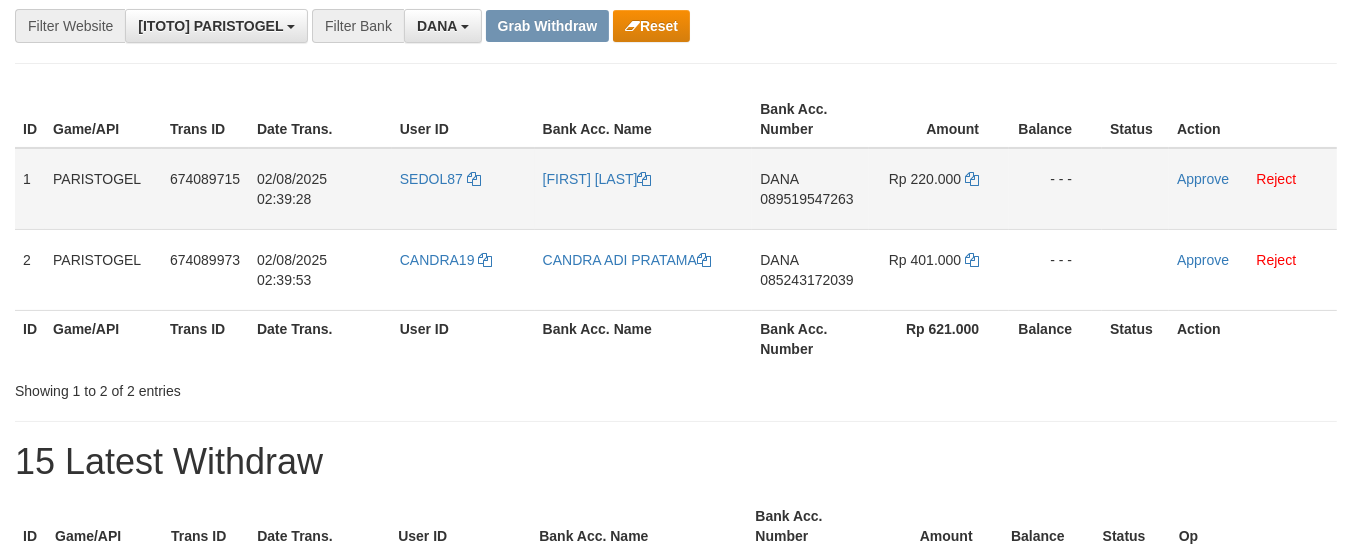 click at bounding box center (1135, 189) 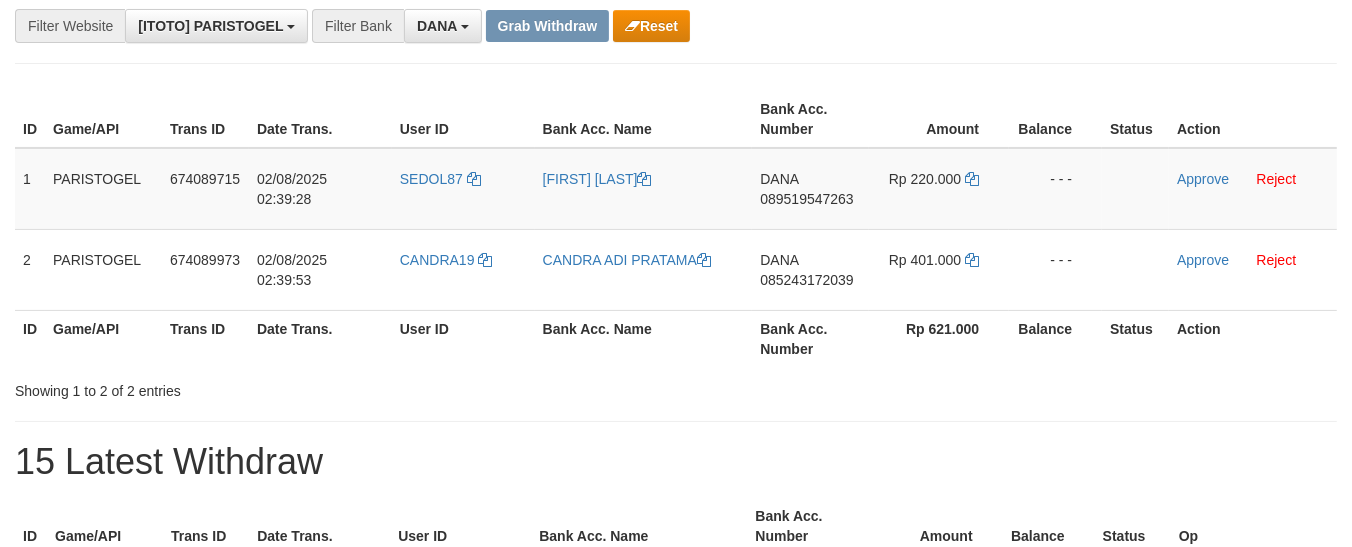 scroll, scrollTop: 213, scrollLeft: 0, axis: vertical 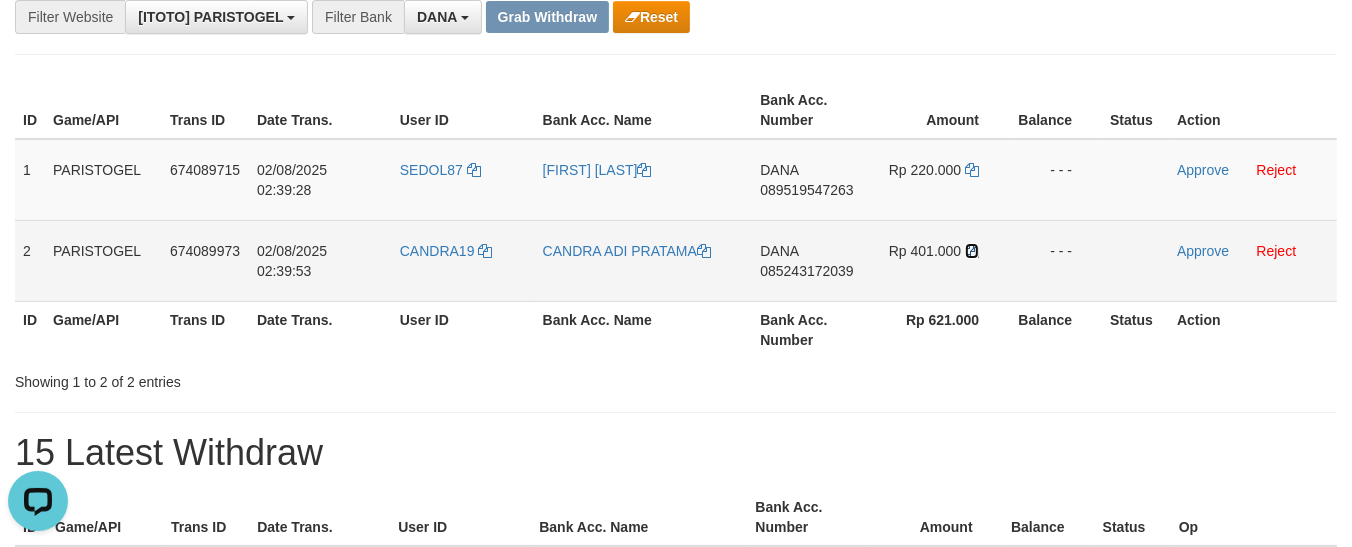 click at bounding box center [972, 251] 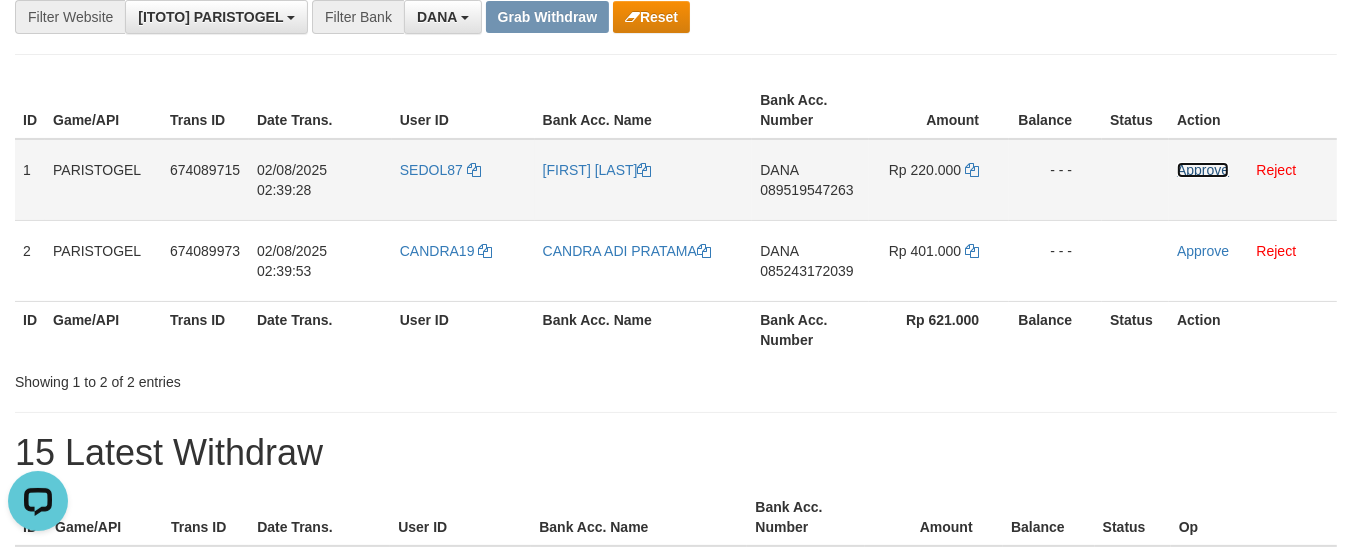click on "Approve" at bounding box center [1203, 170] 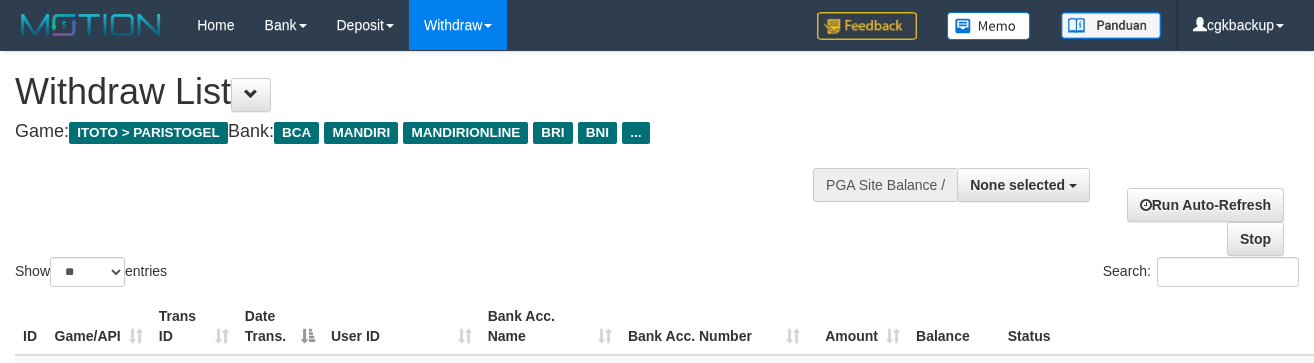 select 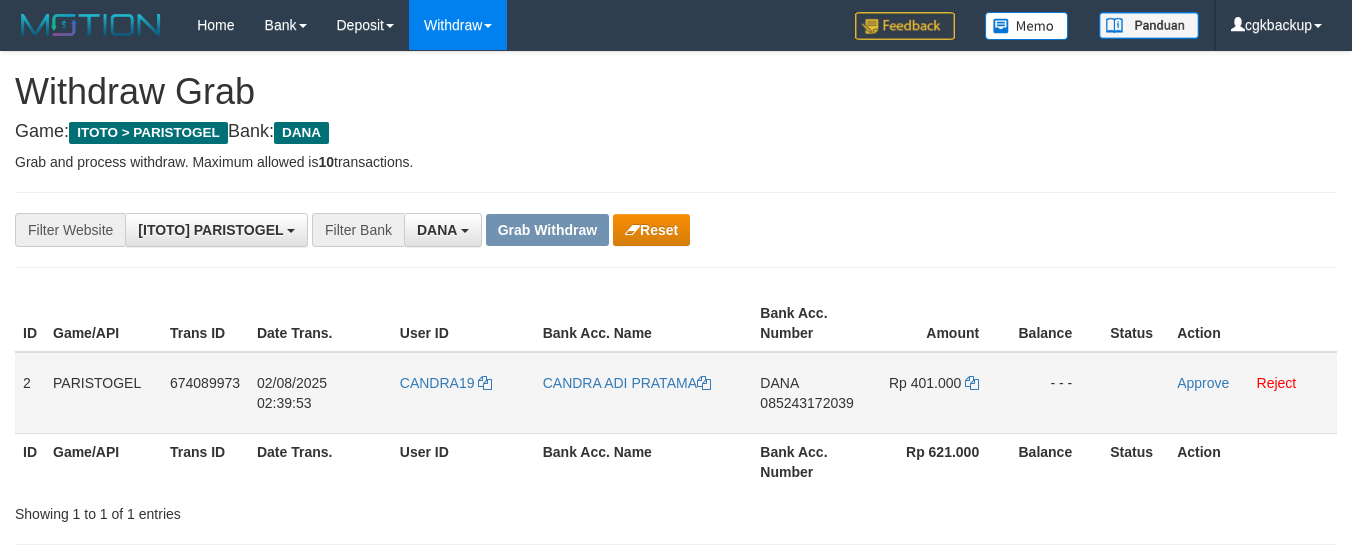 scroll, scrollTop: 204, scrollLeft: 0, axis: vertical 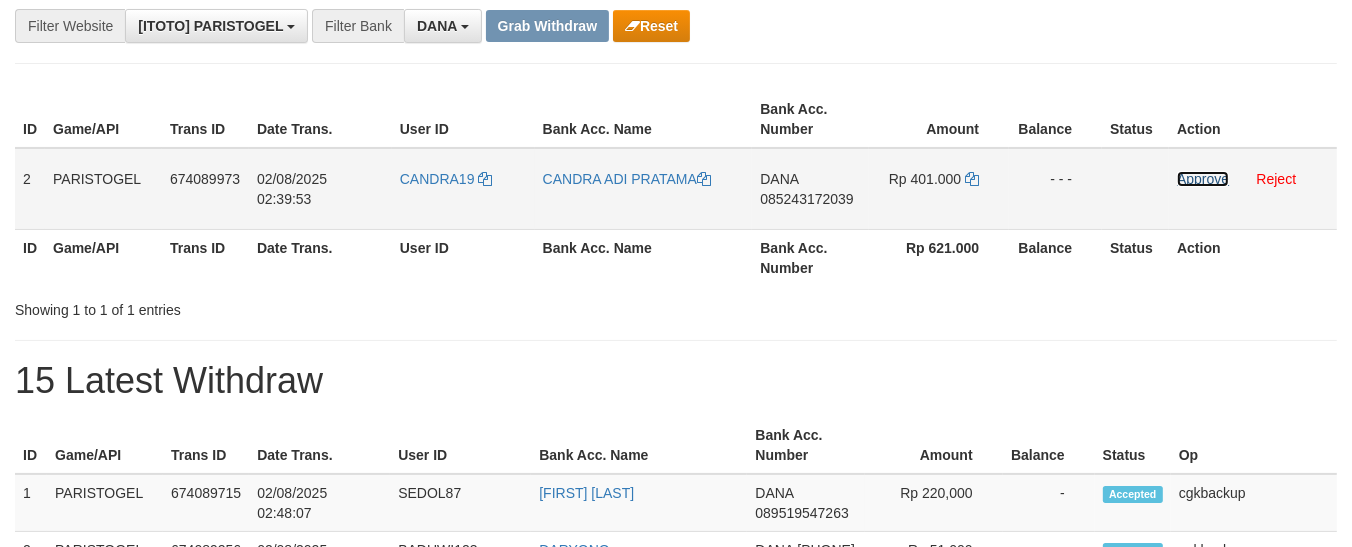 click on "Approve" at bounding box center [1203, 179] 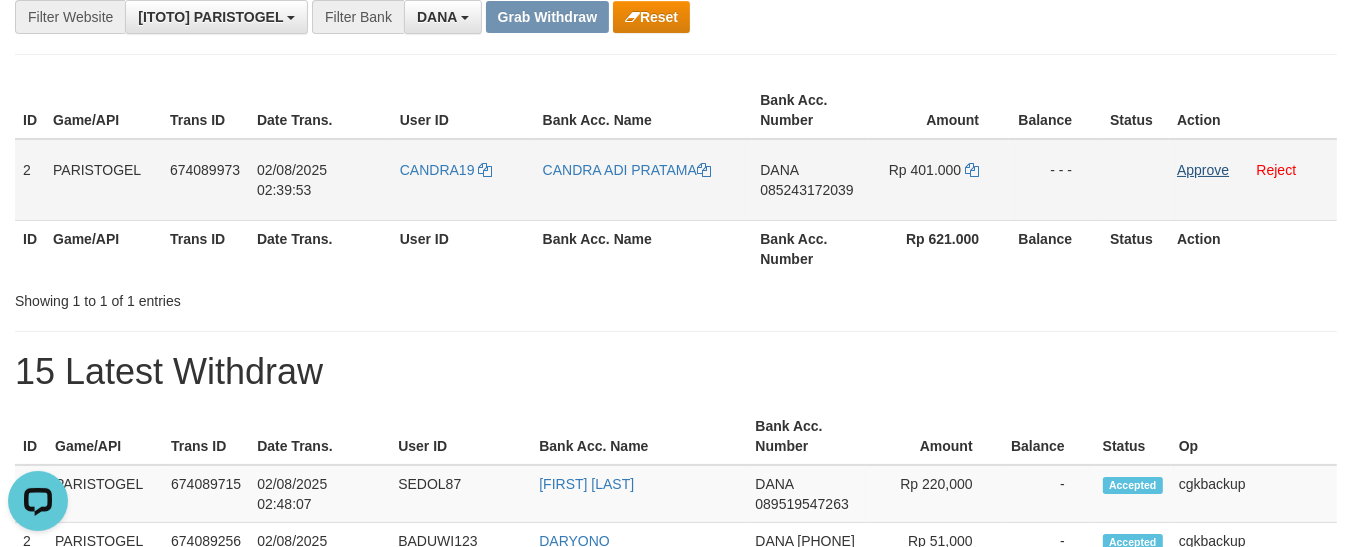 scroll, scrollTop: 0, scrollLeft: 0, axis: both 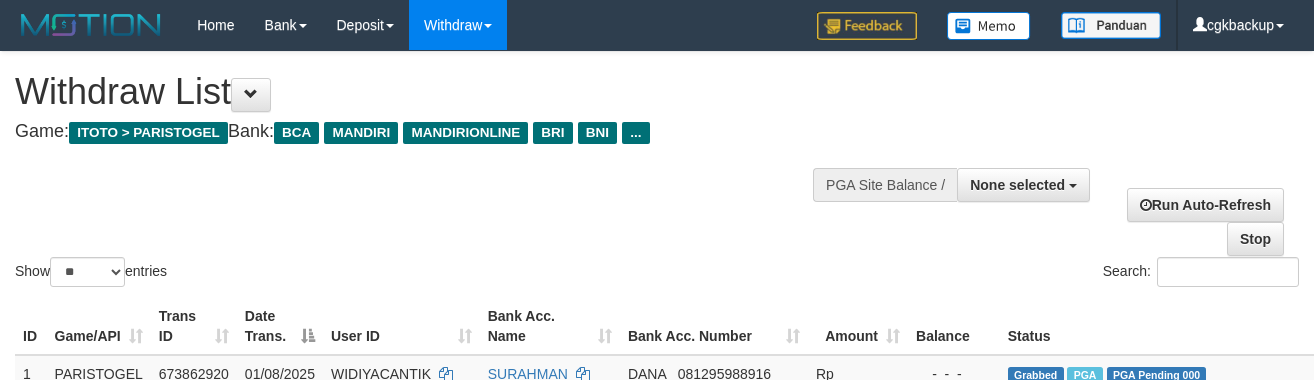 select 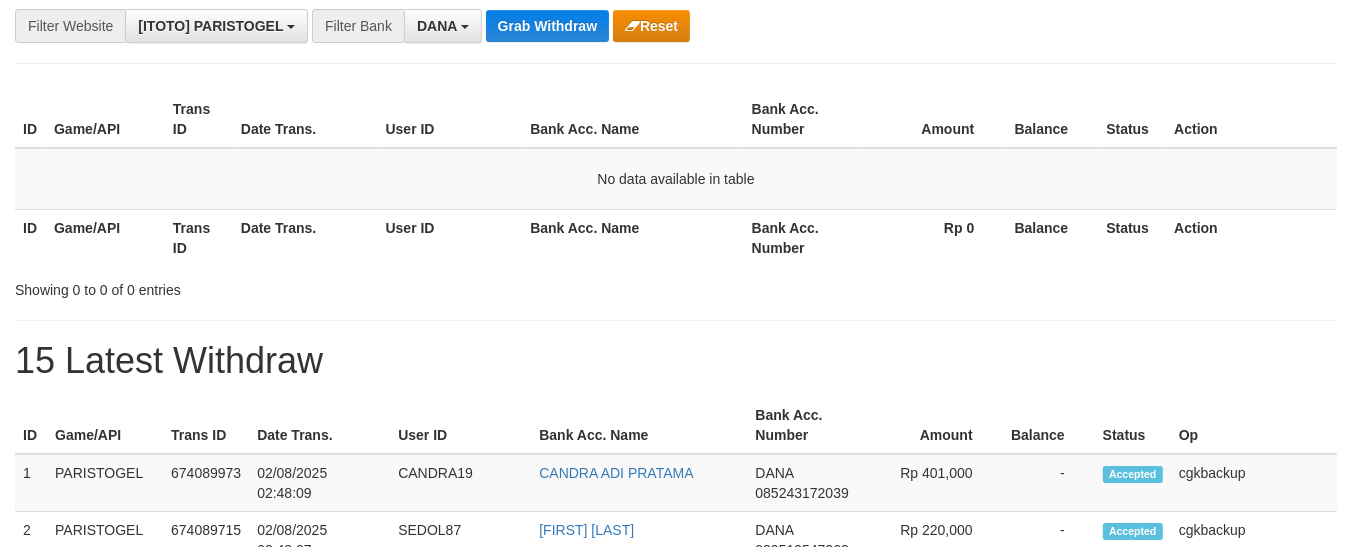 scroll, scrollTop: 213, scrollLeft: 0, axis: vertical 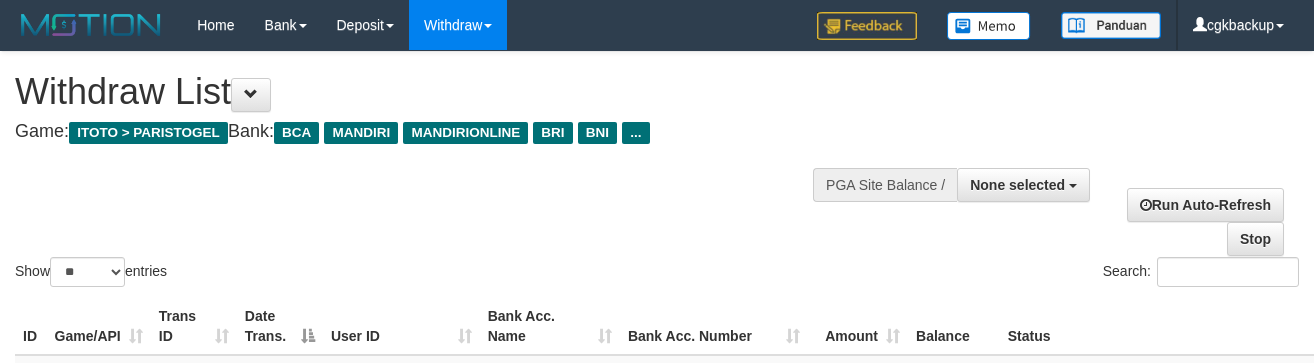 select 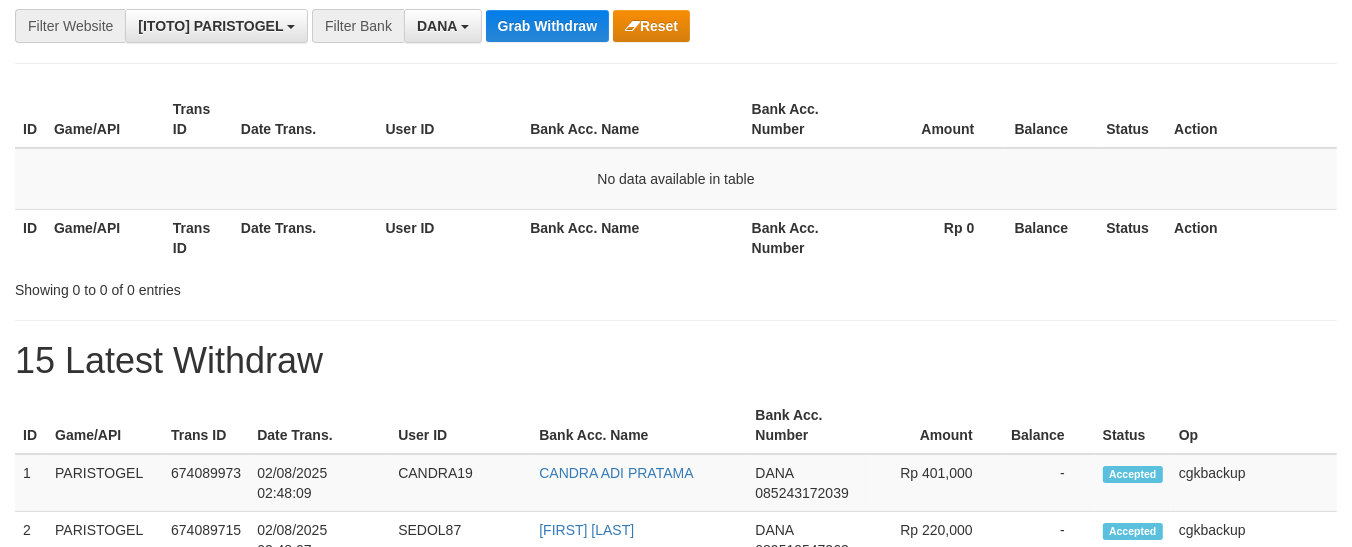 scroll, scrollTop: 213, scrollLeft: 0, axis: vertical 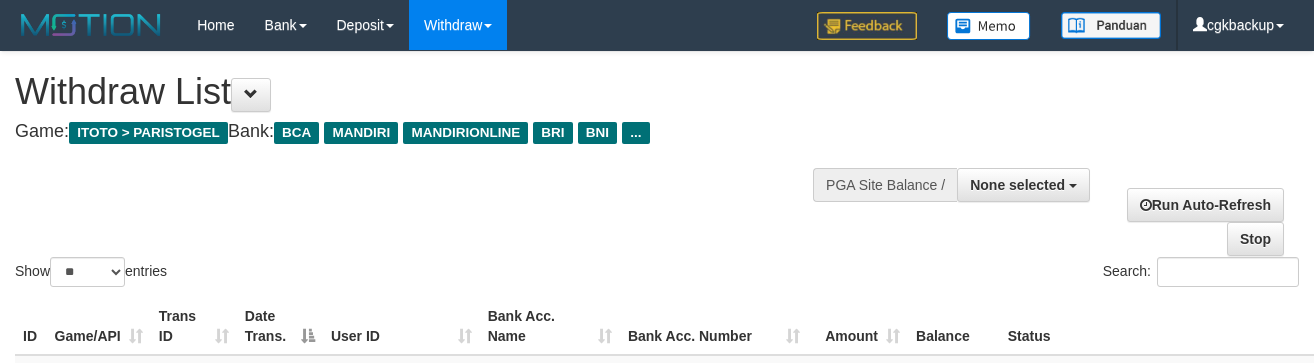 select 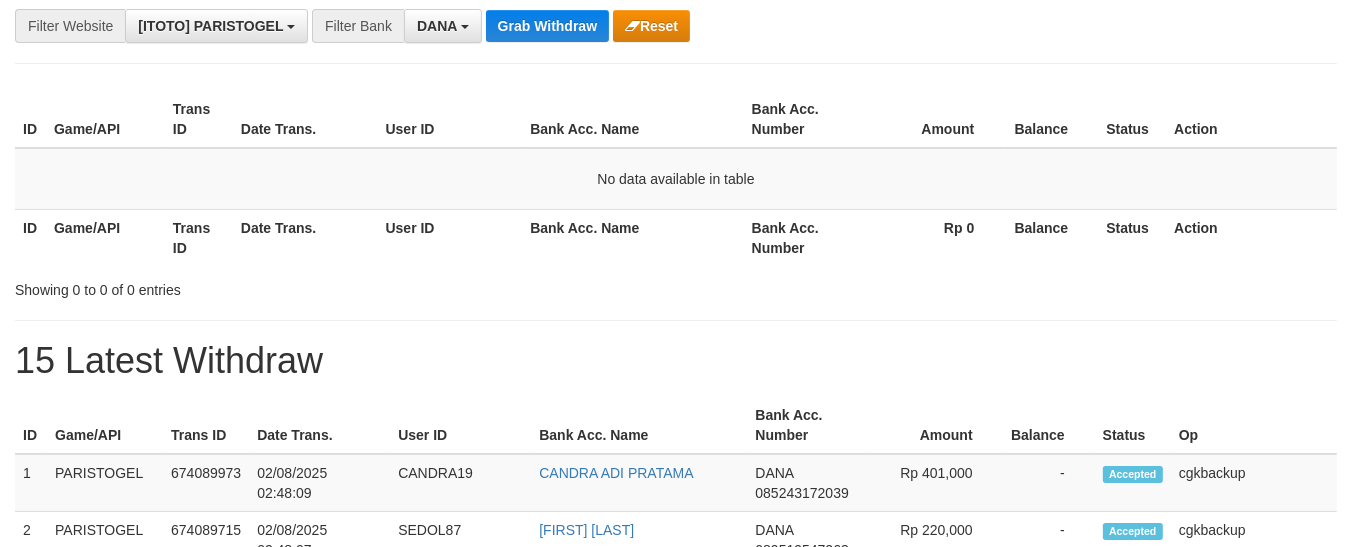 scroll, scrollTop: 213, scrollLeft: 0, axis: vertical 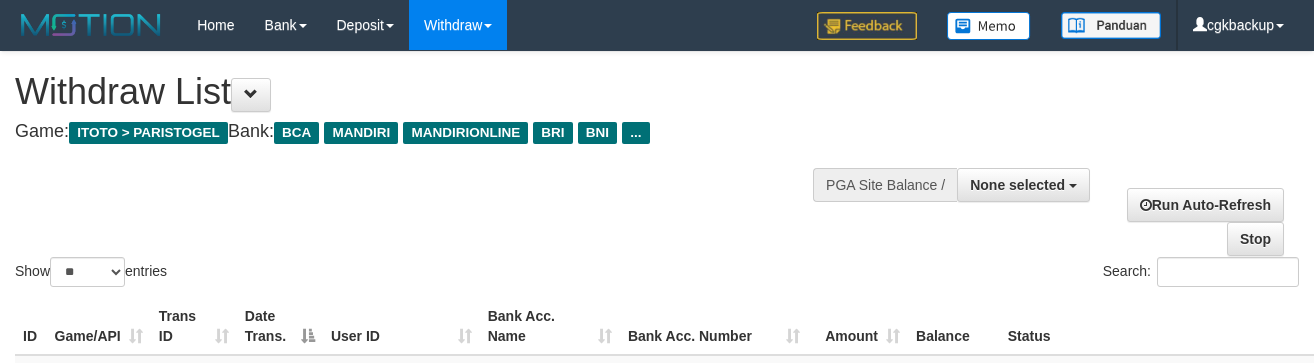 select 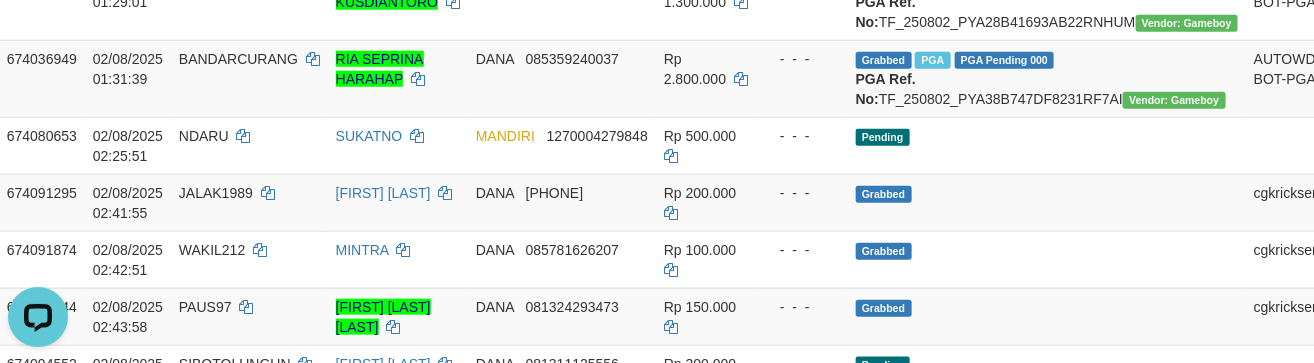 scroll, scrollTop: 0, scrollLeft: 0, axis: both 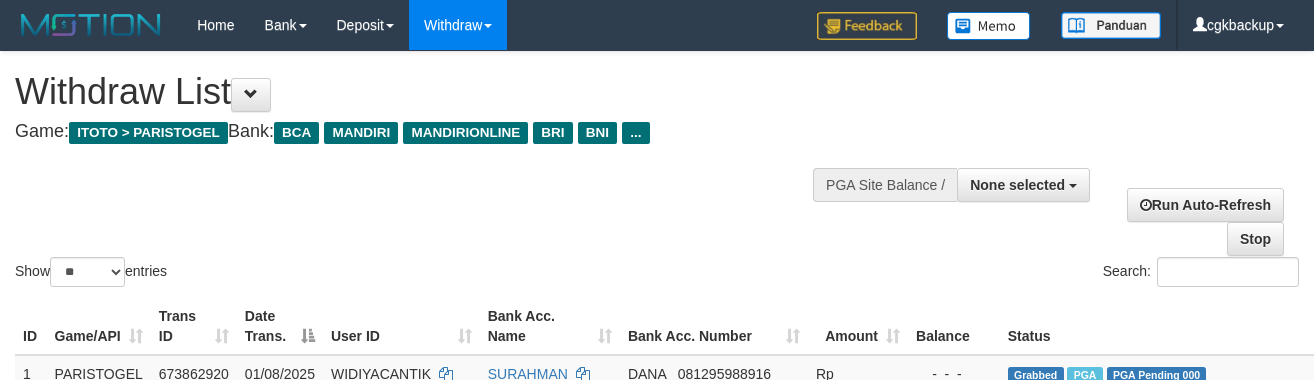 select 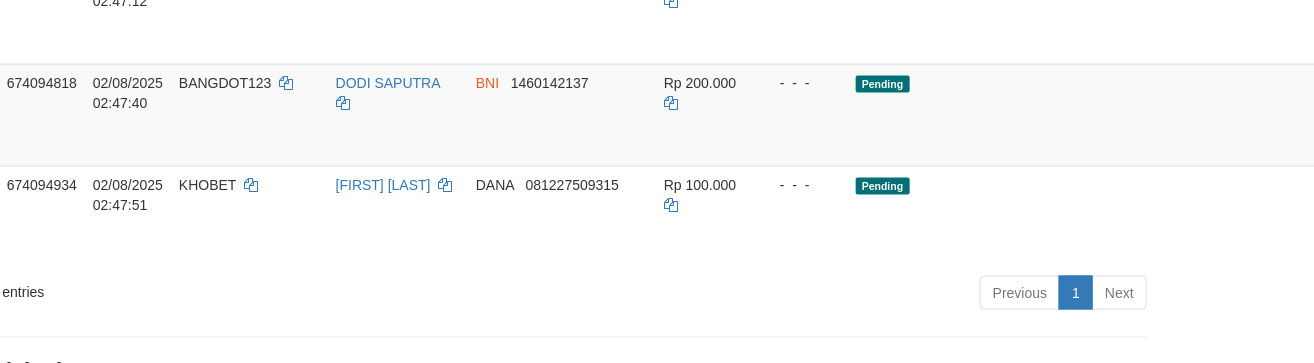 scroll, scrollTop: 1222, scrollLeft: 152, axis: both 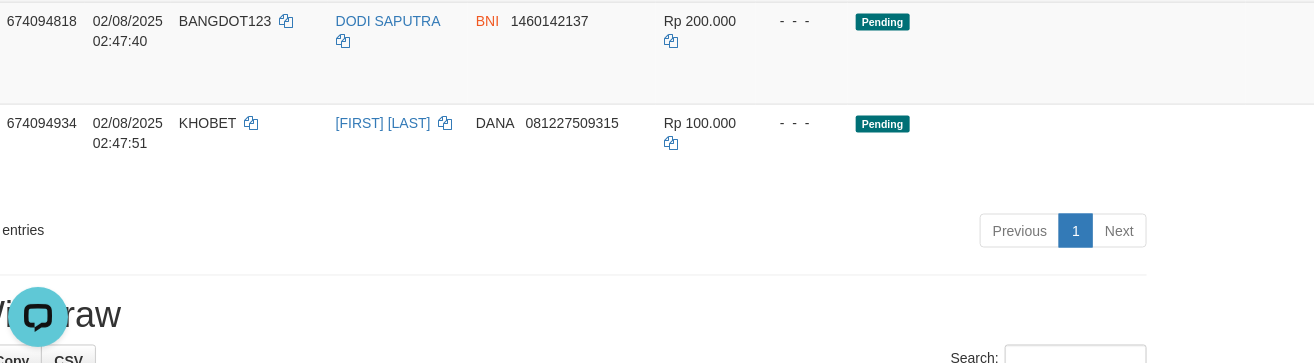 click on "Allow Grab" at bounding box center [1353, -71] 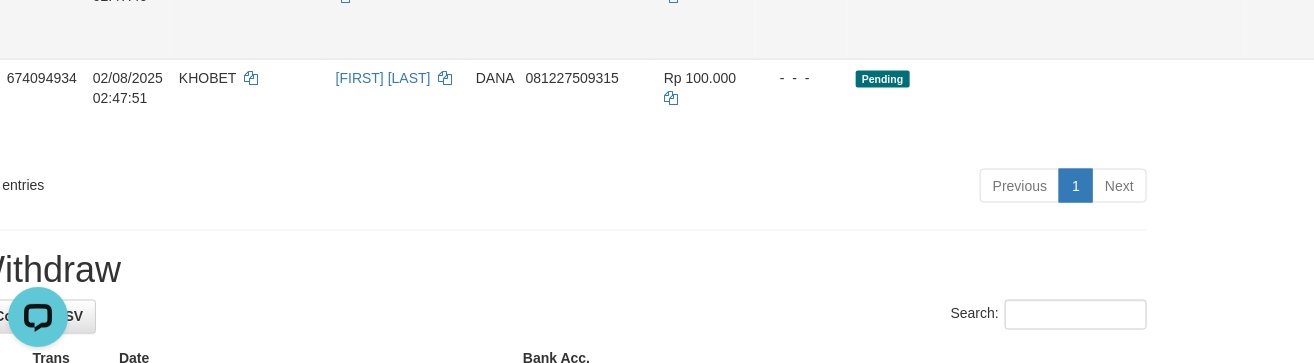 click on "Allow Grab" at bounding box center (1353, -14) 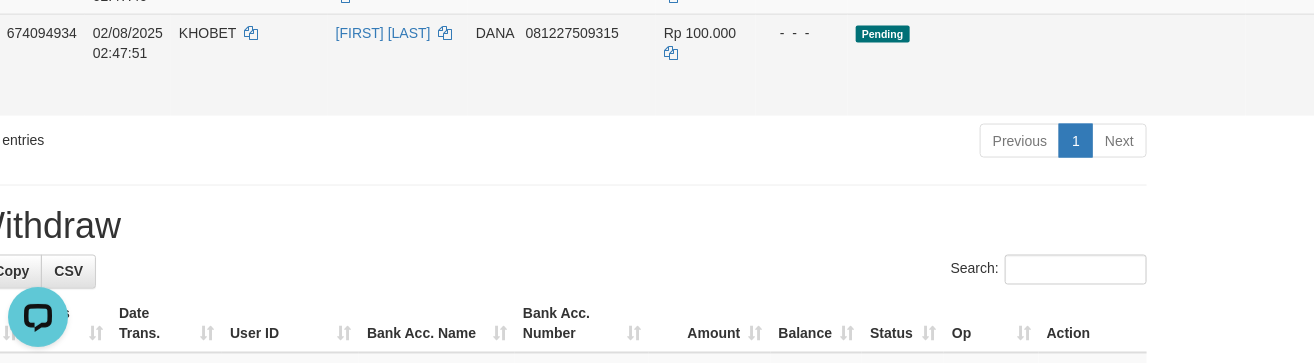 click on "Allow Grab" at bounding box center [1353, 43] 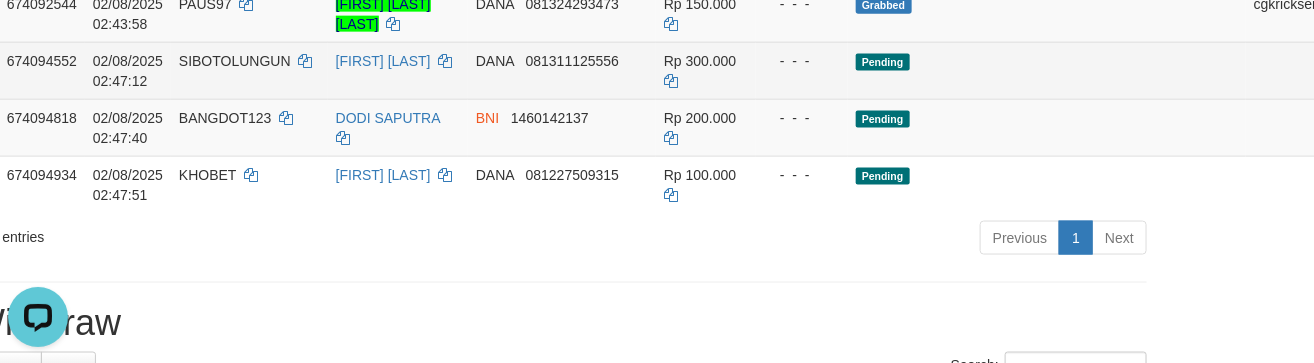 scroll, scrollTop: 888, scrollLeft: 152, axis: both 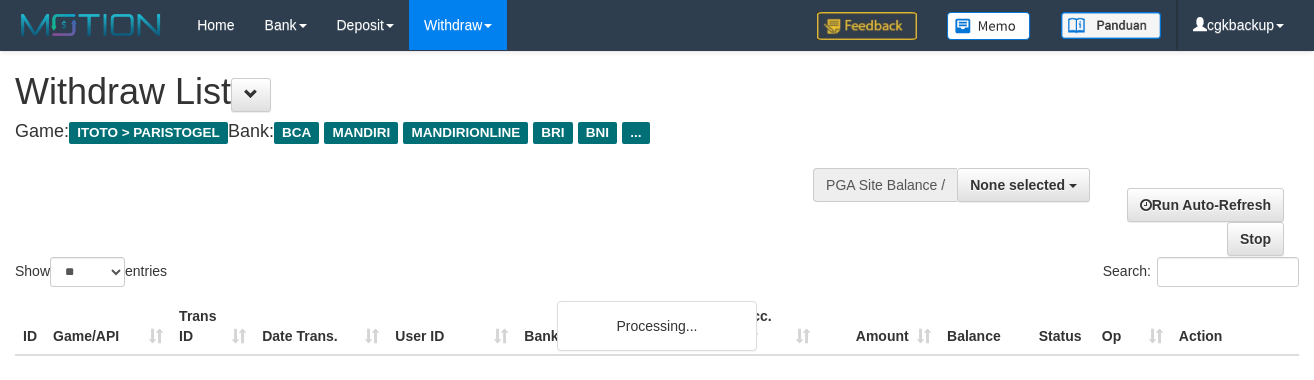 select 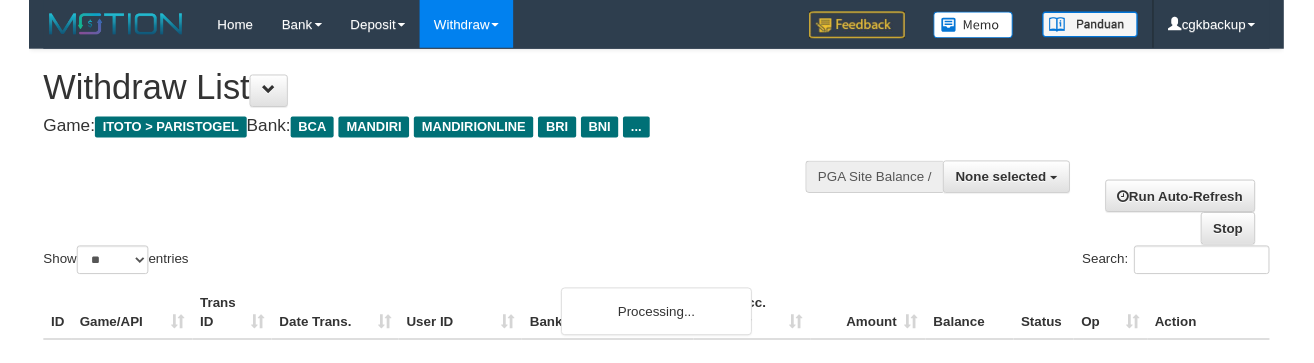 scroll, scrollTop: 888, scrollLeft: 152, axis: both 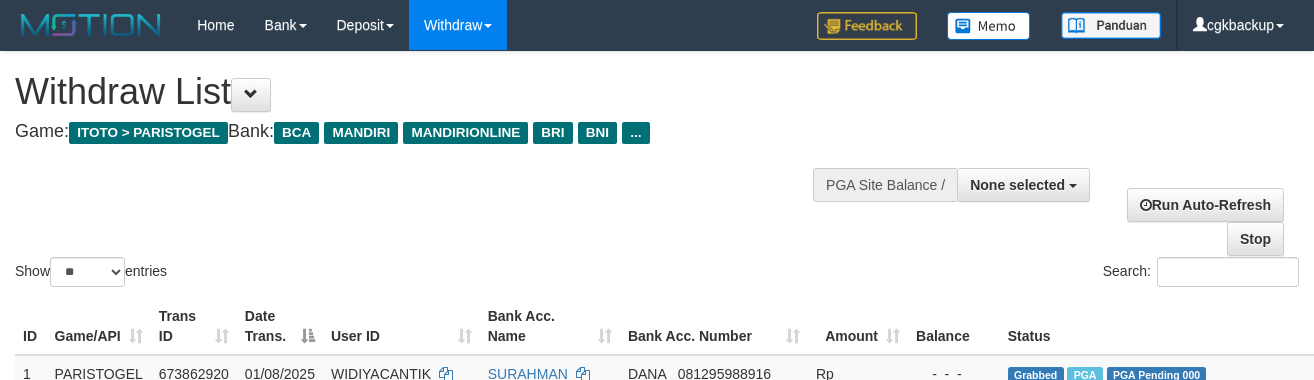 select 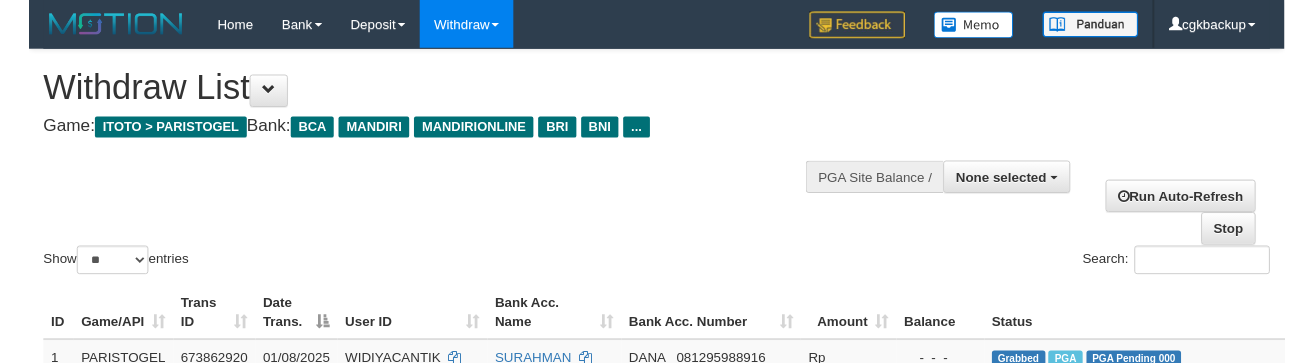 scroll, scrollTop: 888, scrollLeft: 152, axis: both 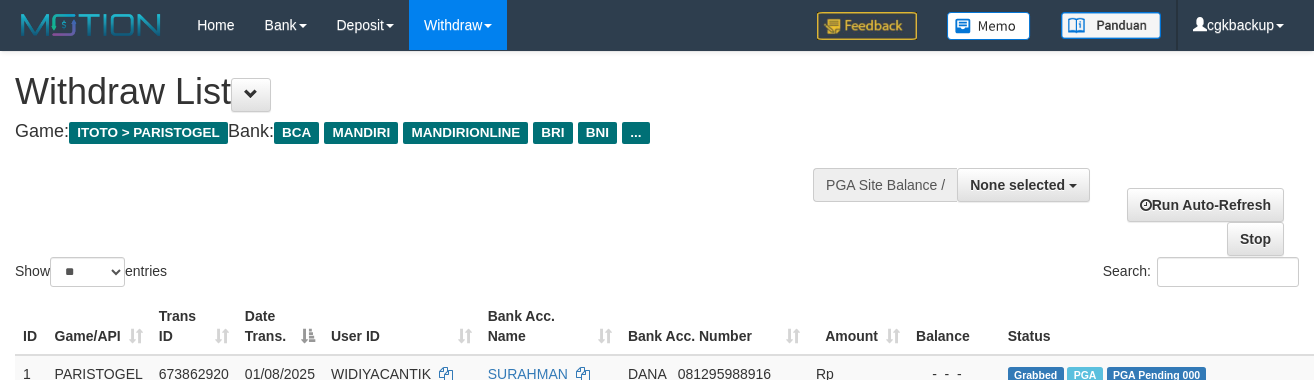 select 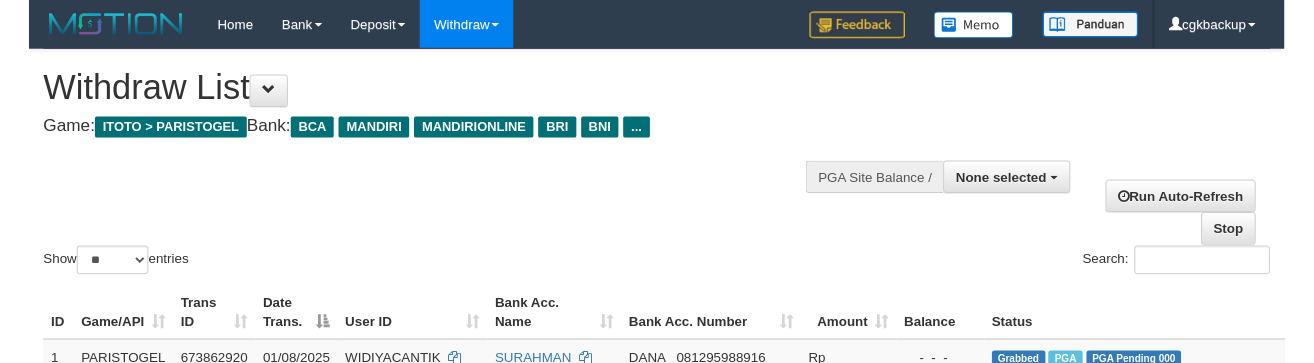 scroll, scrollTop: 888, scrollLeft: 152, axis: both 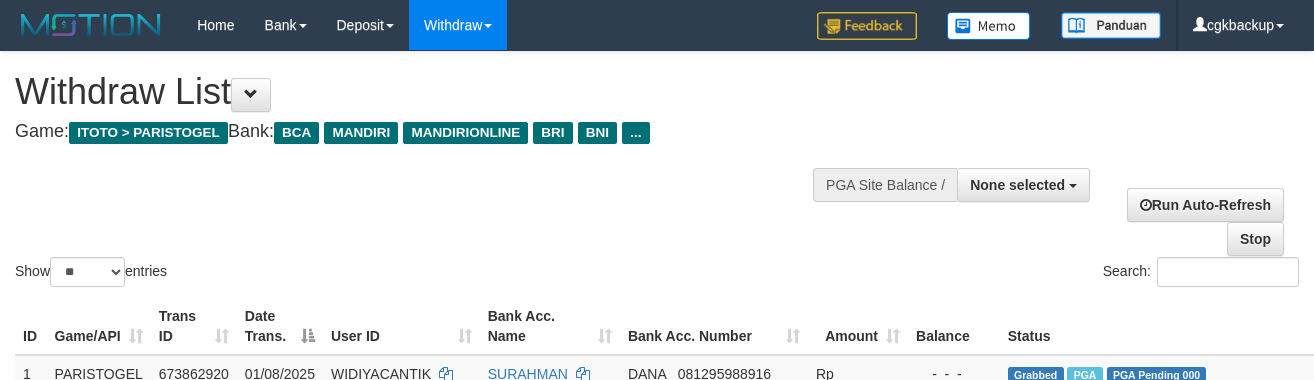 select 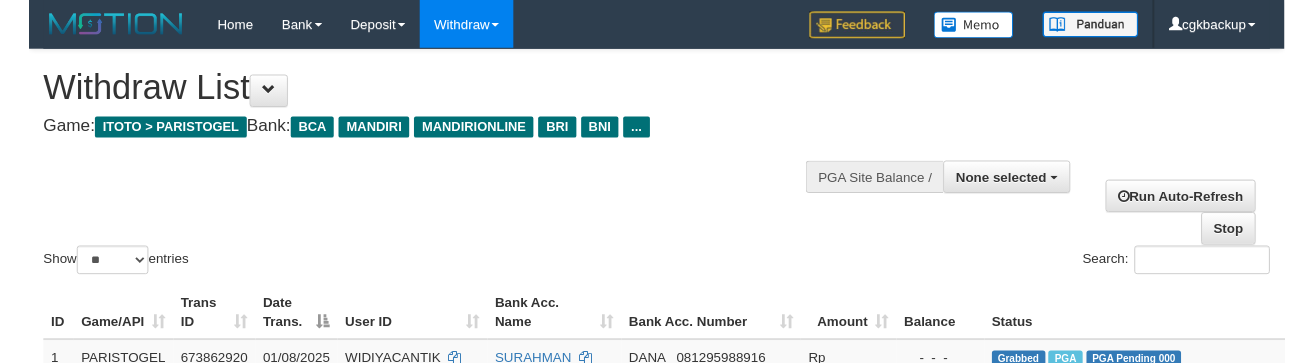 scroll, scrollTop: 888, scrollLeft: 152, axis: both 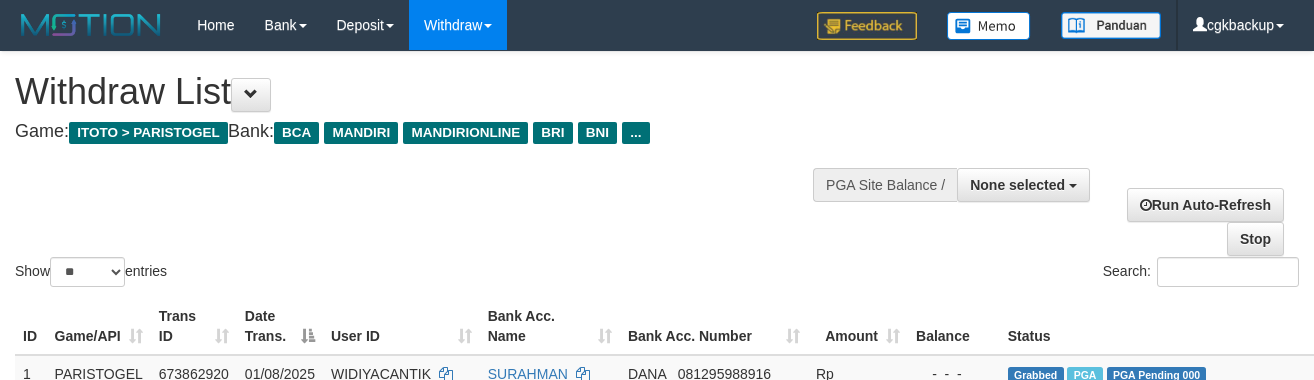 select 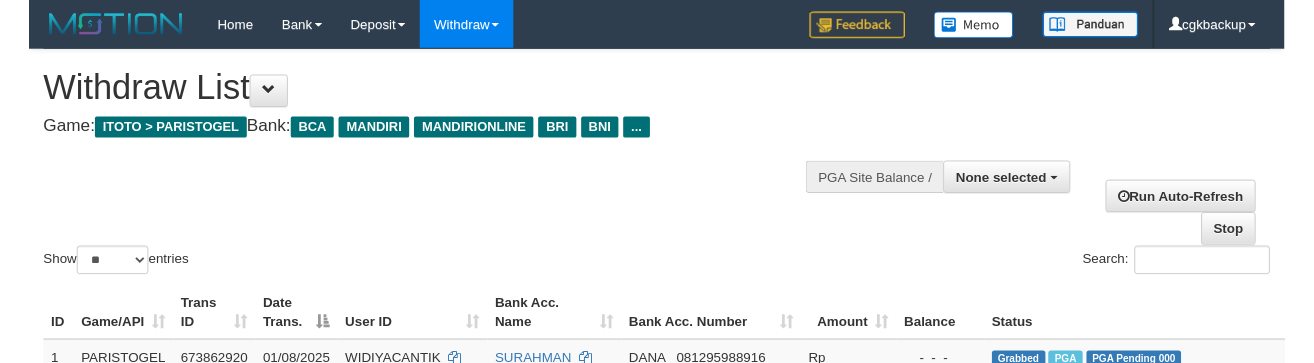scroll, scrollTop: 888, scrollLeft: 152, axis: both 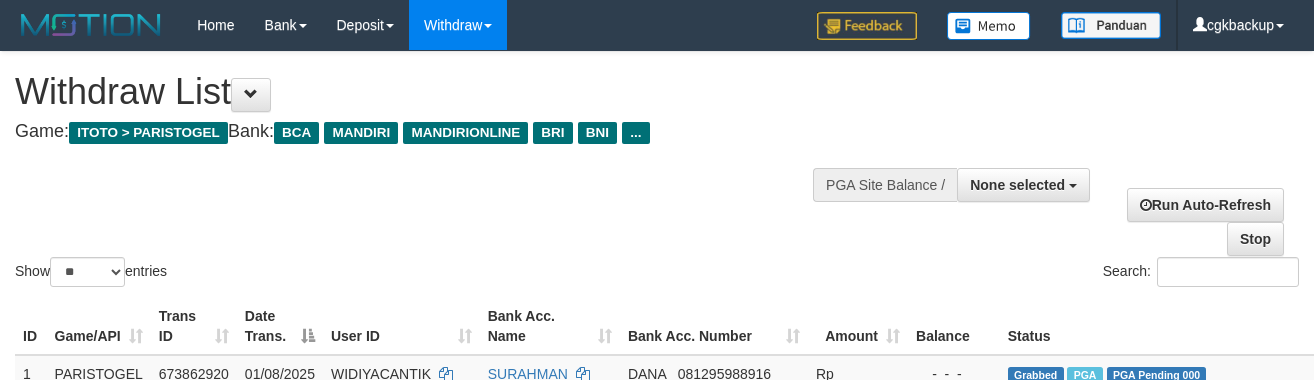 select 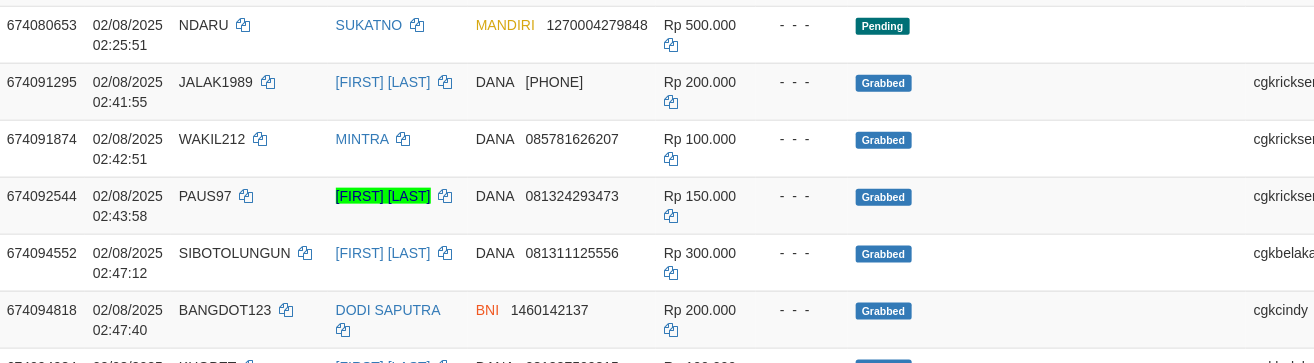 scroll, scrollTop: 888, scrollLeft: 152, axis: both 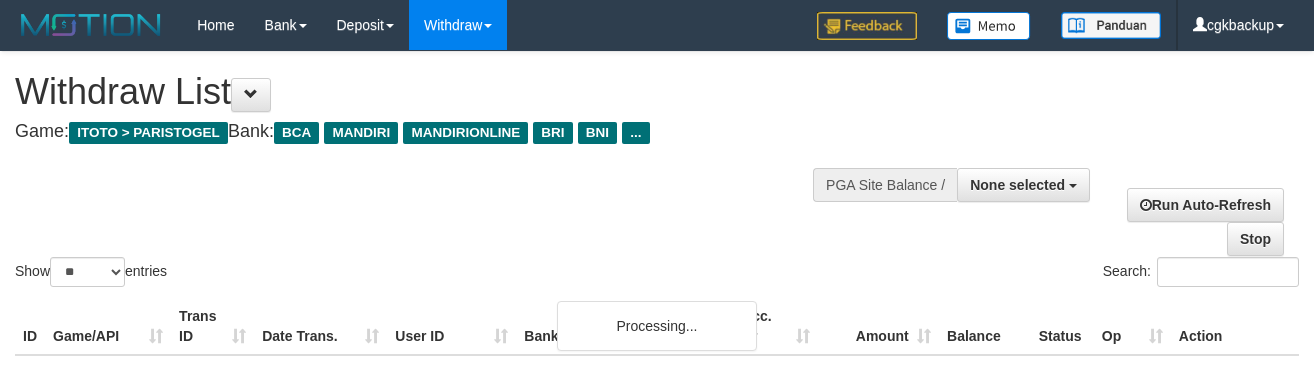 select 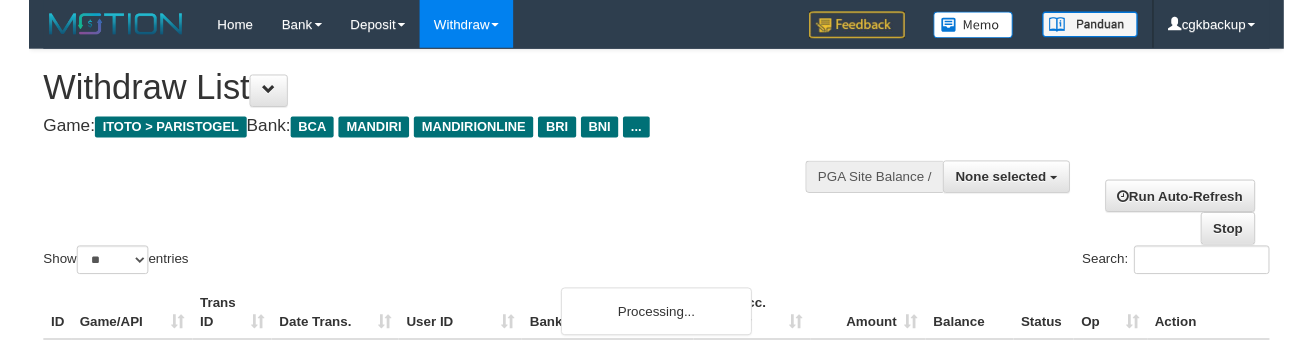 scroll, scrollTop: 888, scrollLeft: 152, axis: both 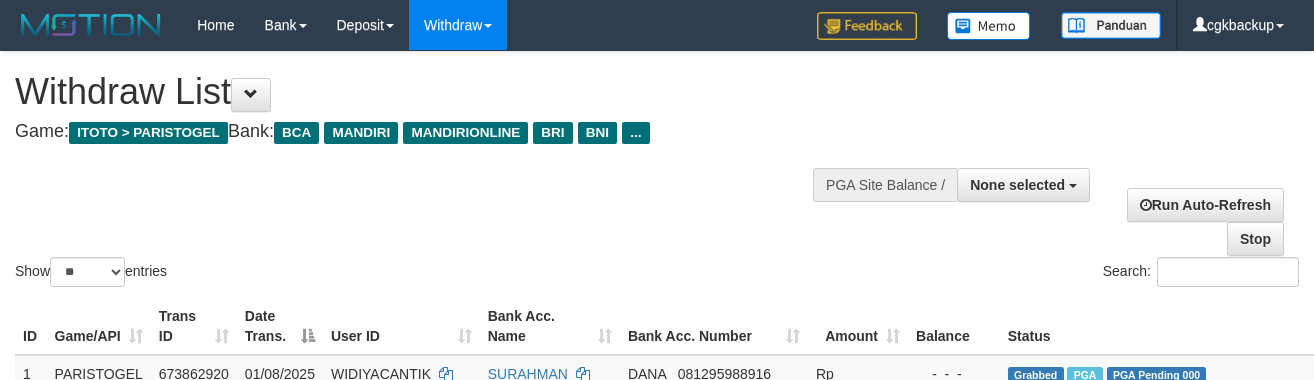 select 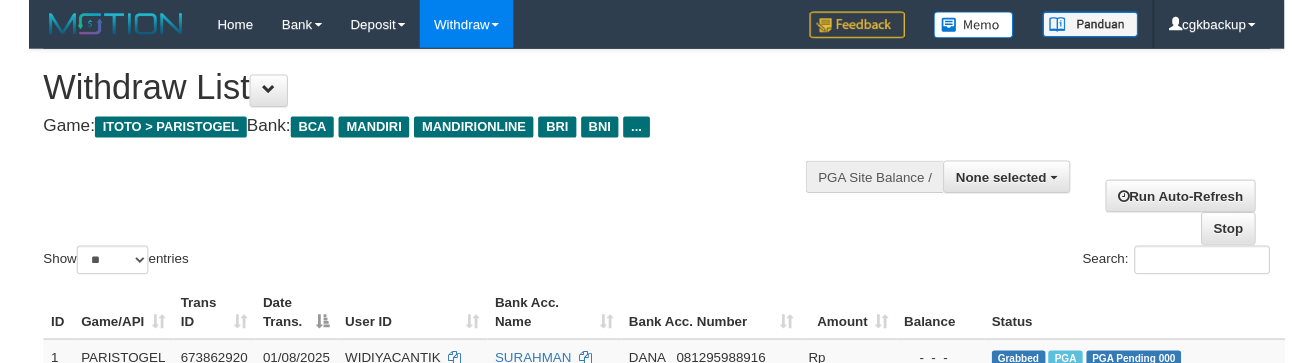 scroll, scrollTop: 888, scrollLeft: 152, axis: both 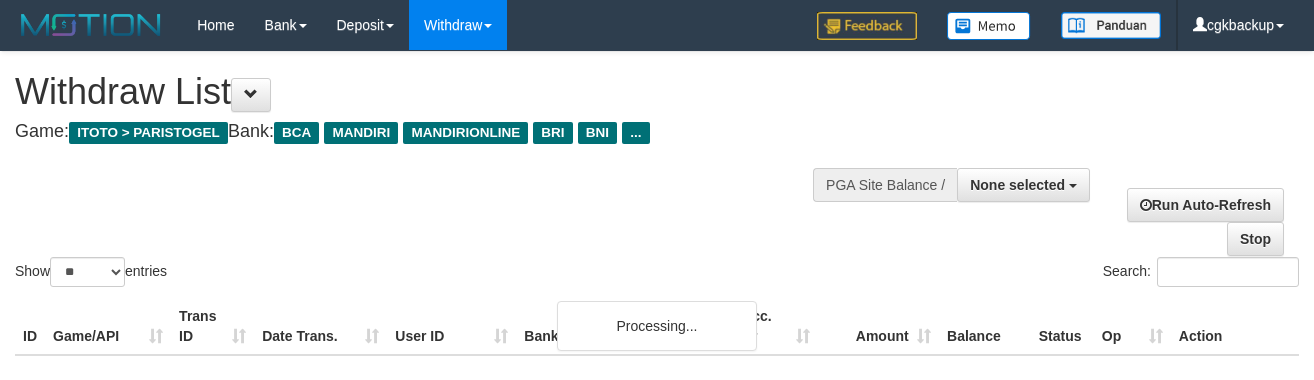 select 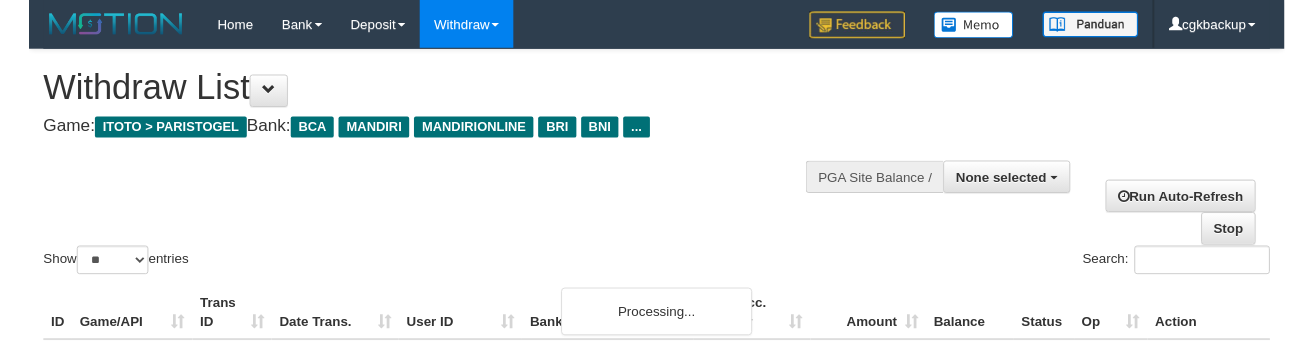 scroll, scrollTop: 888, scrollLeft: 152, axis: both 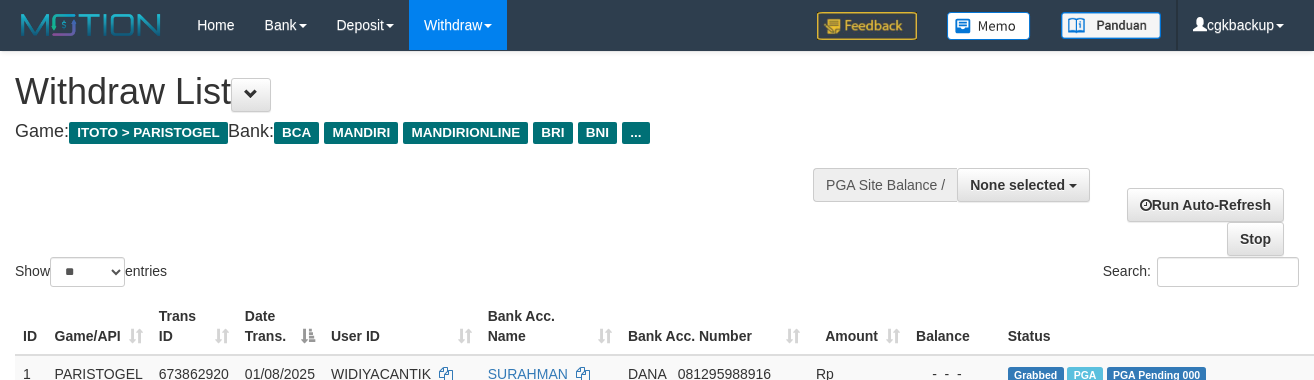select 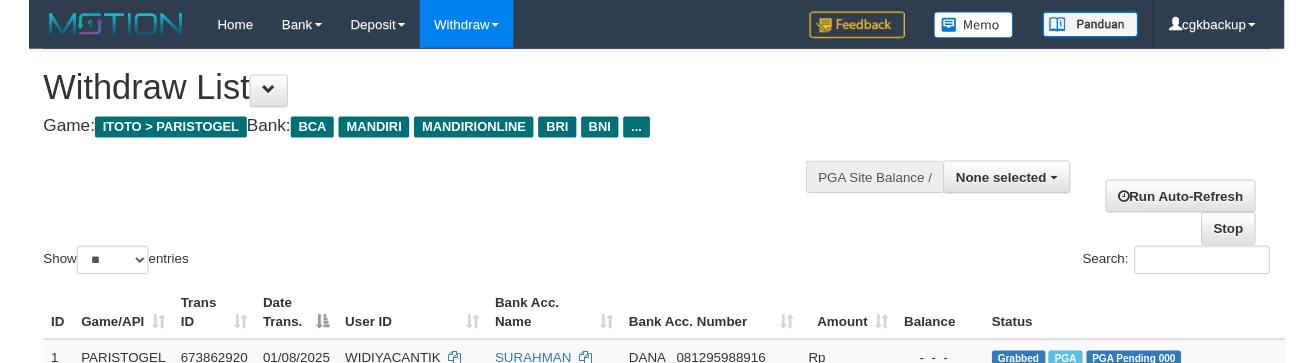 scroll, scrollTop: 888, scrollLeft: 152, axis: both 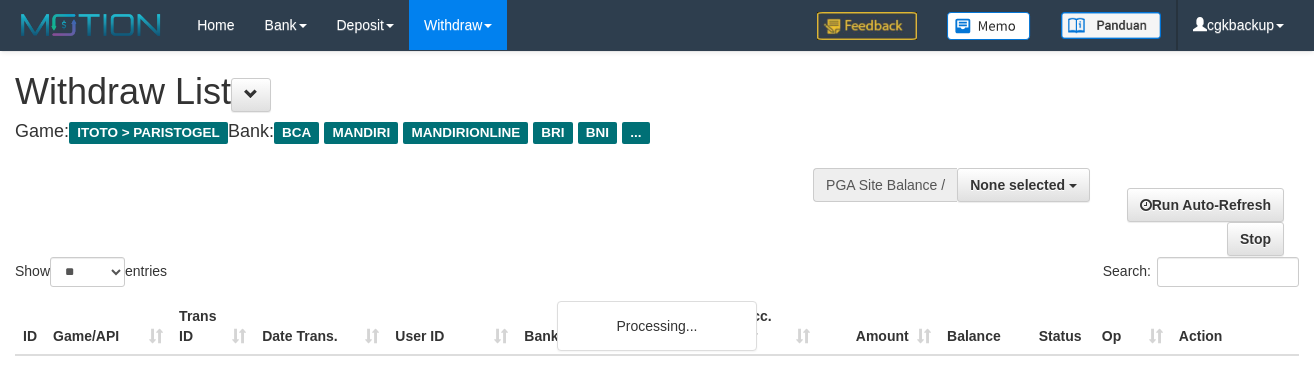 select 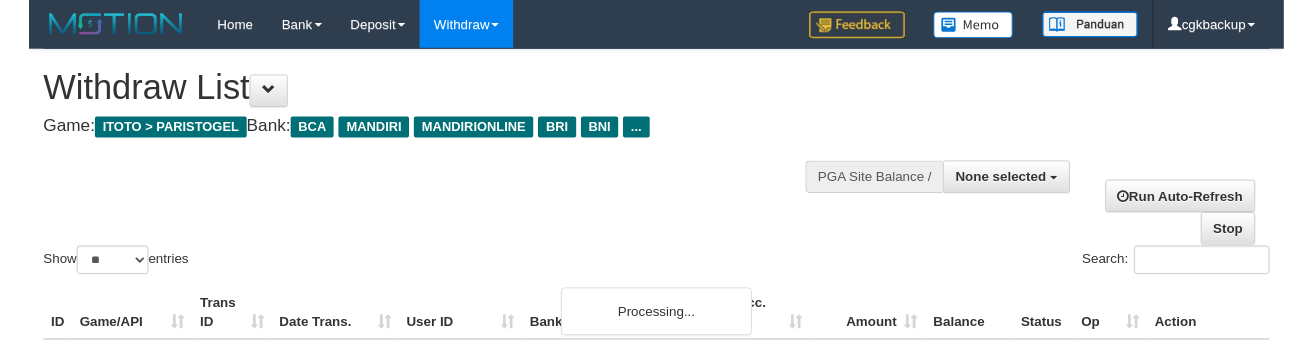 scroll, scrollTop: 888, scrollLeft: 152, axis: both 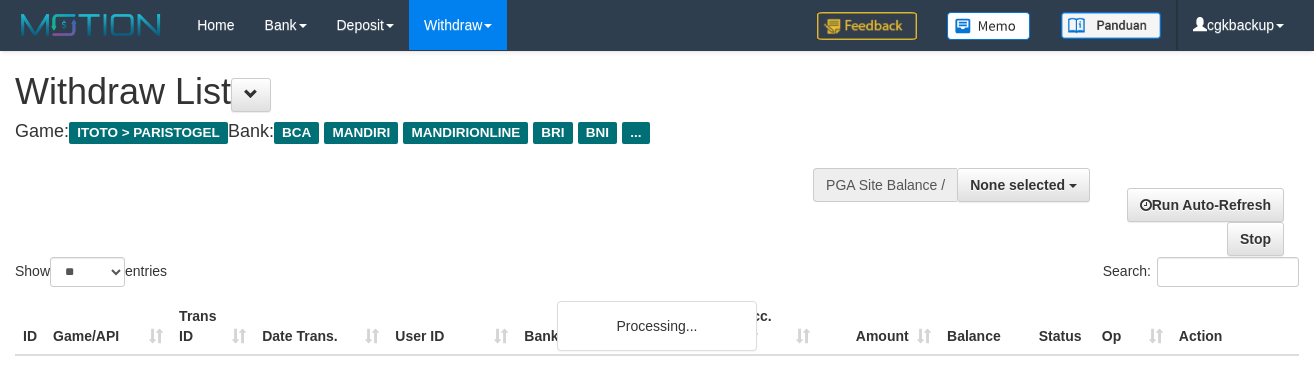 select 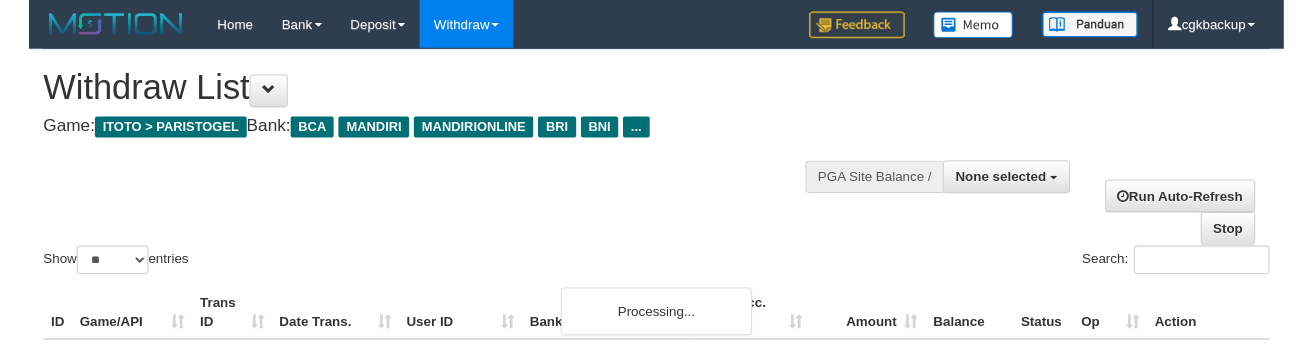 scroll, scrollTop: 888, scrollLeft: 152, axis: both 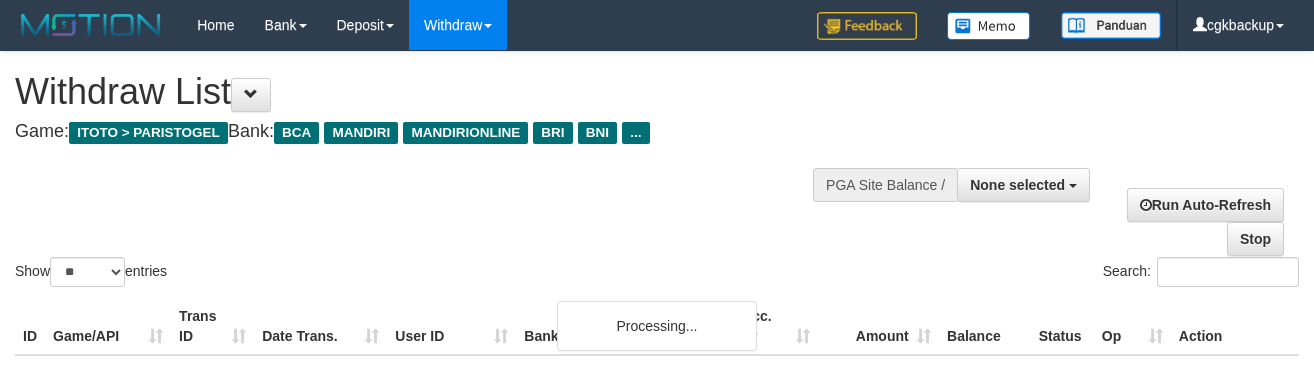 select 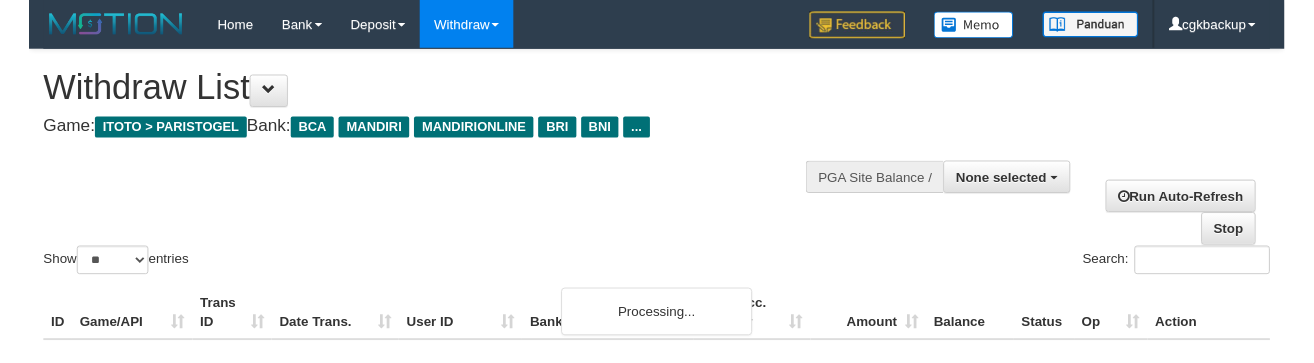 scroll, scrollTop: 888, scrollLeft: 152, axis: both 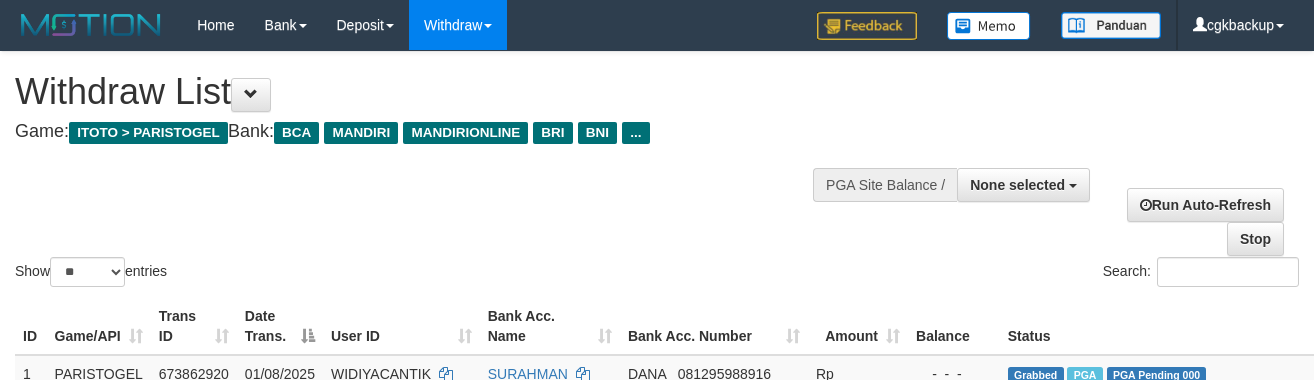 select 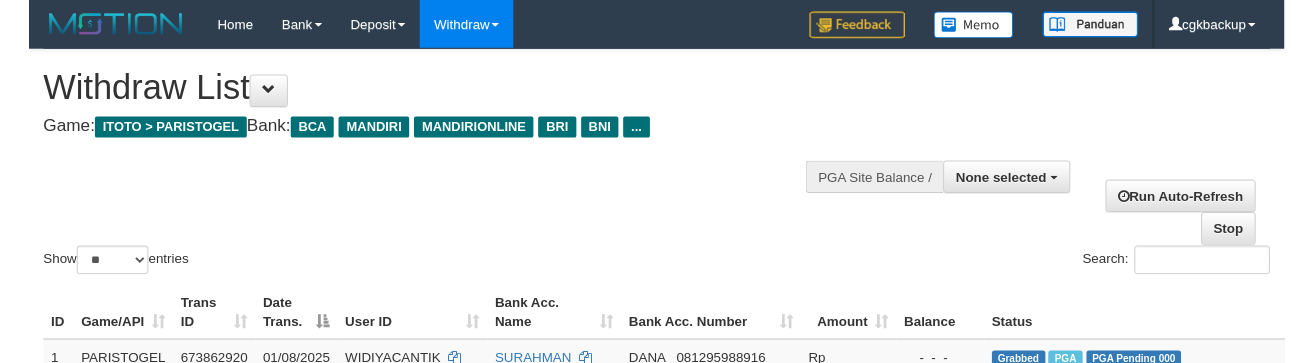 scroll, scrollTop: 888, scrollLeft: 152, axis: both 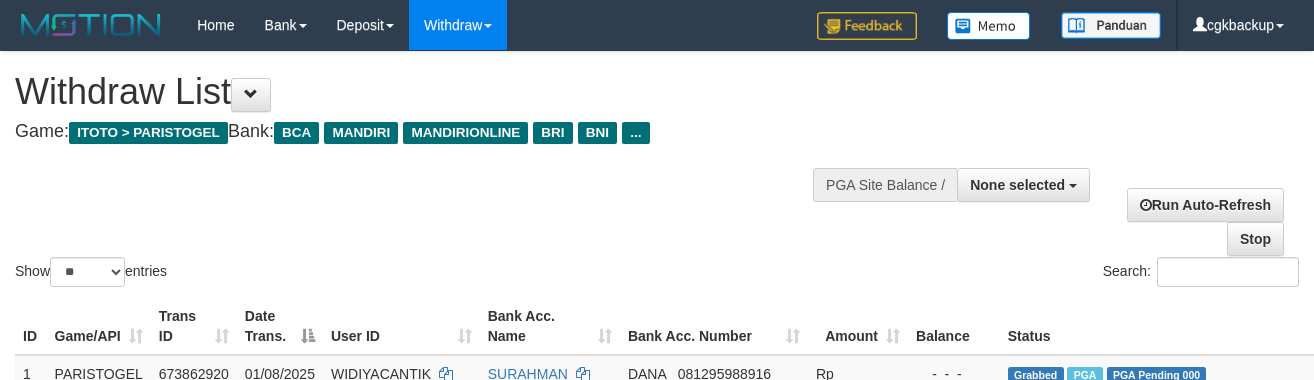 select 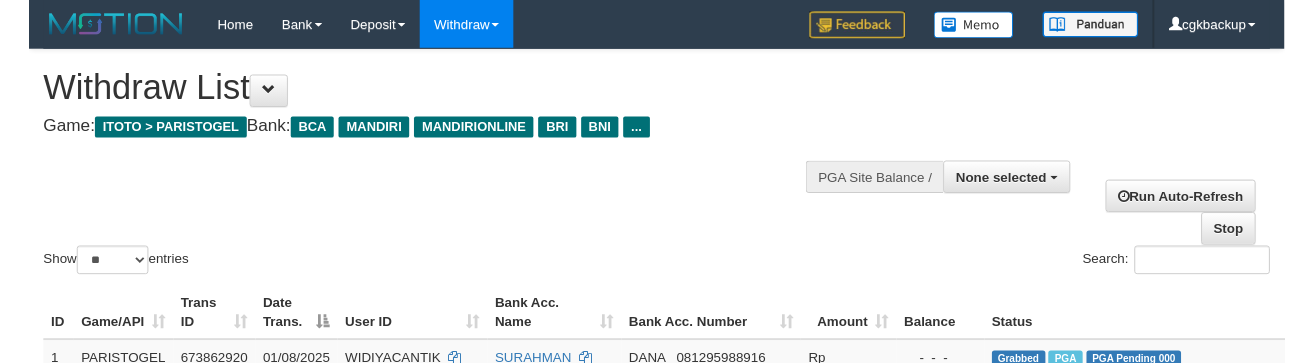 scroll, scrollTop: 888, scrollLeft: 152, axis: both 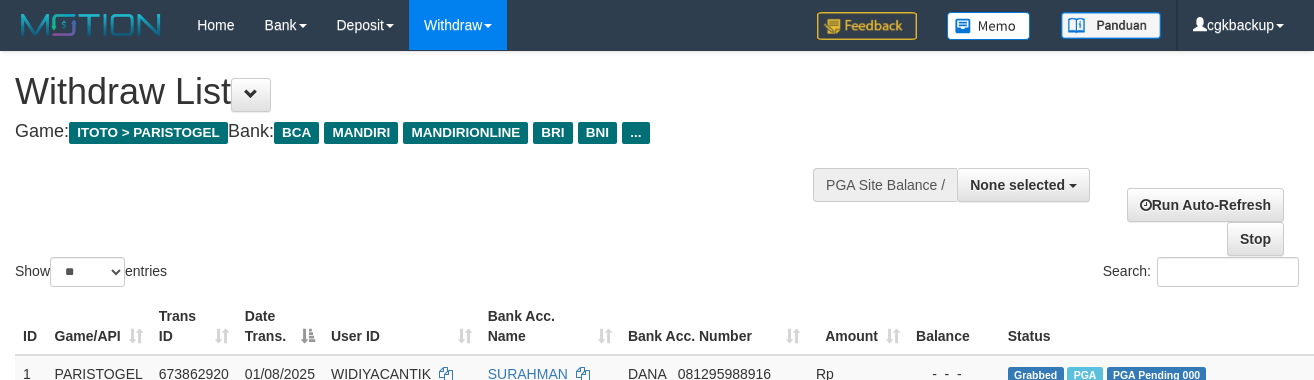 select 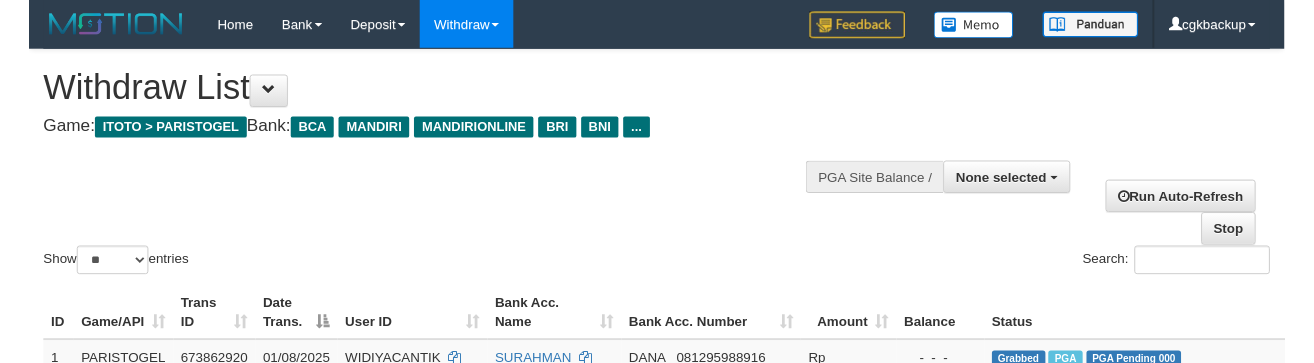 scroll, scrollTop: 888, scrollLeft: 152, axis: both 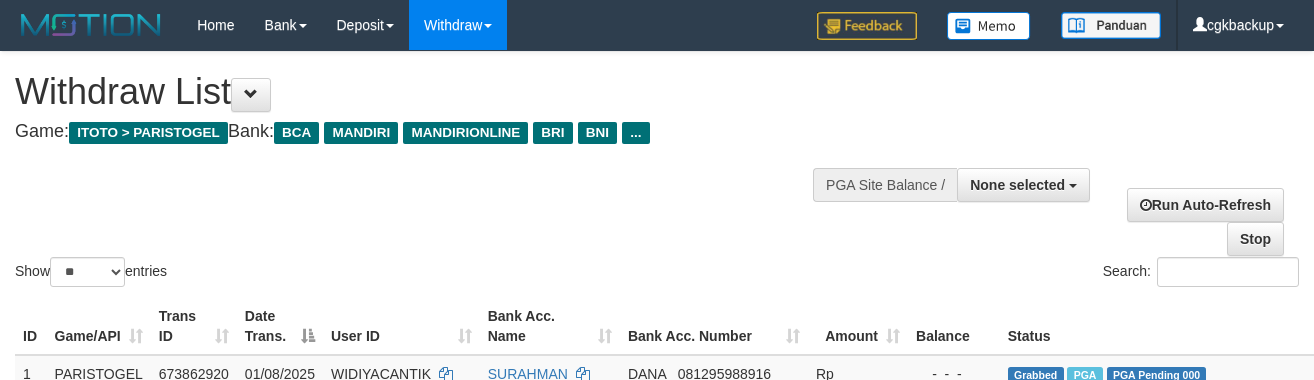 select 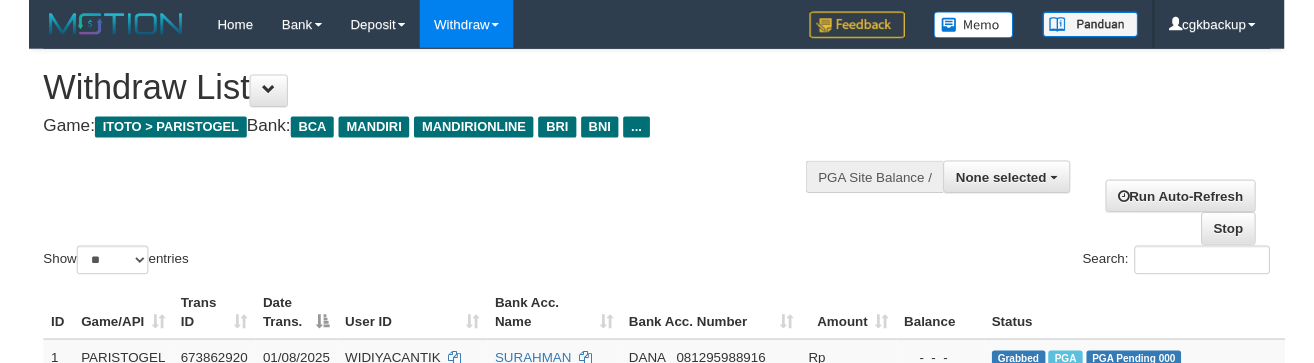 scroll, scrollTop: 888, scrollLeft: 152, axis: both 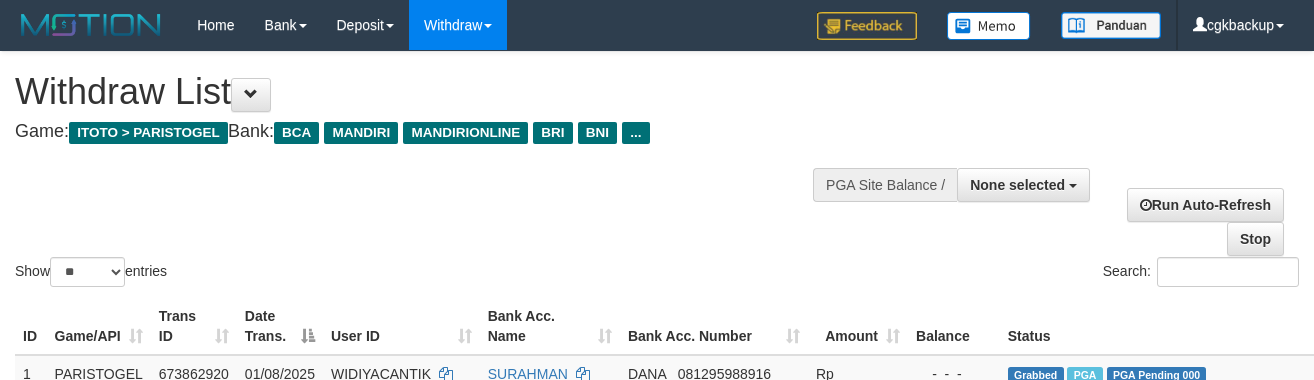 select 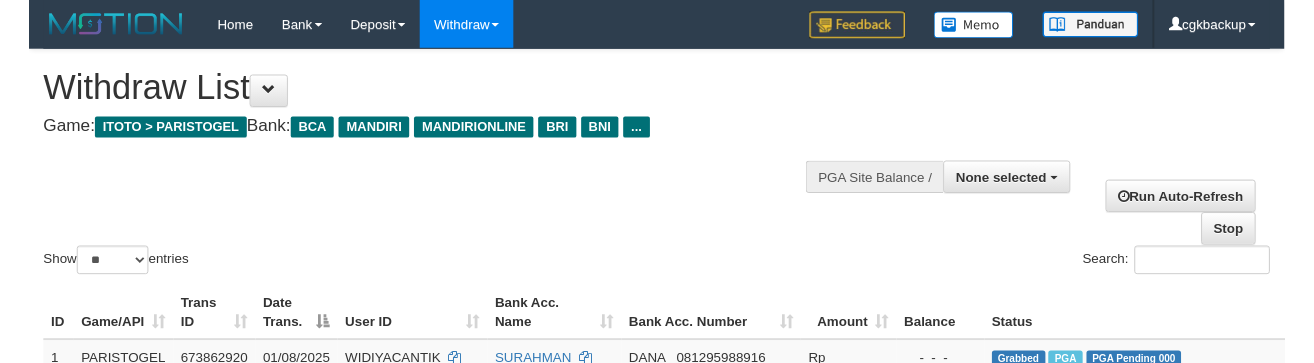 scroll, scrollTop: 888, scrollLeft: 152, axis: both 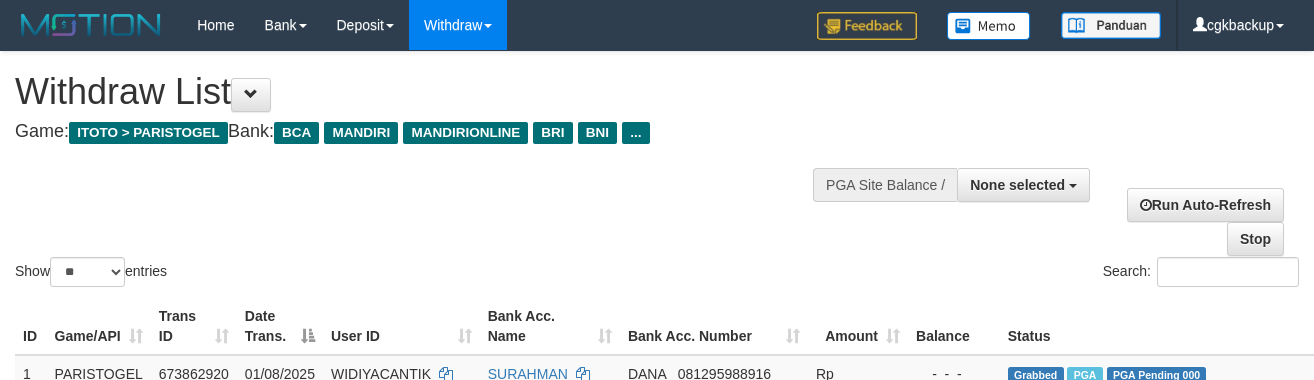 select 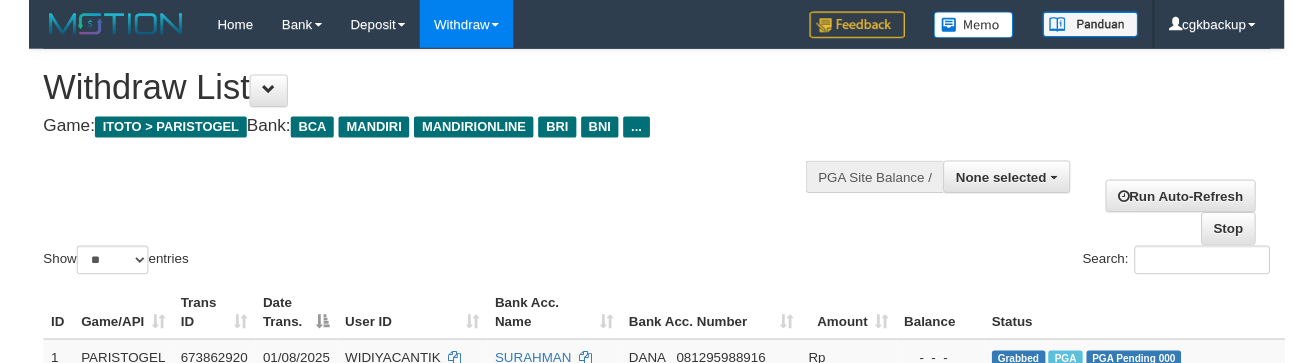 scroll, scrollTop: 888, scrollLeft: 152, axis: both 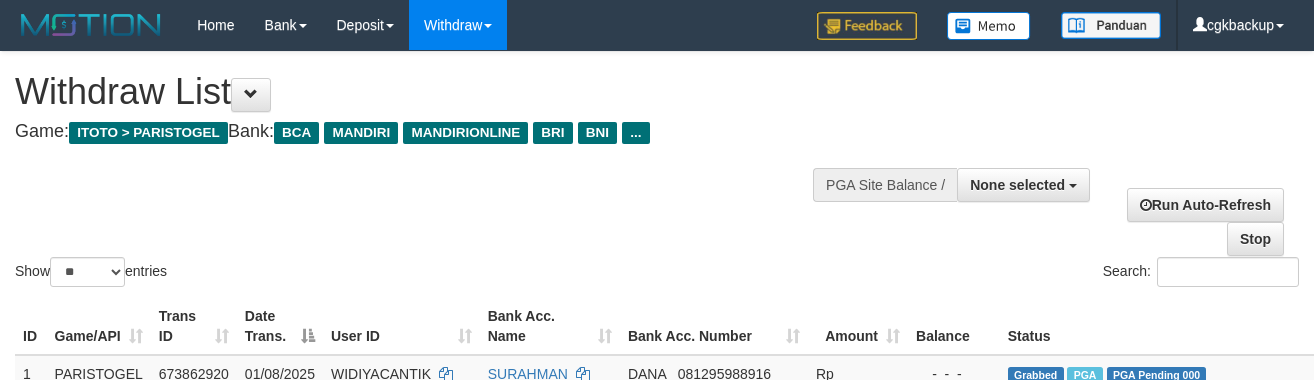 select 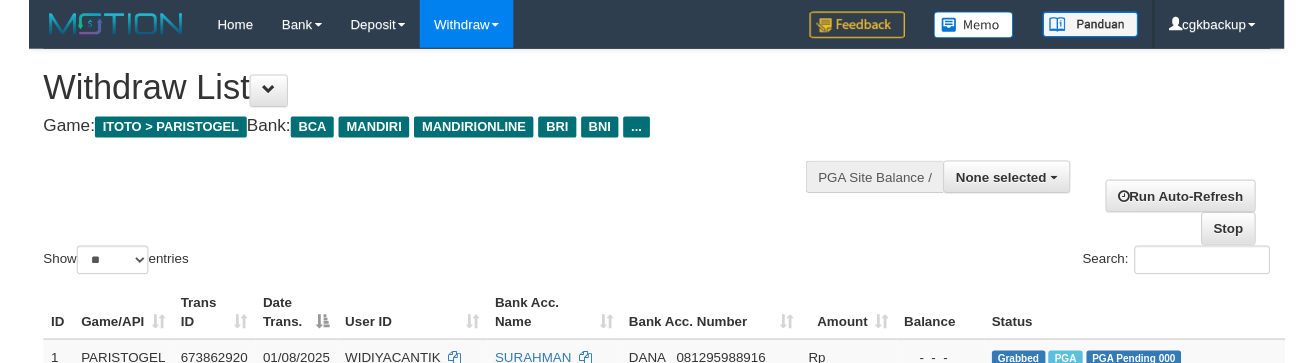 scroll, scrollTop: 888, scrollLeft: 152, axis: both 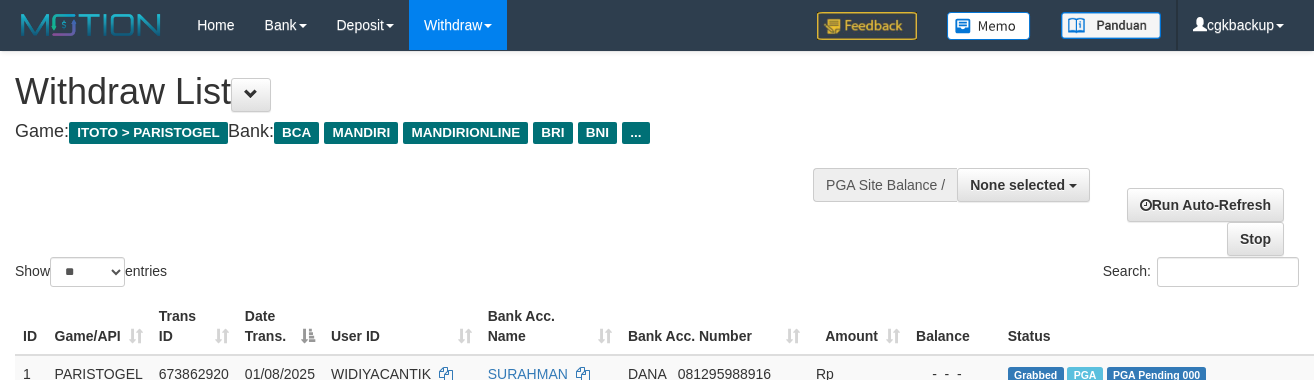 select 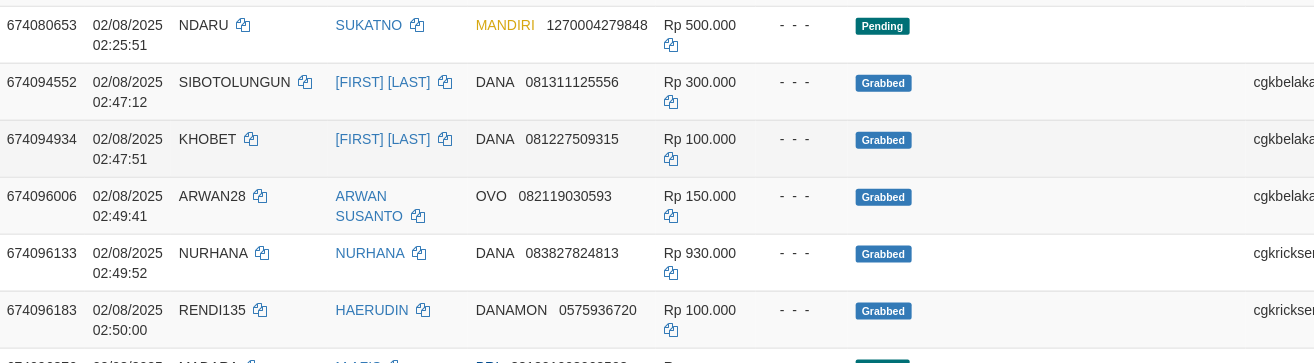 scroll, scrollTop: 888, scrollLeft: 152, axis: both 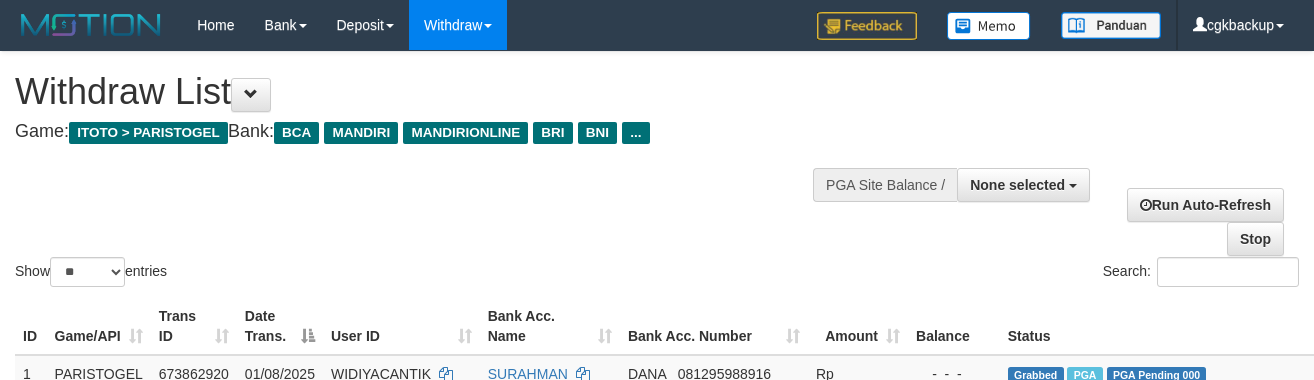 select 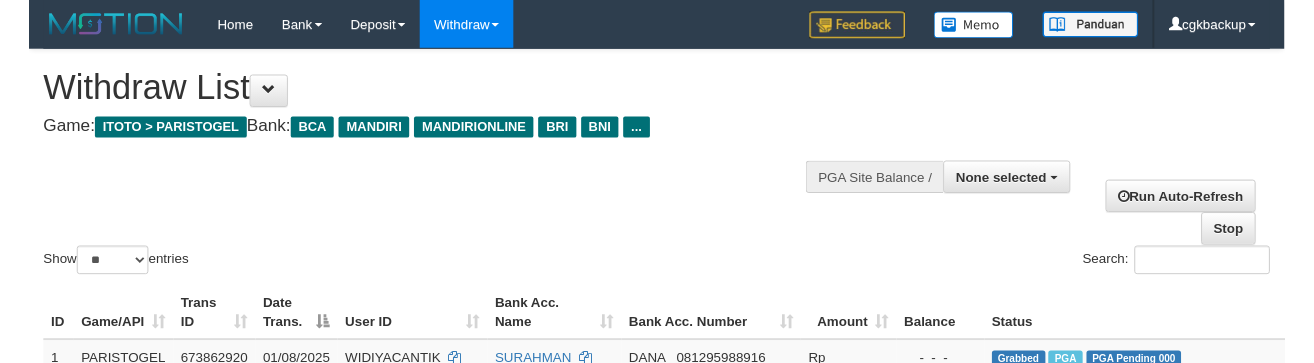 scroll, scrollTop: 888, scrollLeft: 152, axis: both 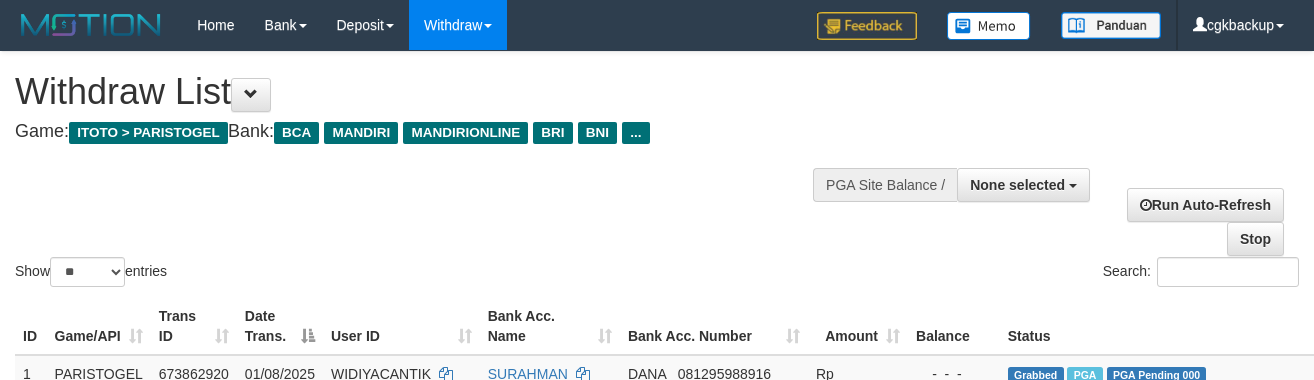 select 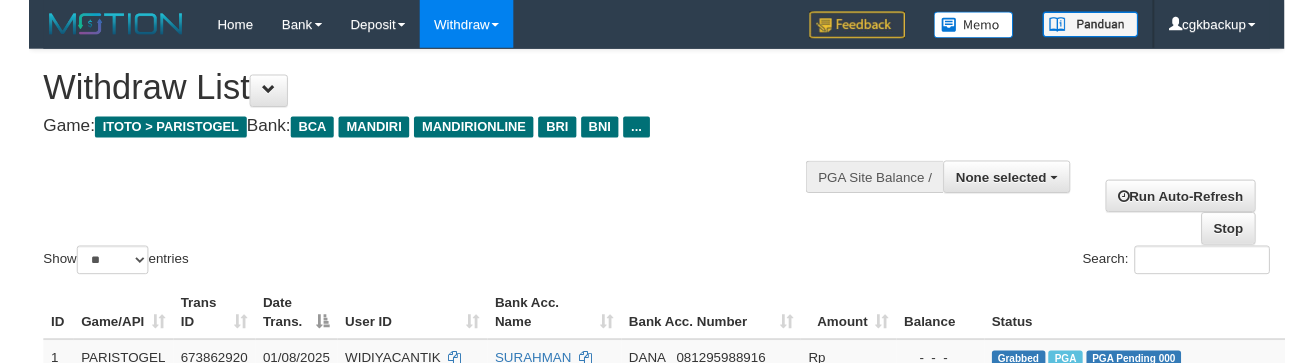 scroll, scrollTop: 888, scrollLeft: 152, axis: both 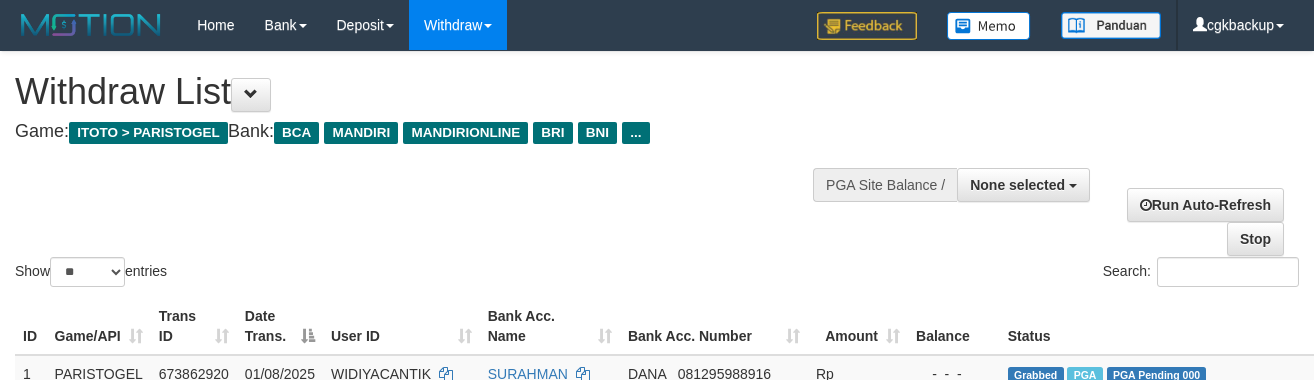 select 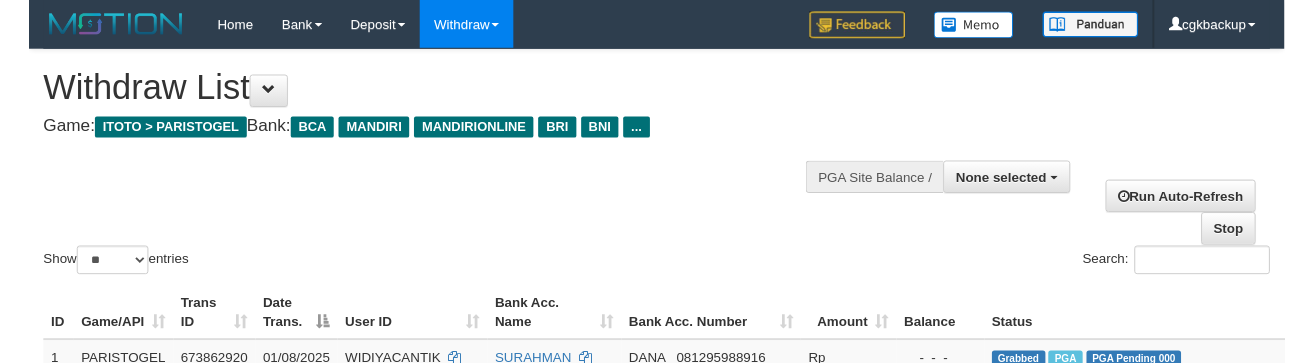 scroll, scrollTop: 888, scrollLeft: 152, axis: both 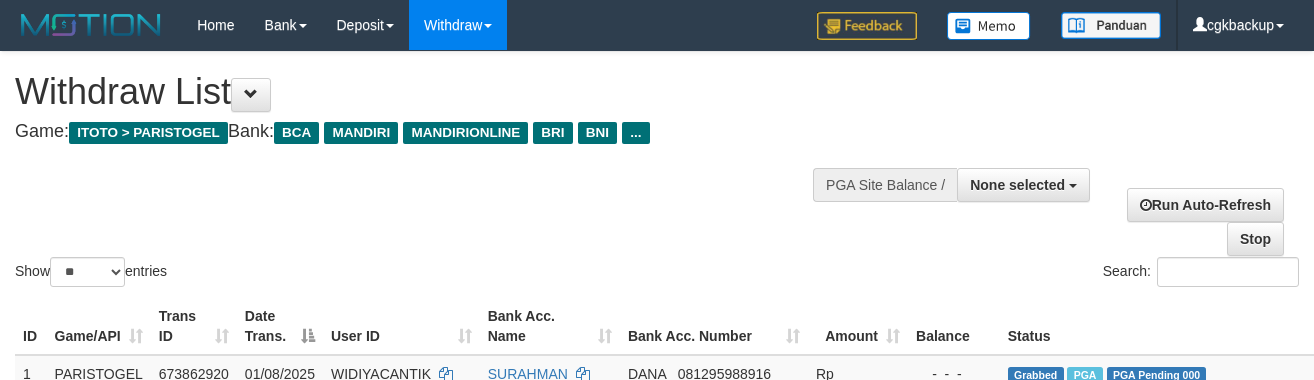 select 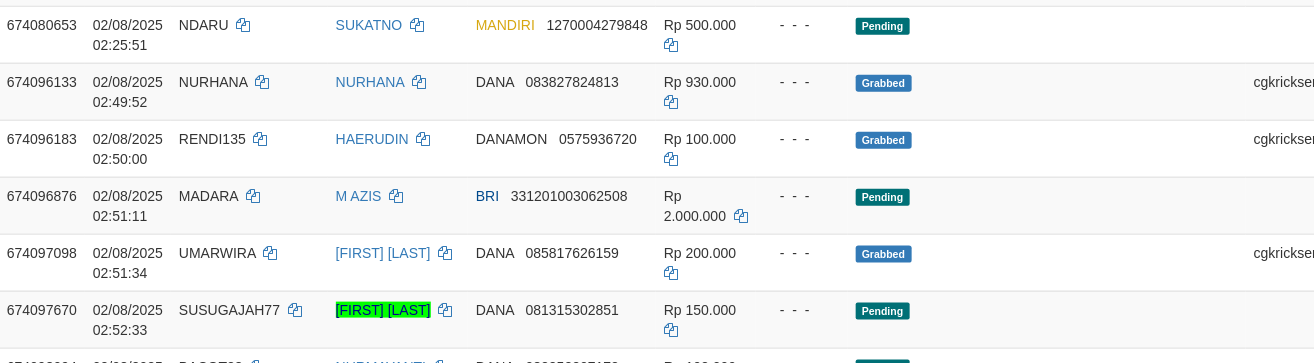 scroll, scrollTop: 888, scrollLeft: 152, axis: both 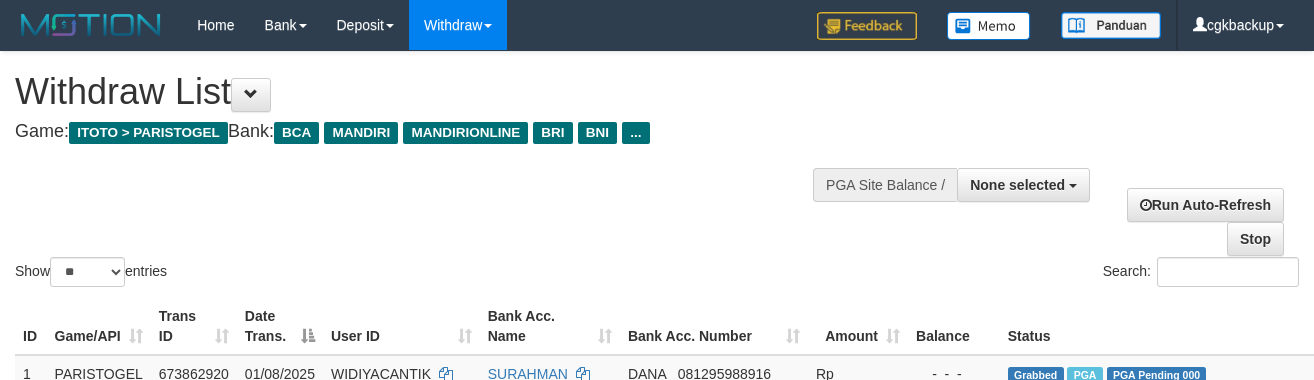 select 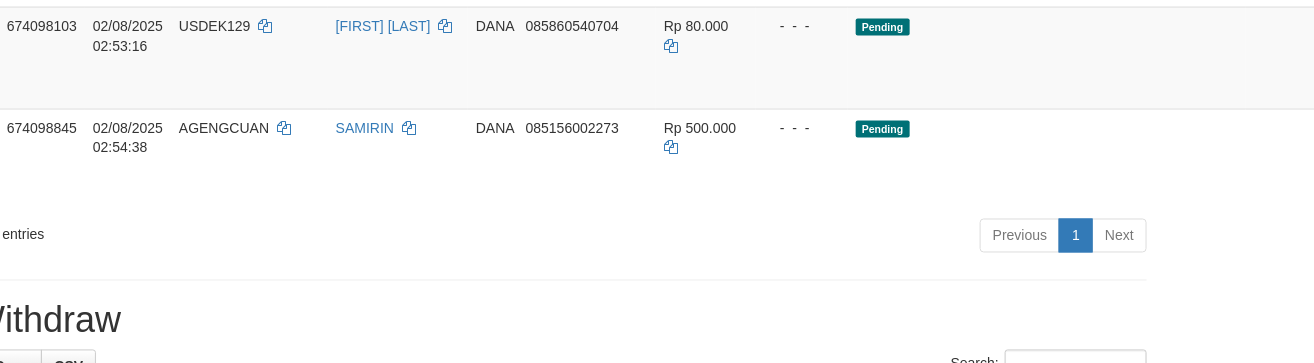 scroll, scrollTop: 1333, scrollLeft: 152, axis: both 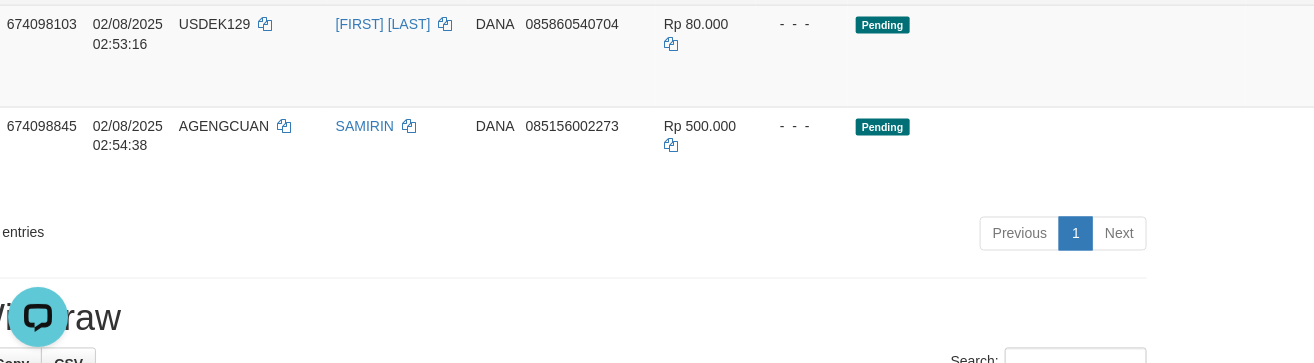 click on "Allow Grab" at bounding box center (1353, -68) 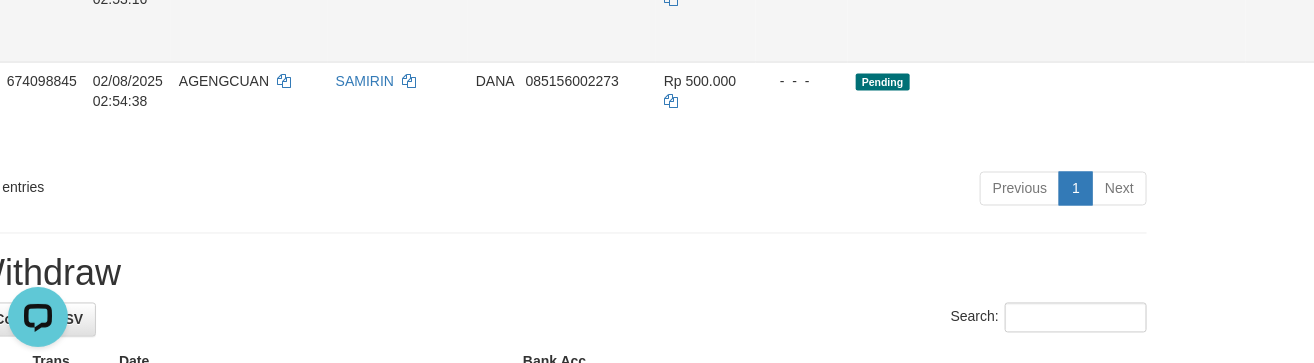click on "Allow Grab" at bounding box center [1353, -11] 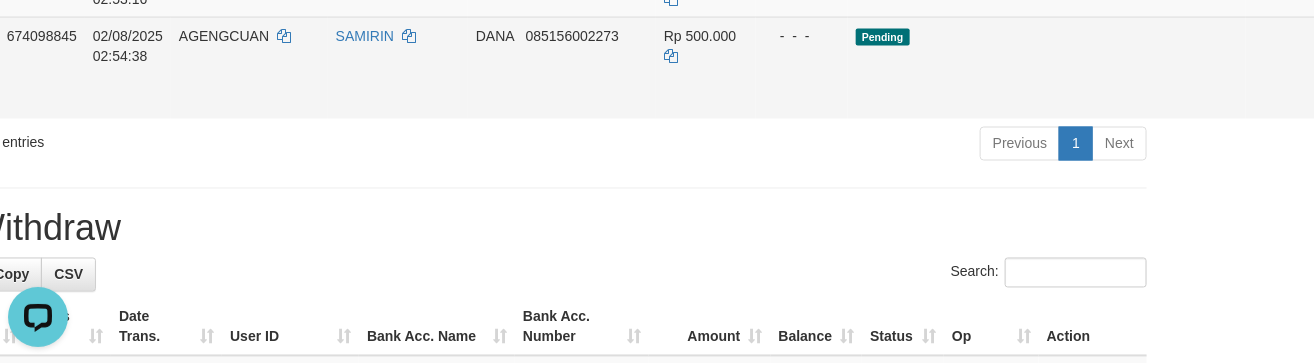 click on "Allow Grab" at bounding box center [1353, 46] 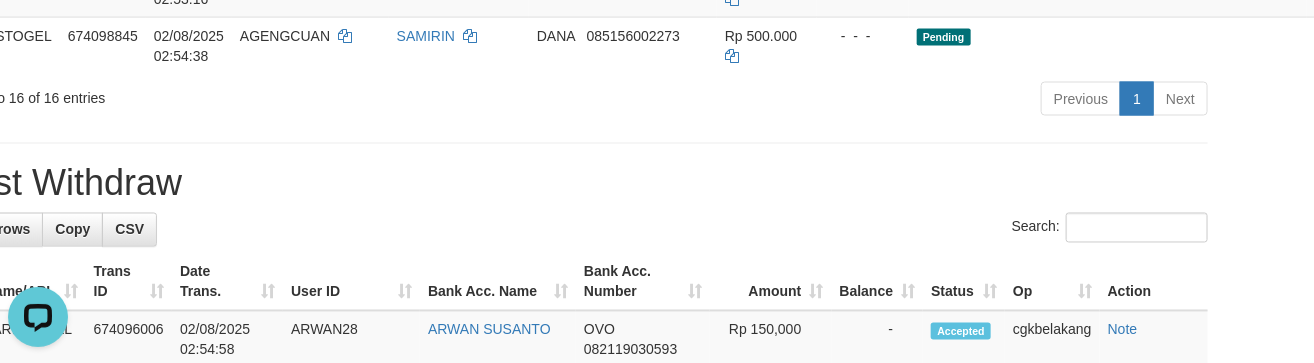 scroll, scrollTop: 1333, scrollLeft: 0, axis: vertical 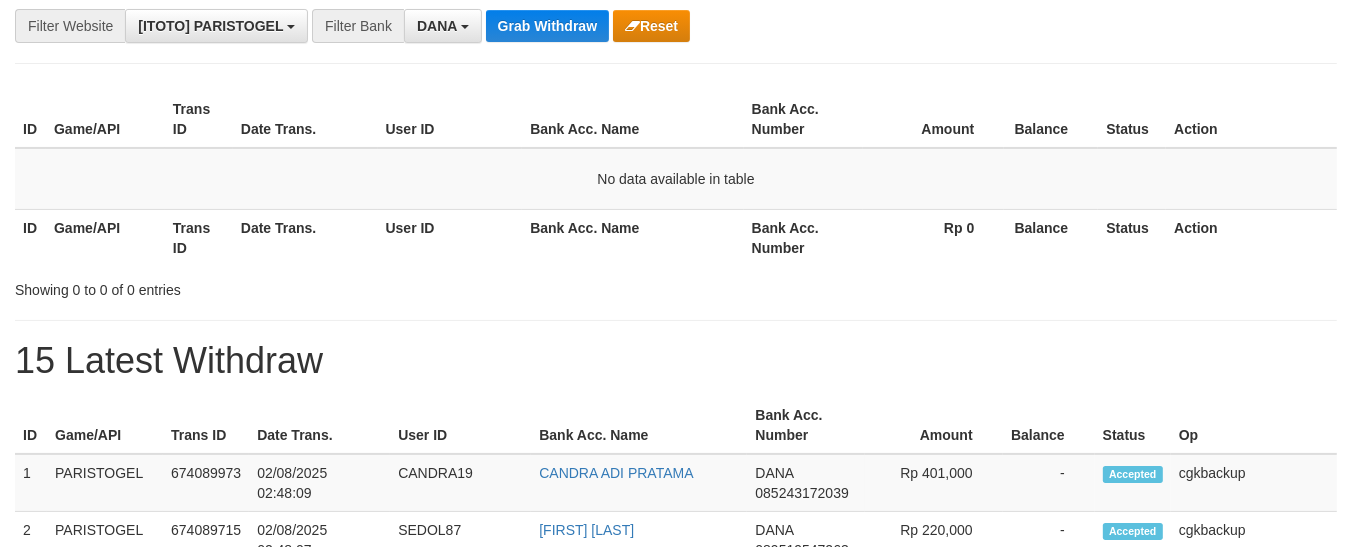 click on "Grab Withdraw" at bounding box center [547, 26] 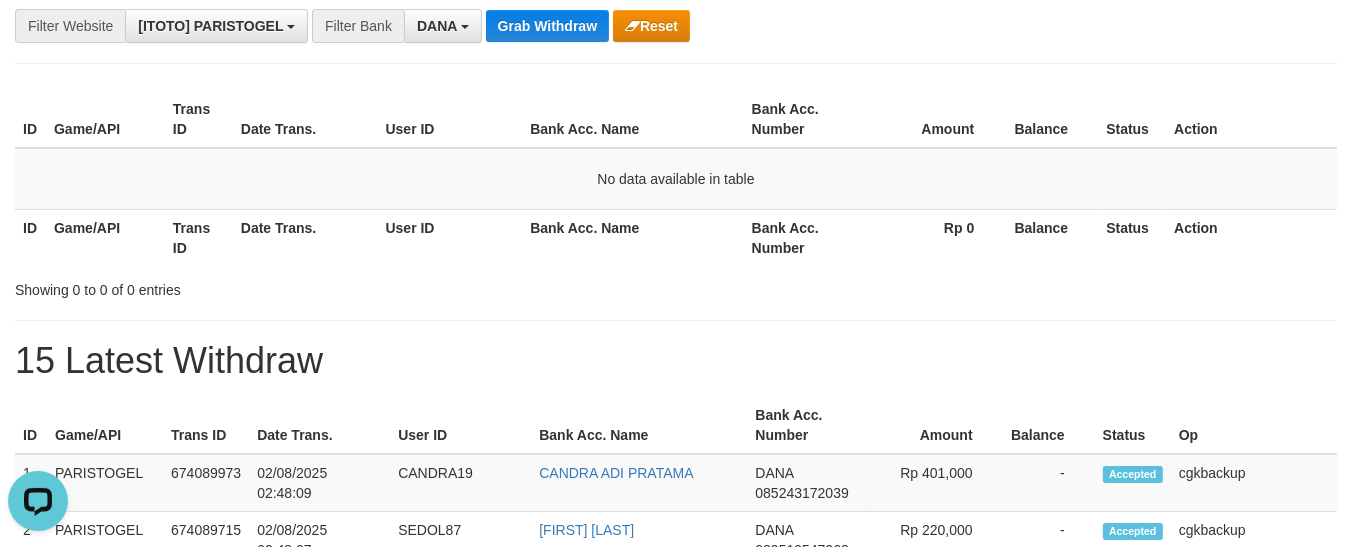 scroll, scrollTop: 0, scrollLeft: 0, axis: both 